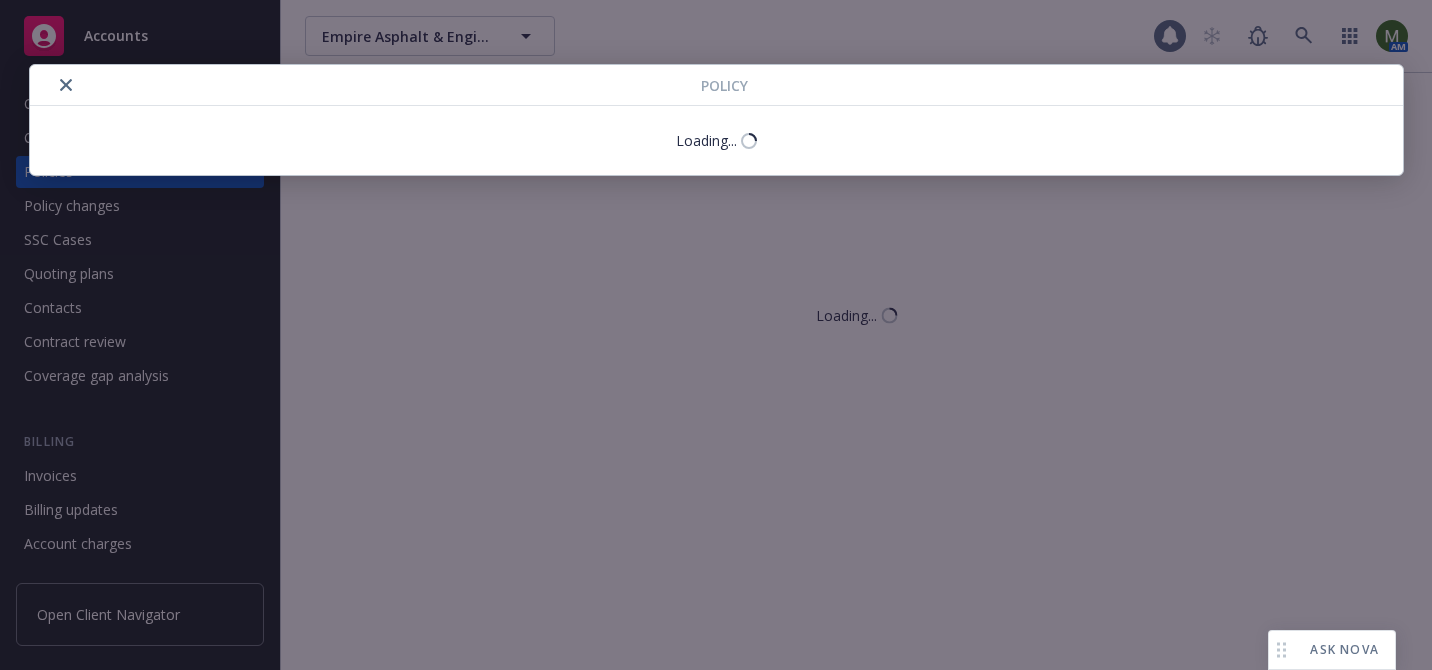 scroll, scrollTop: 0, scrollLeft: 0, axis: both 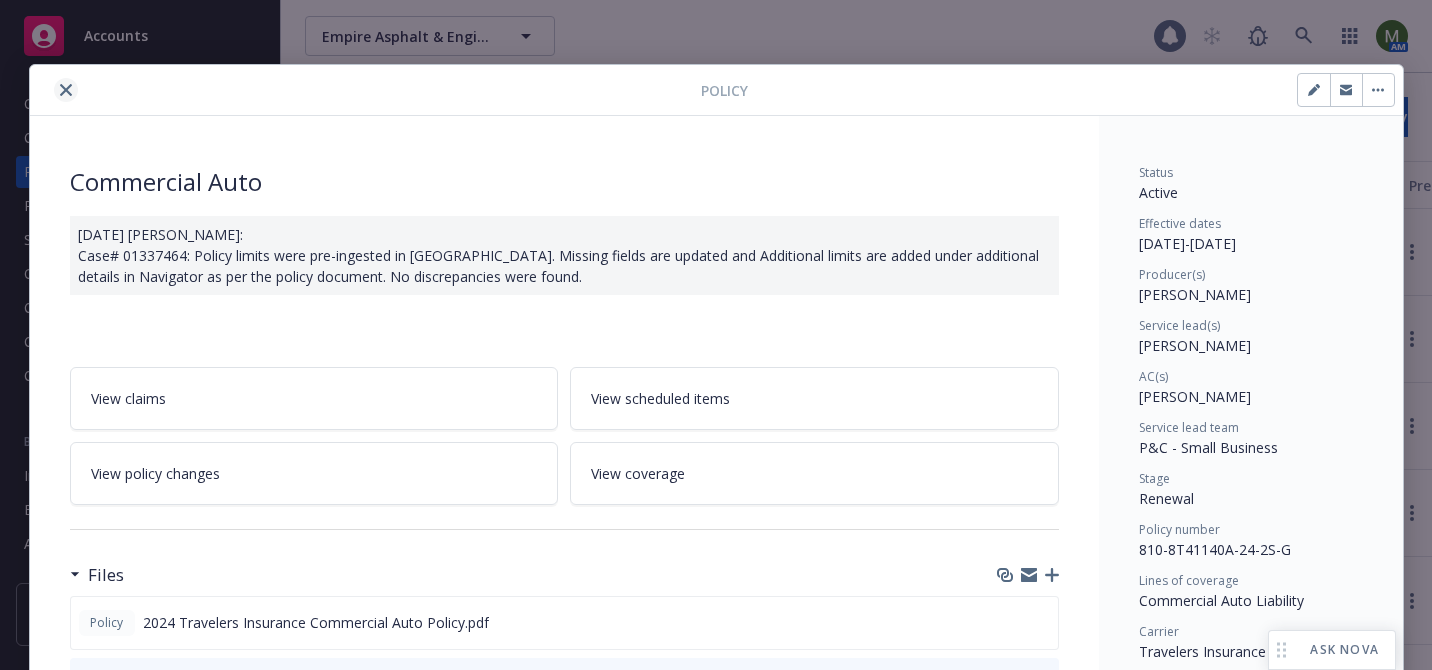 click at bounding box center (66, 90) 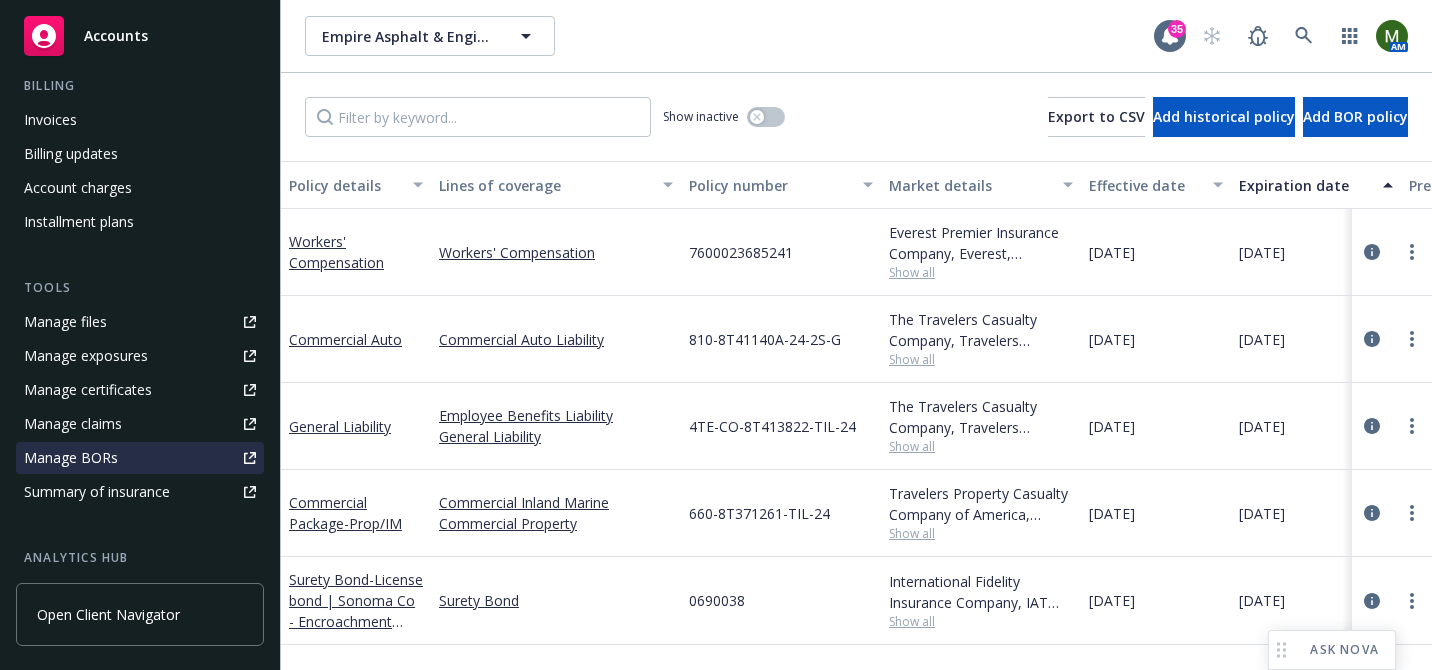scroll, scrollTop: 459, scrollLeft: 0, axis: vertical 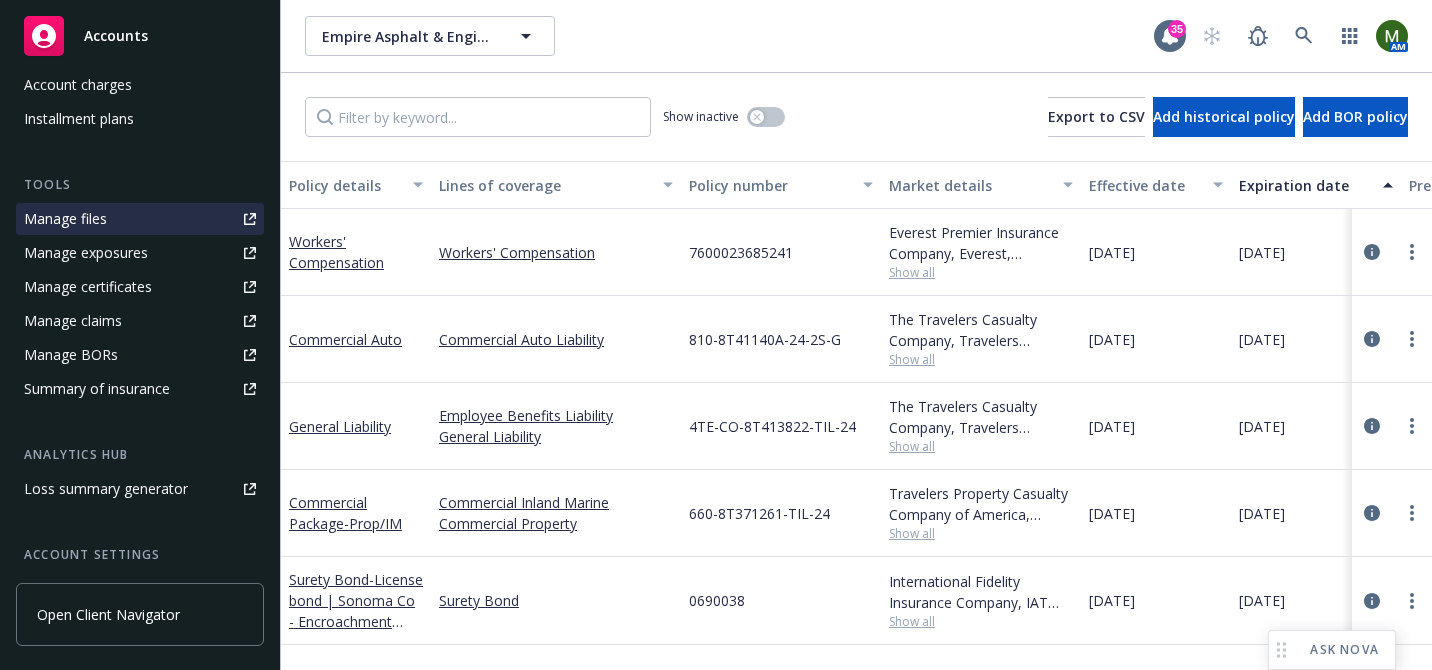 click on "Manage files" at bounding box center [140, 219] 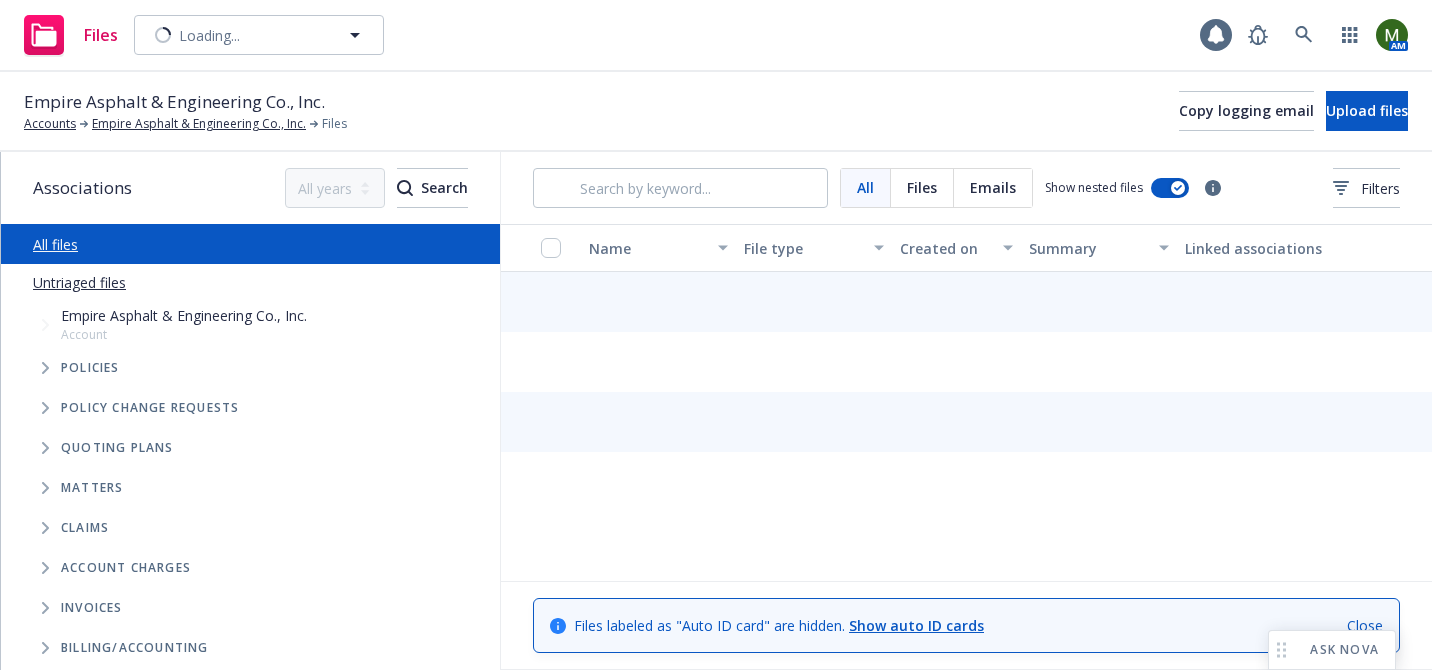 scroll, scrollTop: 0, scrollLeft: 0, axis: both 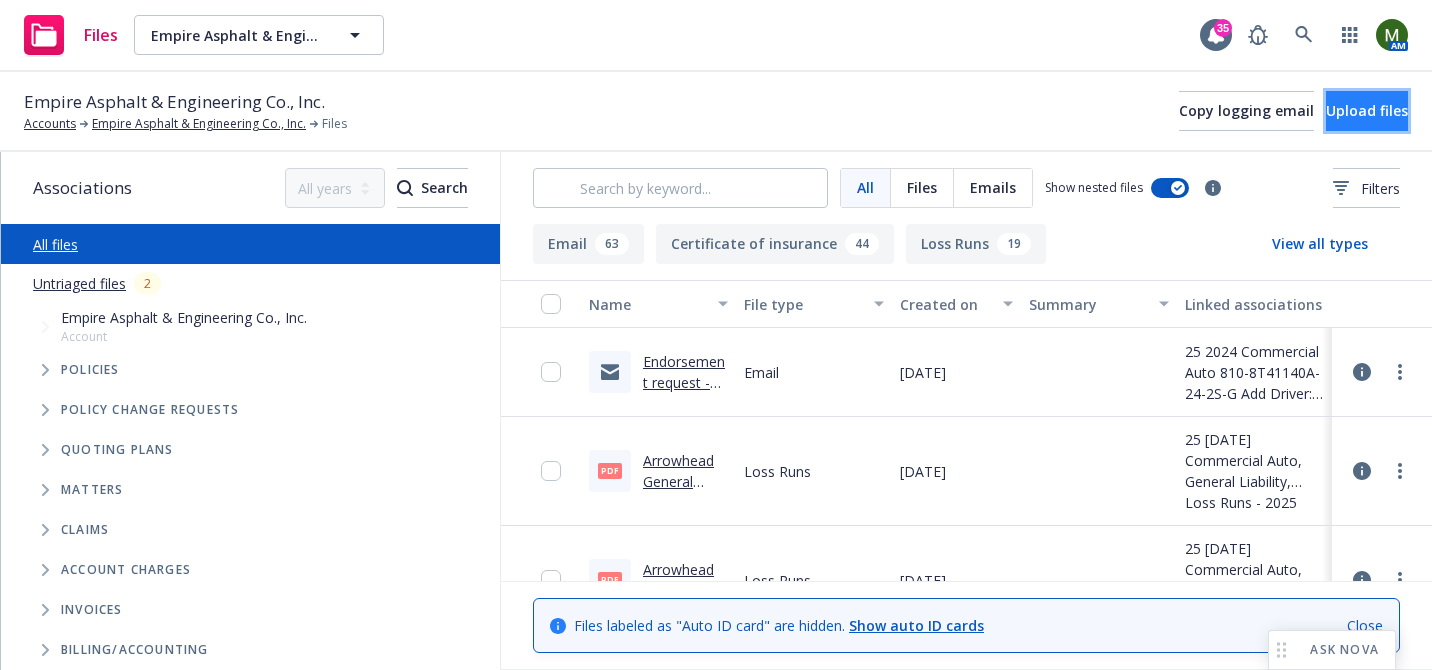 click on "Upload files" at bounding box center (1367, 110) 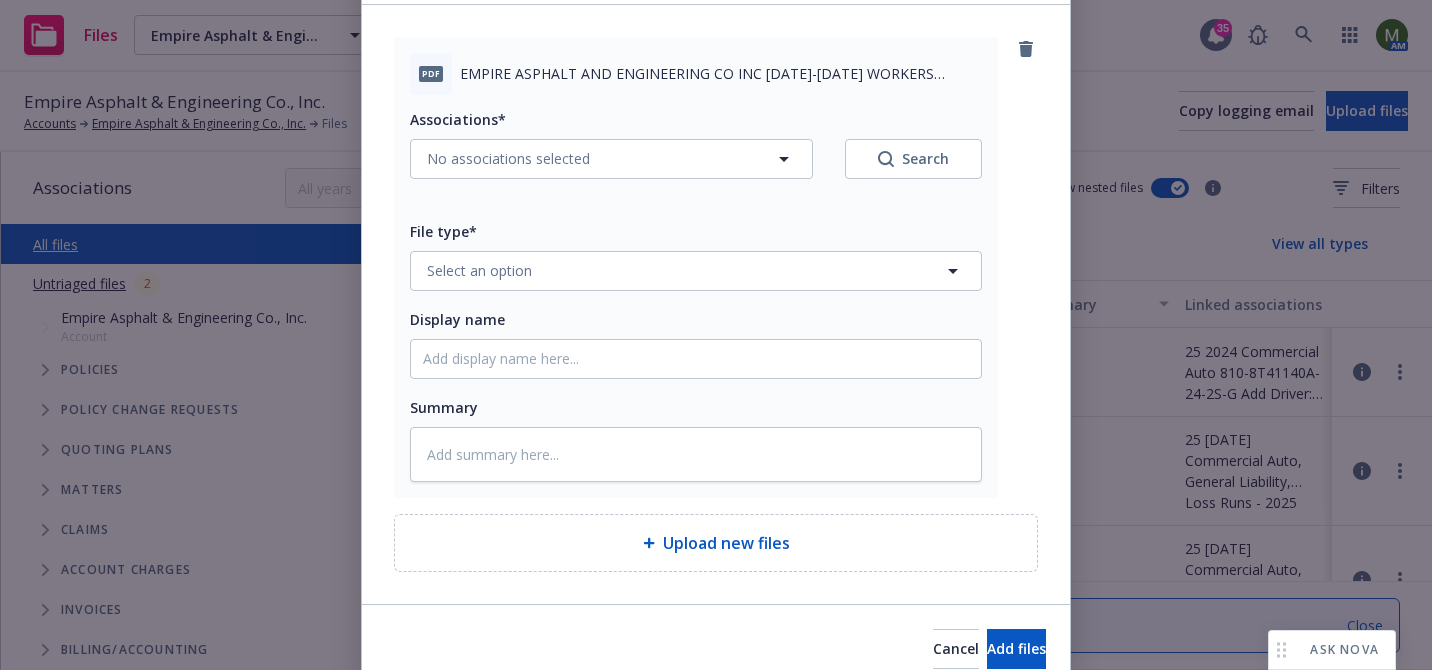 scroll, scrollTop: 164, scrollLeft: 0, axis: vertical 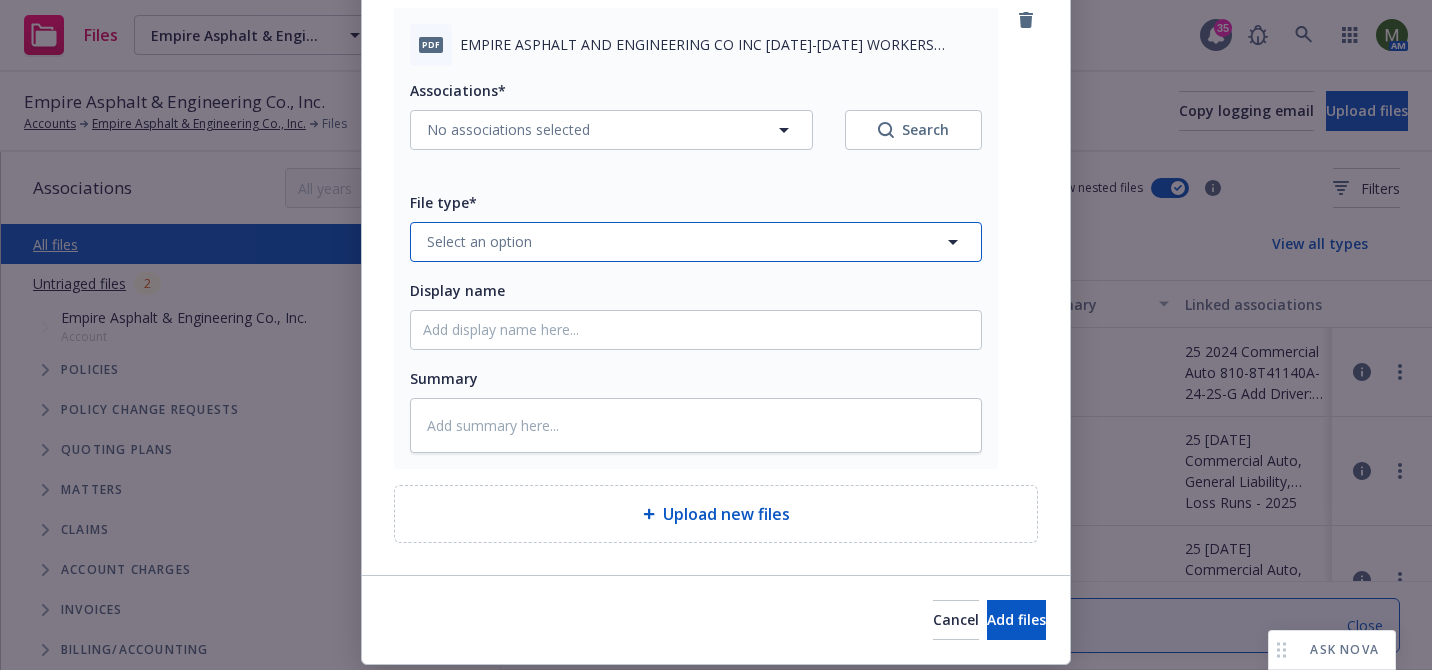 click on "Select an option" at bounding box center [696, 242] 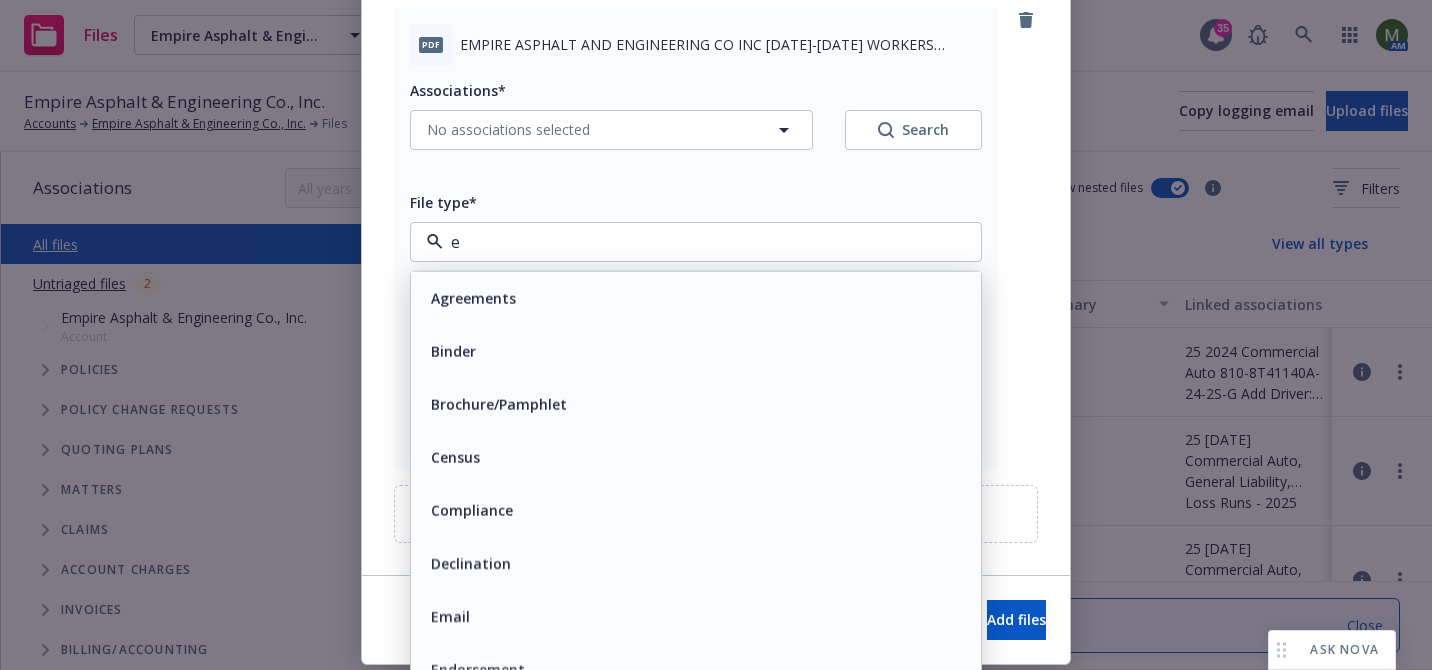 type on "ex" 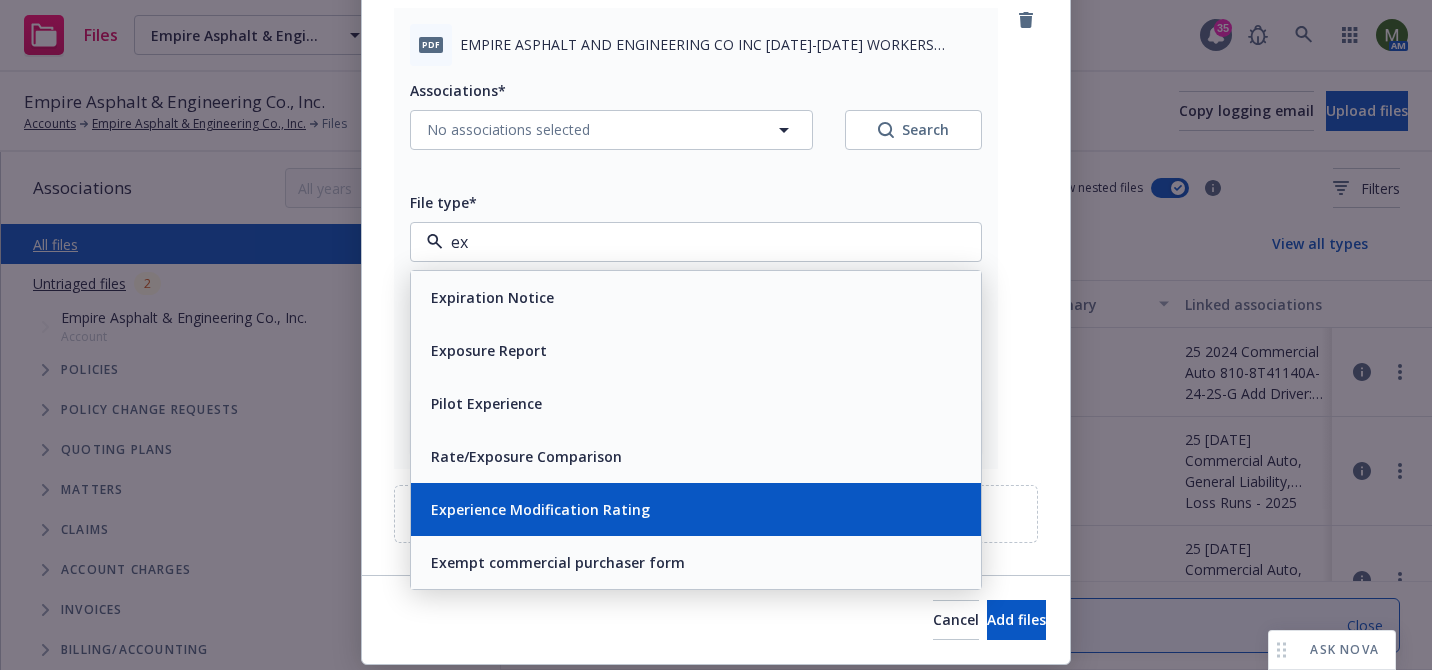 click on "Experience Modification Rating" at bounding box center (540, 509) 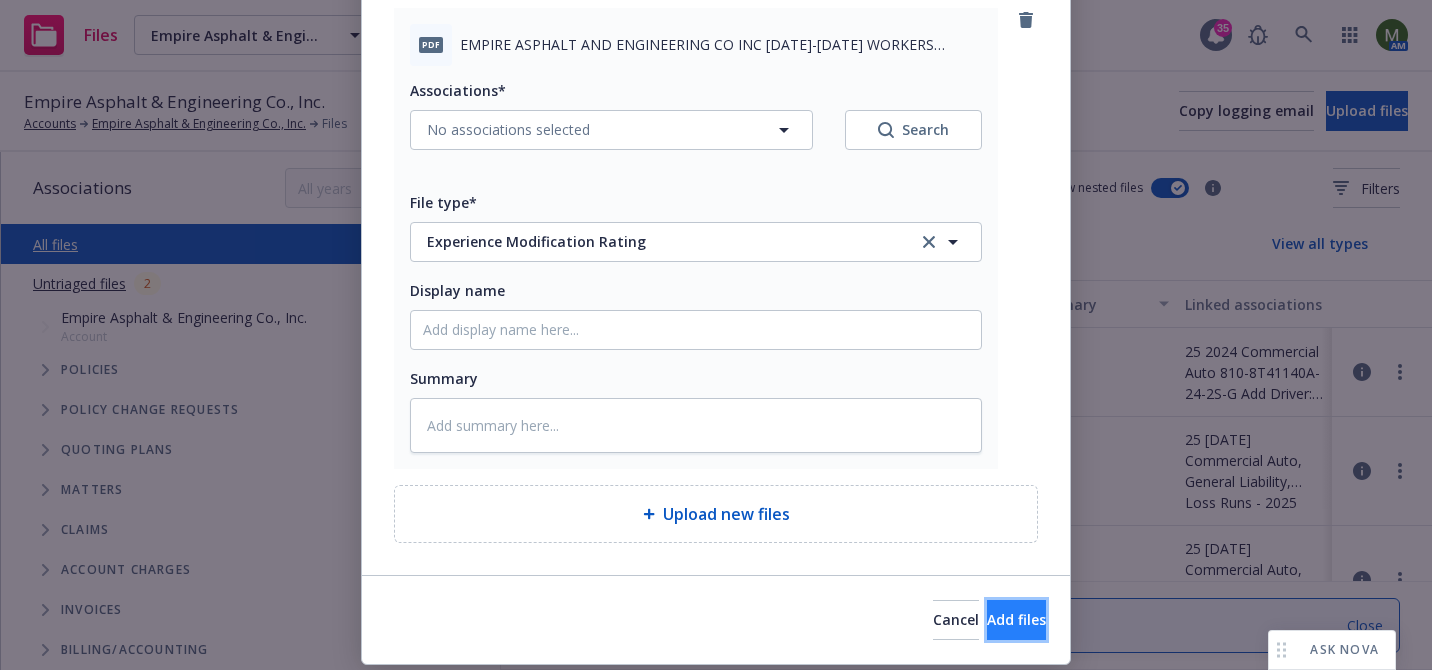 click on "Add files" at bounding box center [1016, 619] 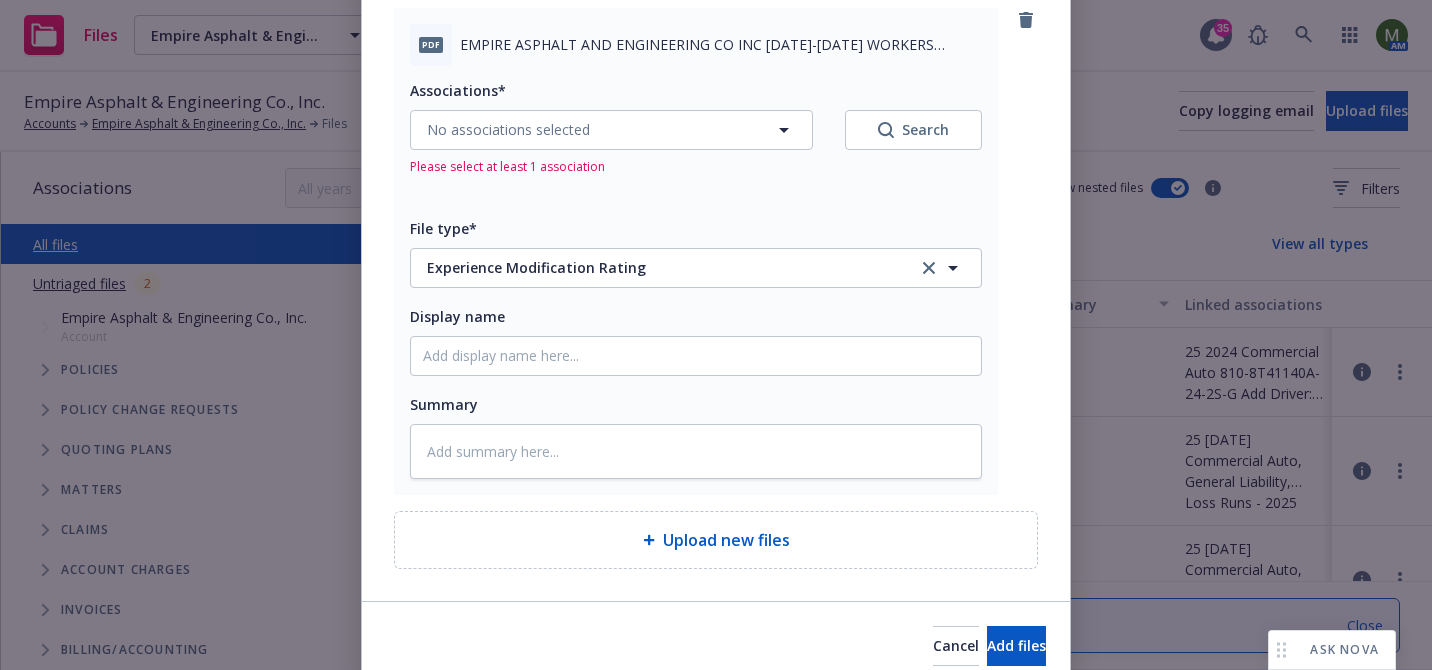 click on "Associations* No associations selected Search Please select at least 1 association" at bounding box center [696, 127] 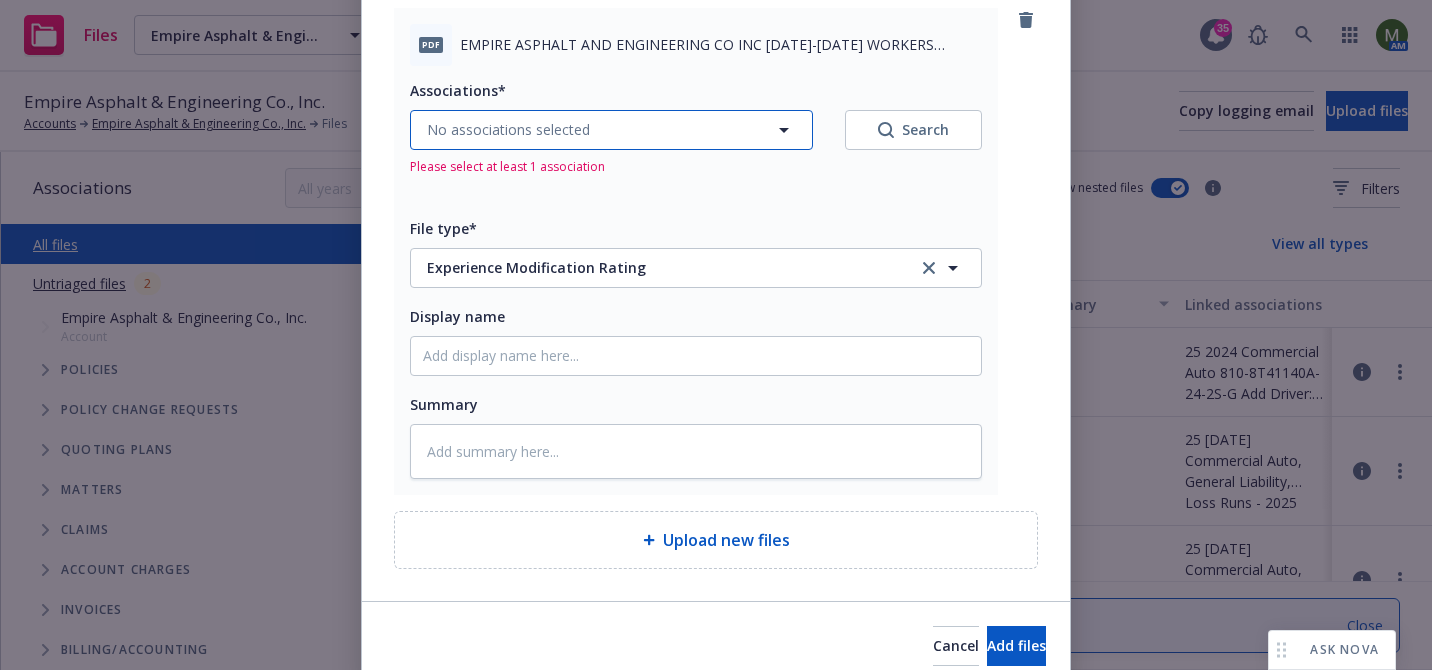 click on "No associations selected" at bounding box center [508, 129] 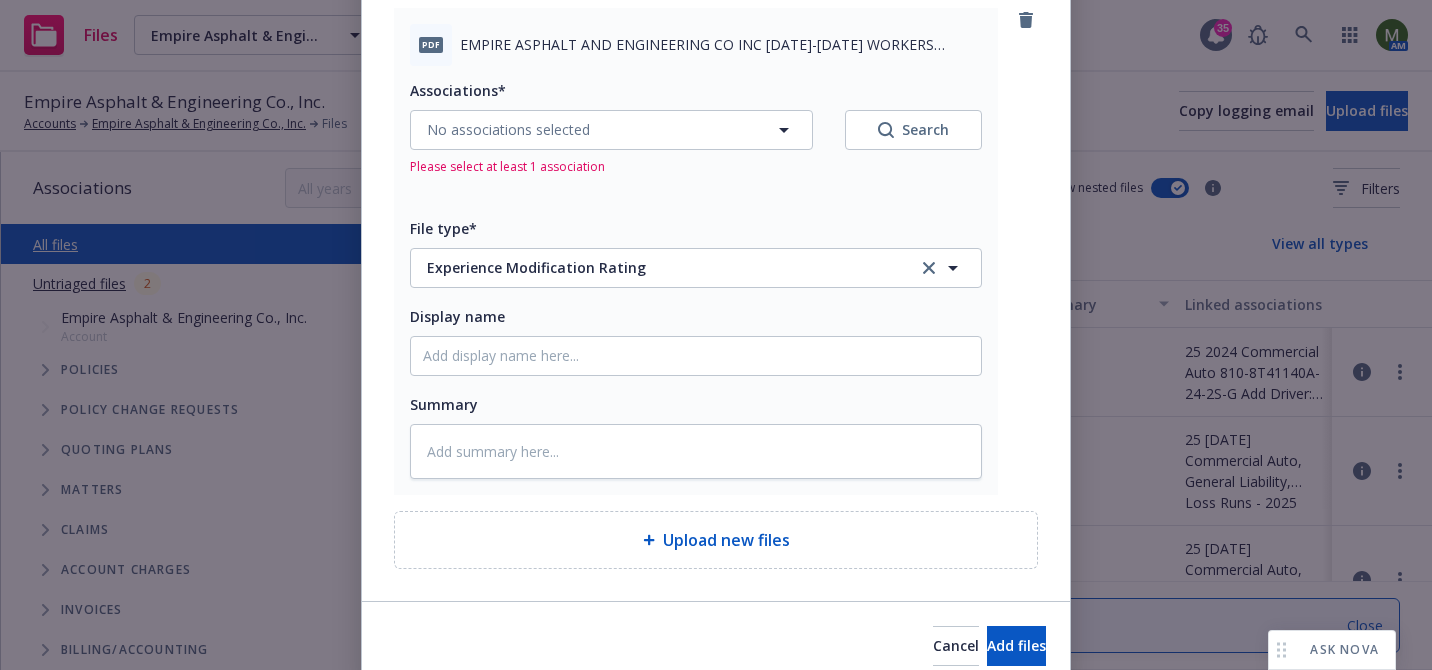type on "x" 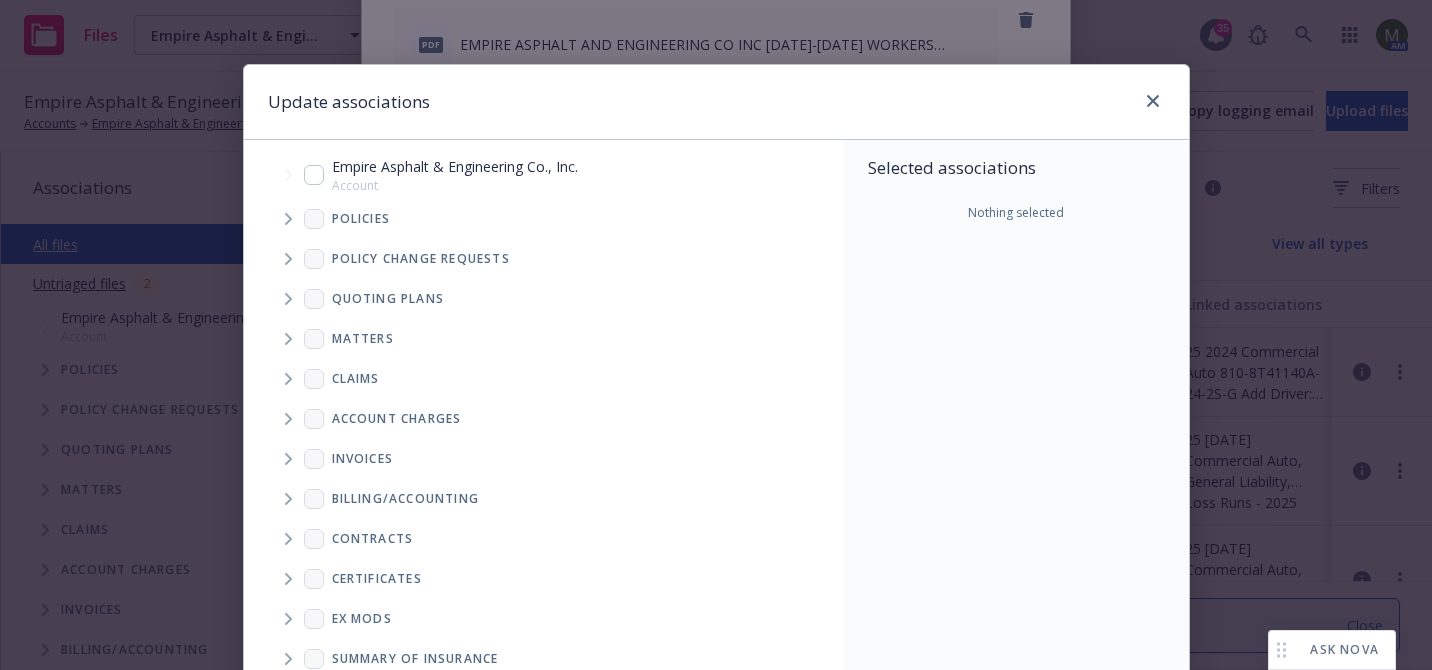 click at bounding box center [314, 175] 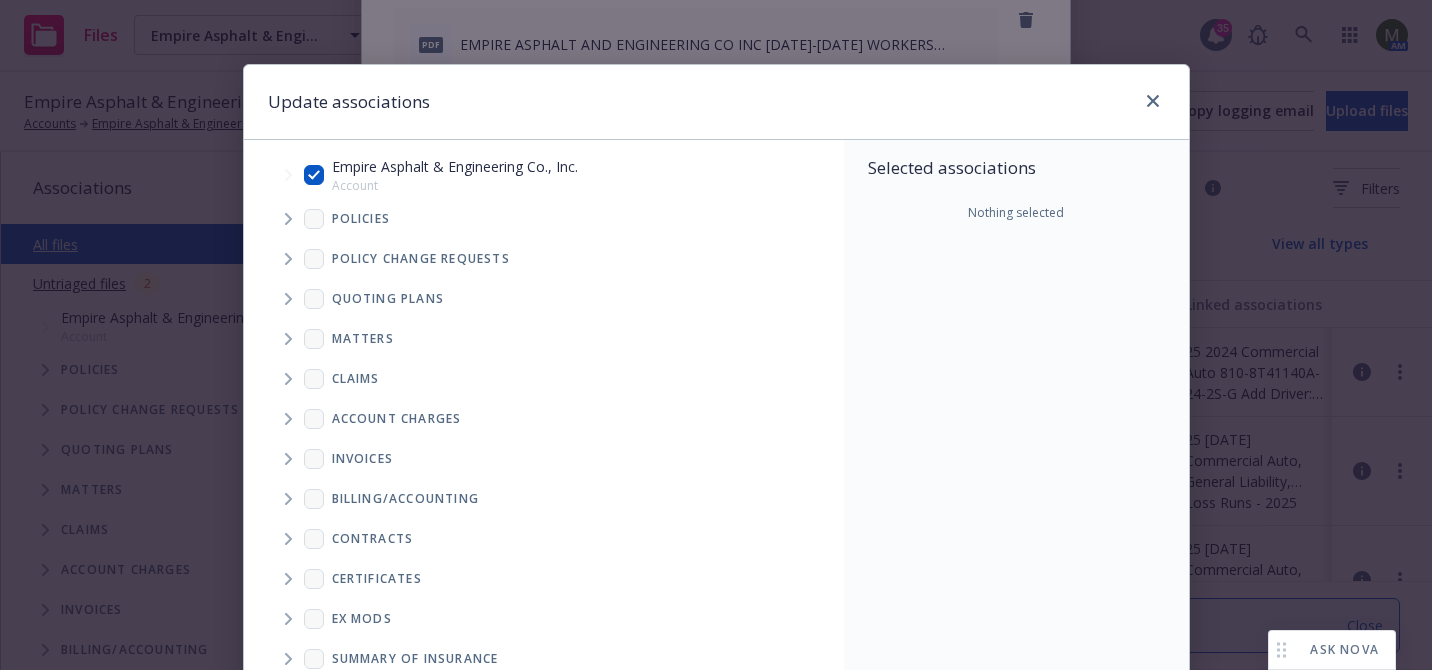 checkbox on "true" 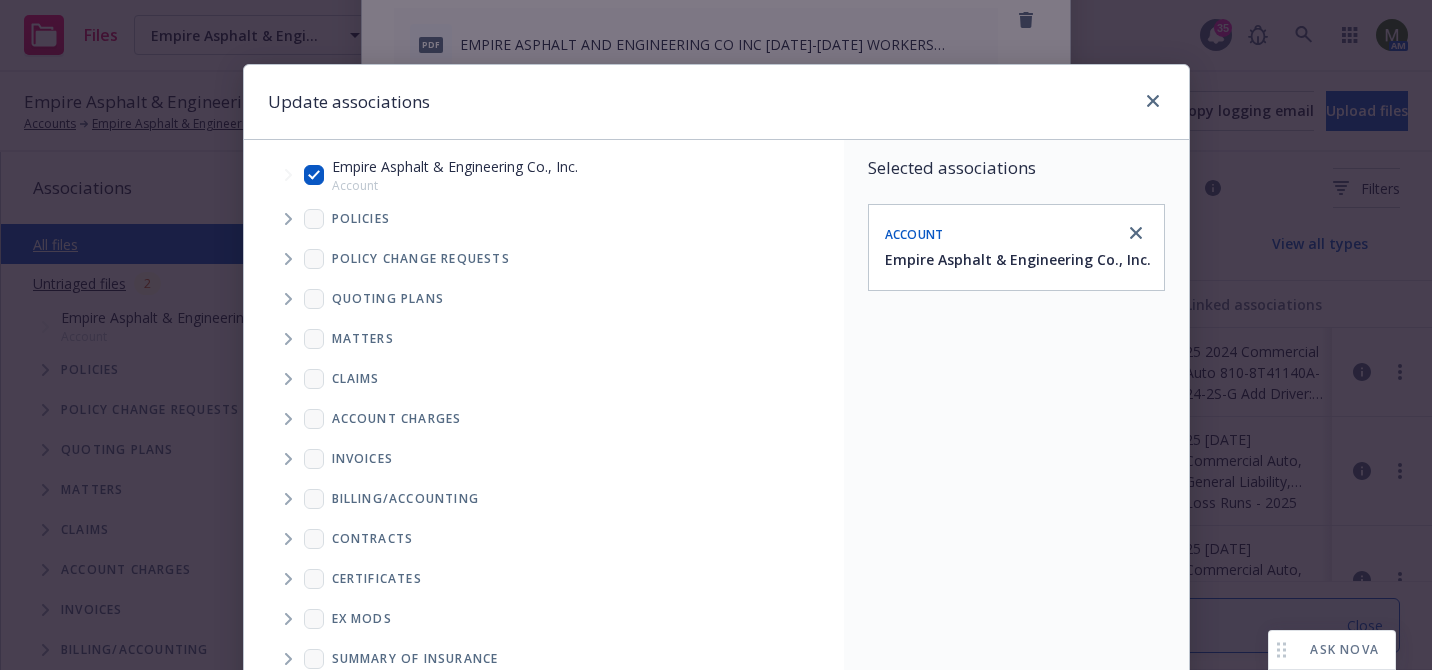 scroll, scrollTop: 323, scrollLeft: 0, axis: vertical 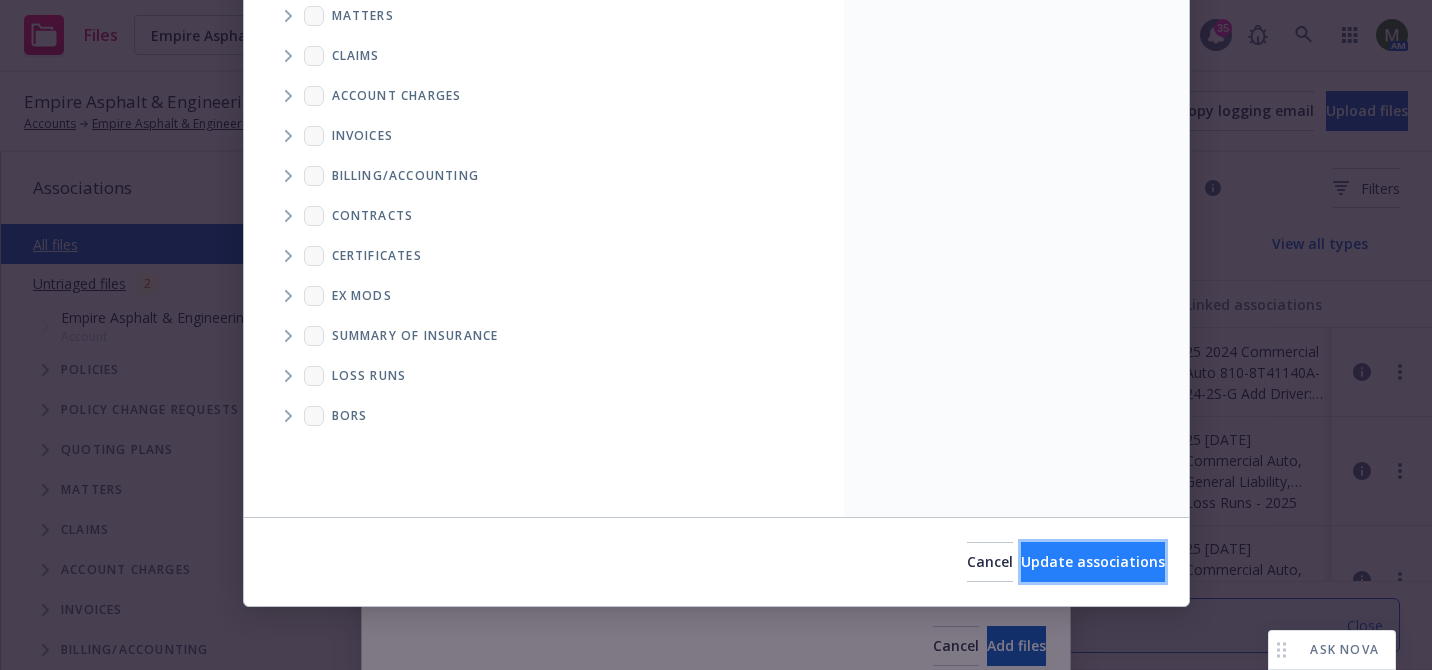 click on "Update associations" at bounding box center [1093, 561] 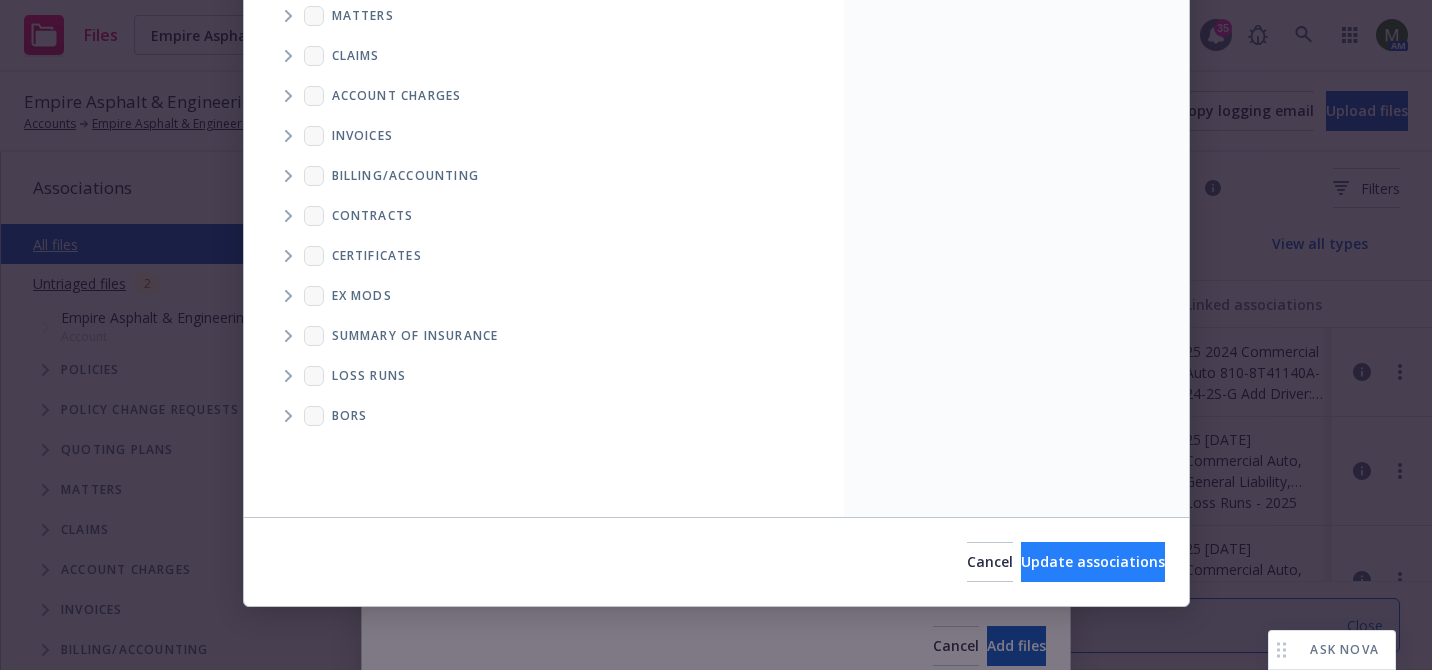 type on "x" 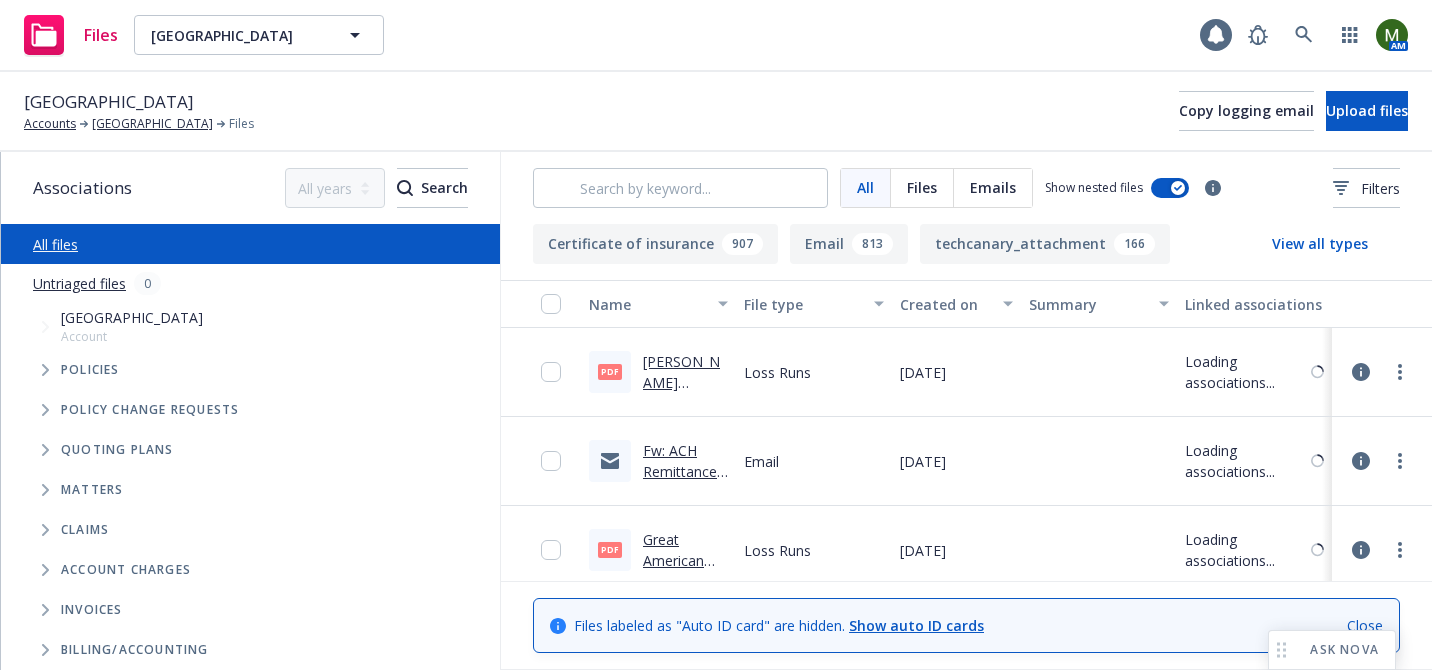 scroll, scrollTop: 0, scrollLeft: 0, axis: both 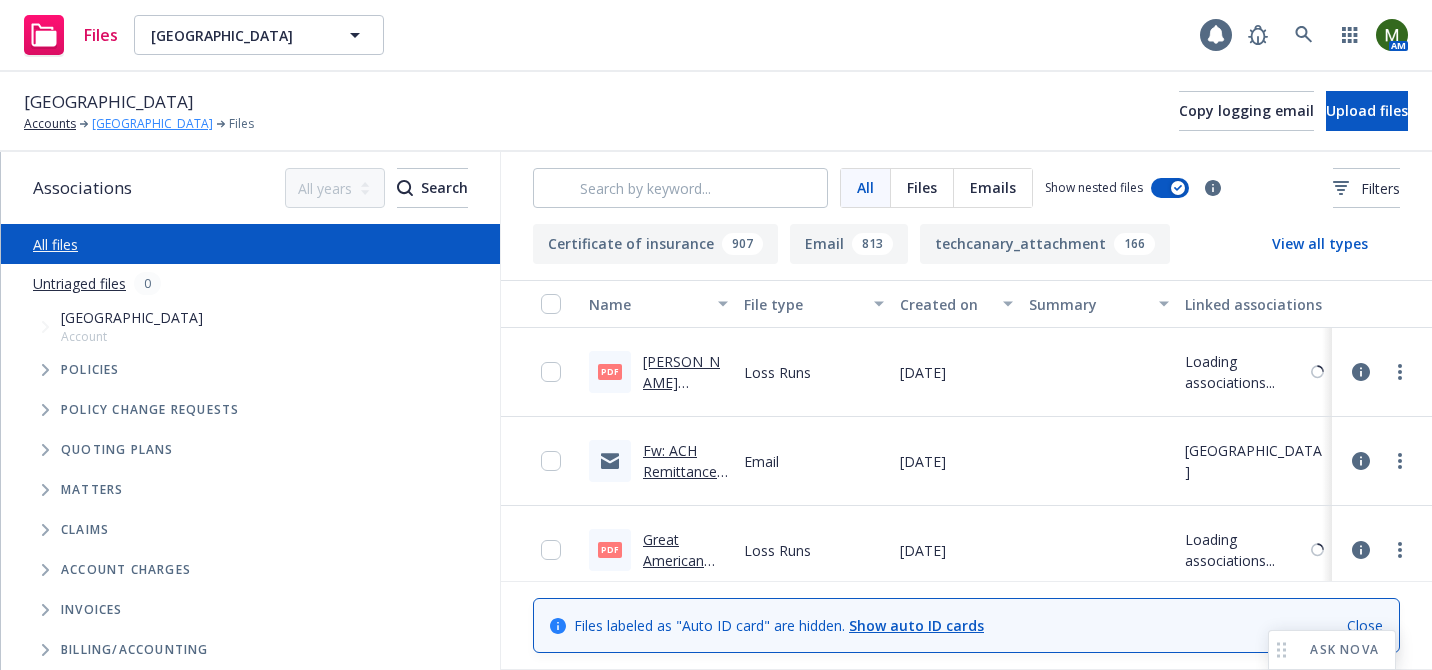 click on "Shakespeare Center of Los Angeles" at bounding box center [152, 124] 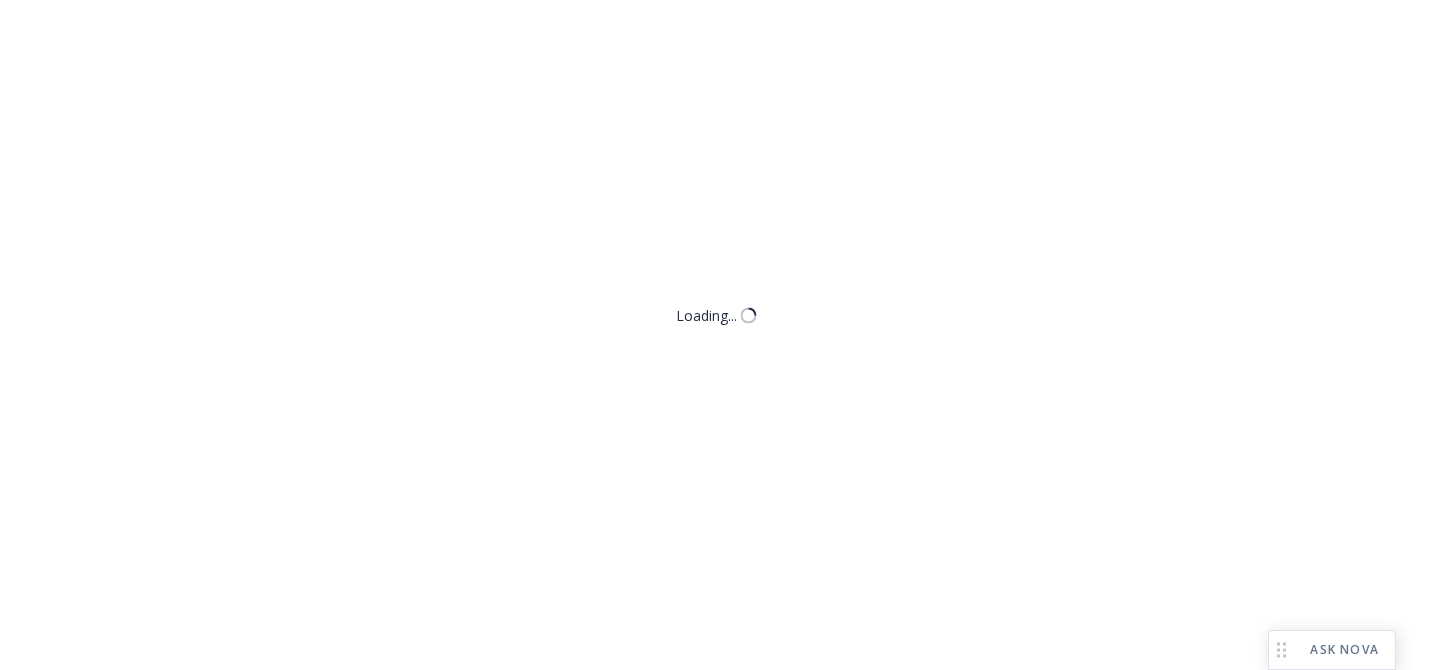 scroll, scrollTop: 0, scrollLeft: 0, axis: both 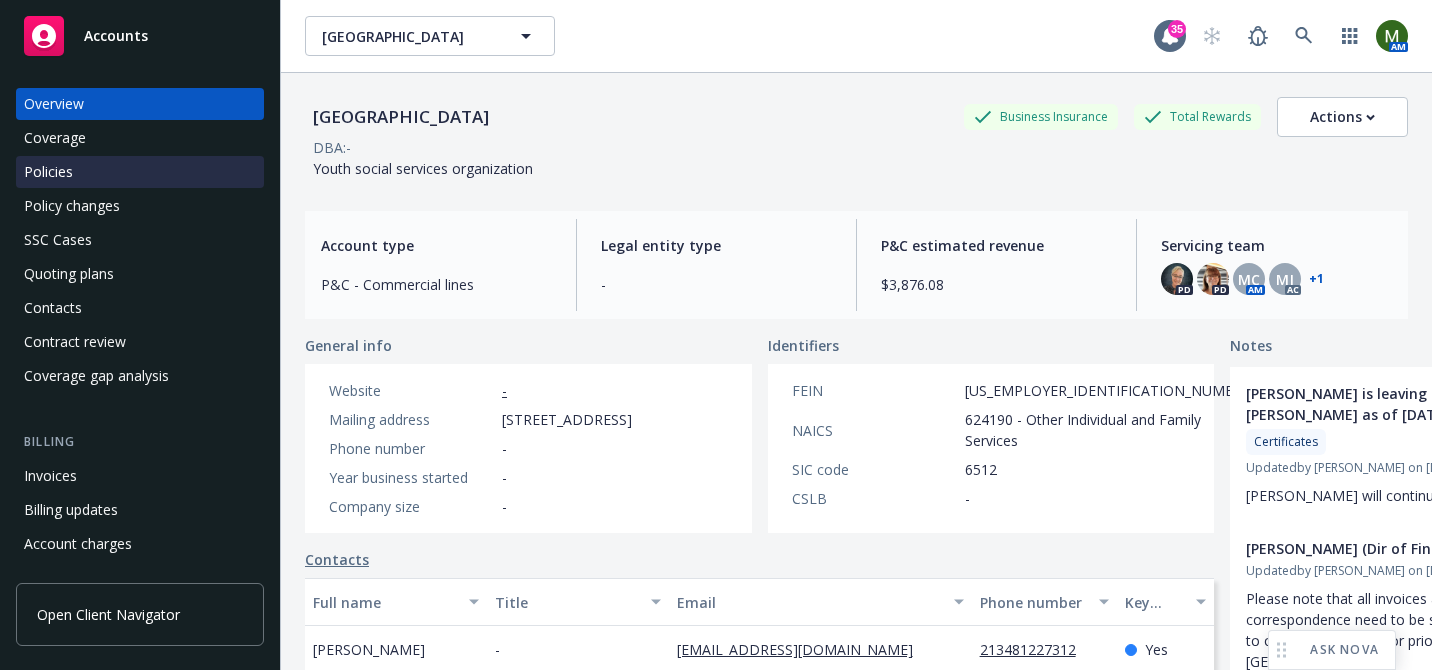 click on "Policies" at bounding box center [140, 172] 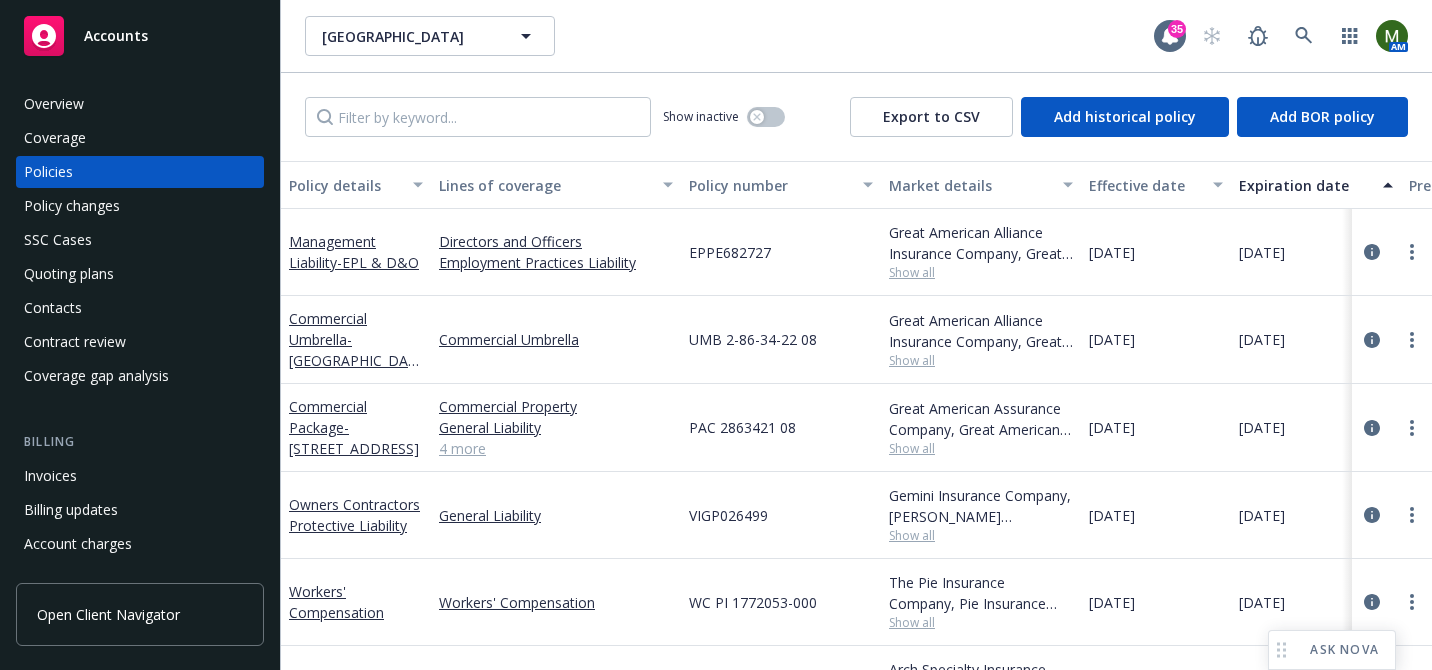 scroll, scrollTop: 63, scrollLeft: 0, axis: vertical 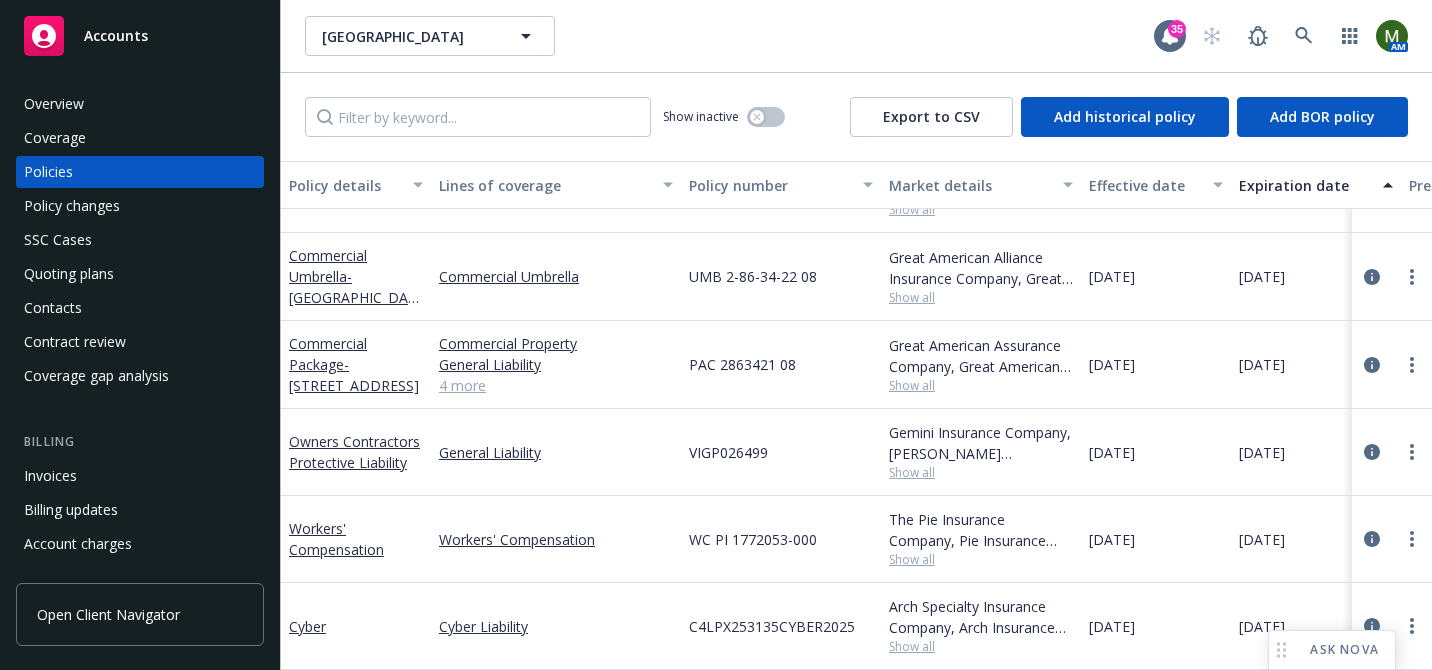 click on "WC PI 1772053-000" at bounding box center [753, 539] 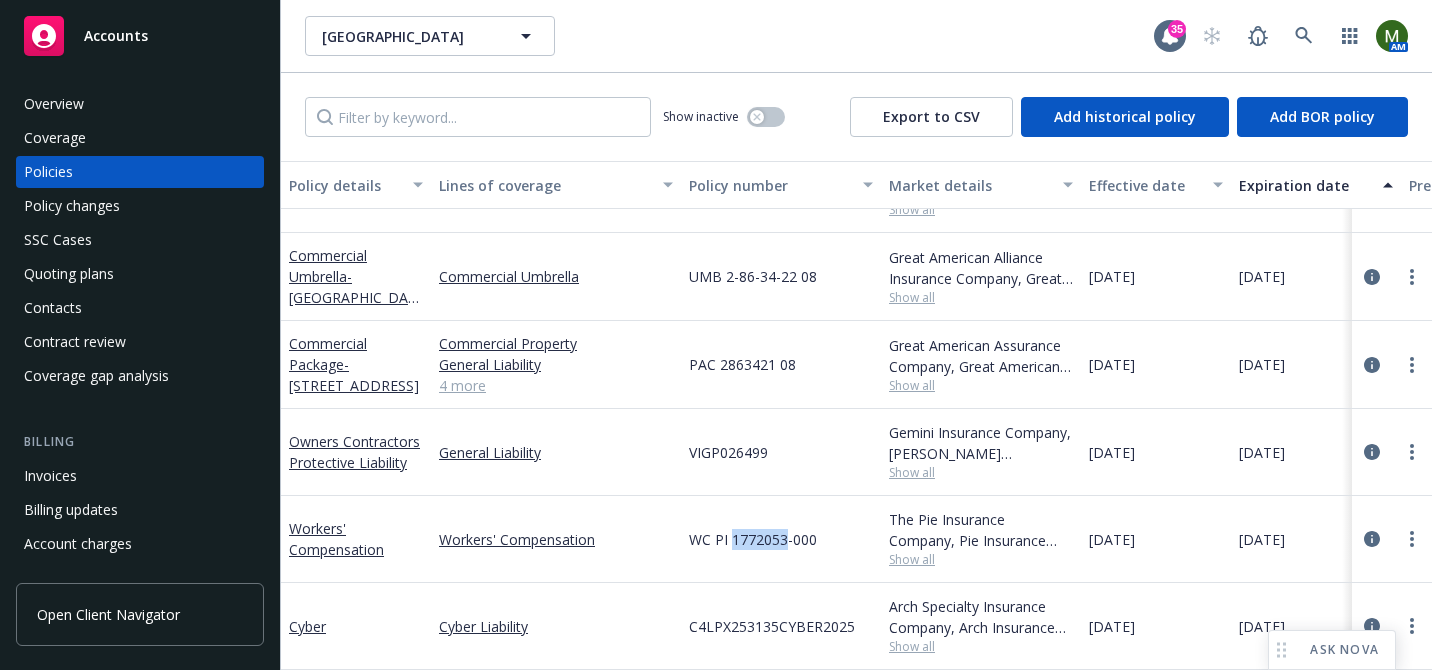 click on "WC PI 1772053-000" at bounding box center (753, 539) 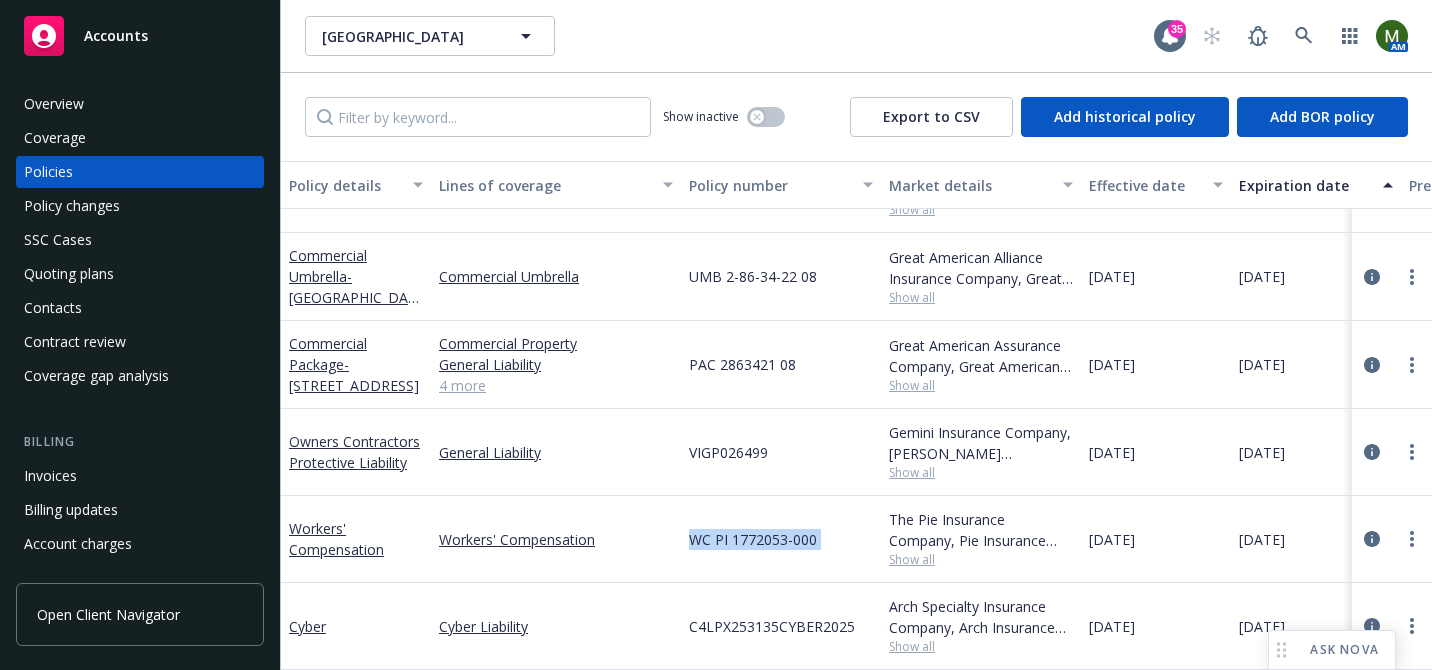 click on "WC PI 1772053-000" at bounding box center (753, 539) 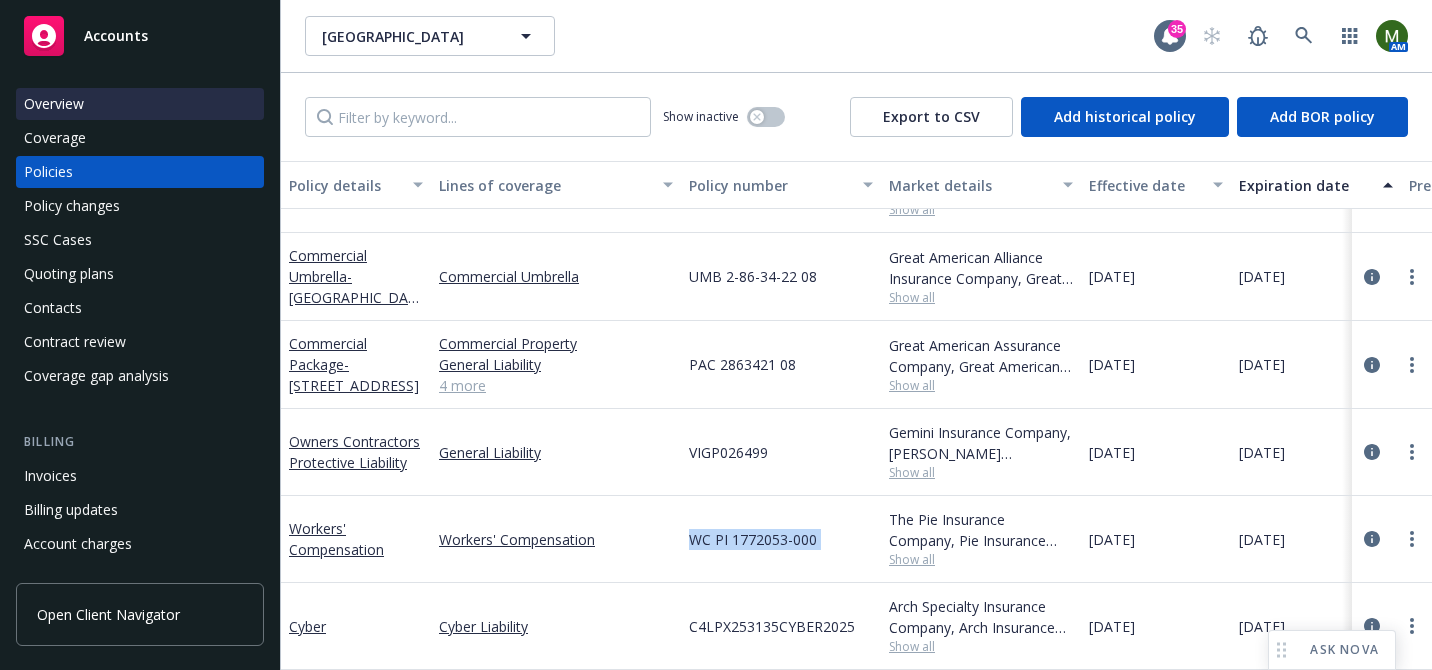 click on "Overview" at bounding box center [140, 104] 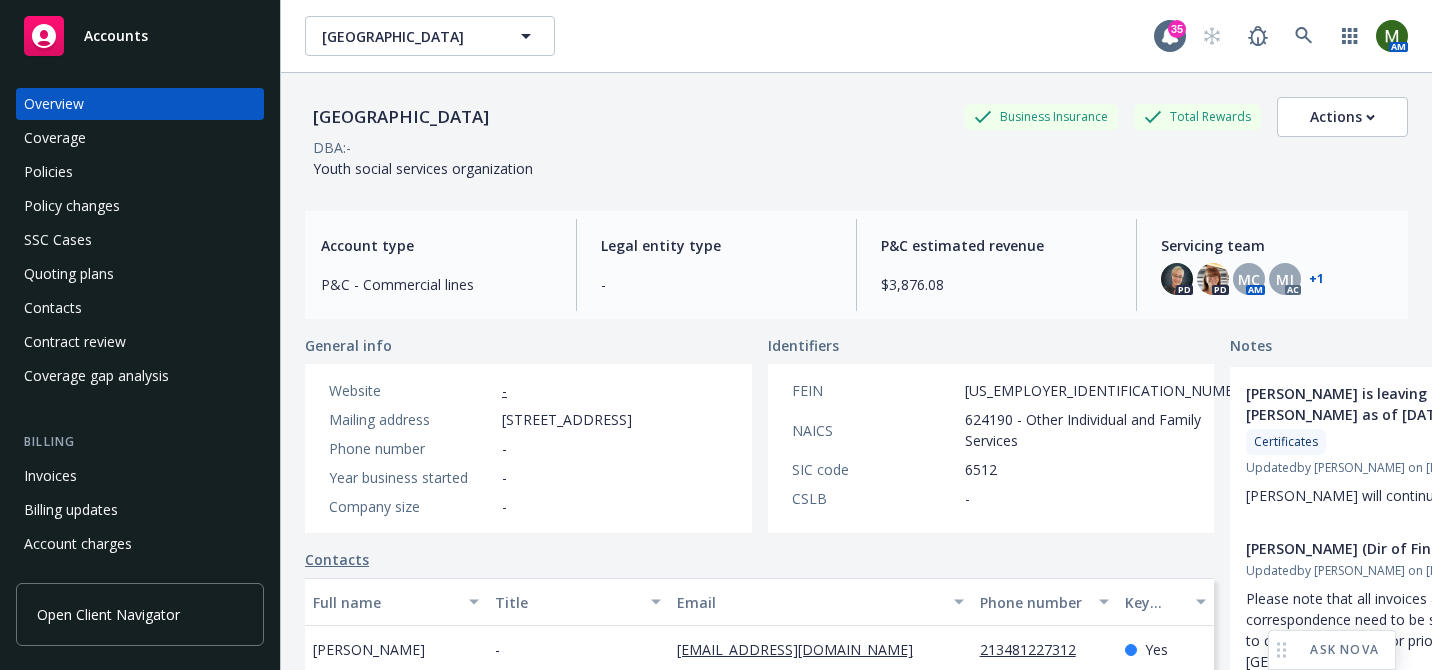 click on "13-3167013" at bounding box center (1111, 390) 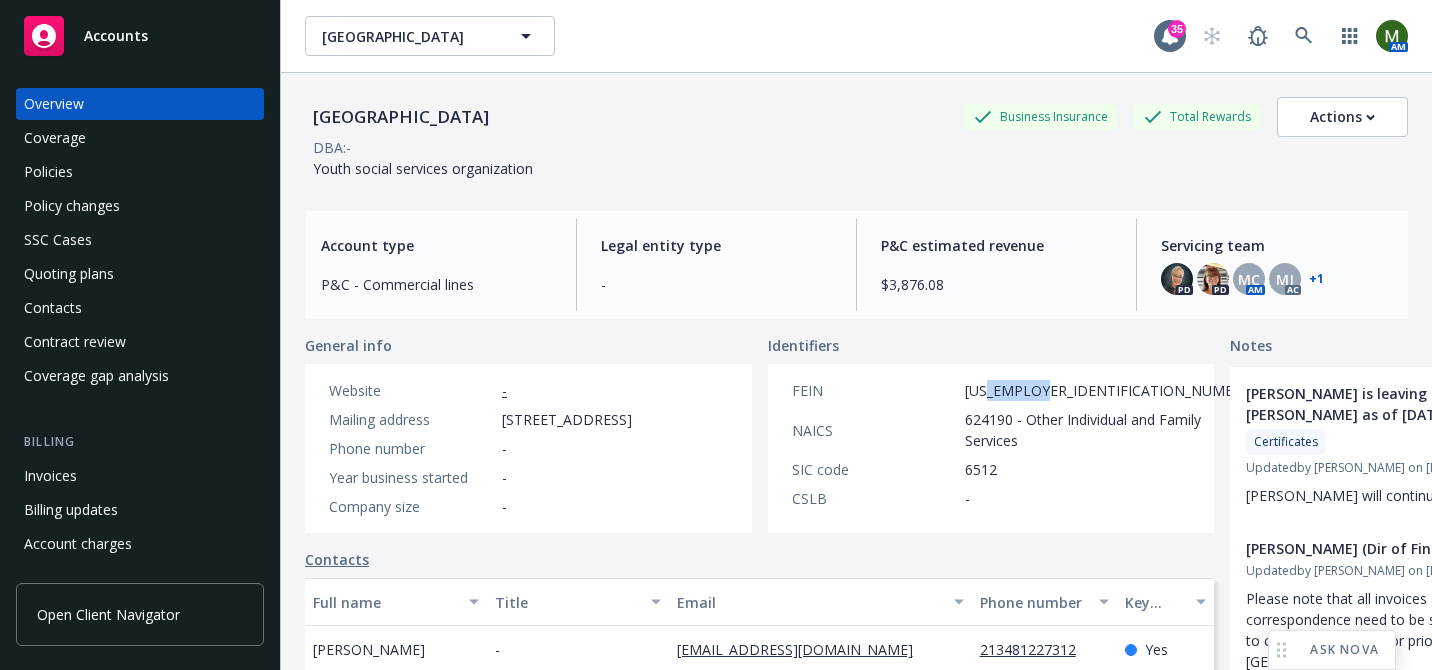 click on "13-3167013" at bounding box center [1111, 390] 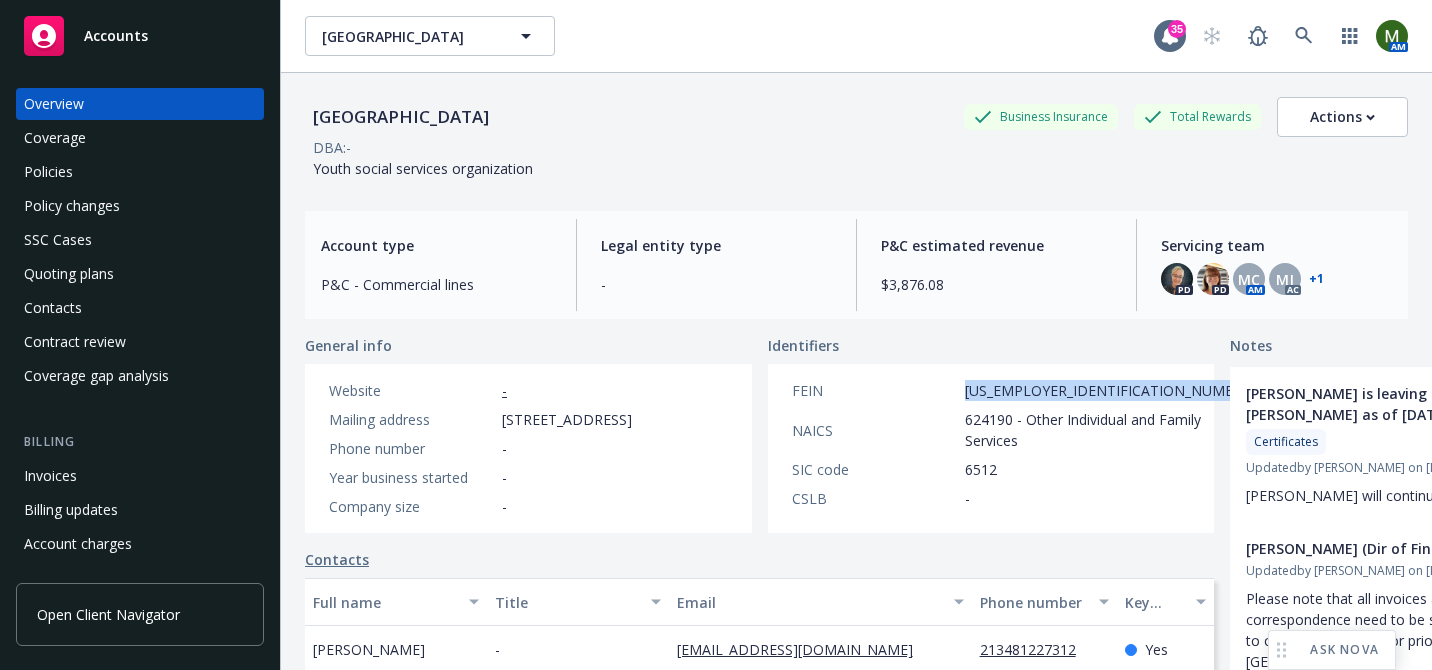 click on "13-3167013" at bounding box center [1111, 390] 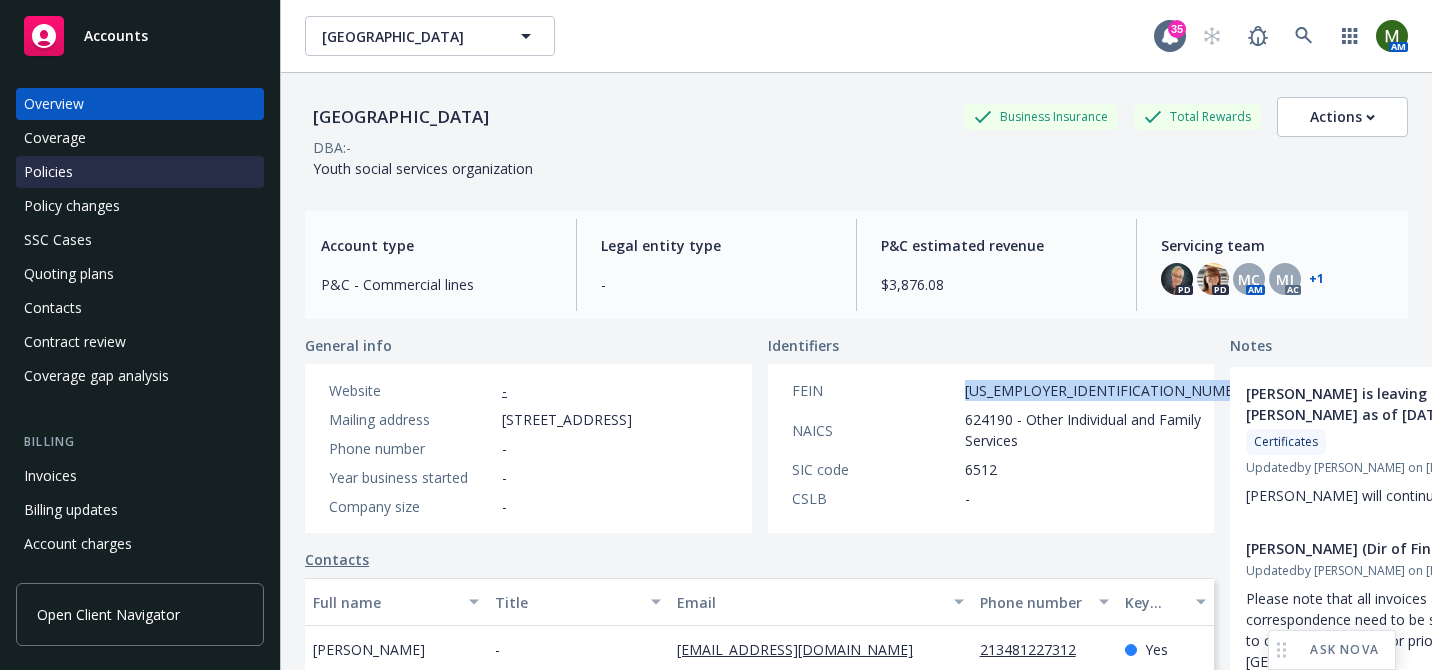 click on "Policies" at bounding box center (48, 172) 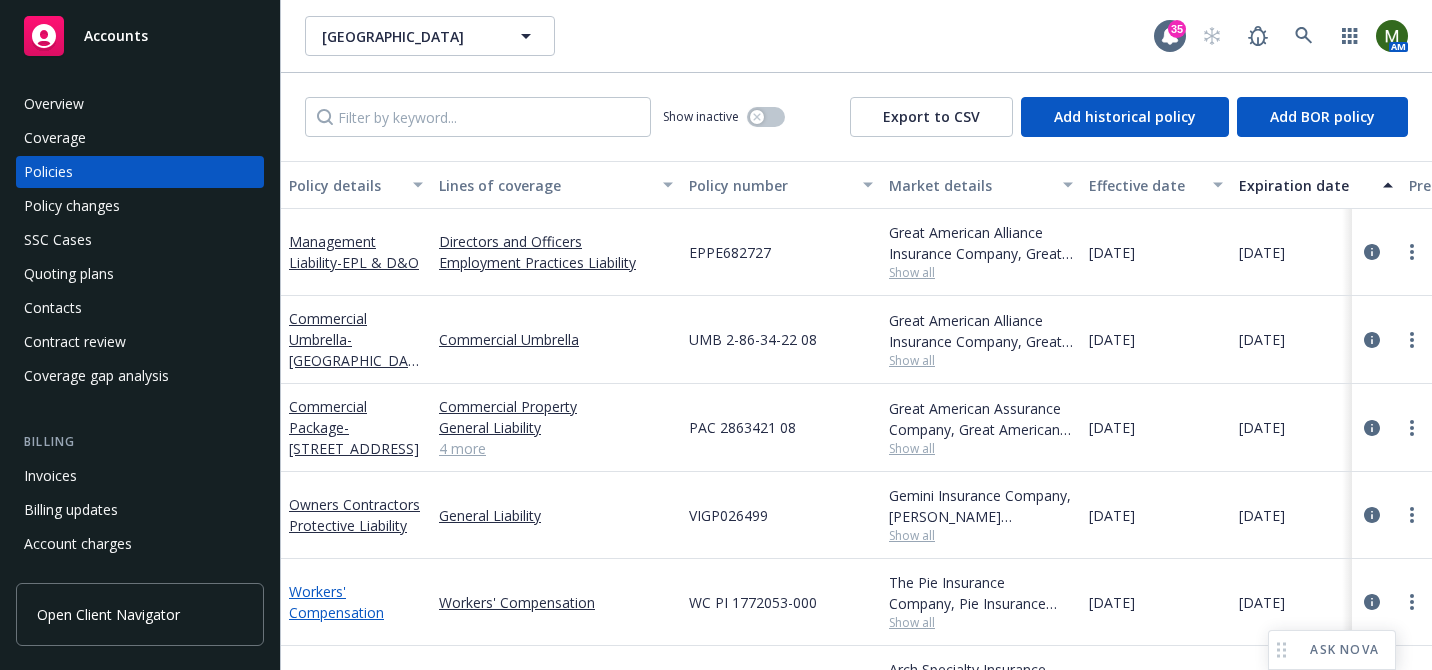 click on "Workers' Compensation" at bounding box center [336, 602] 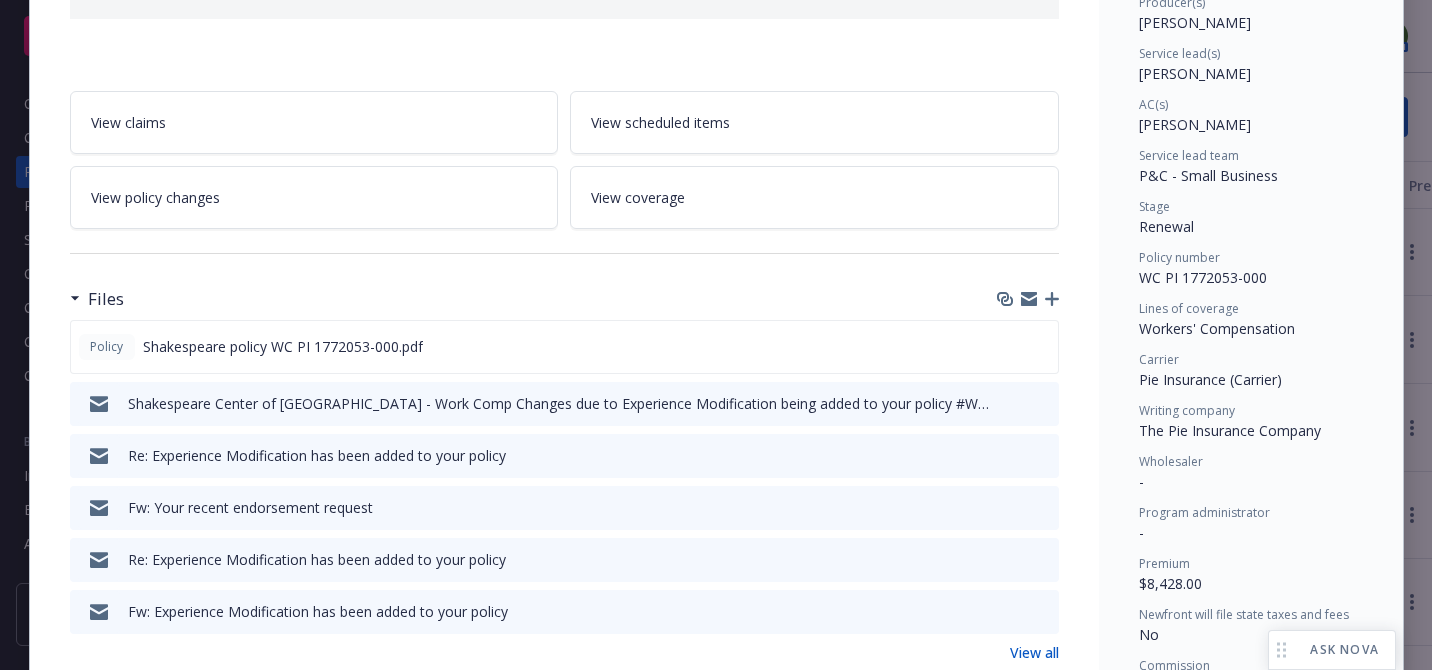 scroll, scrollTop: 292, scrollLeft: 0, axis: vertical 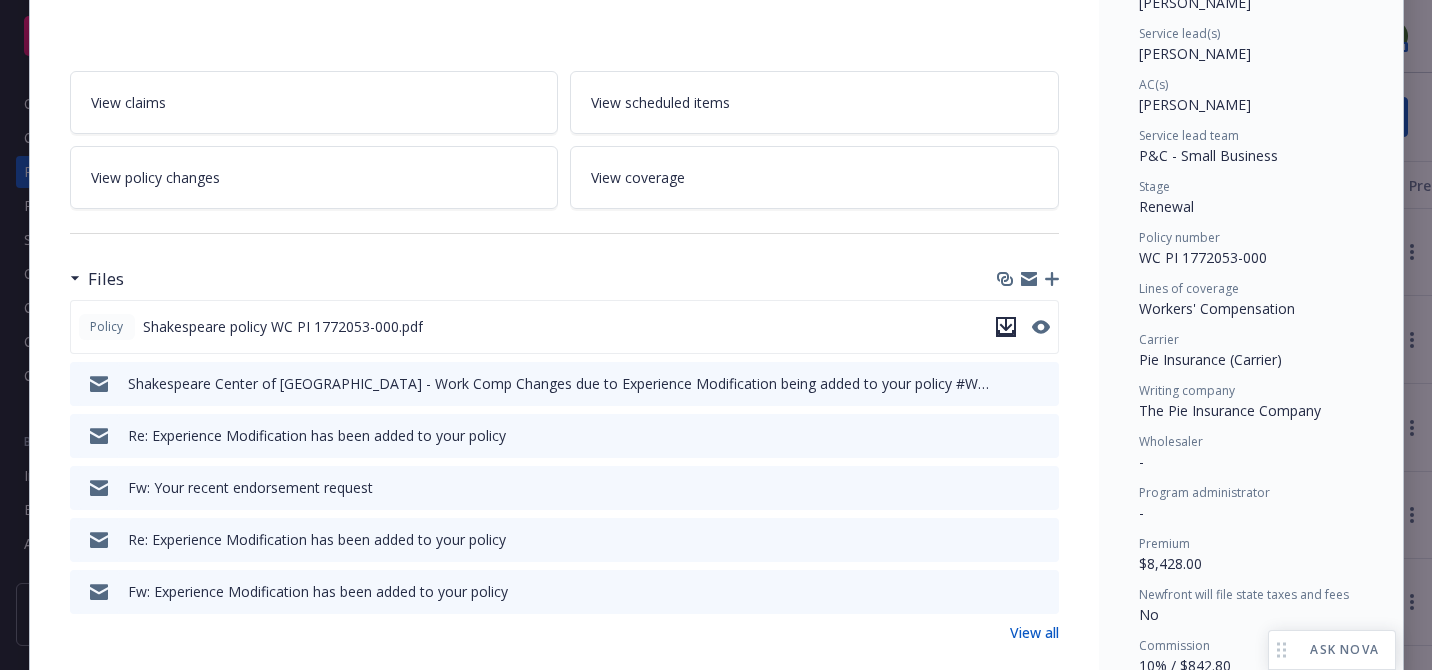 click 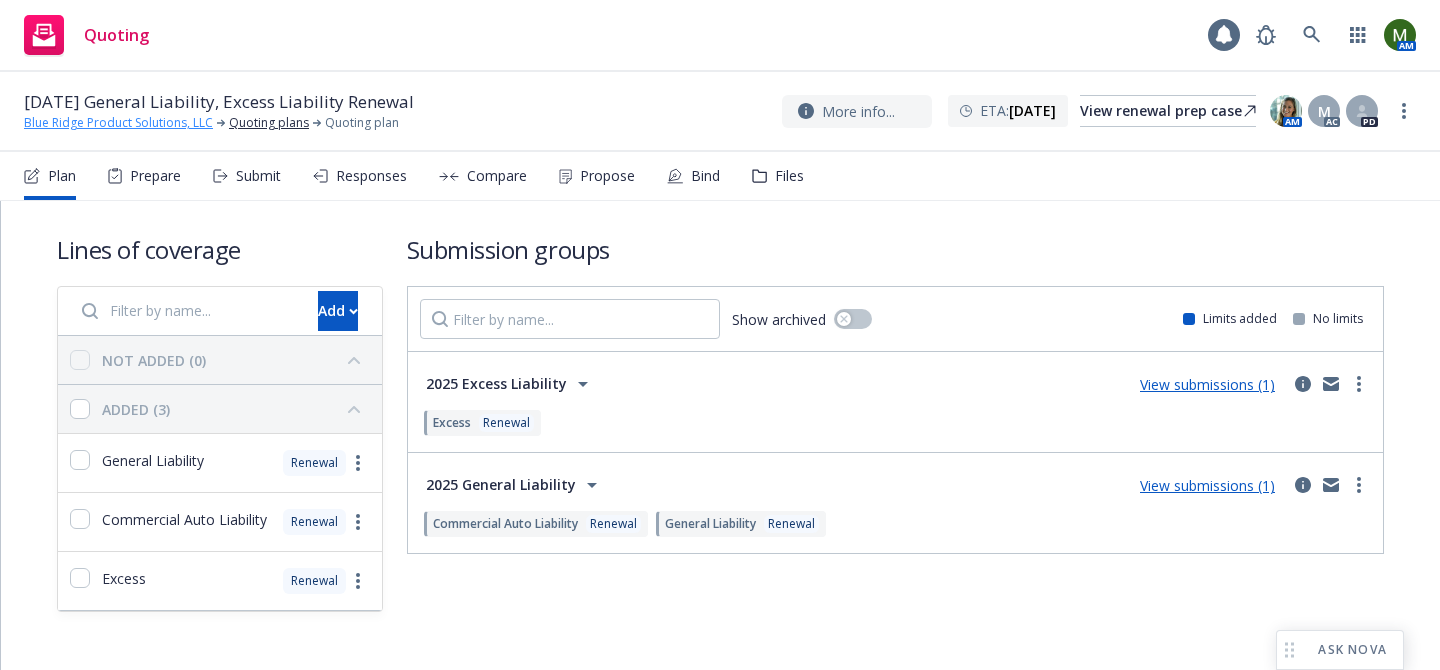 scroll, scrollTop: 0, scrollLeft: 0, axis: both 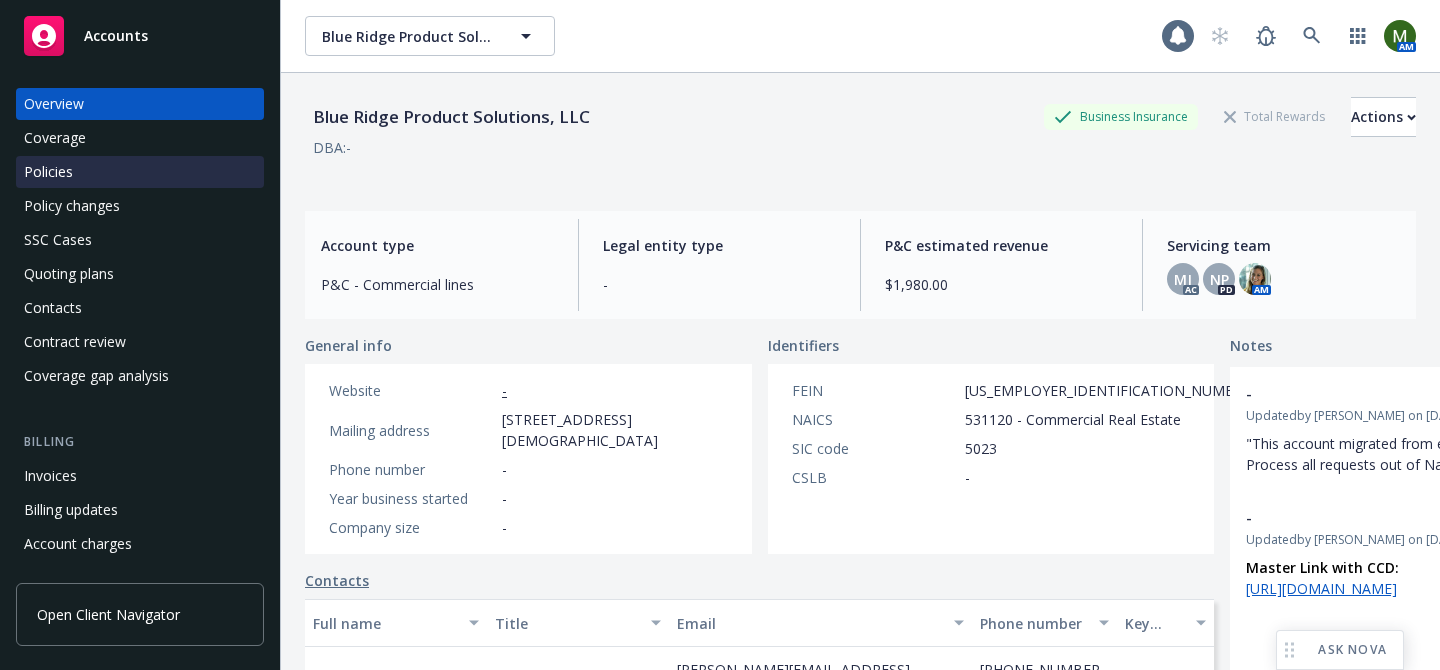 click on "Policies" at bounding box center [140, 172] 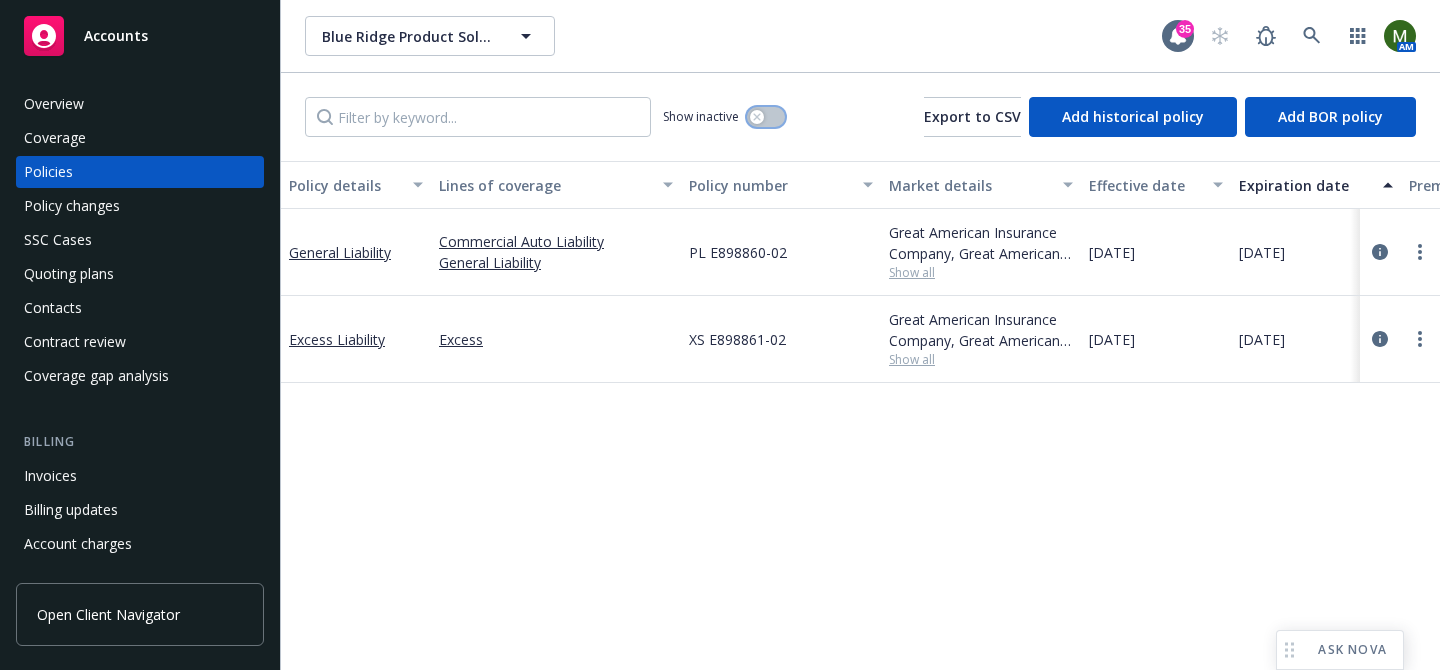 click at bounding box center (766, 117) 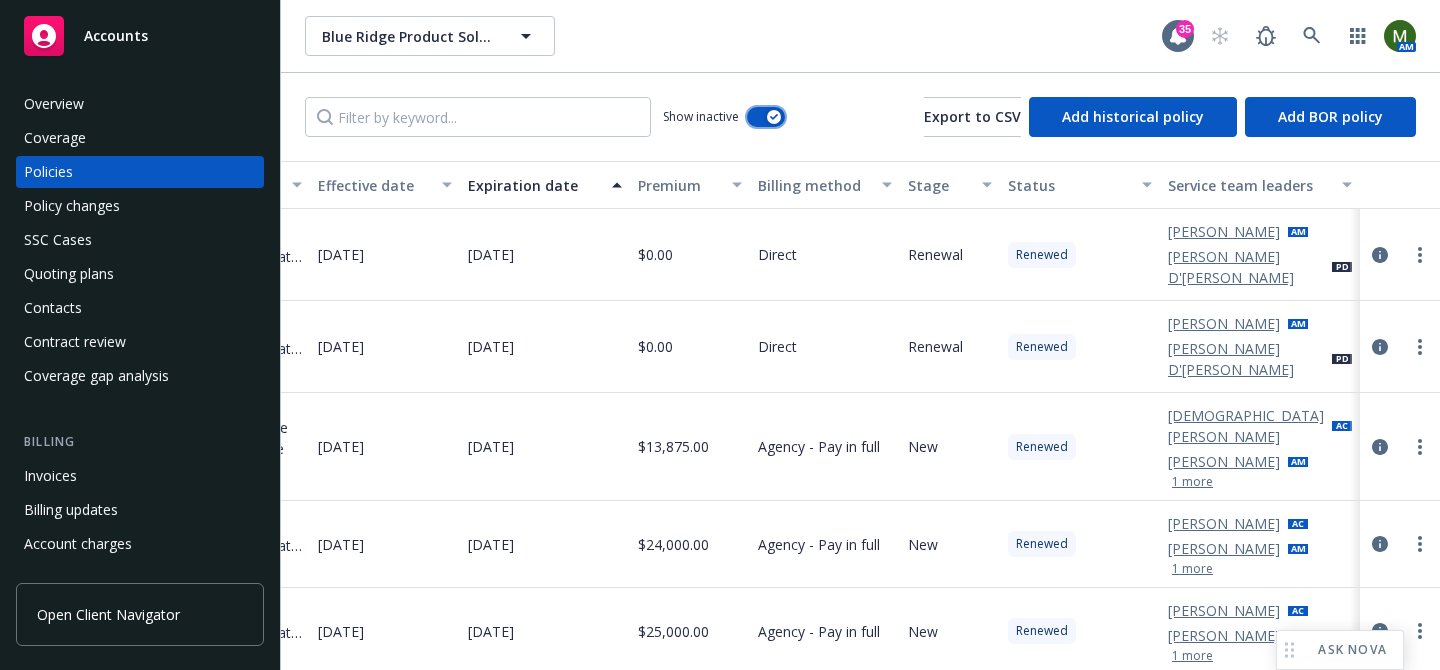 scroll, scrollTop: 0, scrollLeft: 0, axis: both 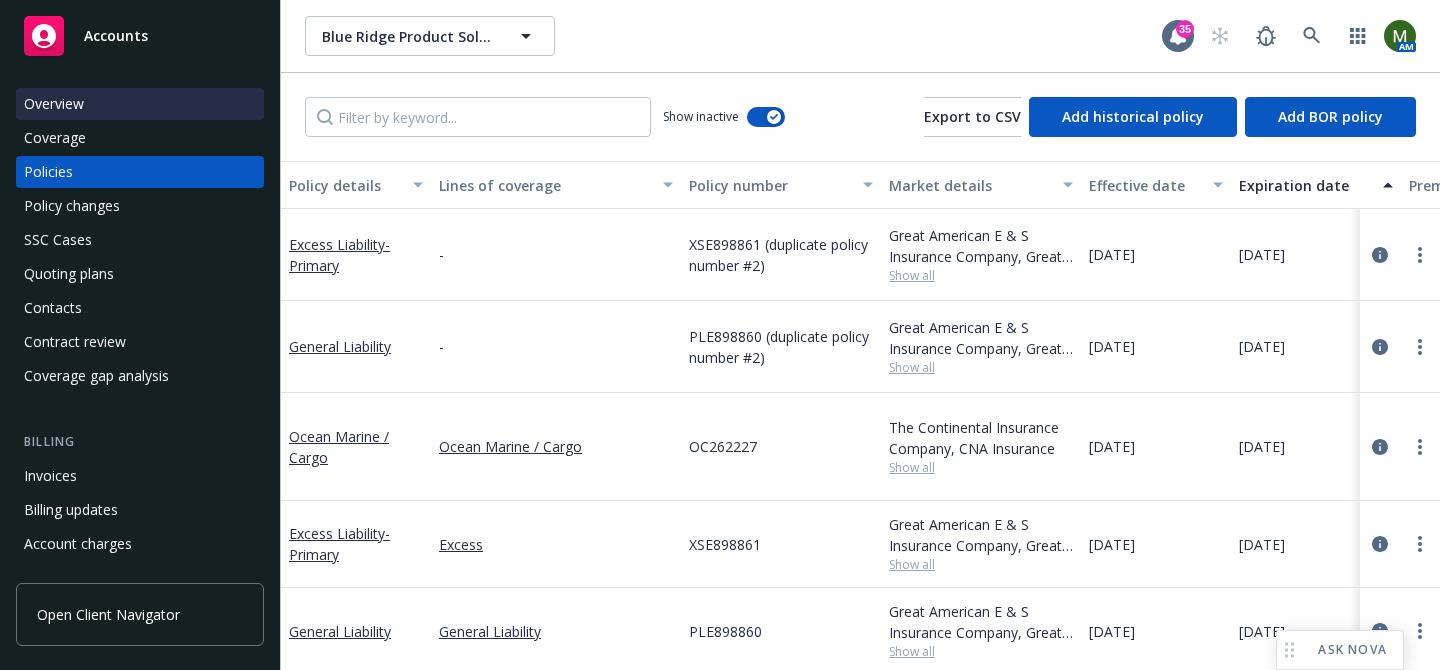 click on "Overview" at bounding box center (140, 104) 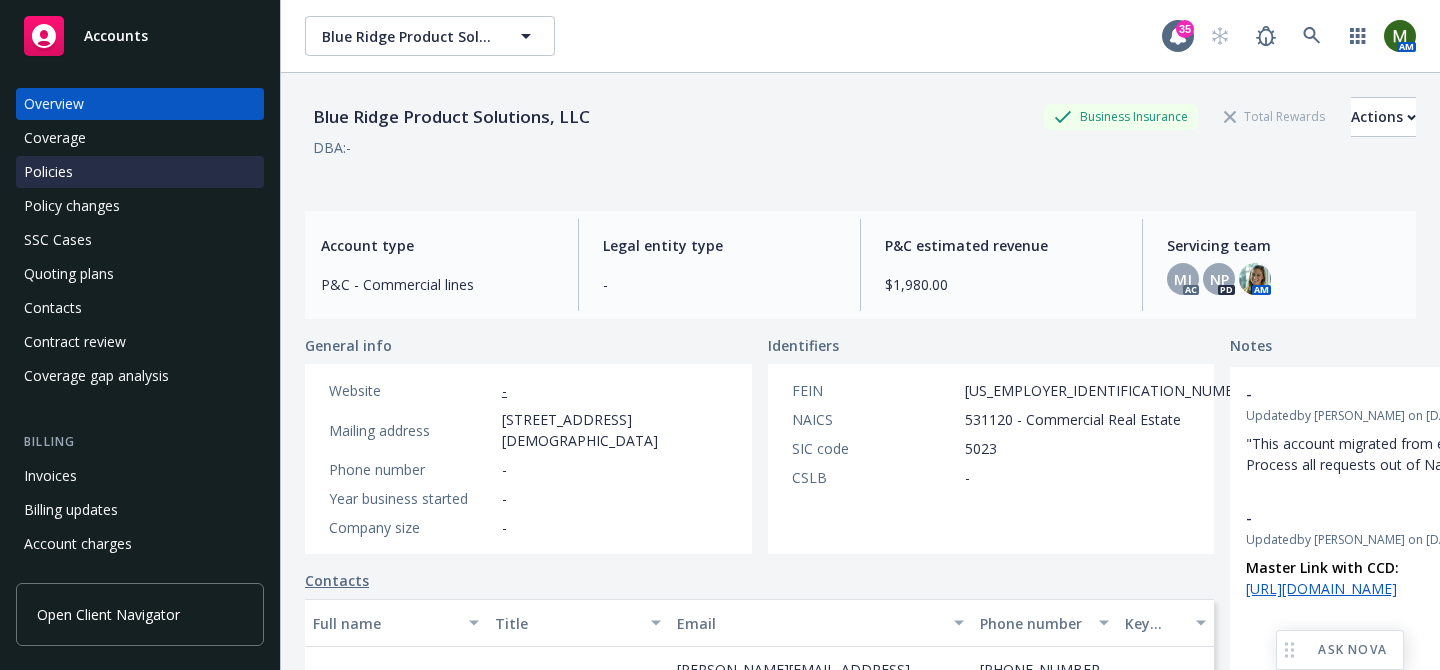 click on "Policies" at bounding box center (140, 172) 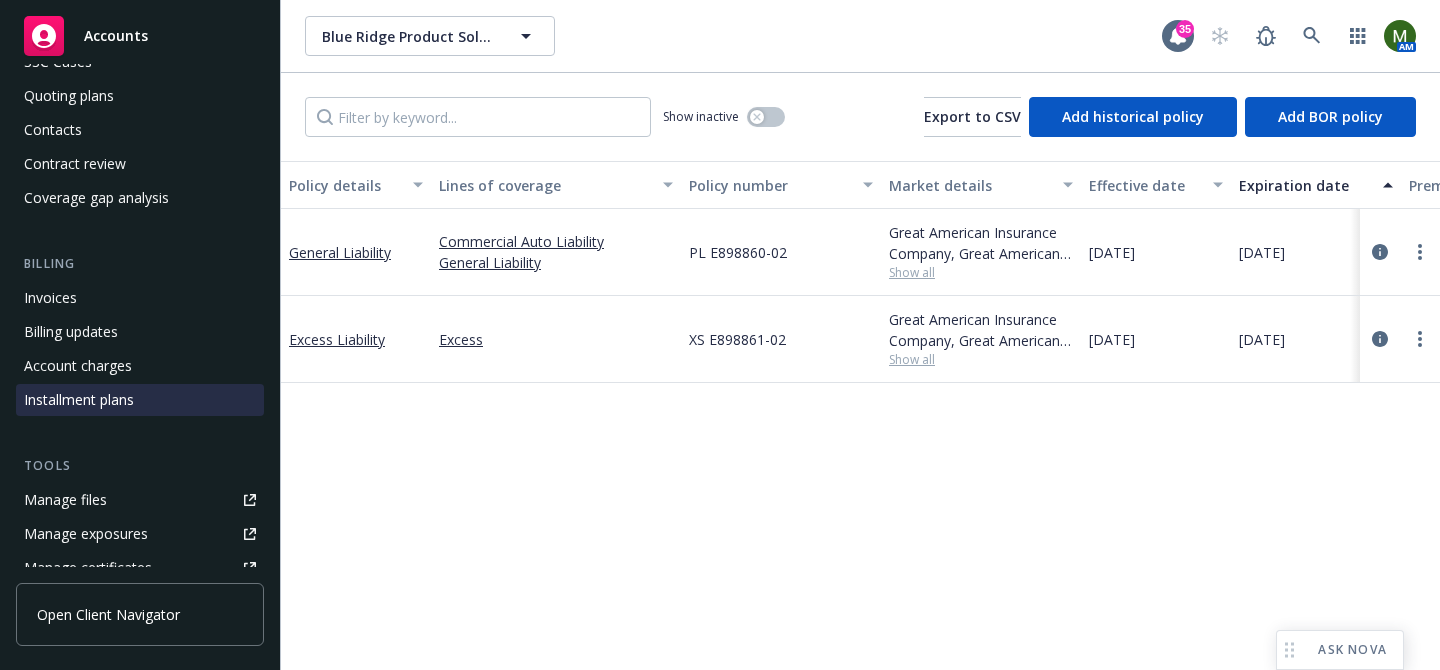 scroll, scrollTop: 196, scrollLeft: 0, axis: vertical 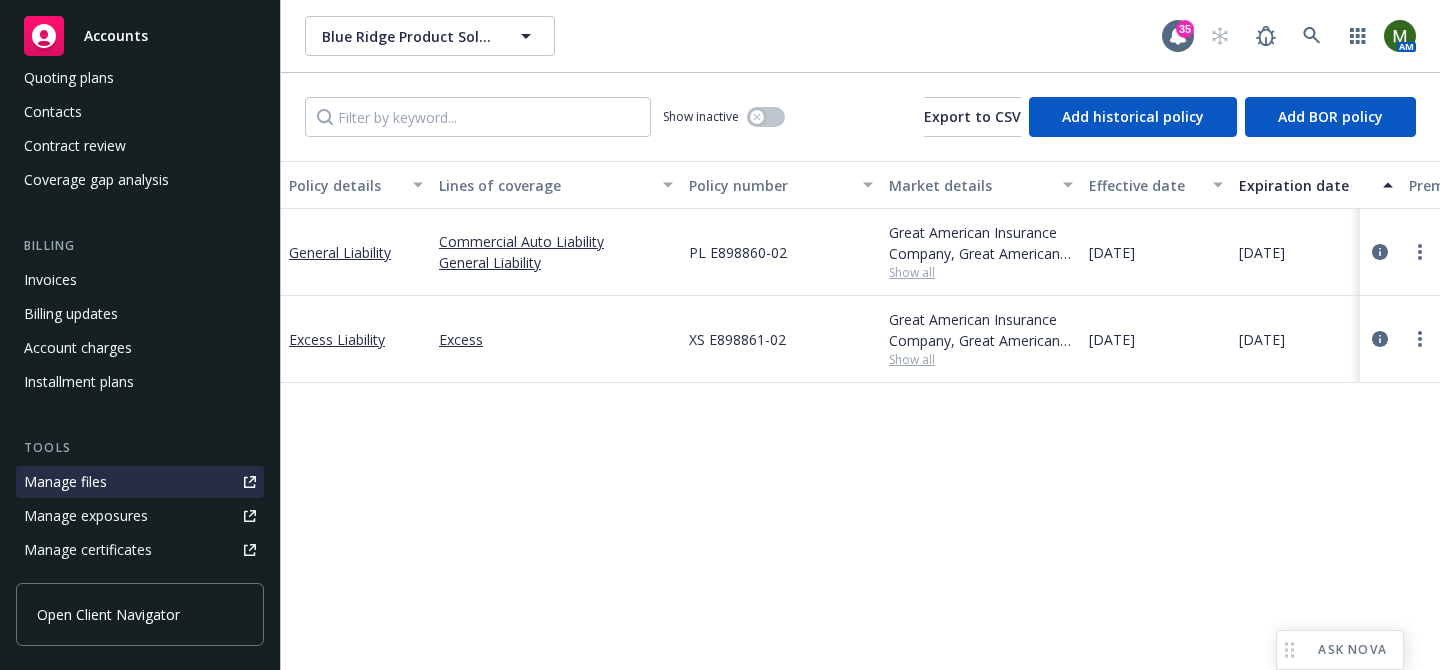 click on "Manage files" at bounding box center (65, 482) 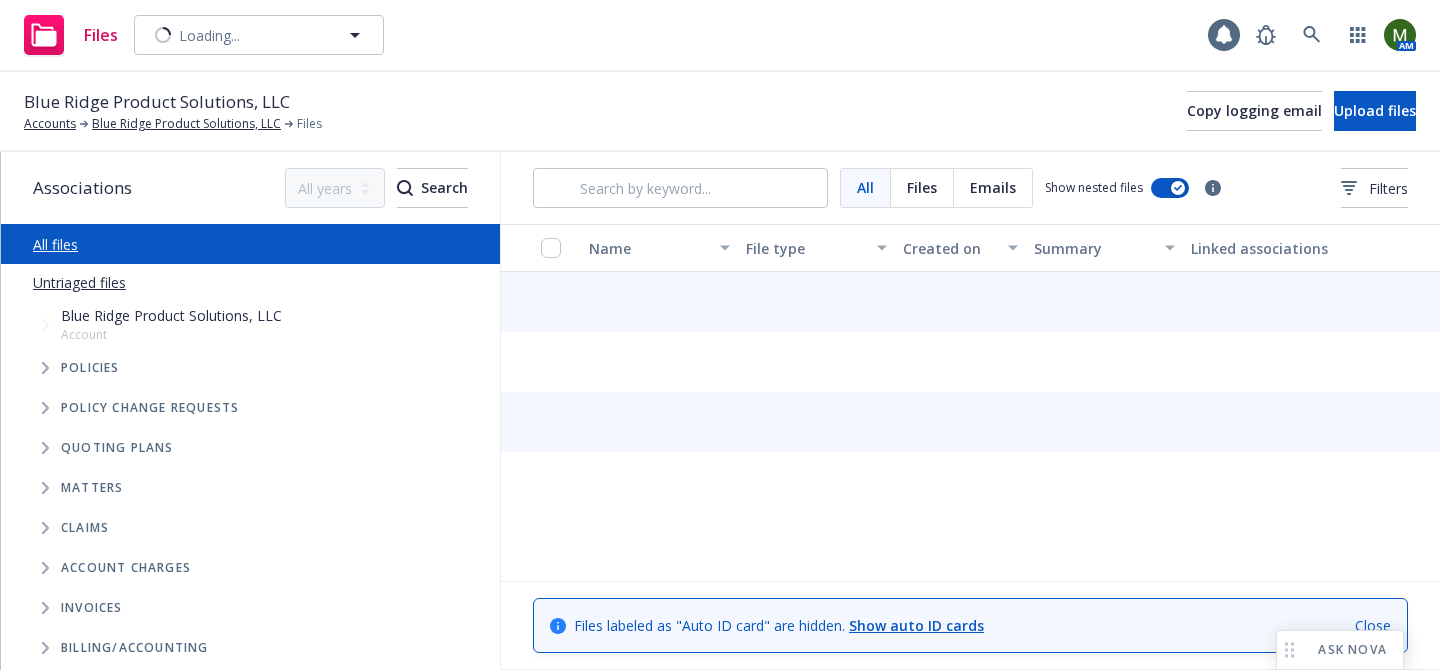 scroll, scrollTop: 0, scrollLeft: 0, axis: both 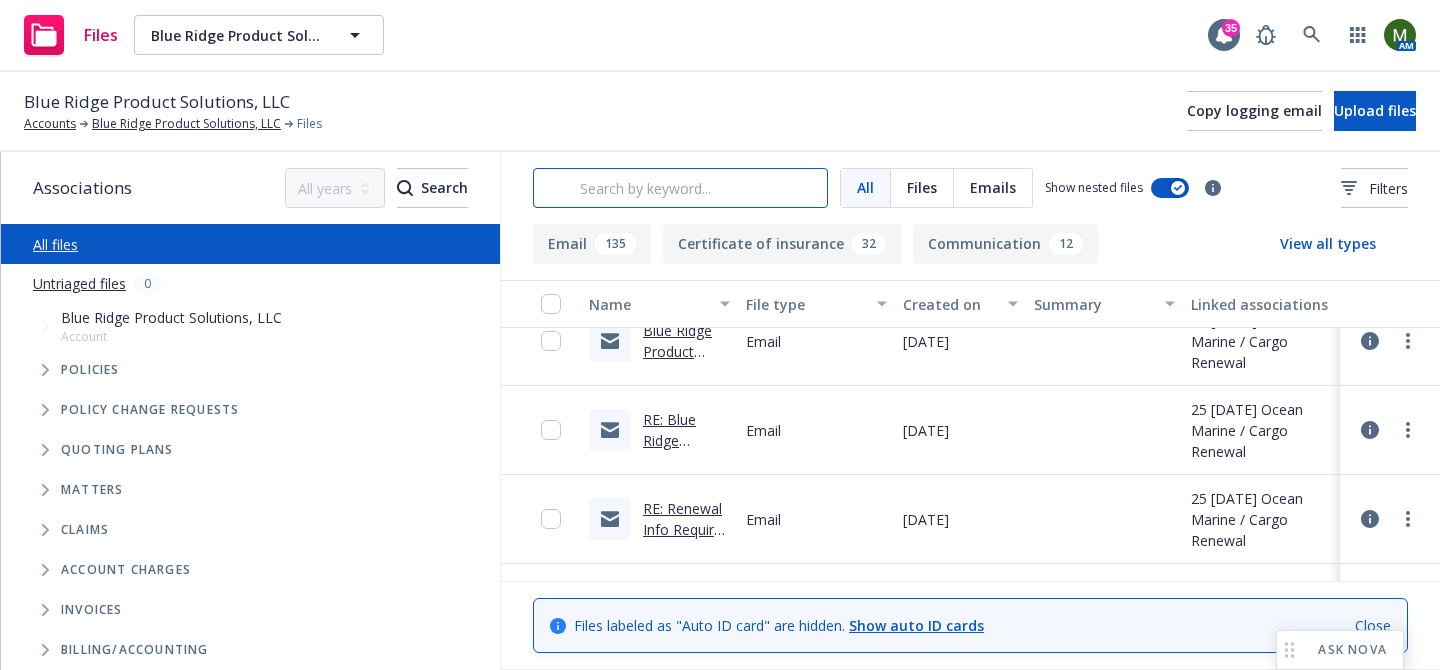 click at bounding box center [680, 188] 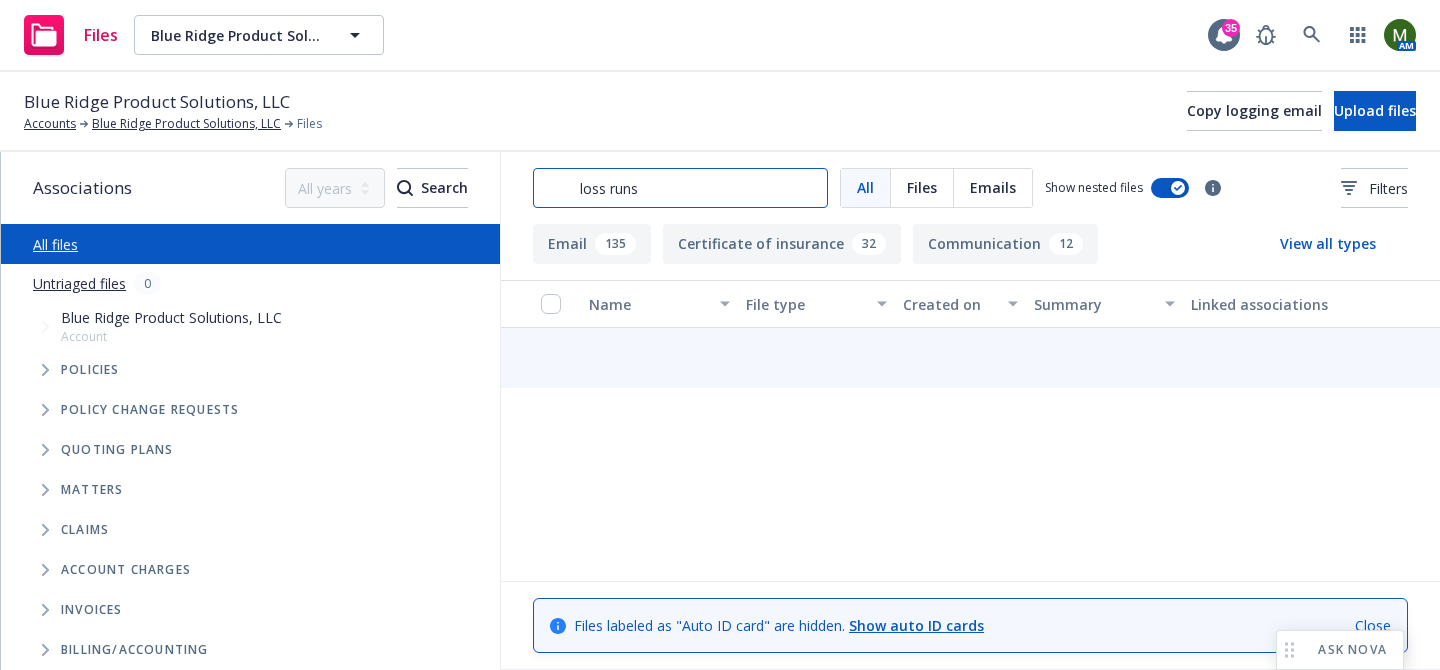 scroll, scrollTop: 365, scrollLeft: 0, axis: vertical 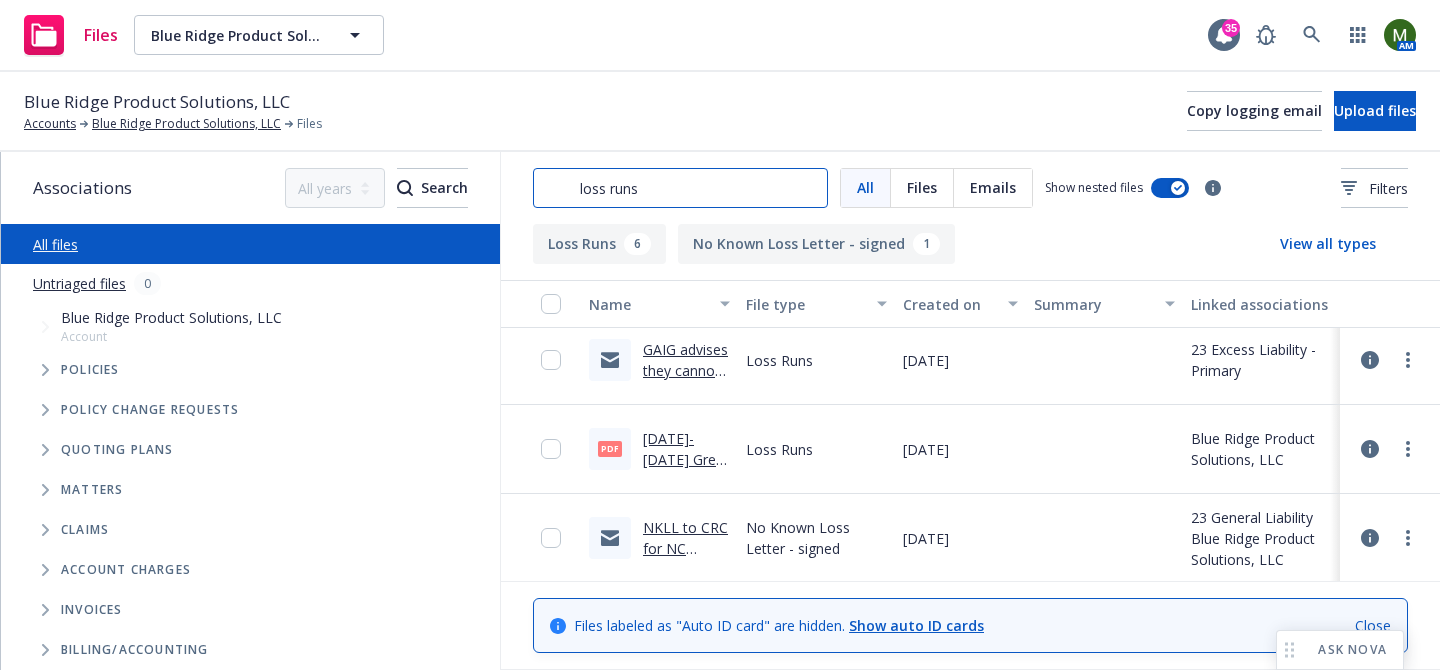 type on "loss runs" 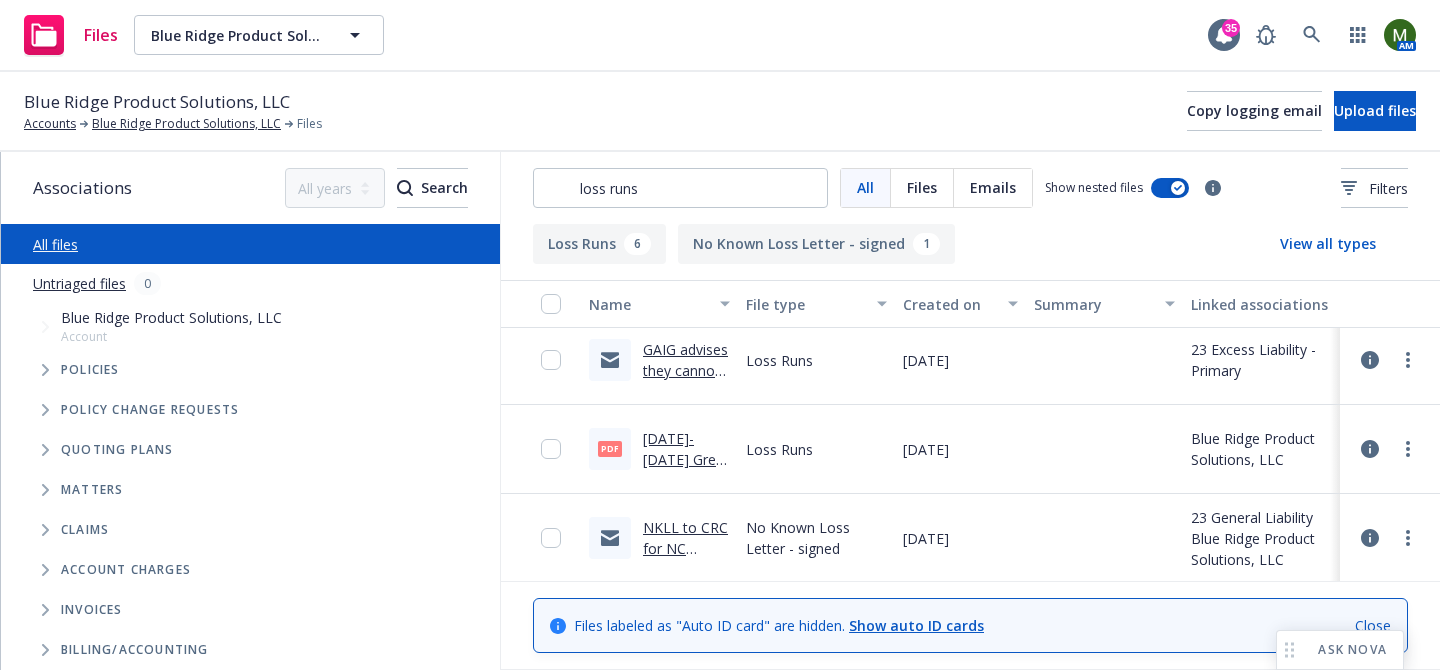 click on "2022-2024 Great American Insurance Company 080924.pdf" at bounding box center (686, 491) 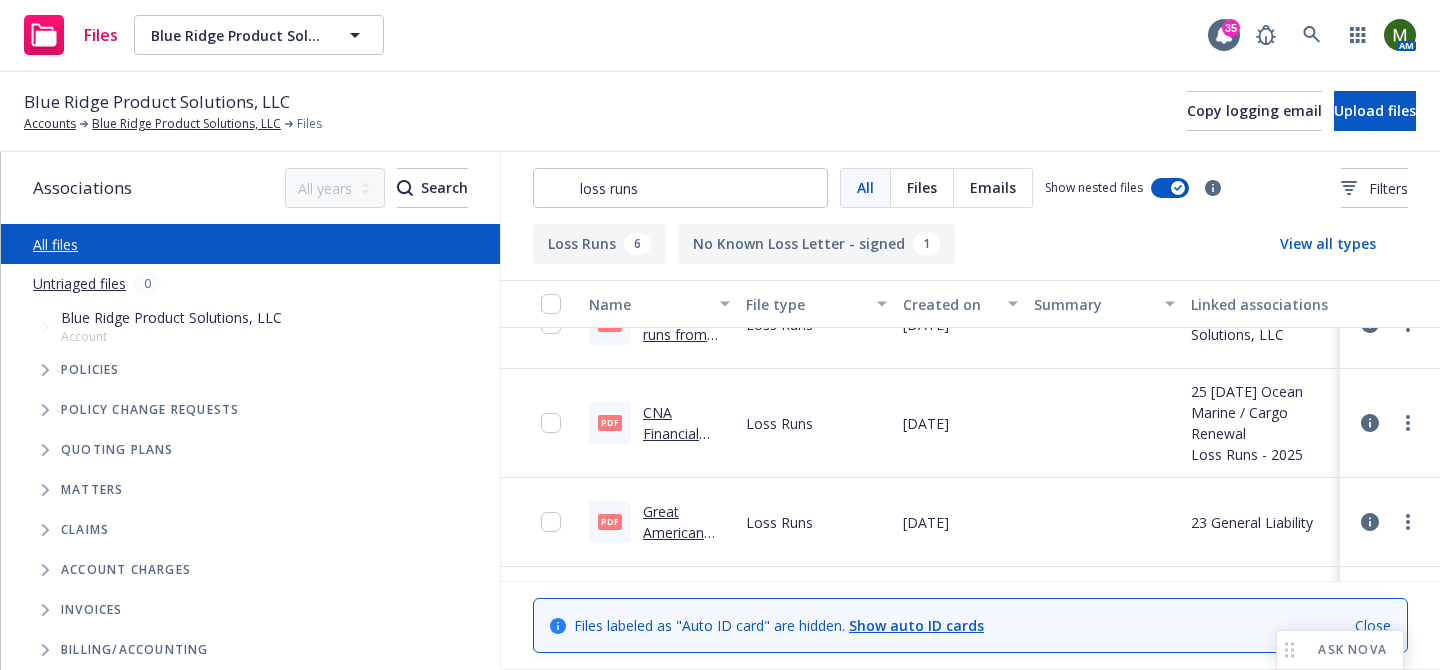 scroll, scrollTop: 0, scrollLeft: 0, axis: both 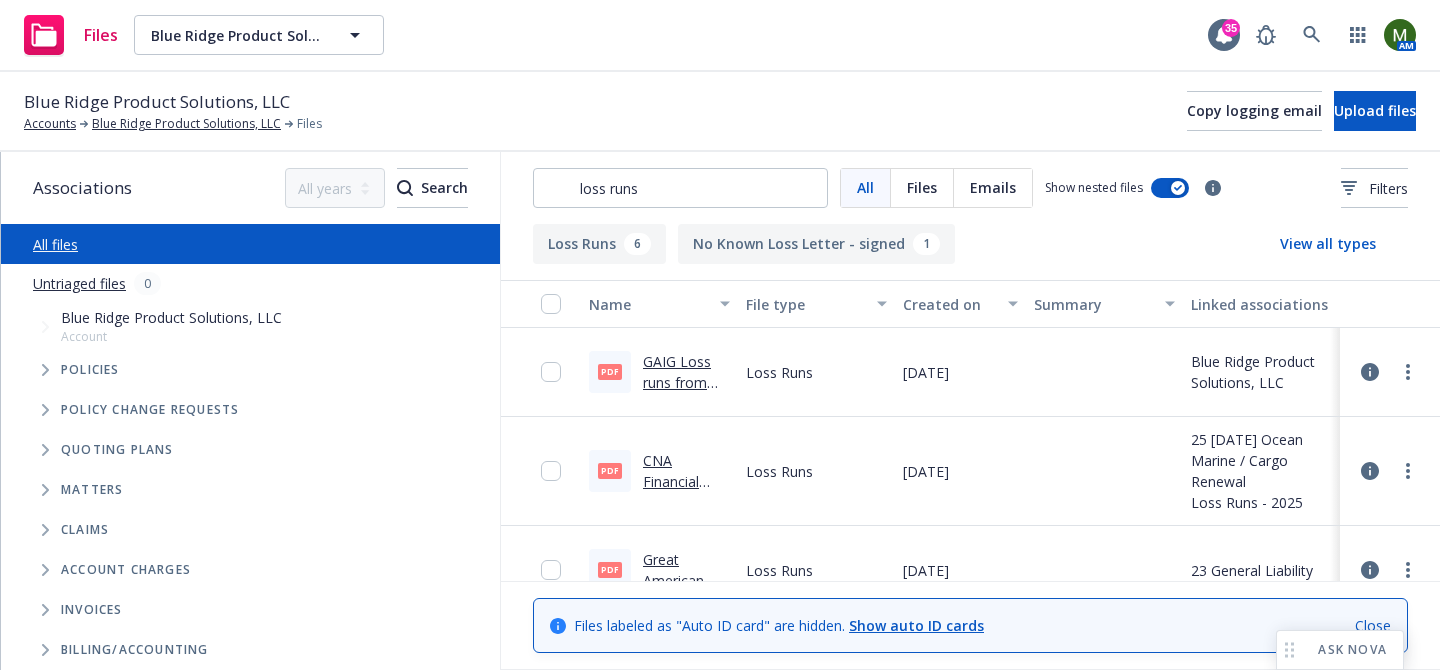 click on "GAIG Loss runs from 22/24.pdf" at bounding box center (677, 382) 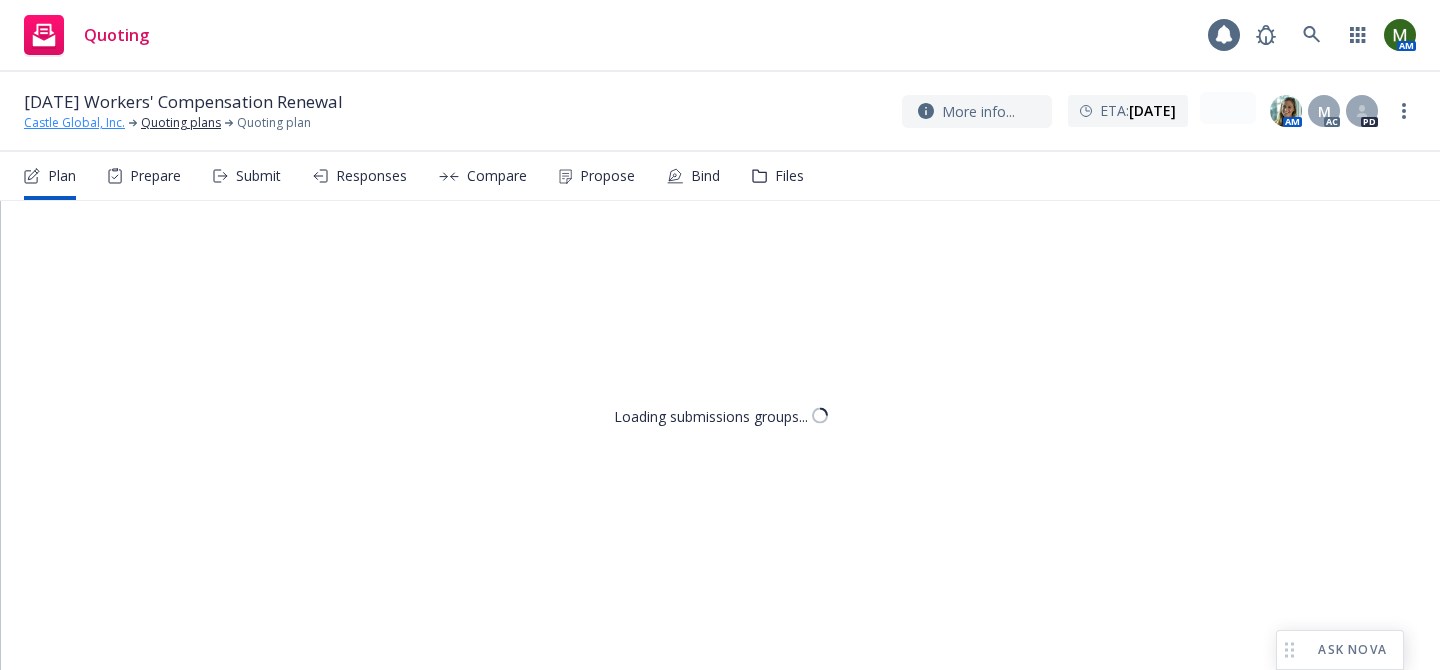 scroll, scrollTop: 0, scrollLeft: 0, axis: both 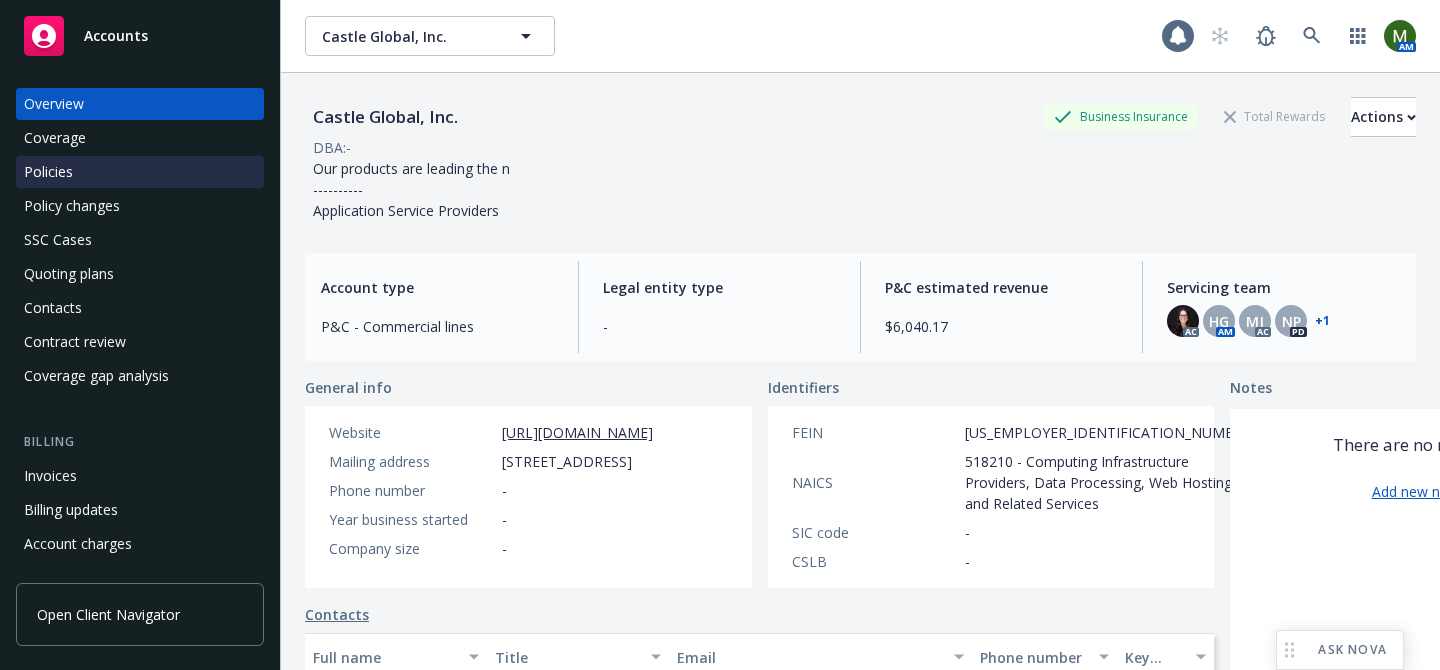 click on "Policies" at bounding box center [140, 172] 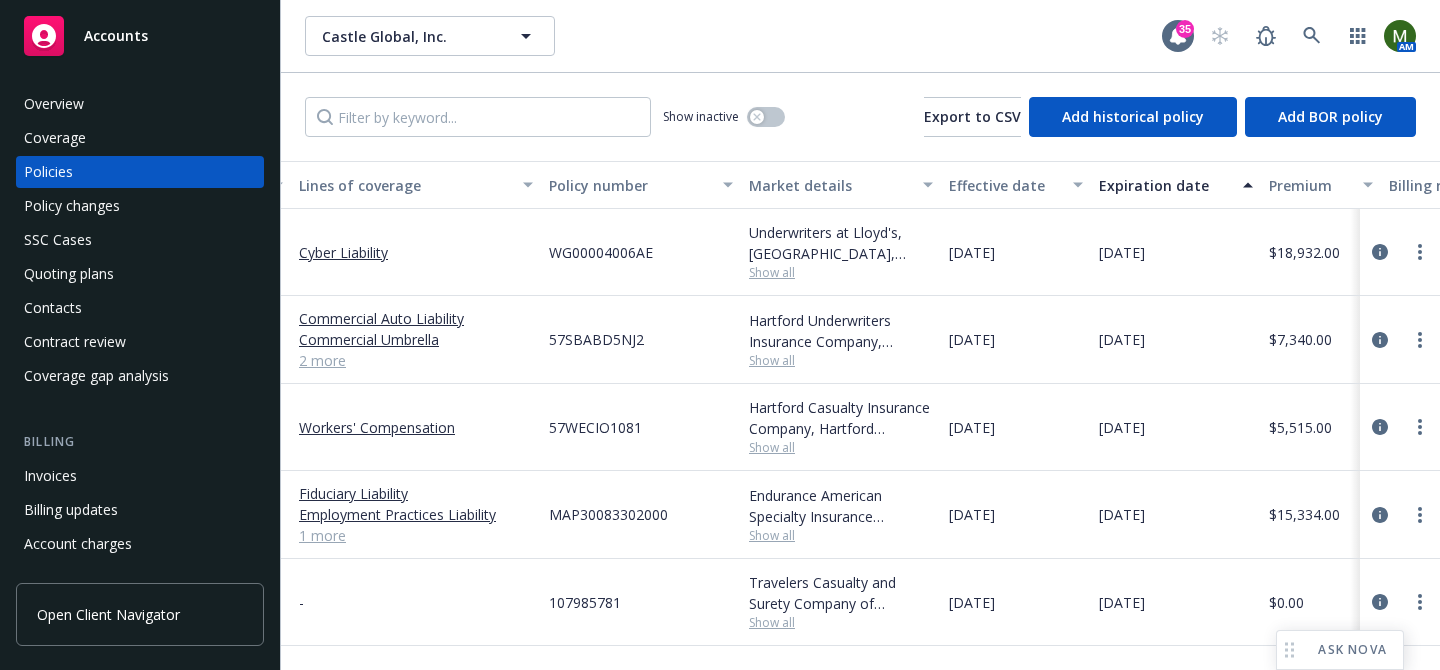 scroll, scrollTop: 0, scrollLeft: 0, axis: both 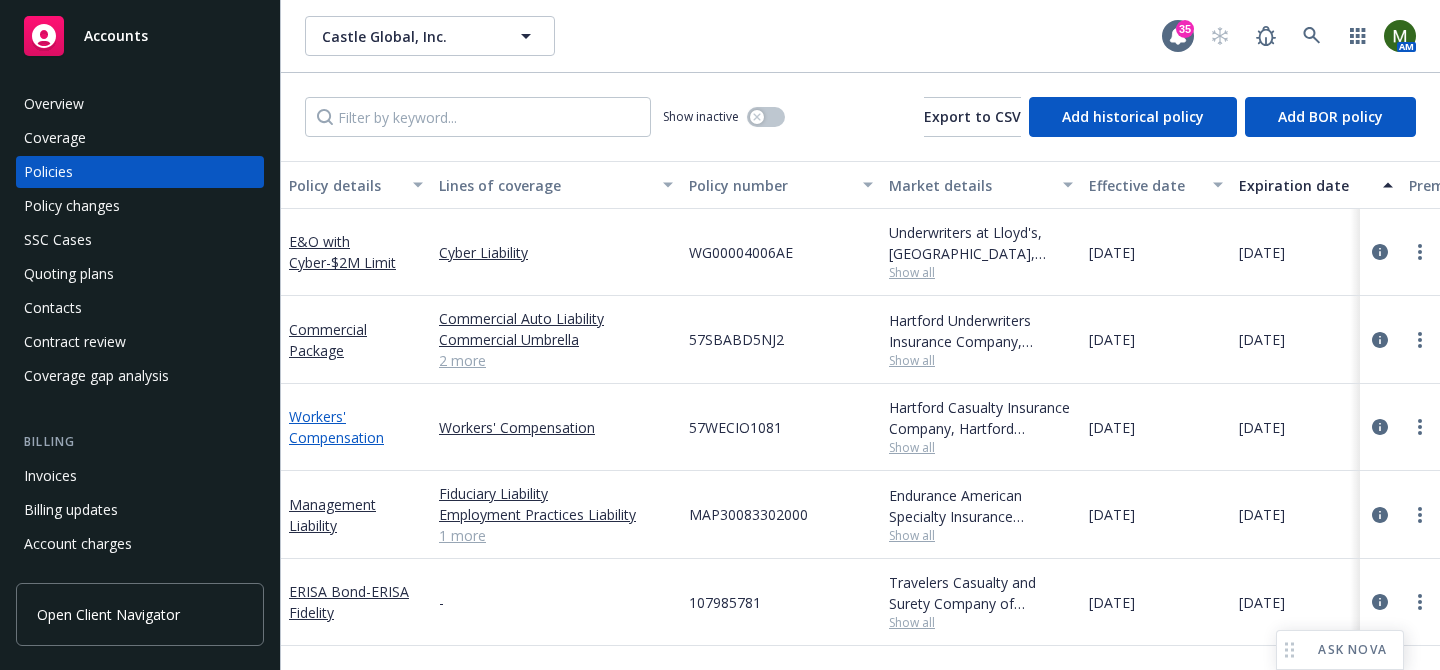 click on "Workers' Compensation" at bounding box center [336, 427] 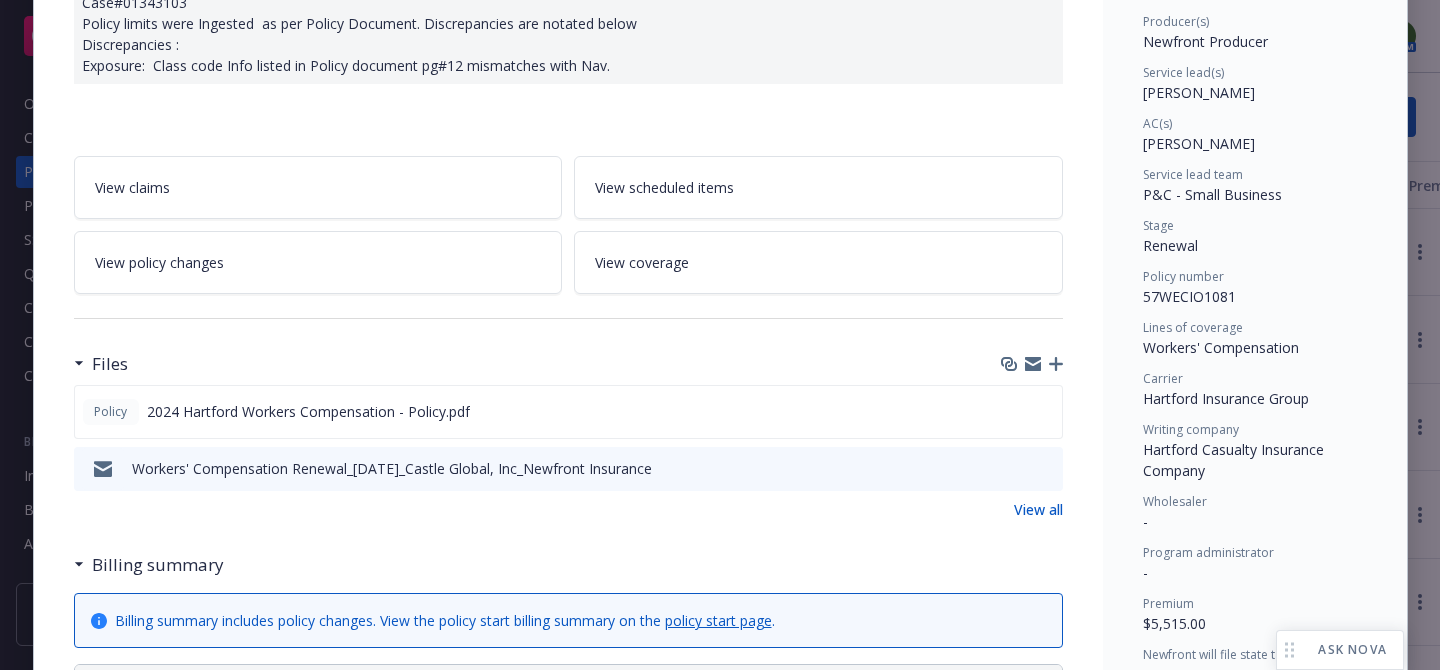 scroll, scrollTop: 257, scrollLeft: 0, axis: vertical 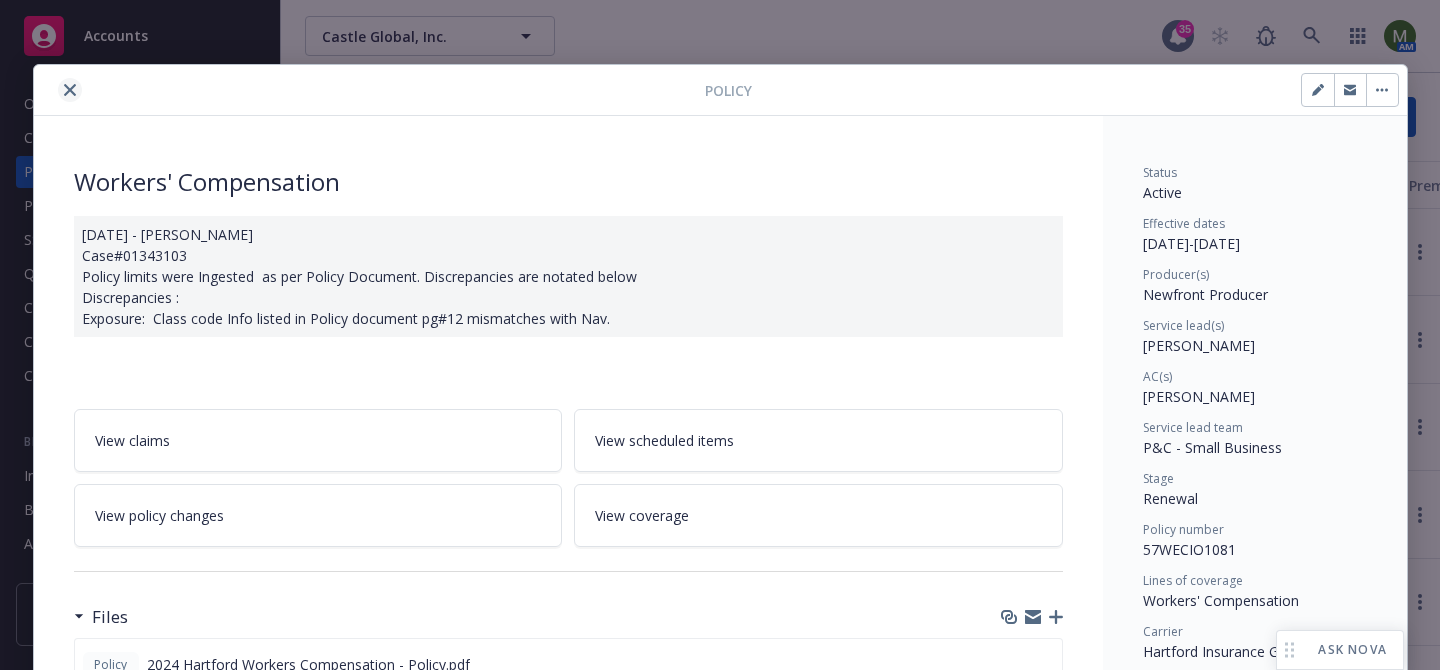 click 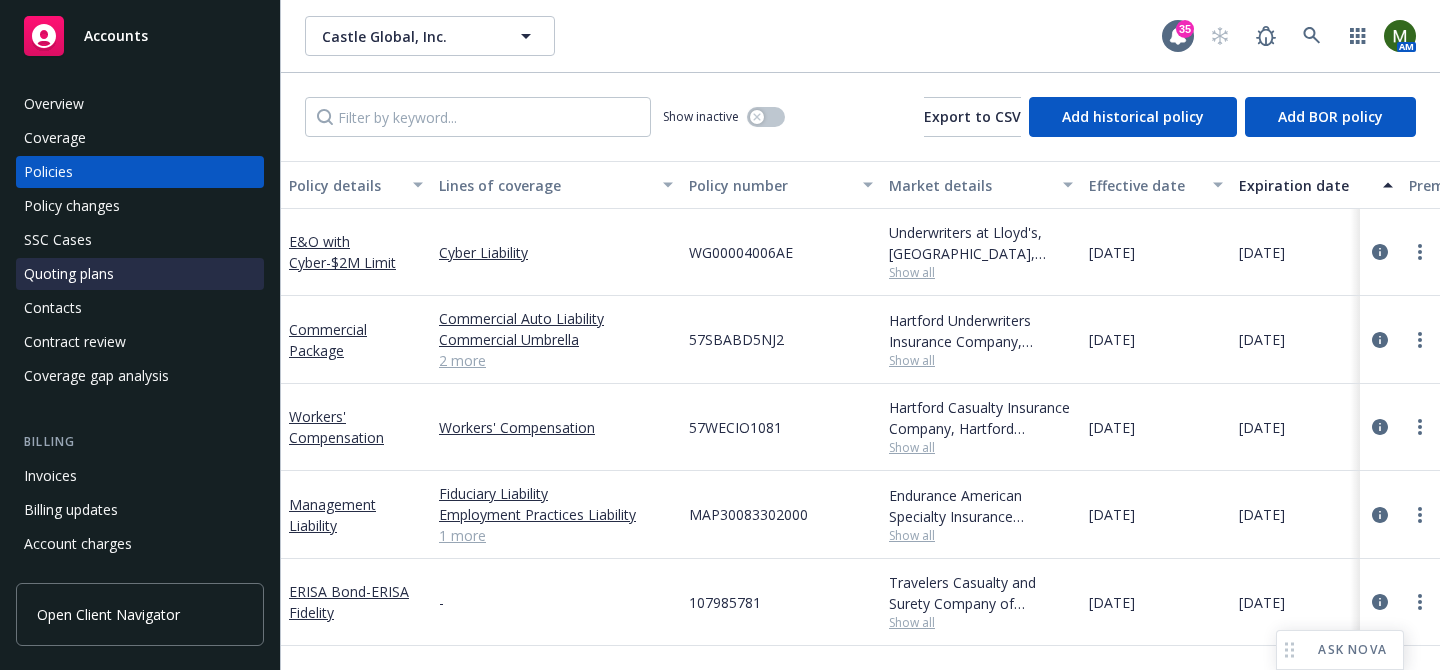 click on "Quoting plans" at bounding box center (69, 274) 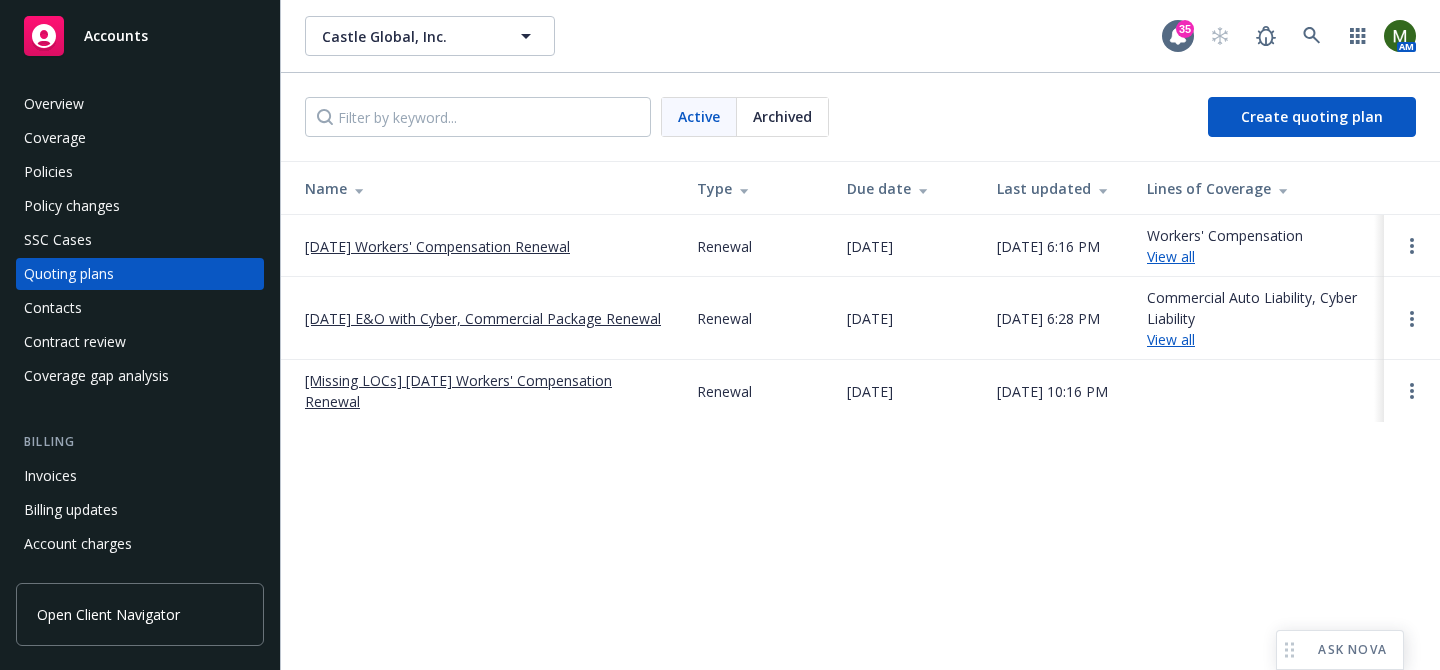 click on "12/13/25 Workers' Compensation Renewal" at bounding box center [437, 246] 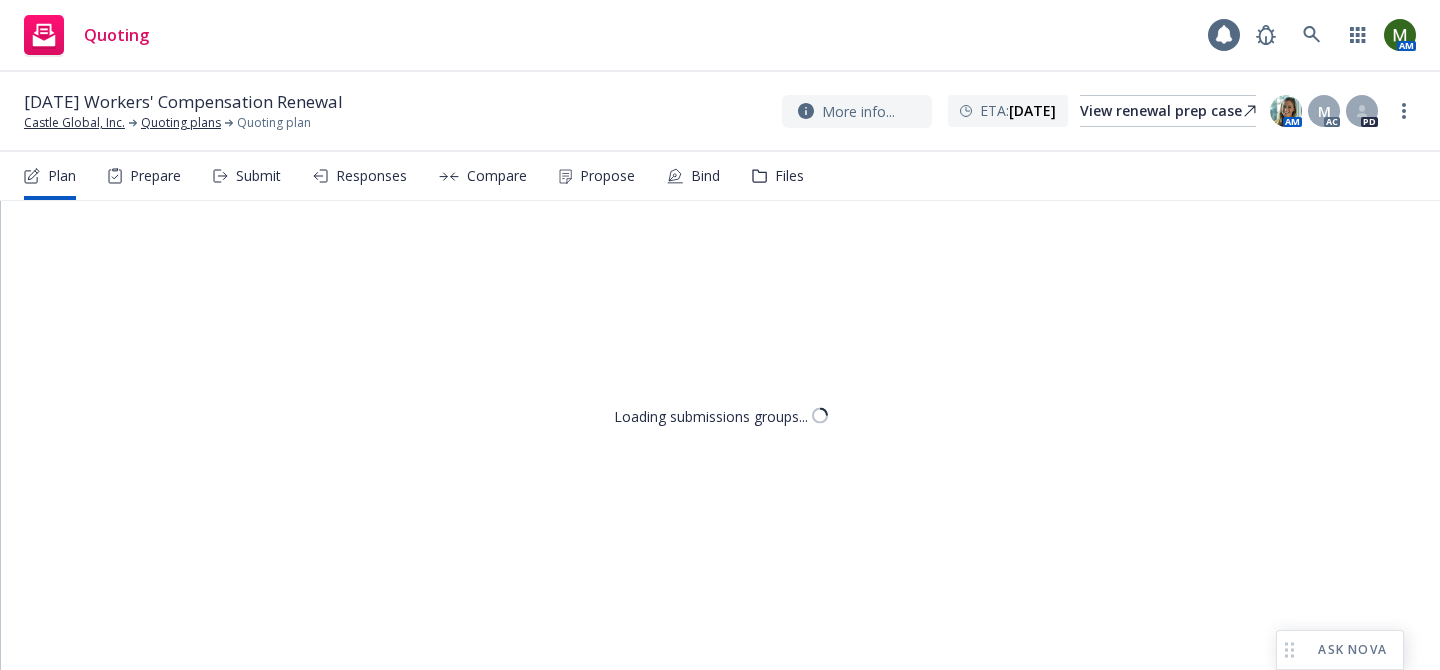 scroll, scrollTop: 0, scrollLeft: 0, axis: both 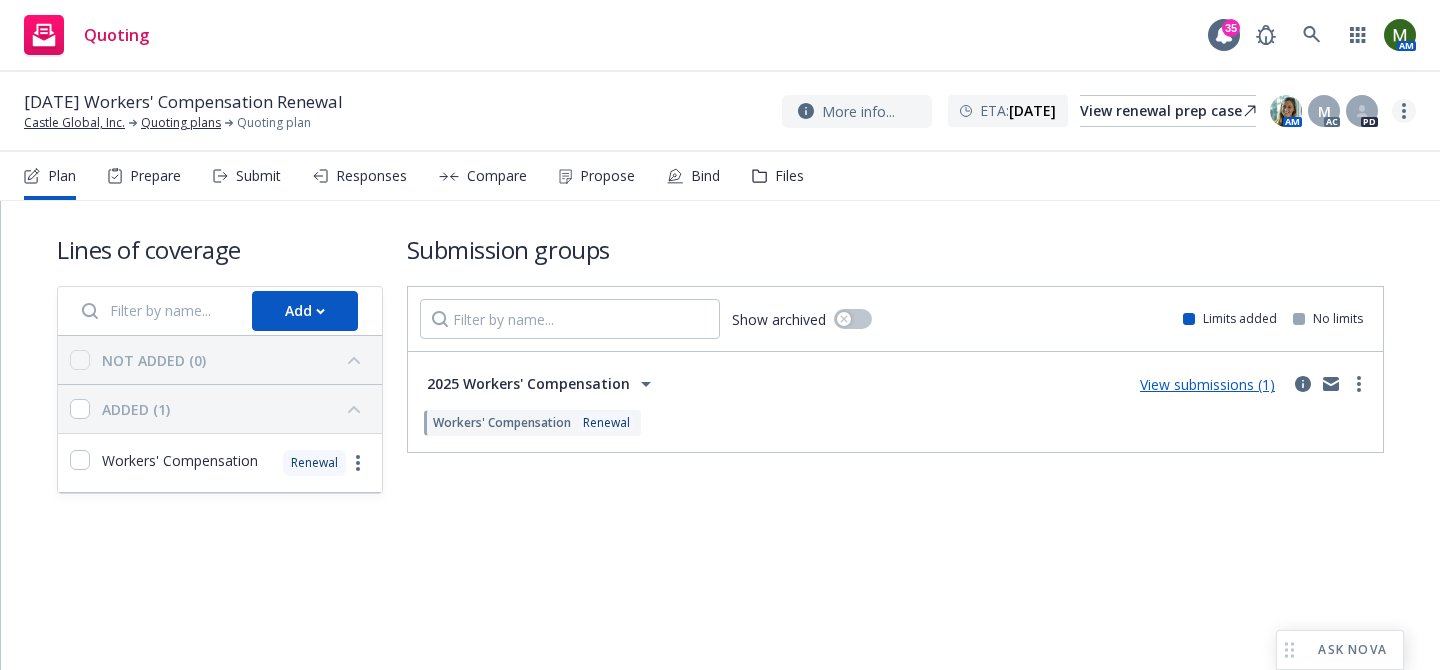 click 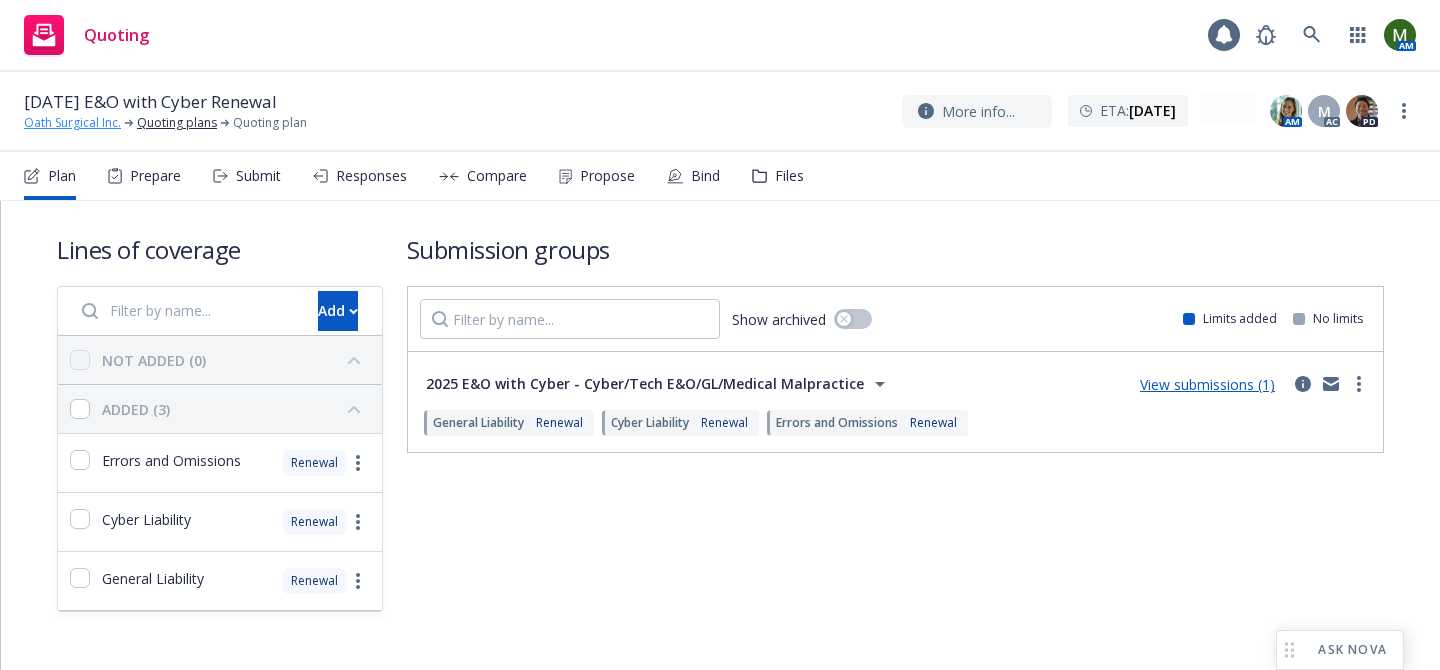 scroll, scrollTop: 0, scrollLeft: 0, axis: both 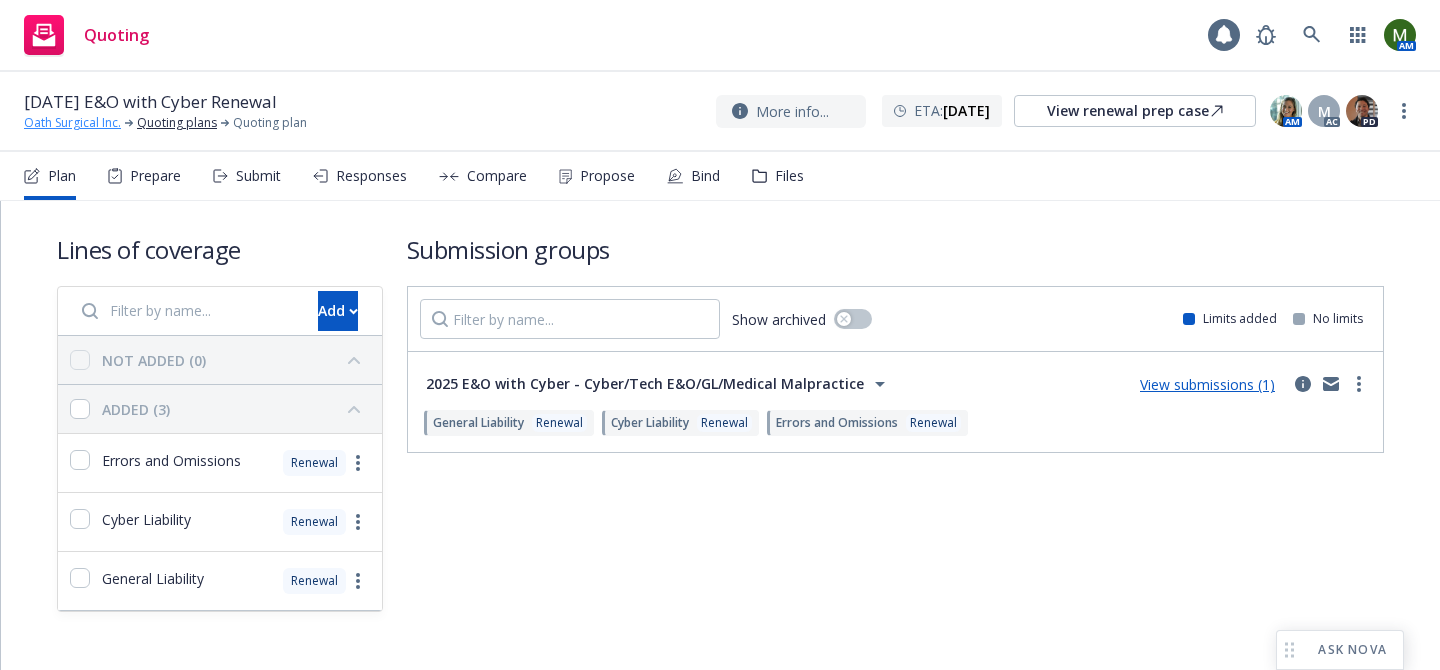 click on "Oath Surgical Inc." at bounding box center (72, 123) 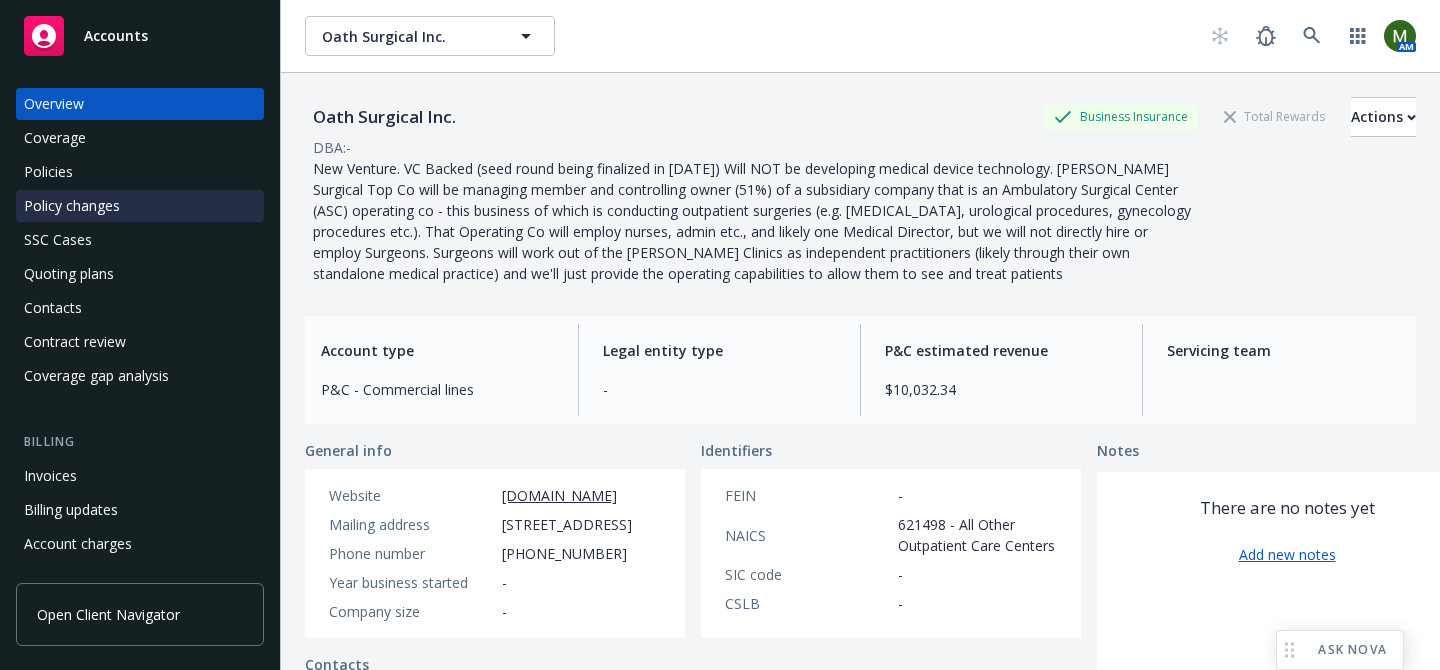 scroll, scrollTop: 0, scrollLeft: 0, axis: both 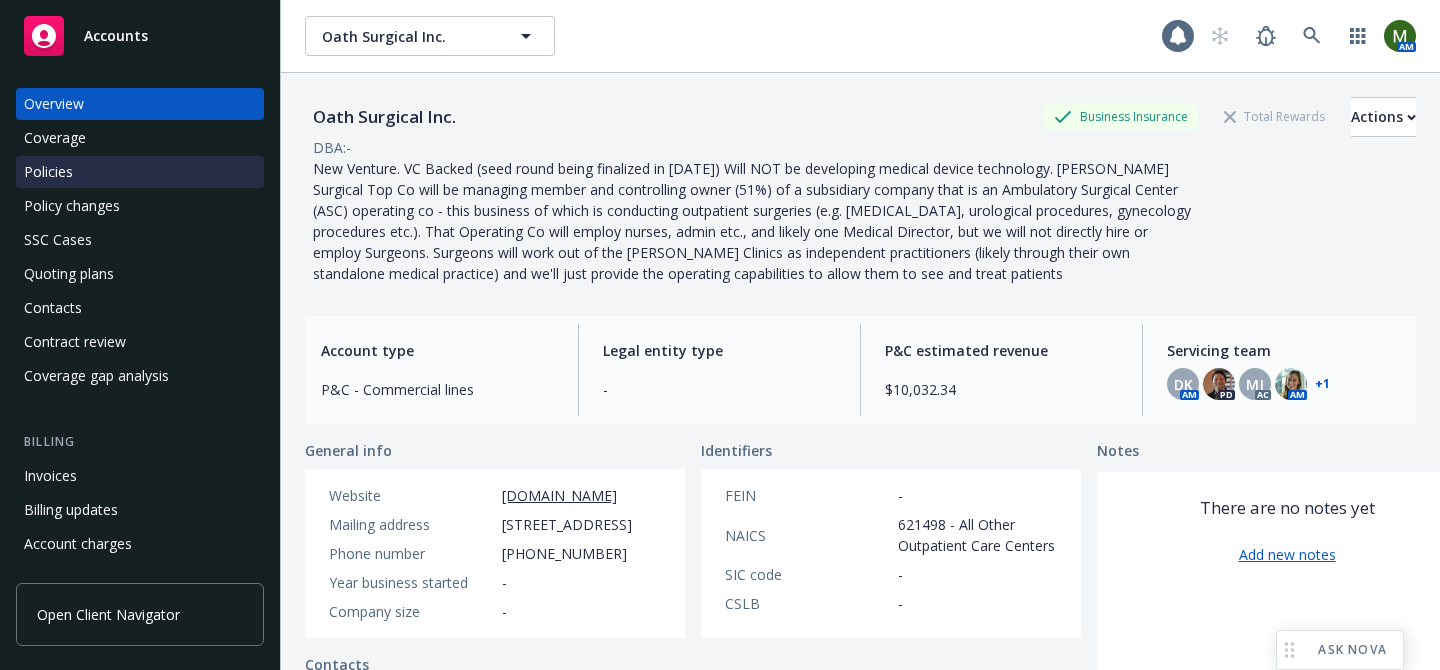 click on "Policies" at bounding box center (140, 172) 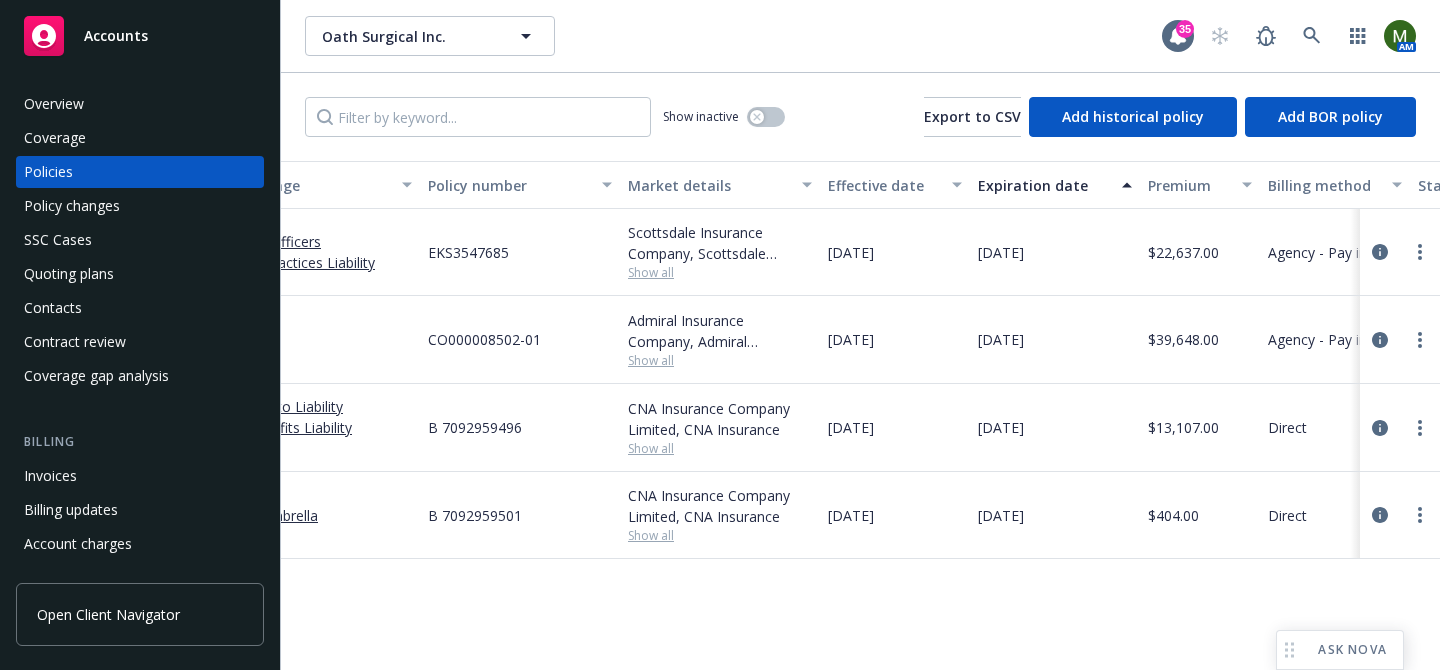 scroll, scrollTop: 0, scrollLeft: 0, axis: both 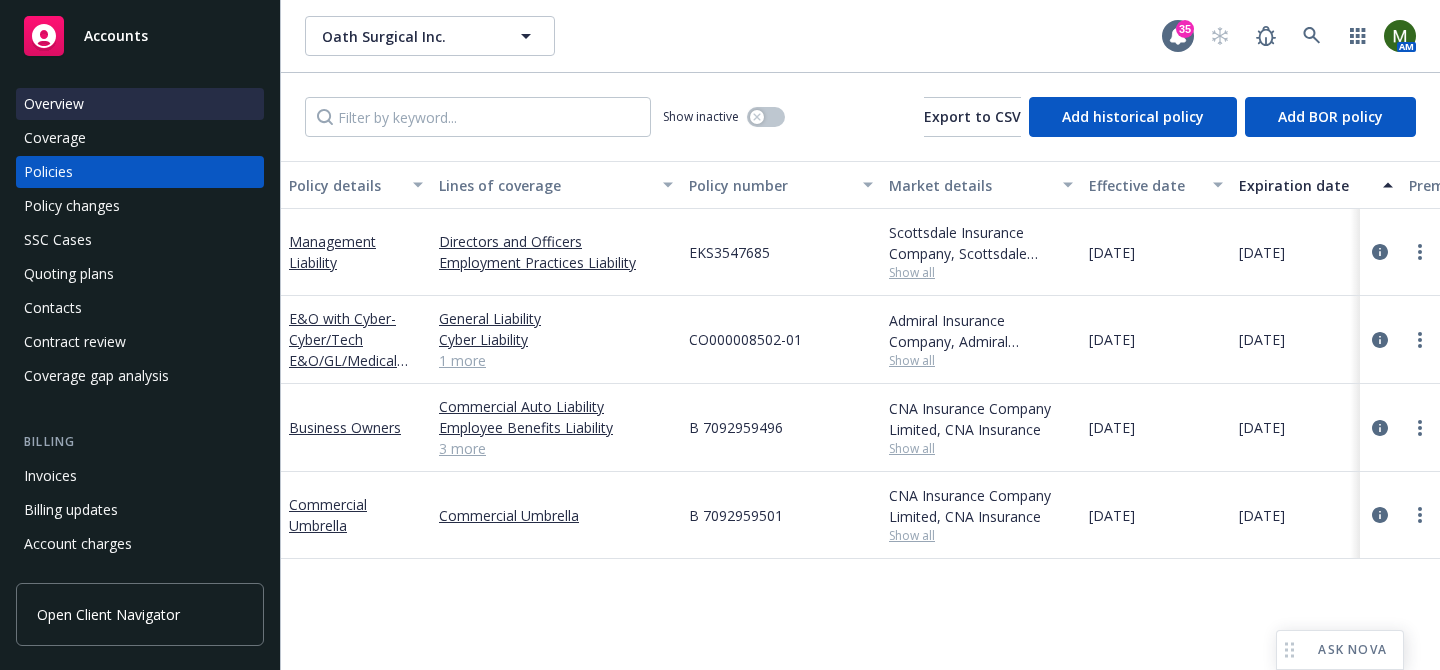 click on "Overview" at bounding box center (140, 104) 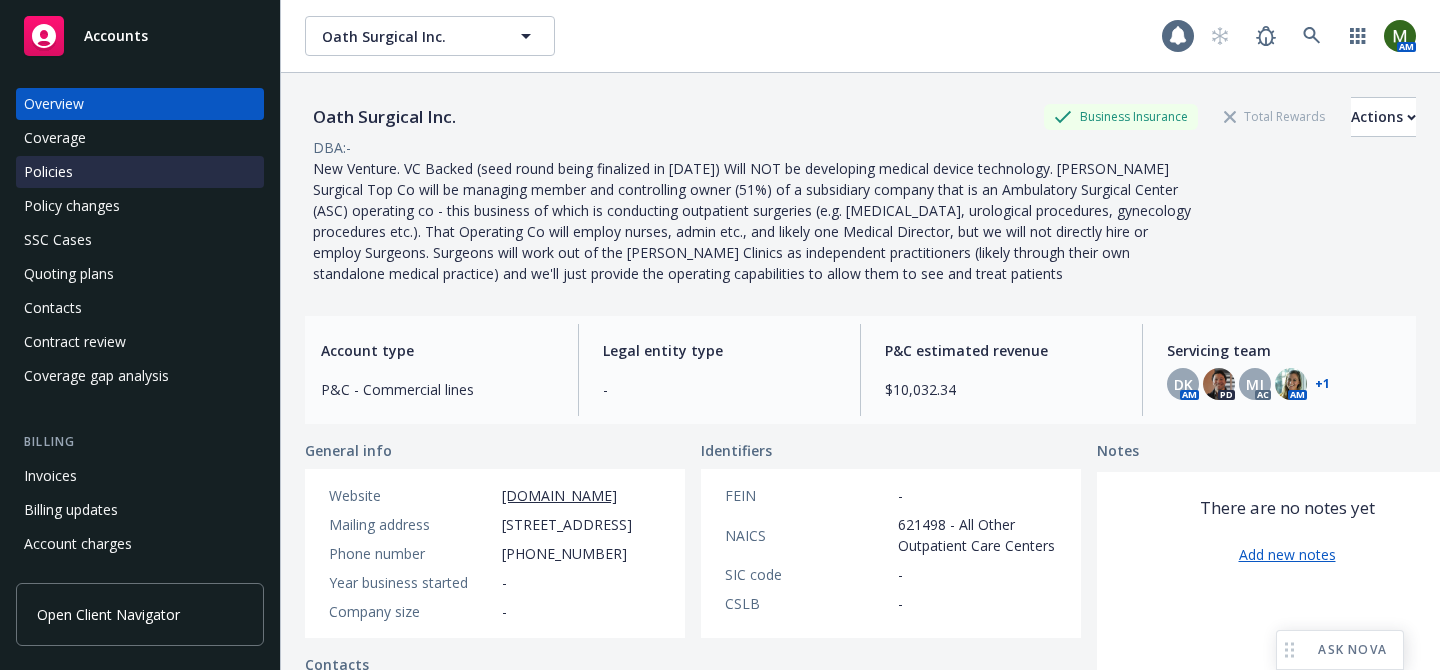 click on "Policies" at bounding box center (140, 172) 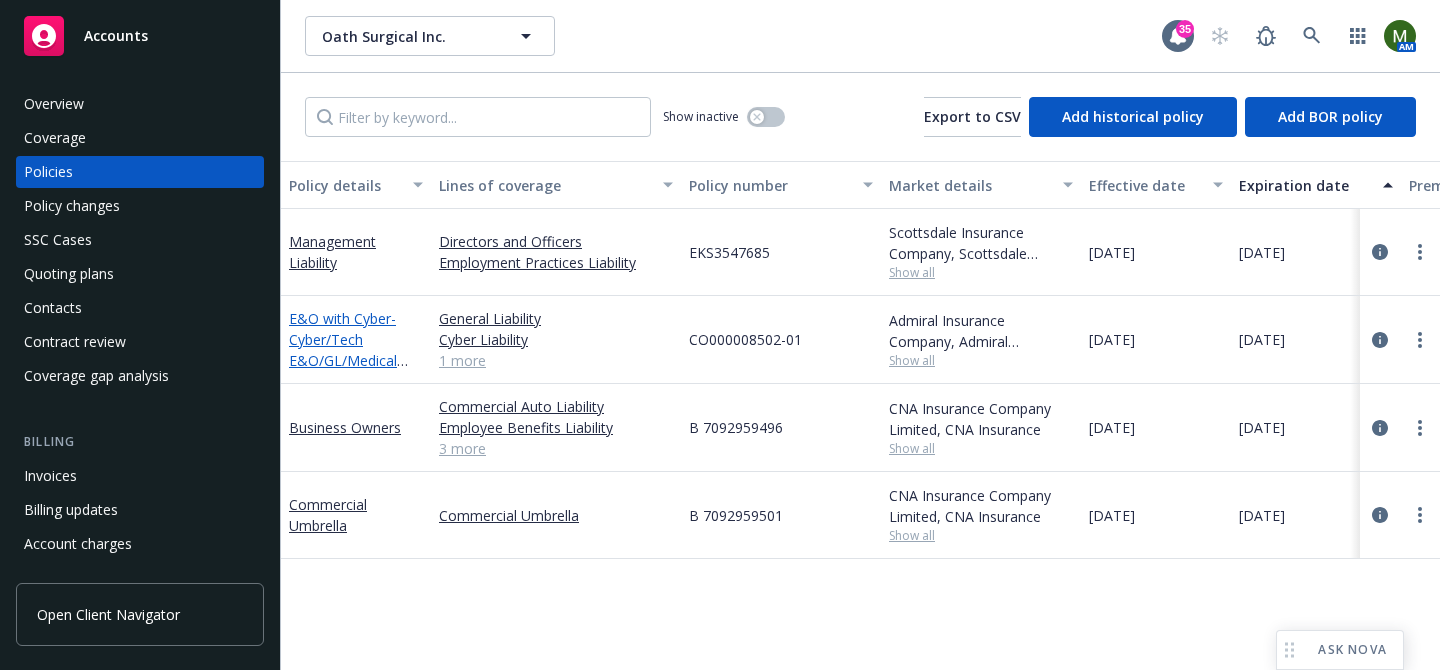 click on "E&O with Cyber  -  Cyber/Tech E&O/GL/Medical Malpractice" at bounding box center [343, 350] 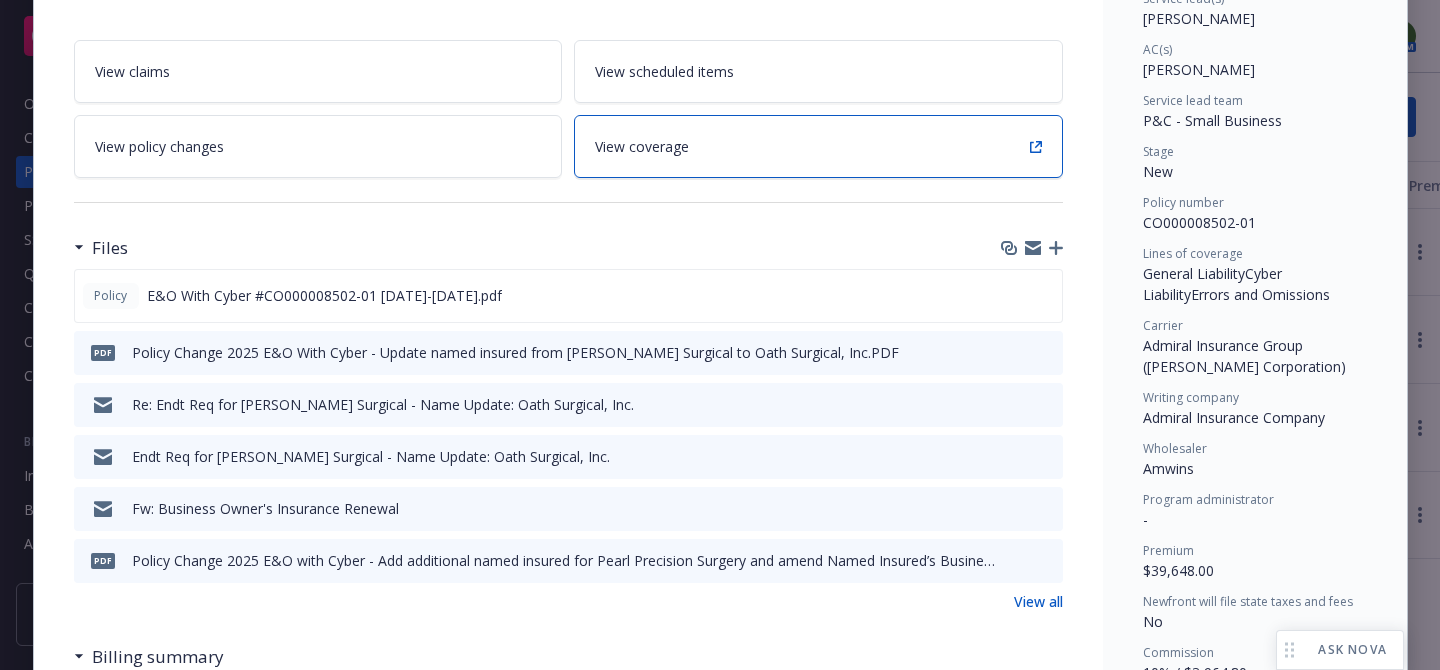 scroll, scrollTop: 328, scrollLeft: 0, axis: vertical 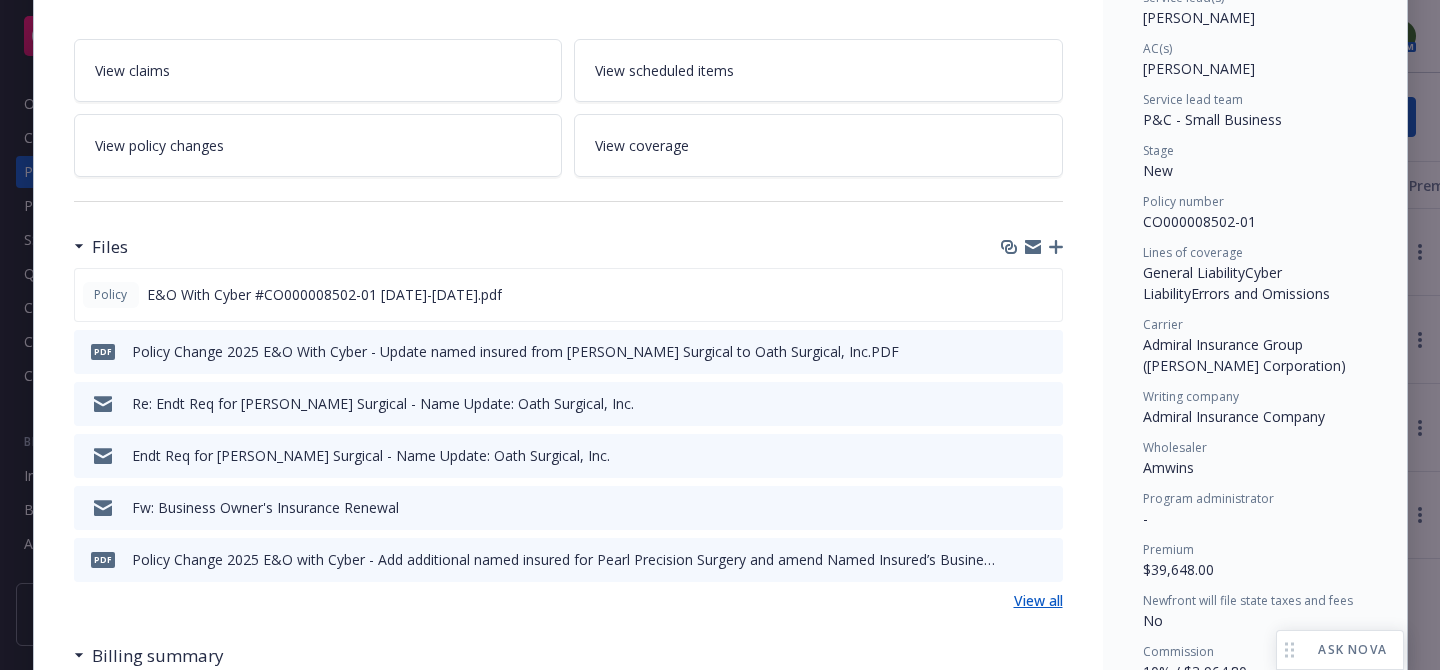click on "View all" at bounding box center [1038, 600] 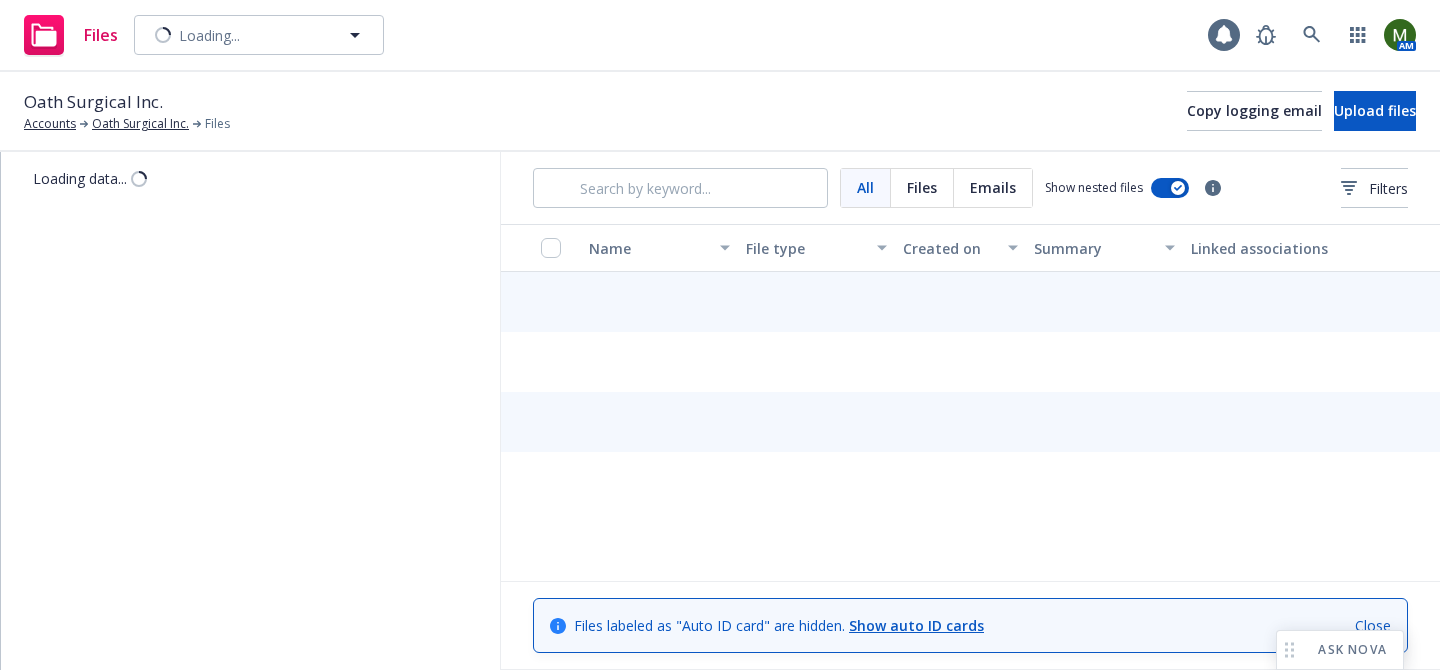 scroll, scrollTop: 0, scrollLeft: 0, axis: both 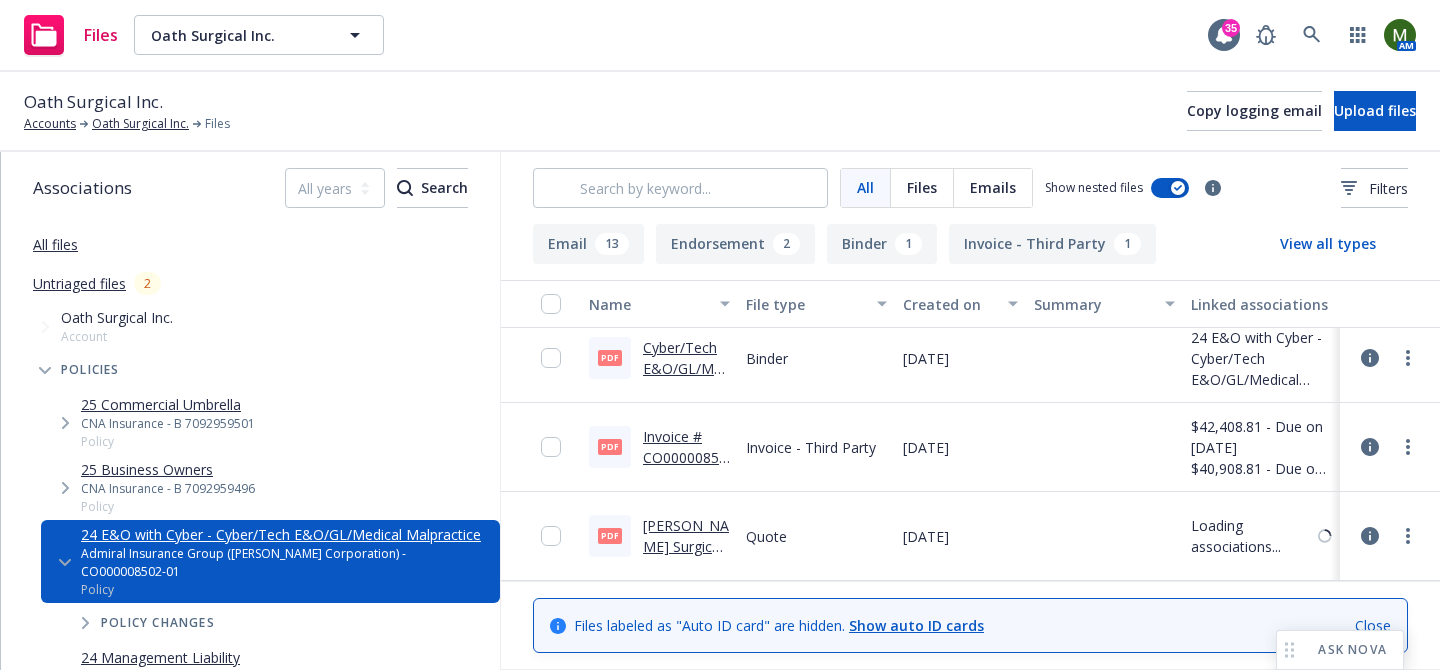 click on "Cleo Surgical Inc. - 05E23L 001 - Quote Letter (1).PDF" at bounding box center [686, 578] 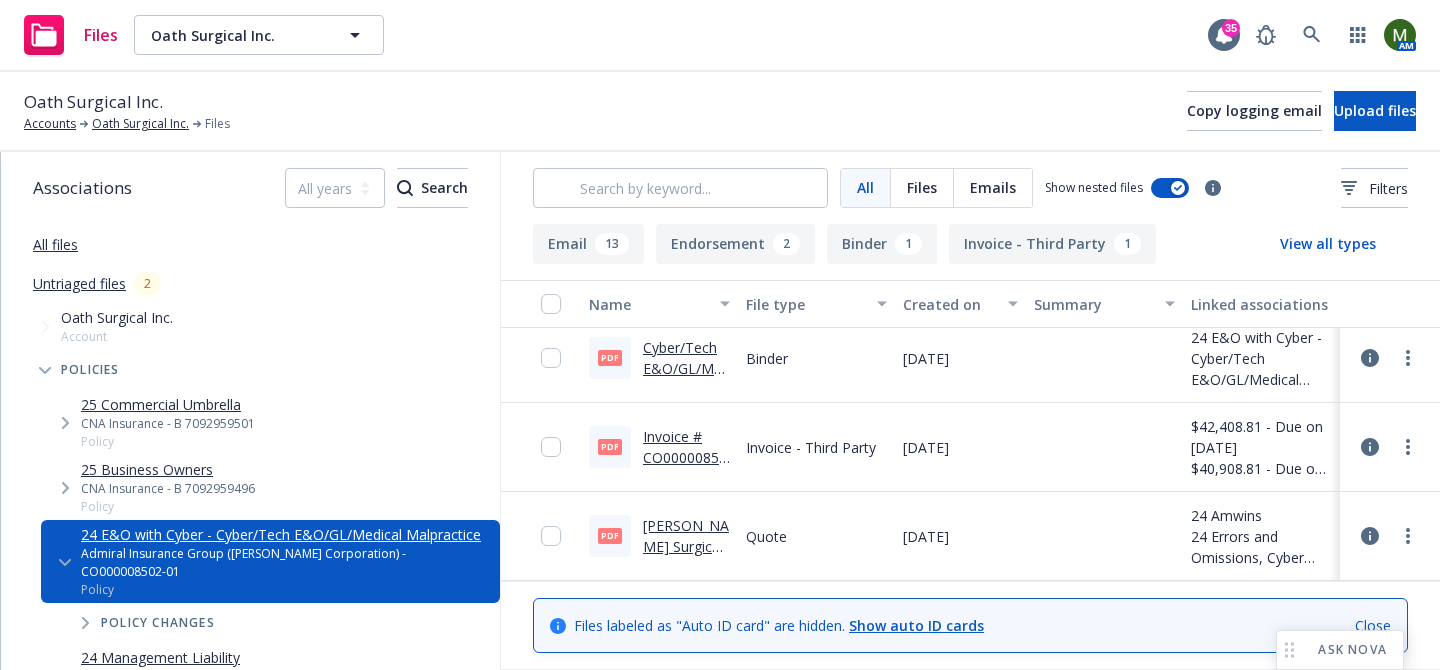 click on "Invoice #	 CO000008502-01.Pdf" at bounding box center [685, 457] 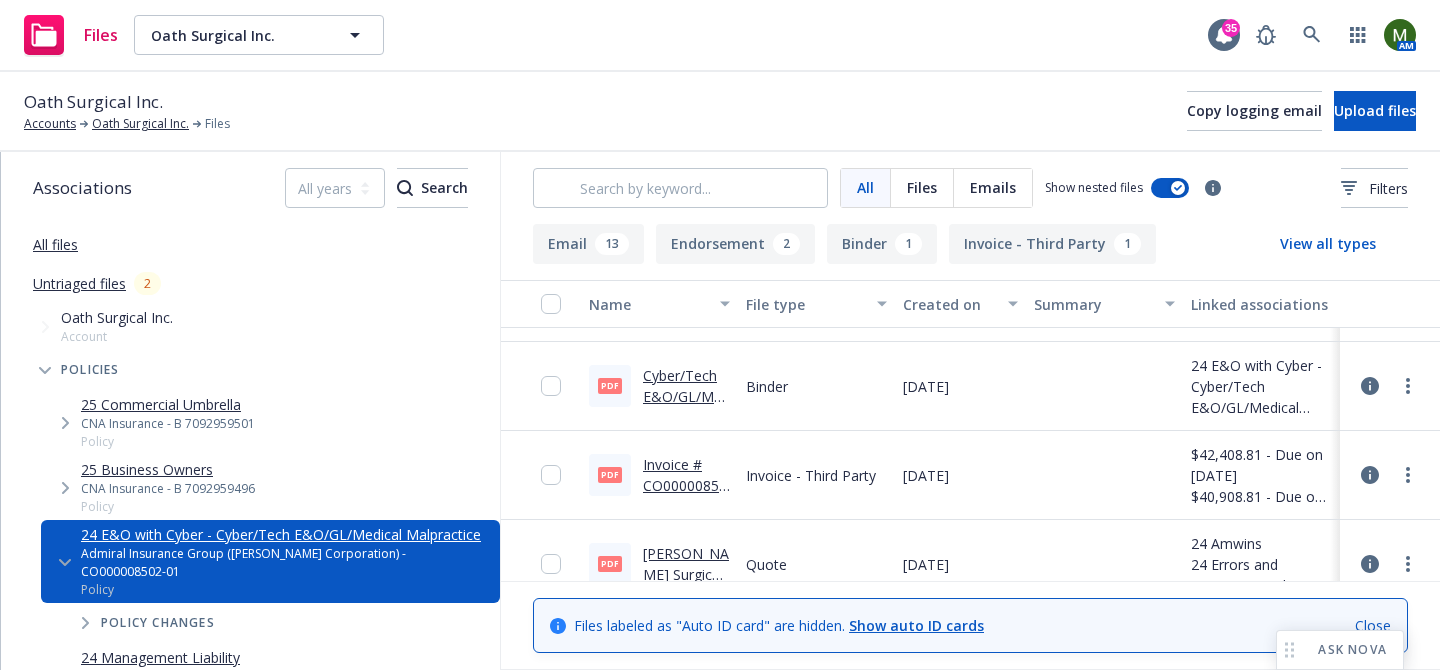 scroll, scrollTop: 1386, scrollLeft: 0, axis: vertical 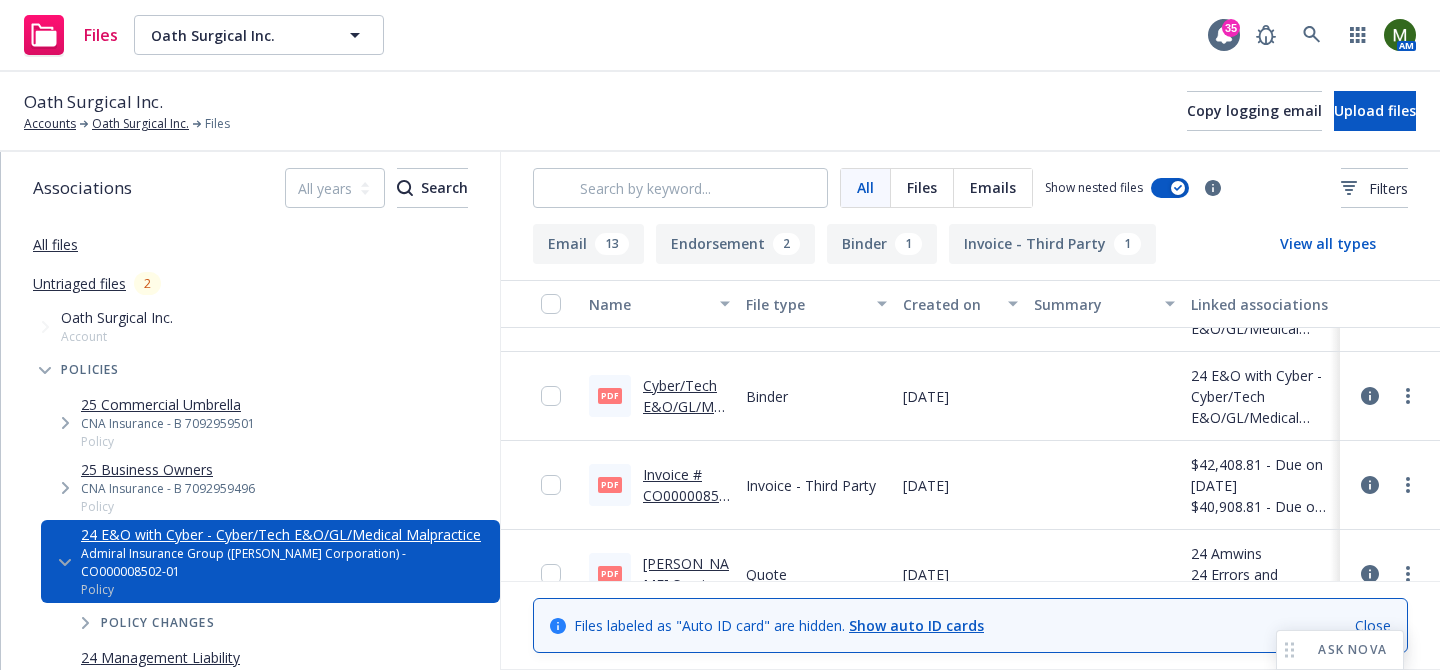 click on "Cyber/Tech E&O/GL/Medical Malpractice Binder #CO000008502-01.pdf" at bounding box center [686, 448] 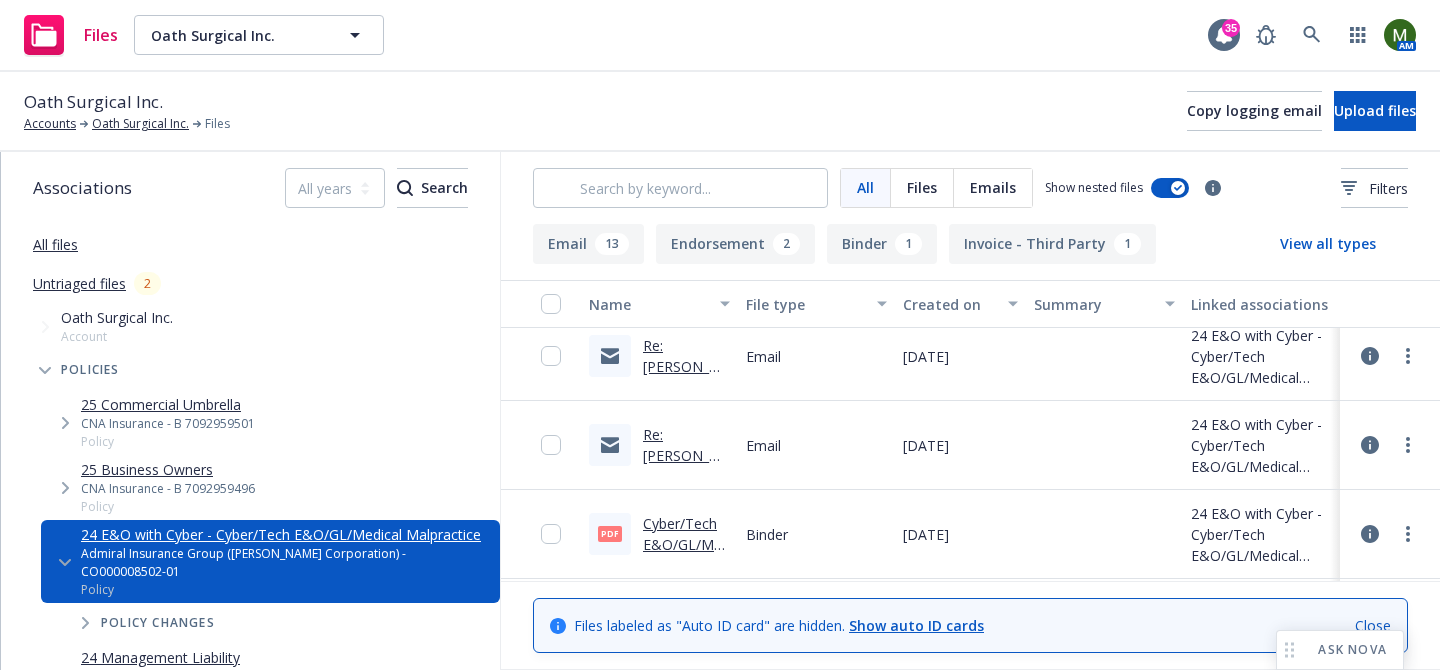 scroll, scrollTop: 1254, scrollLeft: 0, axis: vertical 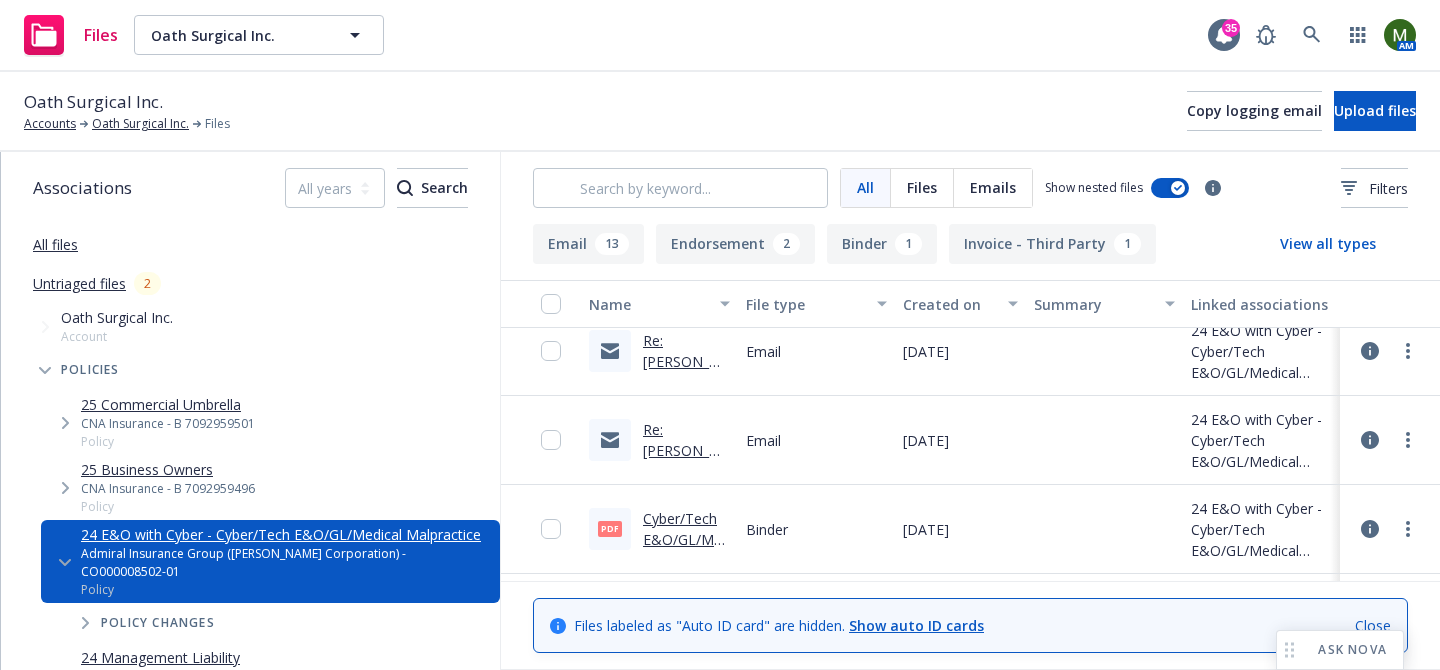 click on "Re: Cleo - Medmal / Tech E&O/ Cyber updates" at bounding box center (686, 492) 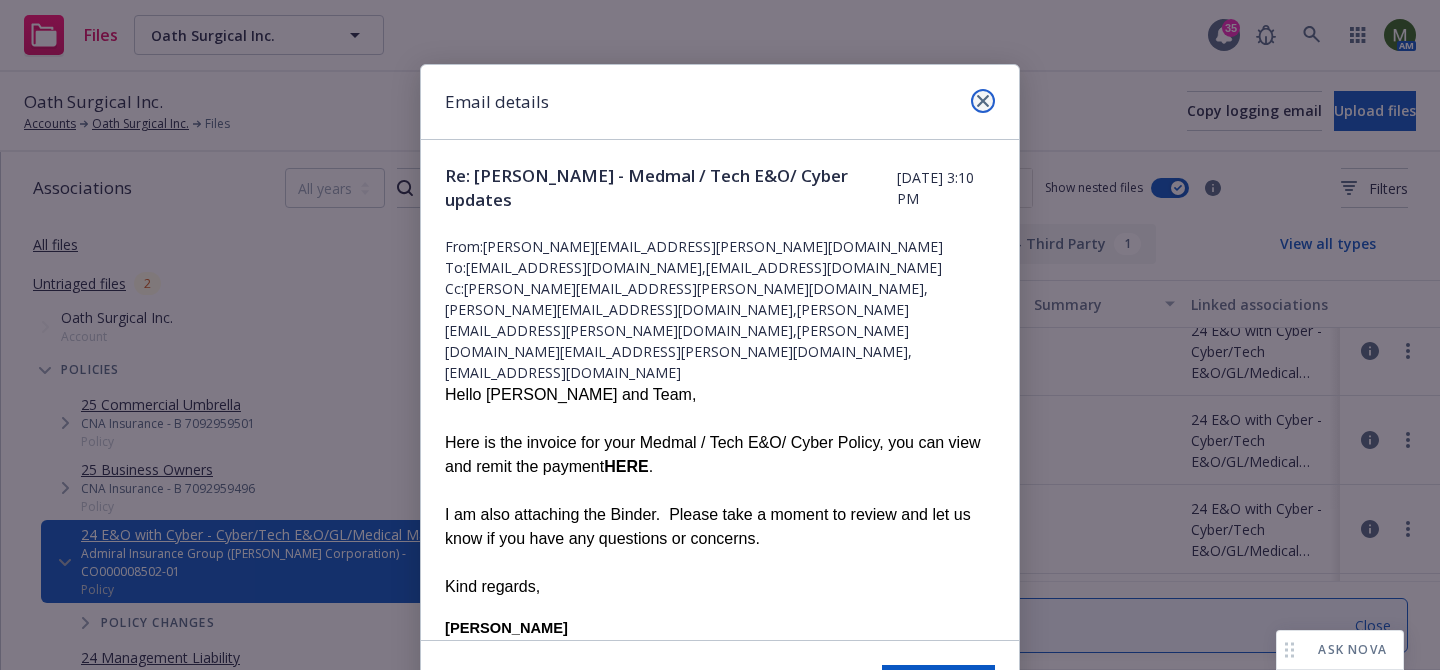 click 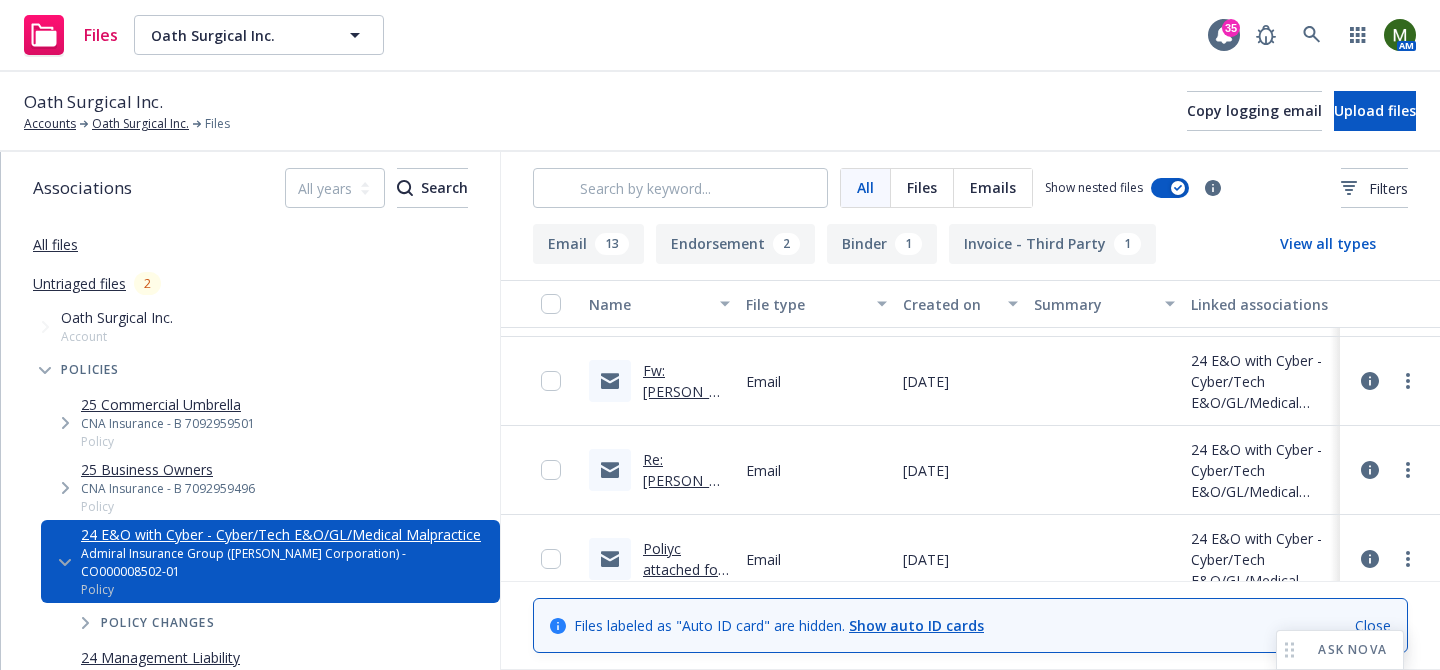 scroll, scrollTop: 377, scrollLeft: 0, axis: vertical 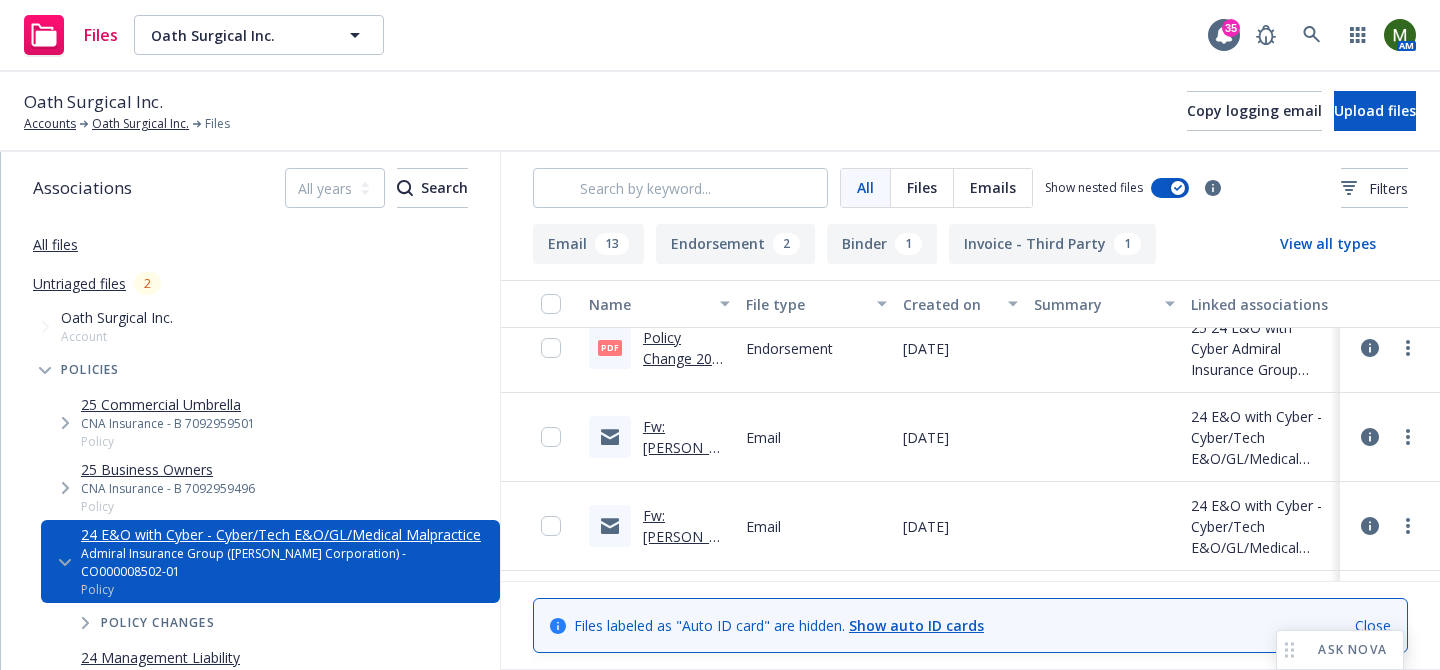 click on "Fw: Cleo - Medmal and Digital Health updates" at bounding box center (686, 479) 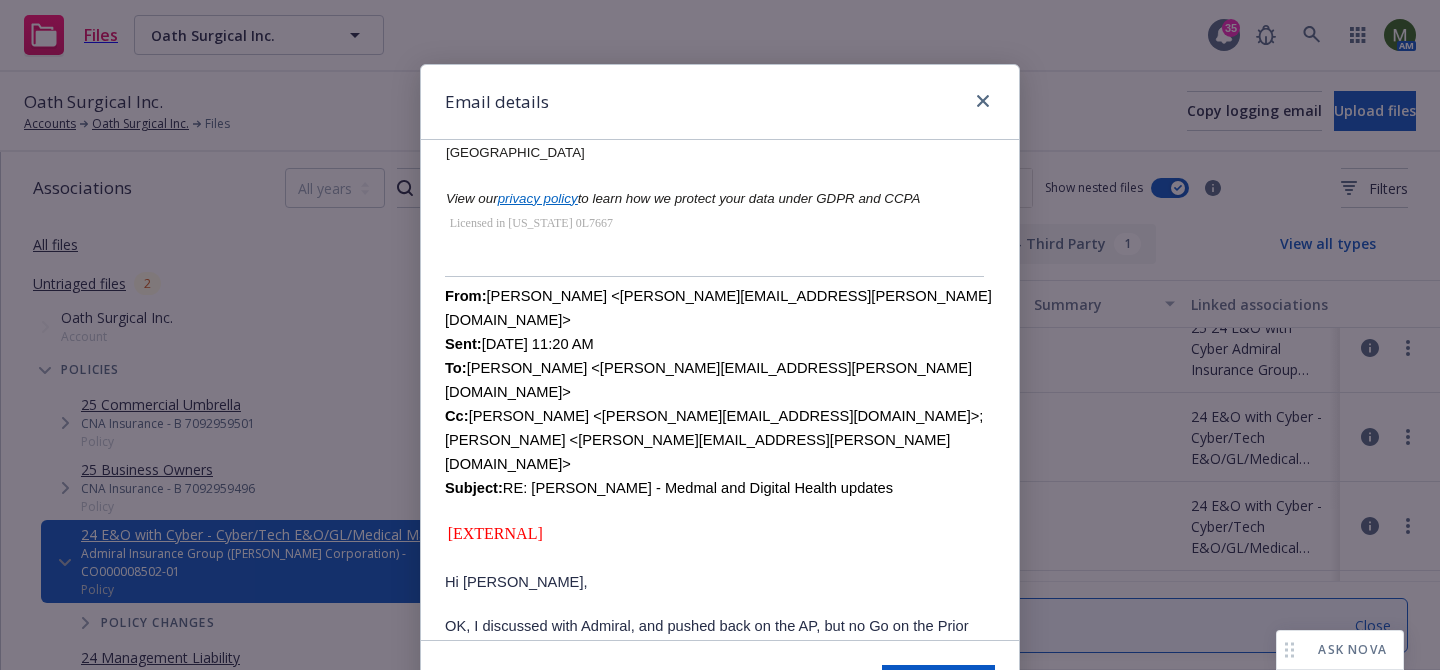 scroll, scrollTop: 387, scrollLeft: 0, axis: vertical 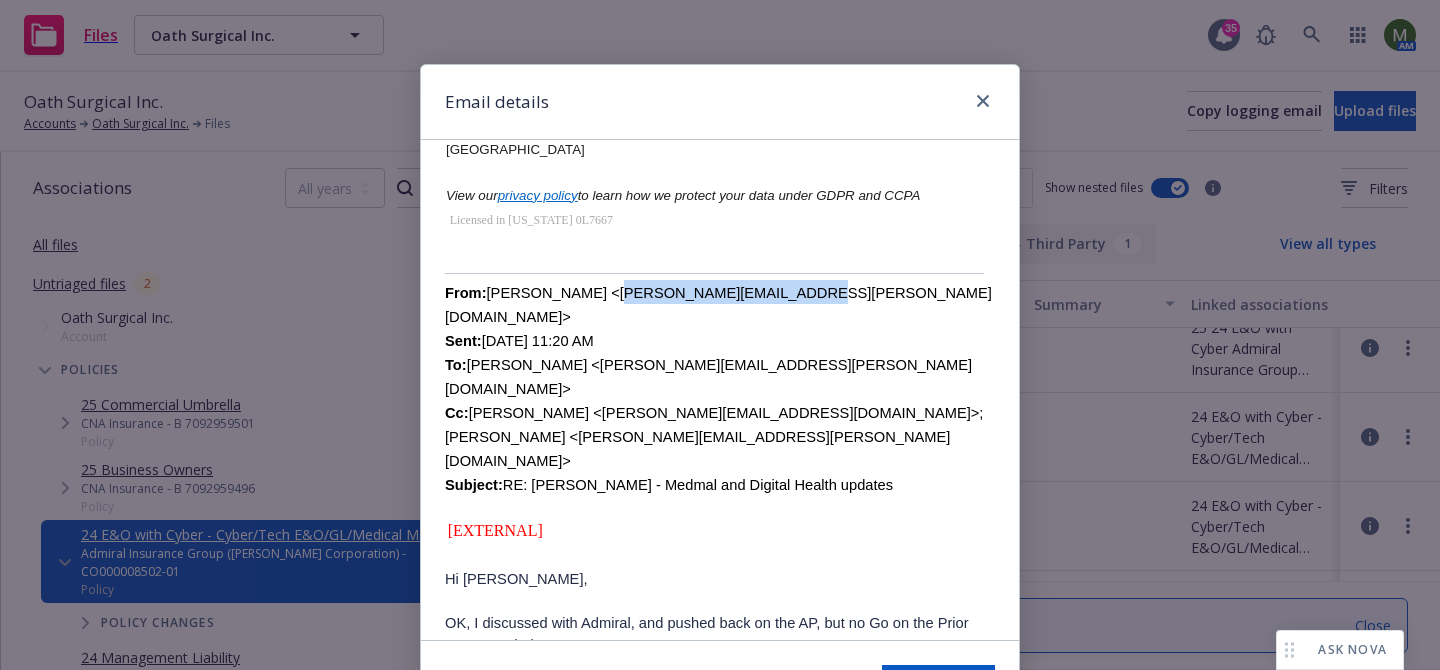 drag, startPoint x: 777, startPoint y: 302, endPoint x: 592, endPoint y: 298, distance: 185.04324 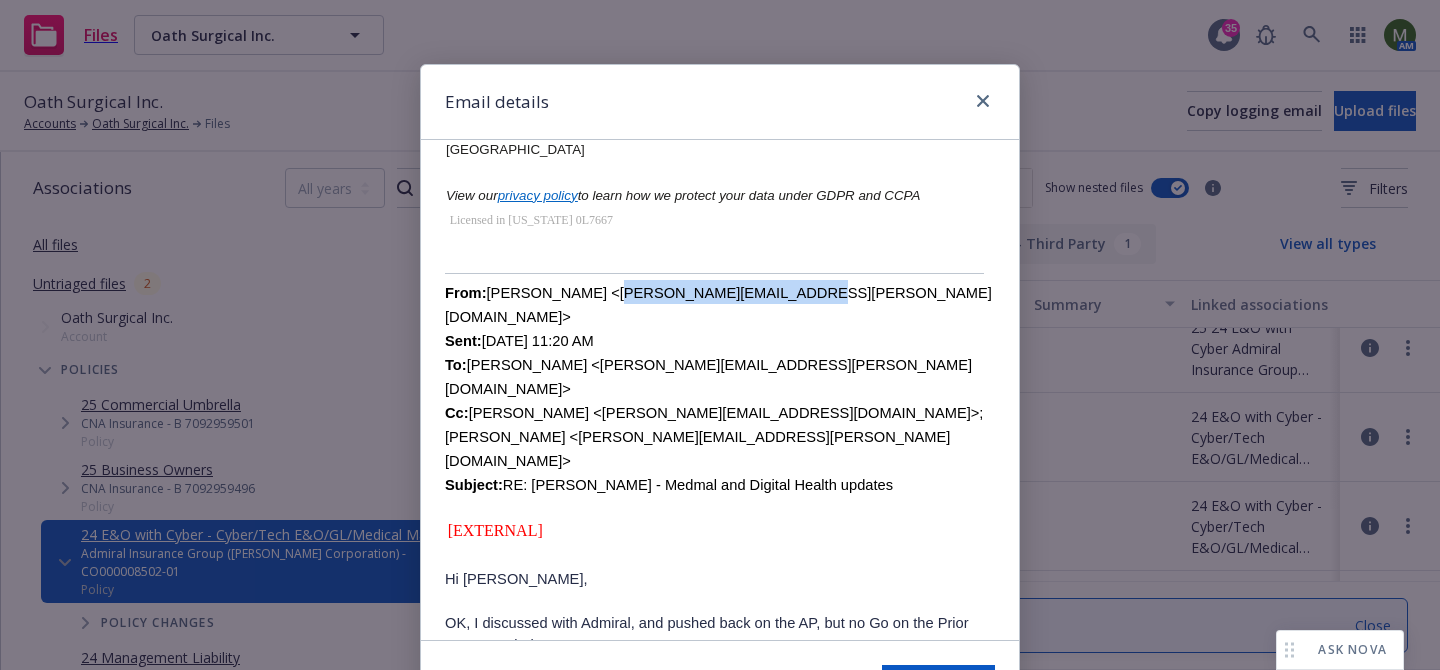click on "From:  Steve Vallone <steve.vallone@amwins.com>
Sent:  Wednesday, January 29, 2025 11:20 AM
To:  Forrest Wittenmeier <forrest.wittenmeier@newfront.com>
Cc:  Sally Shepley <sally@newfront.com>; Michael Jose <michael.jose@newfront.com>
Subject:  RE: Cleo - Medmal and Digital Health updates" at bounding box center (718, 389) 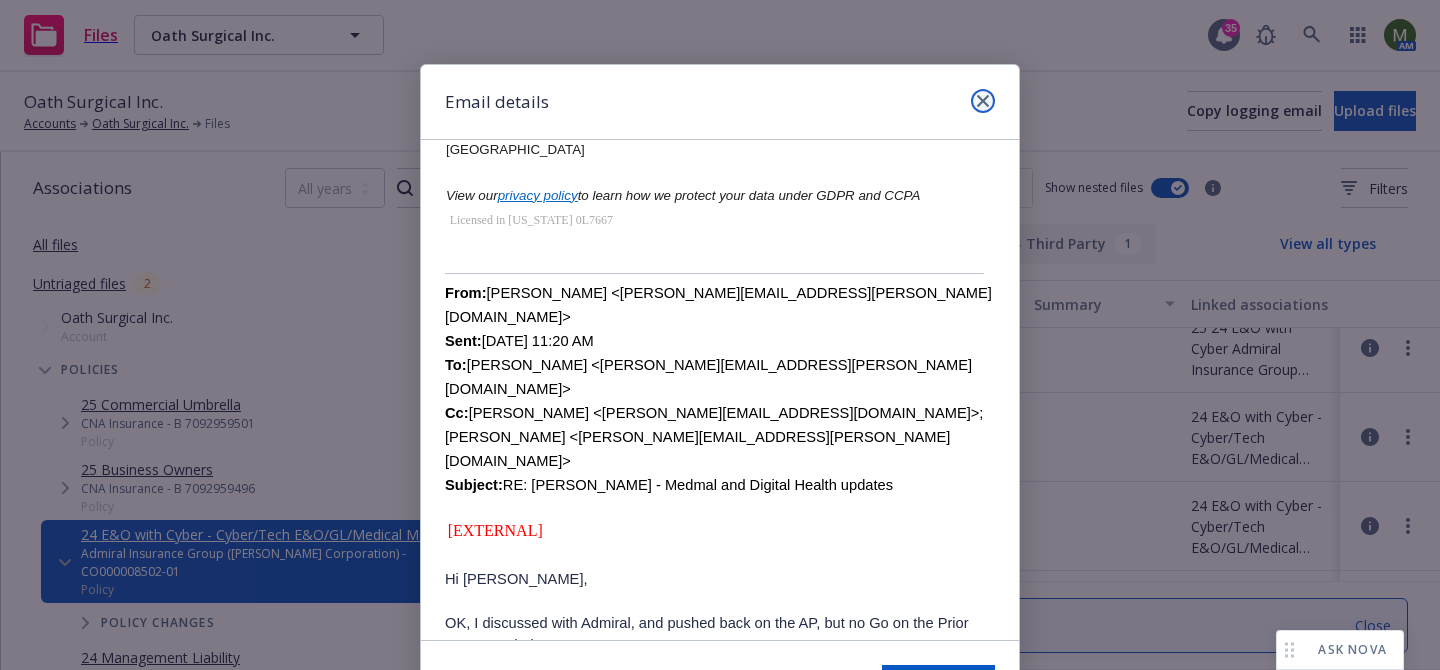 click 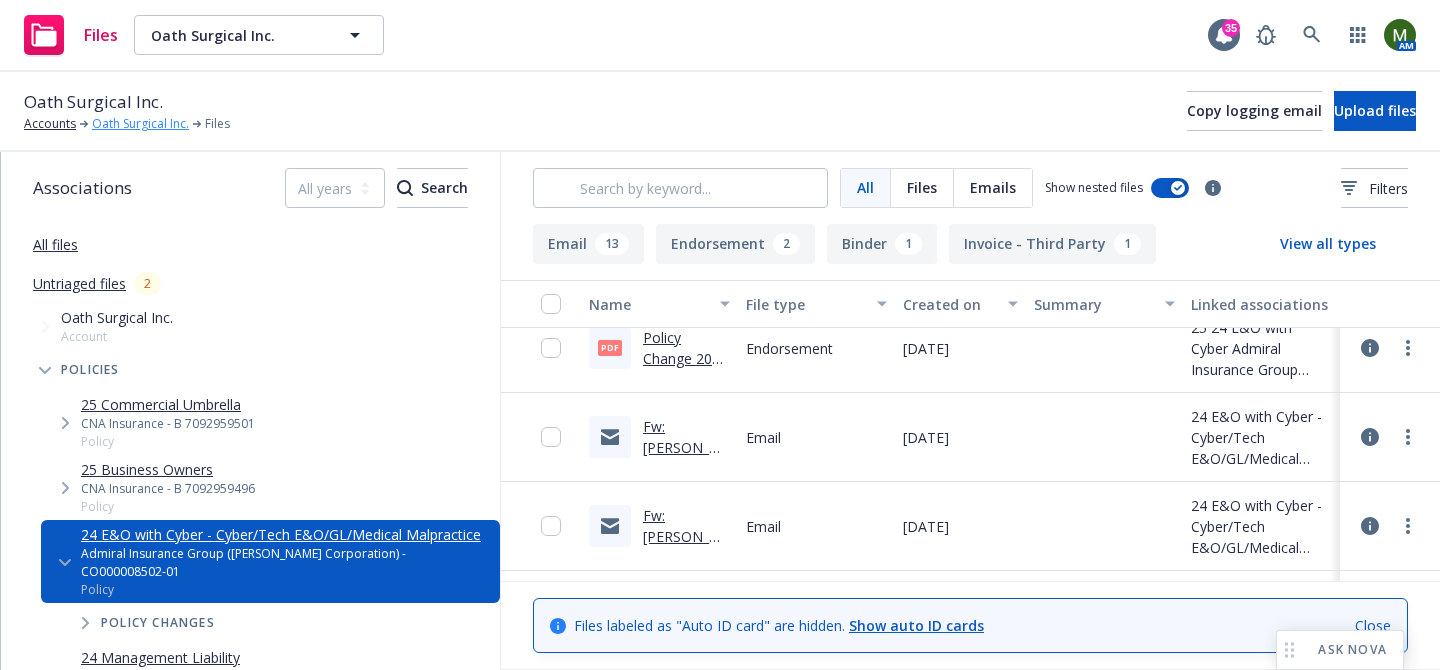 click on "Oath Surgical Inc." at bounding box center [140, 124] 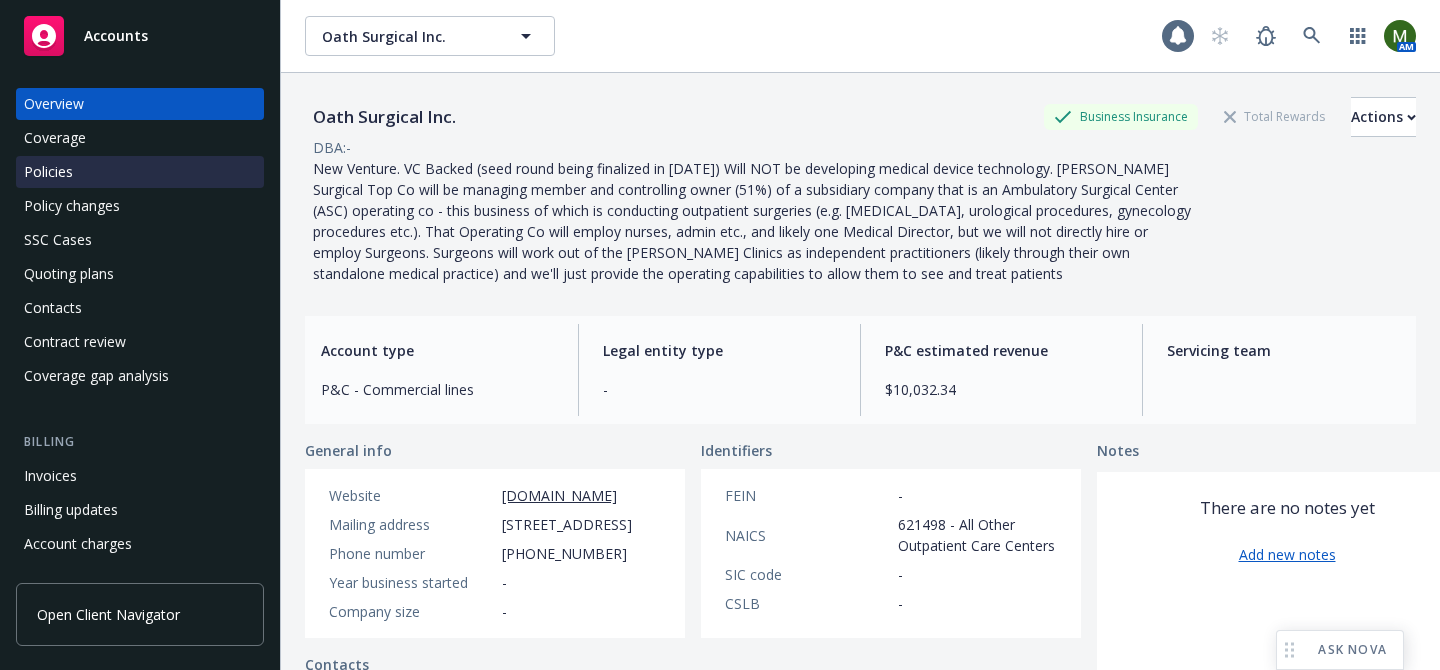 scroll, scrollTop: 0, scrollLeft: 0, axis: both 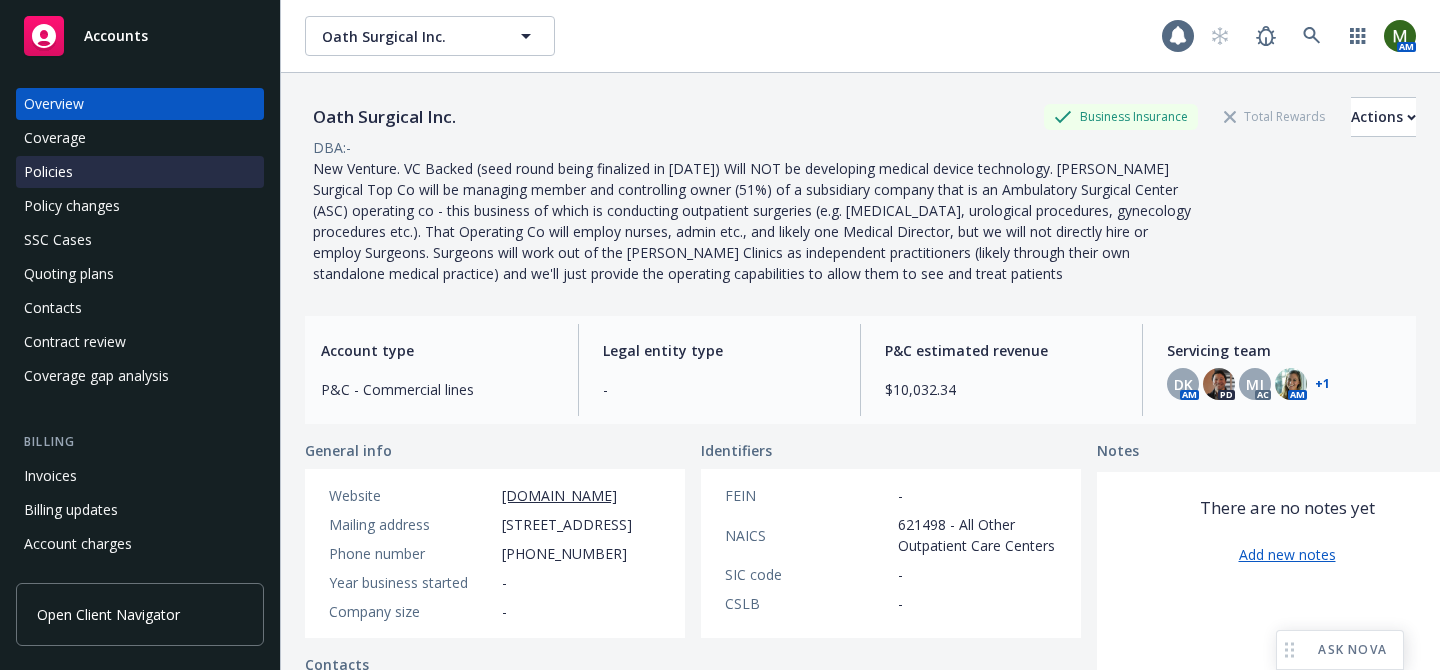 click on "Policies" at bounding box center (140, 172) 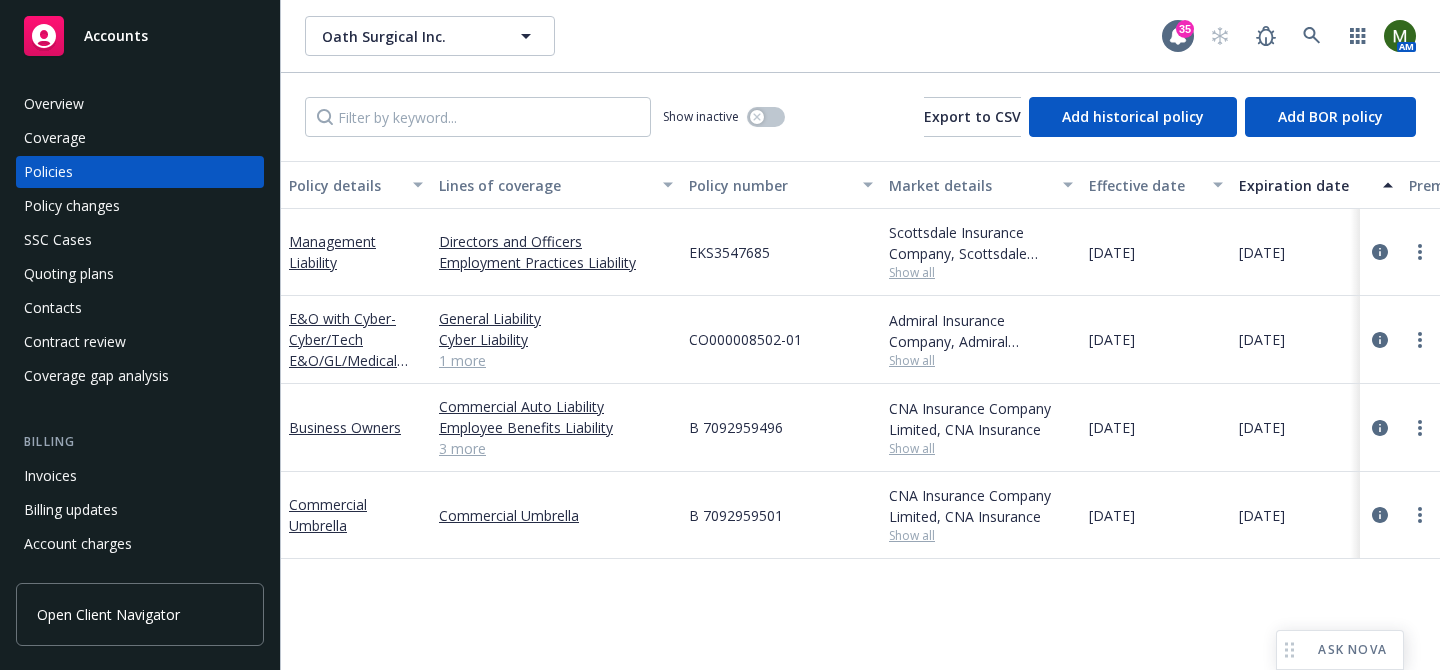 click on "CO000008502-01" at bounding box center [745, 339] 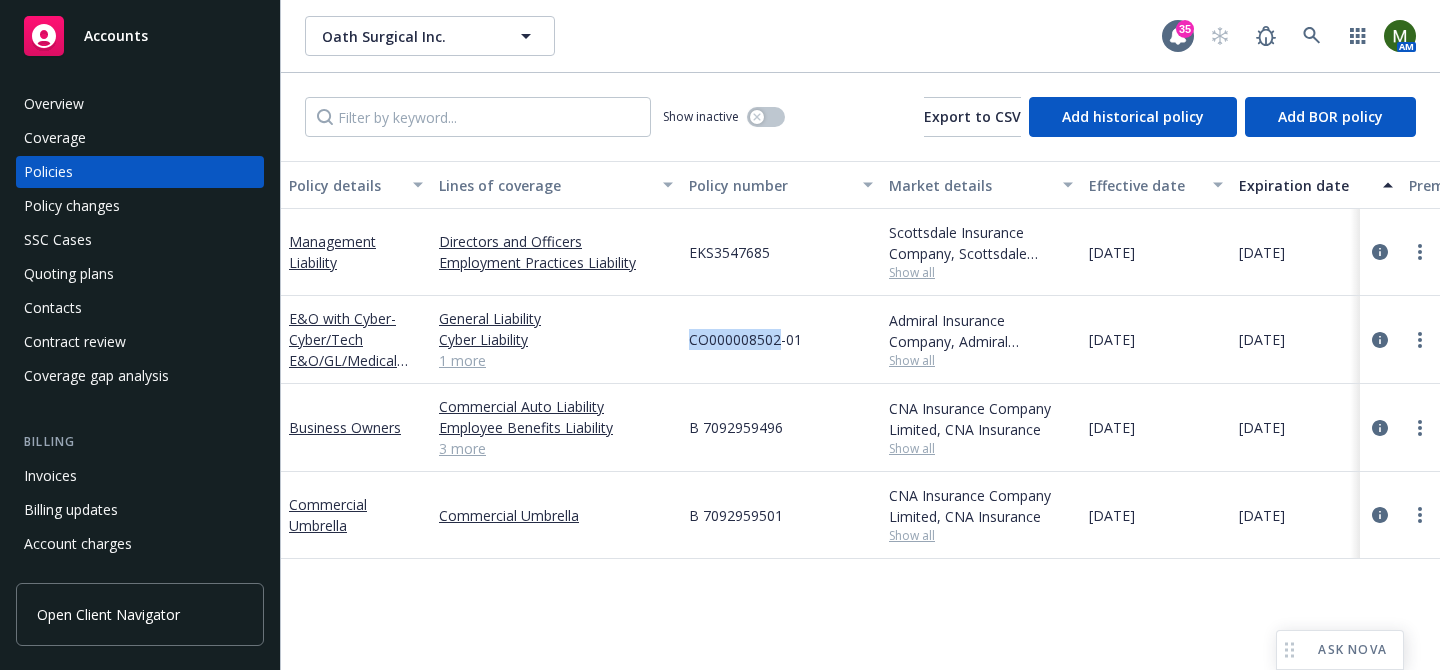 click on "CO000008502-01" at bounding box center (745, 339) 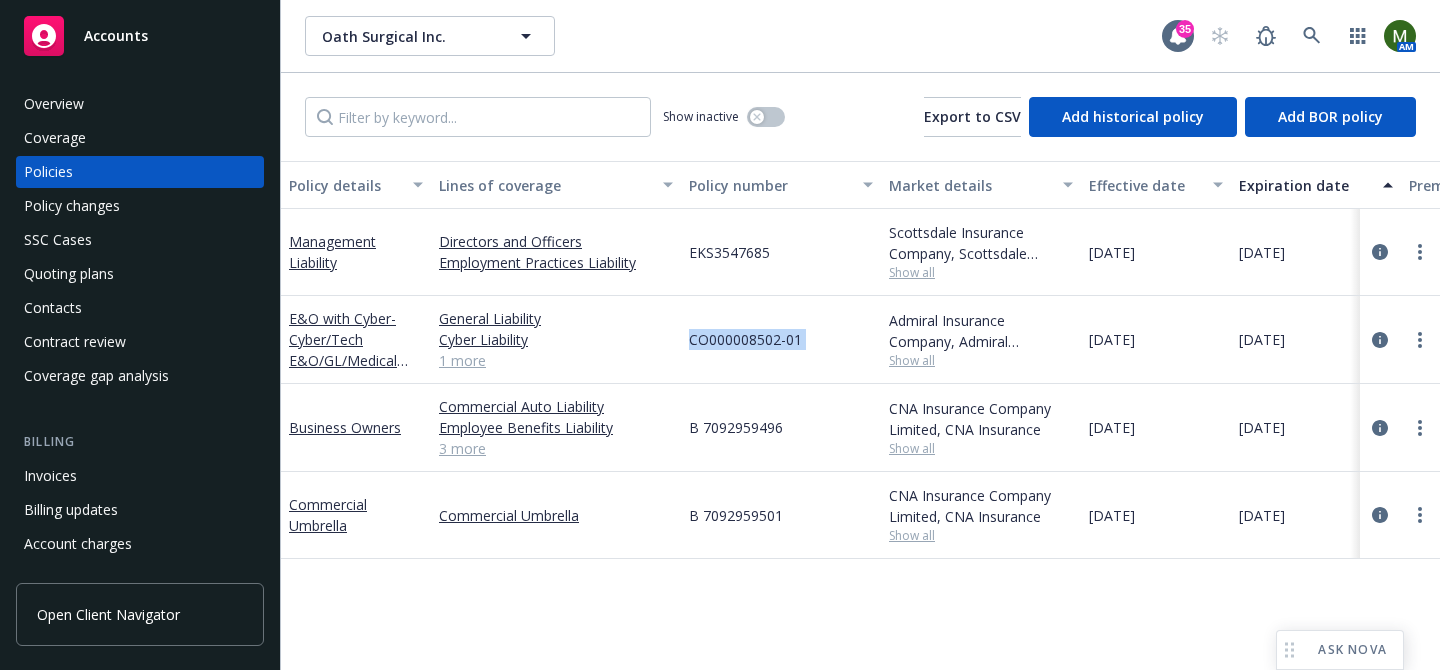 click on "CO000008502-01" at bounding box center (745, 339) 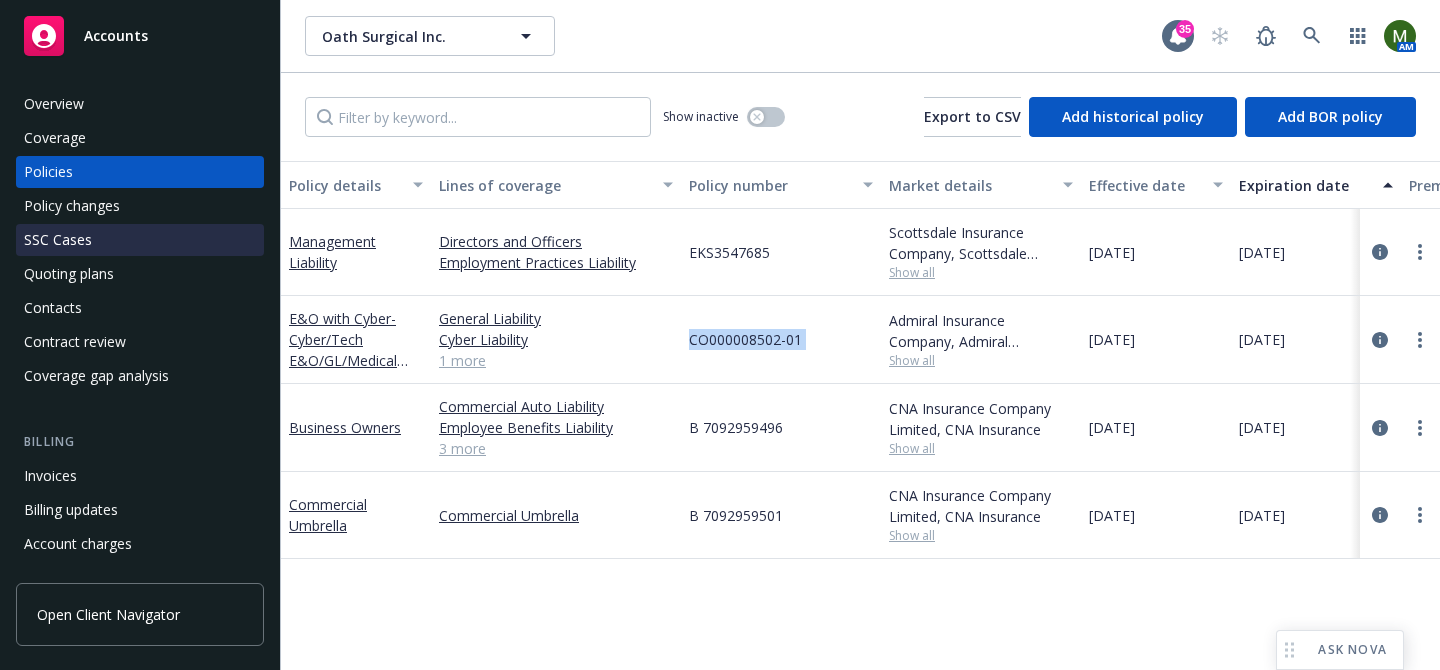 click on "SSC Cases" at bounding box center (140, 240) 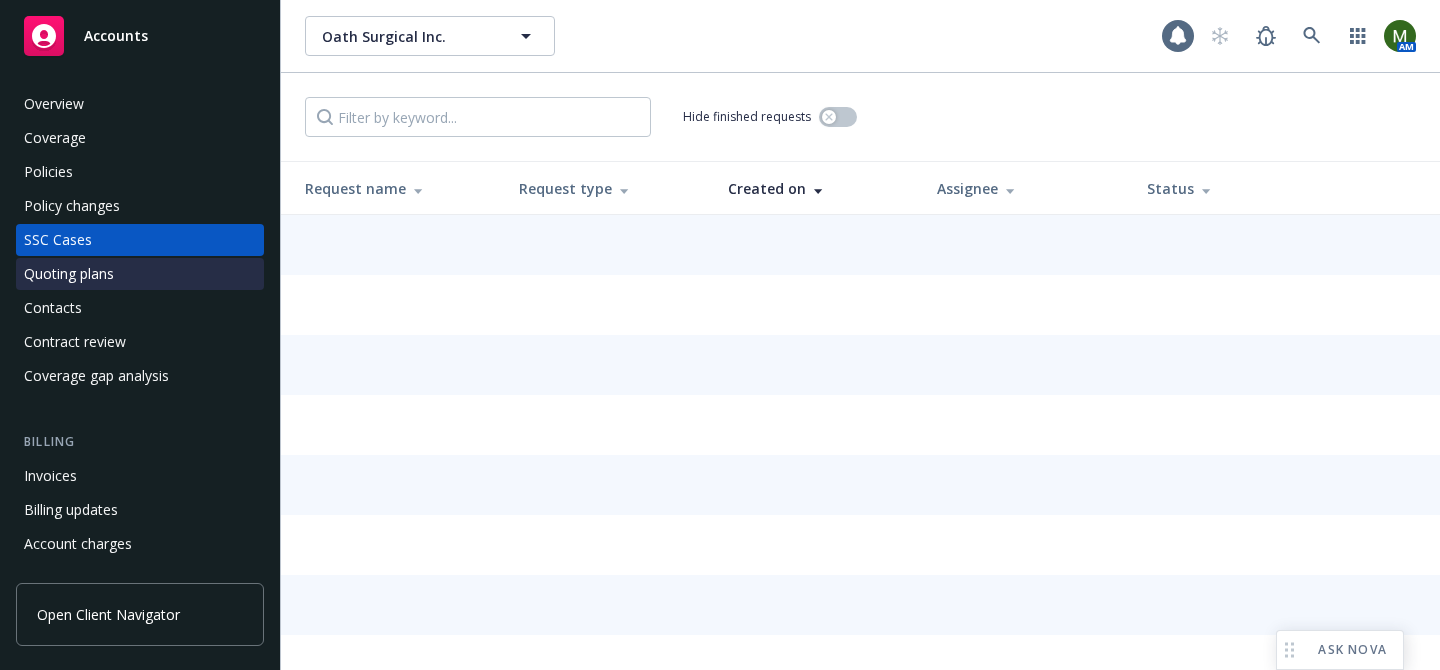 click on "Quoting plans" at bounding box center [69, 274] 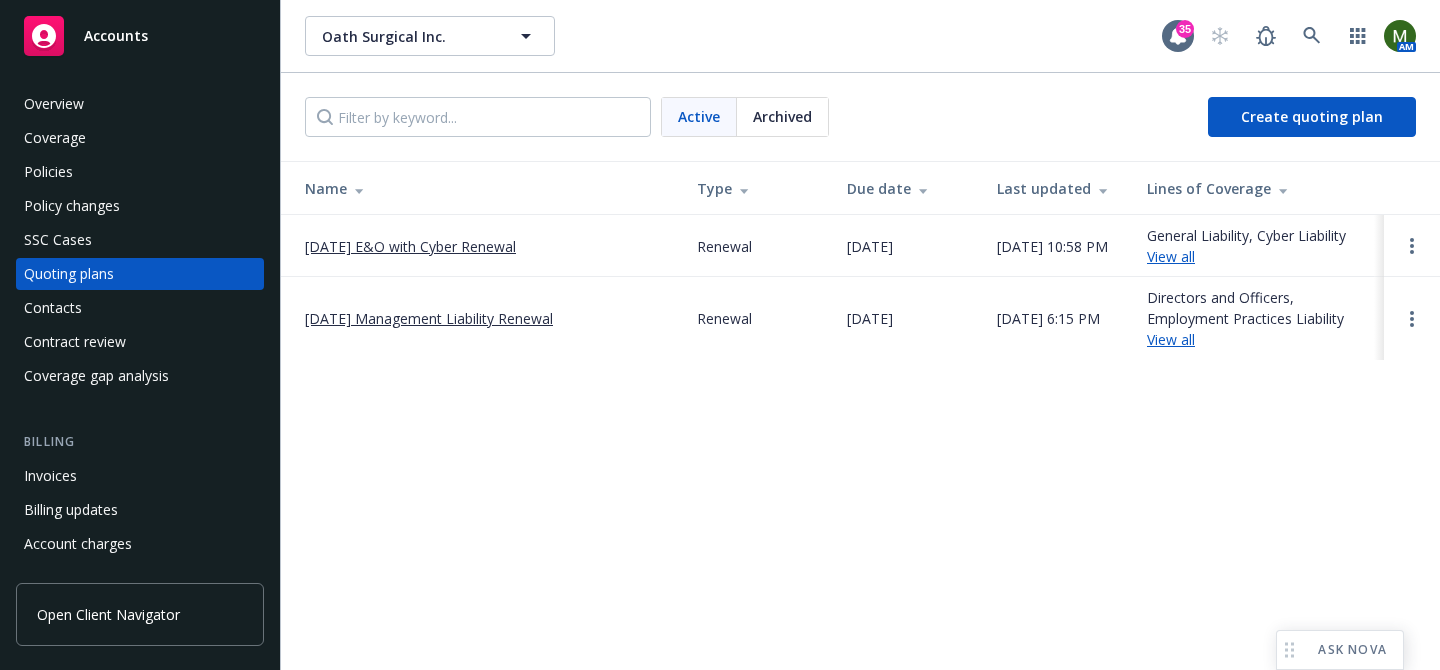 click on "[DATE] E&O with Cyber Renewal" at bounding box center (410, 246) 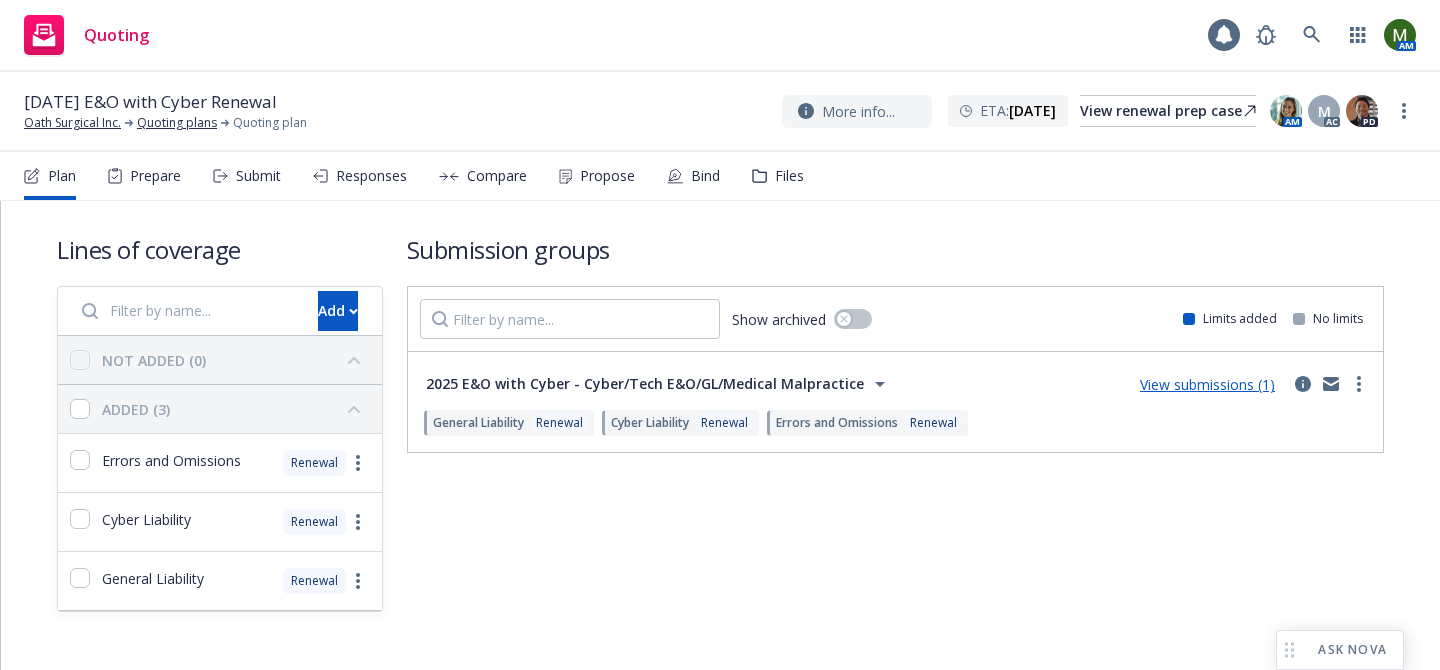 scroll, scrollTop: 0, scrollLeft: 0, axis: both 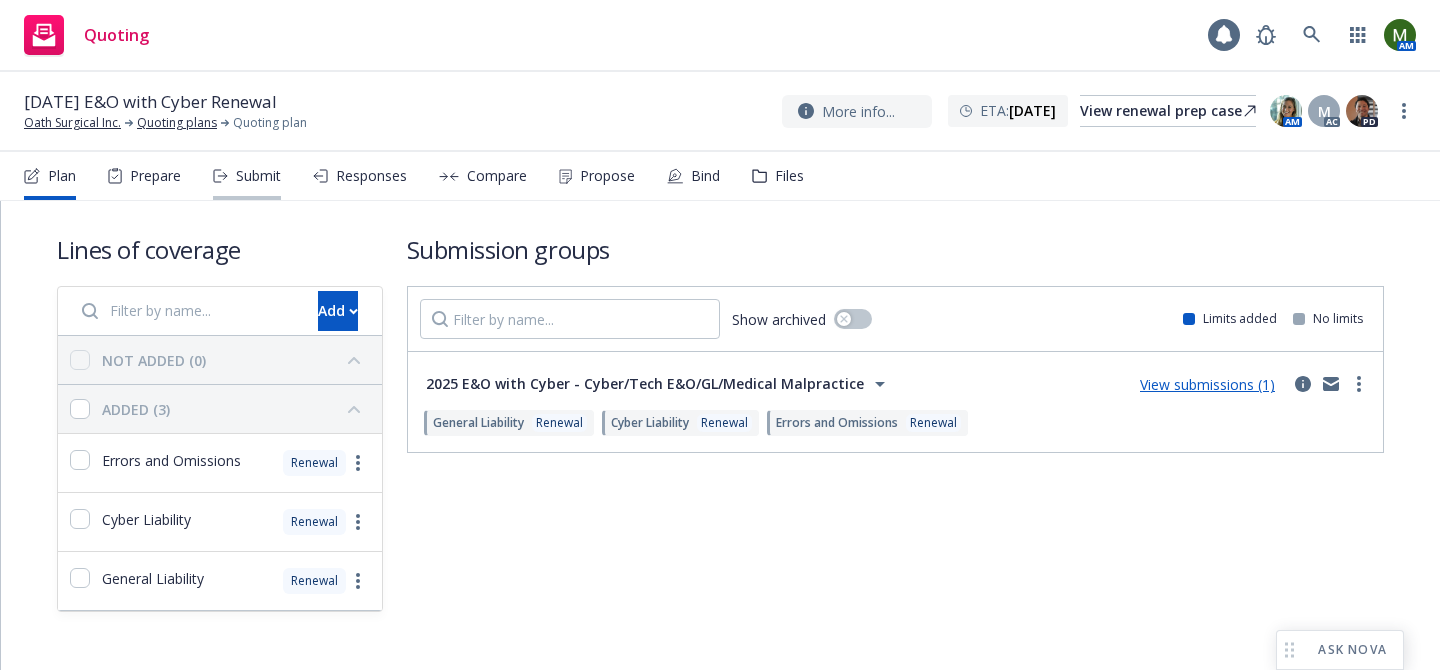click on "Submit" at bounding box center (247, 176) 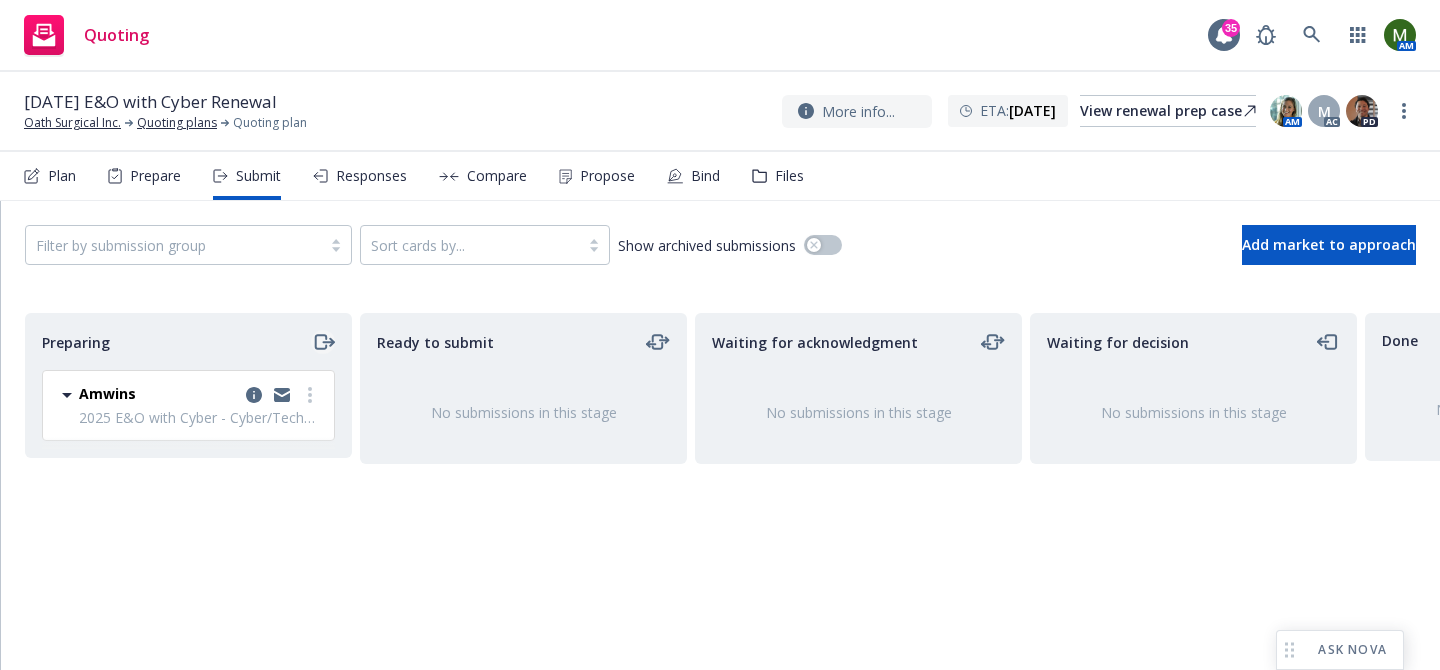 click 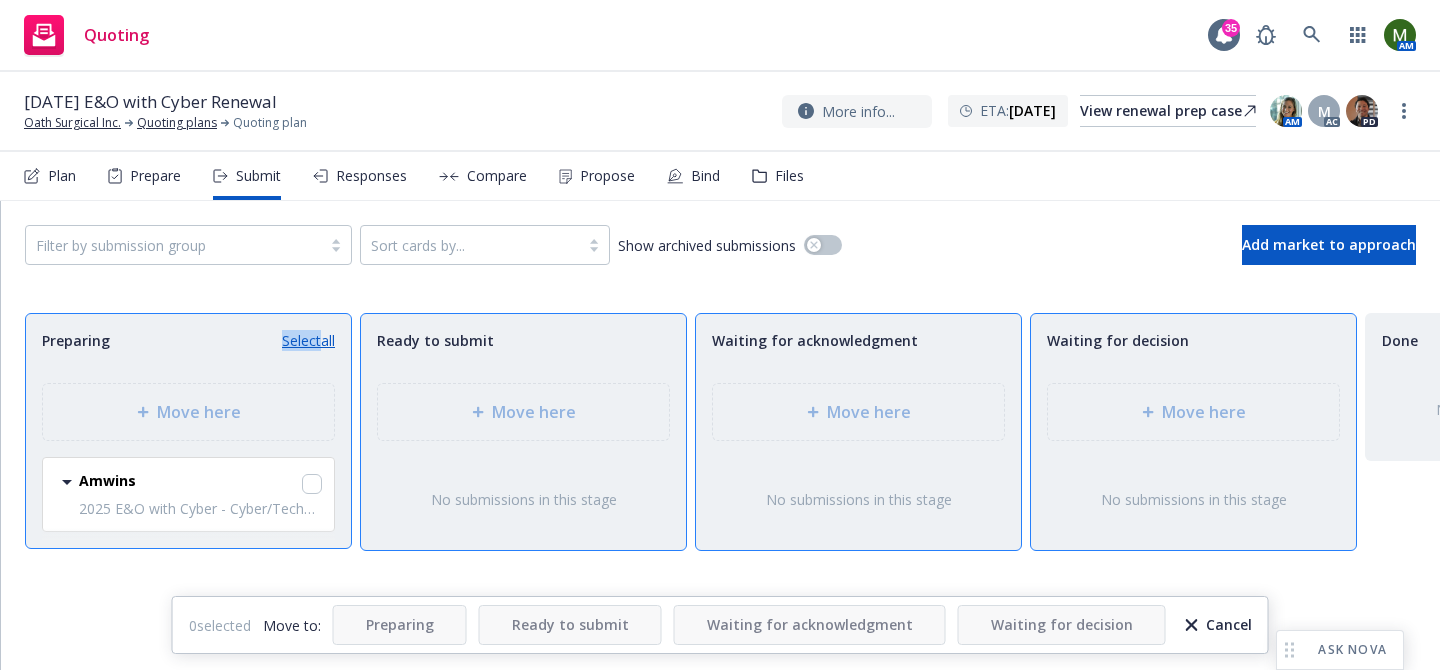 click on "Select  all" at bounding box center (308, 340) 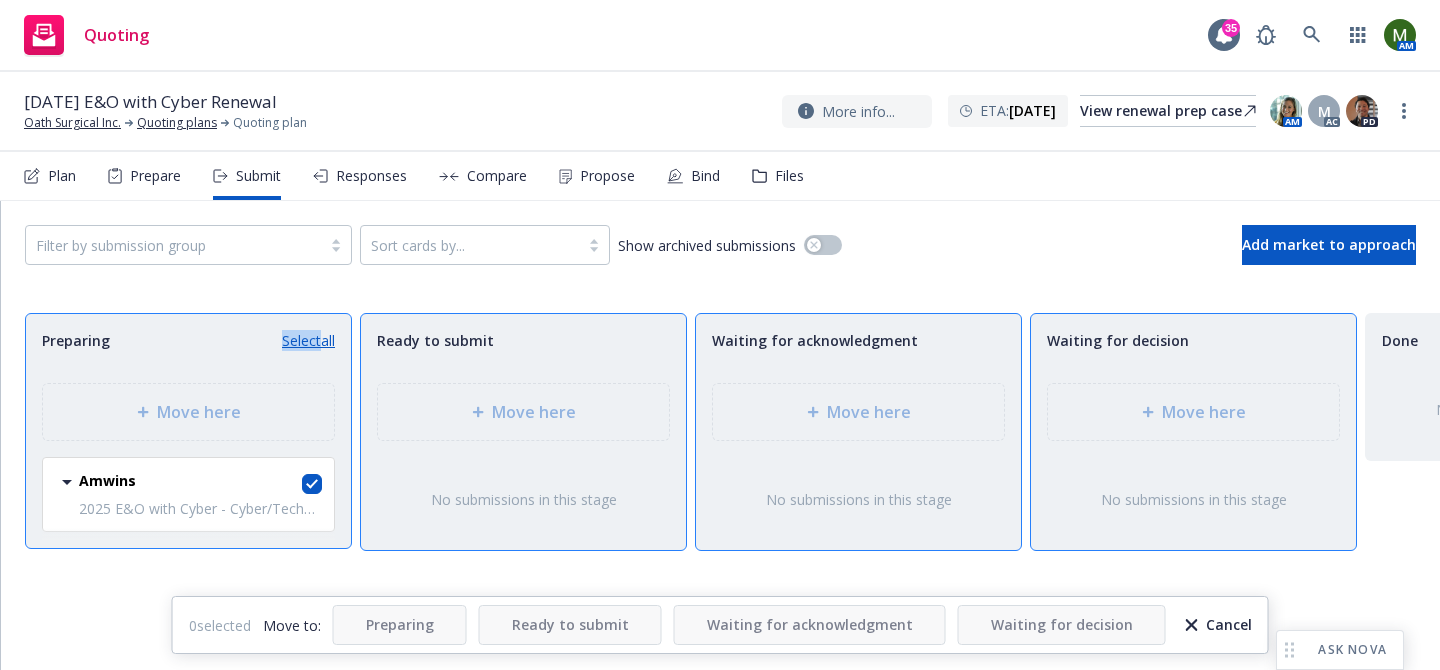 checkbox on "true" 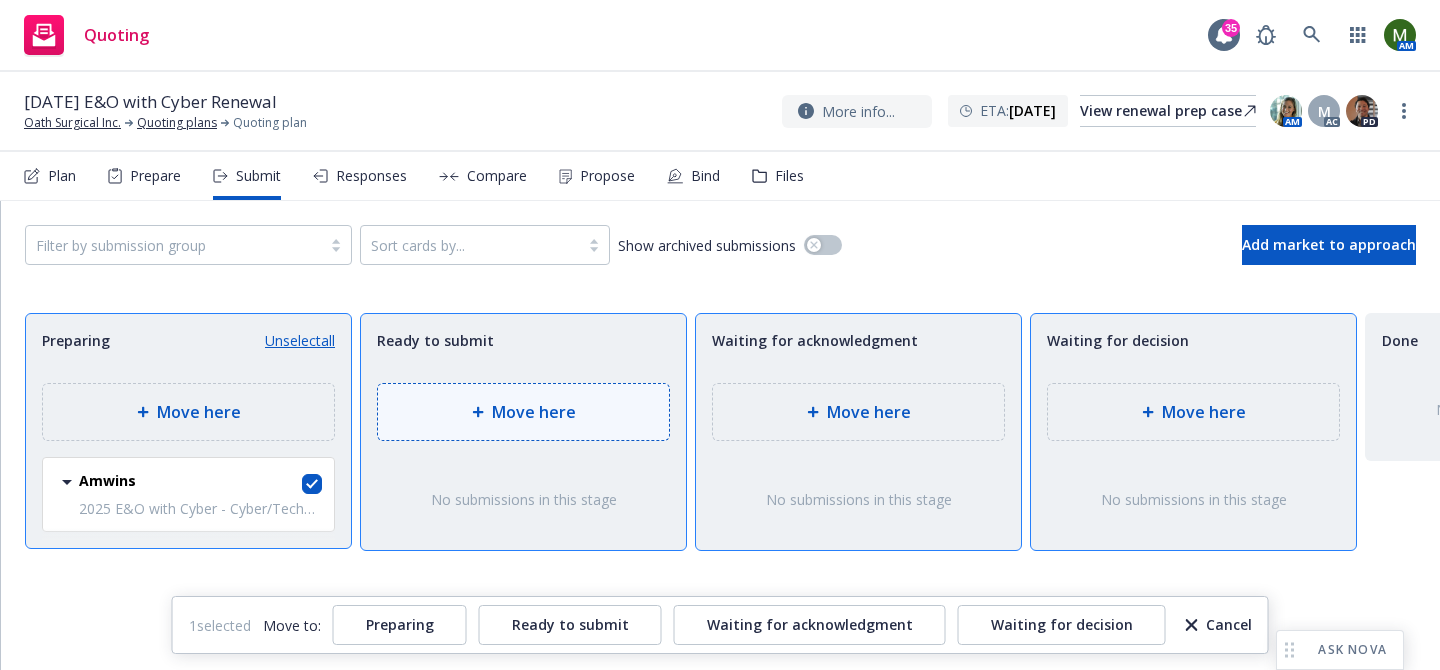 click on "Move here" at bounding box center (523, 412) 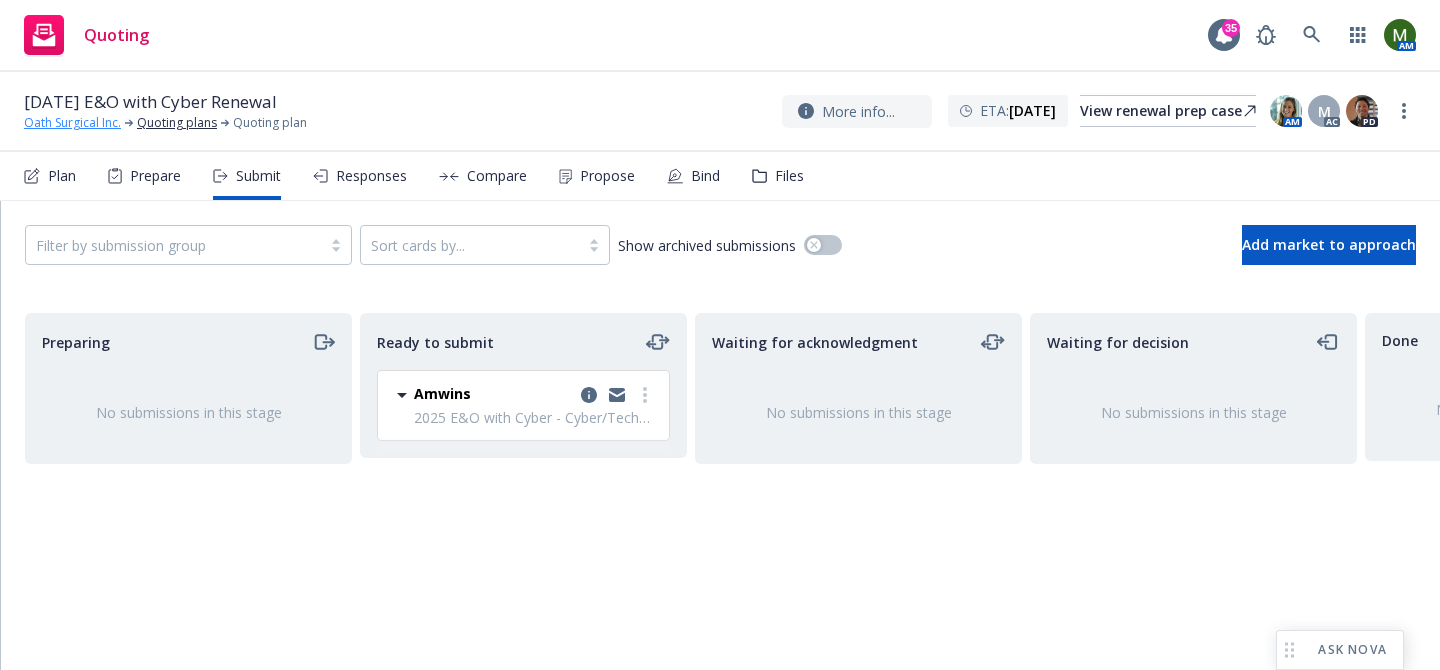 click on "Oath Surgical Inc." at bounding box center [72, 123] 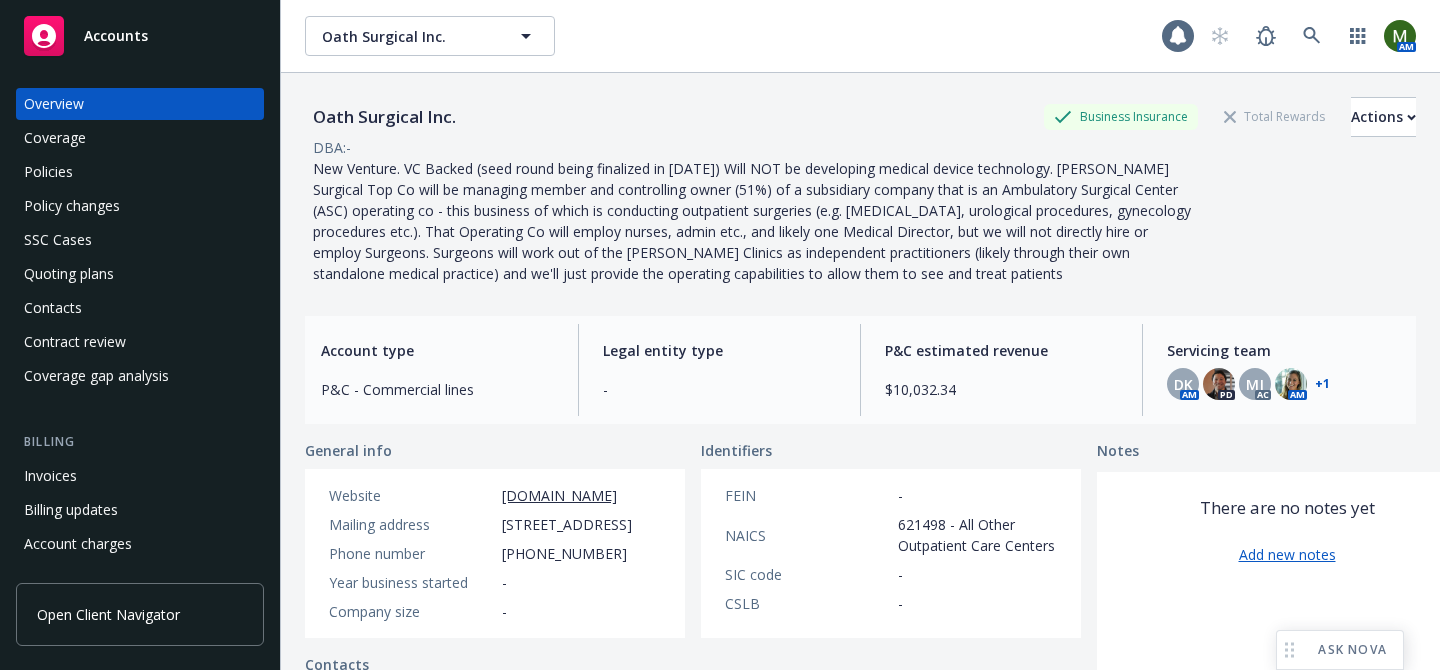 scroll, scrollTop: 0, scrollLeft: 0, axis: both 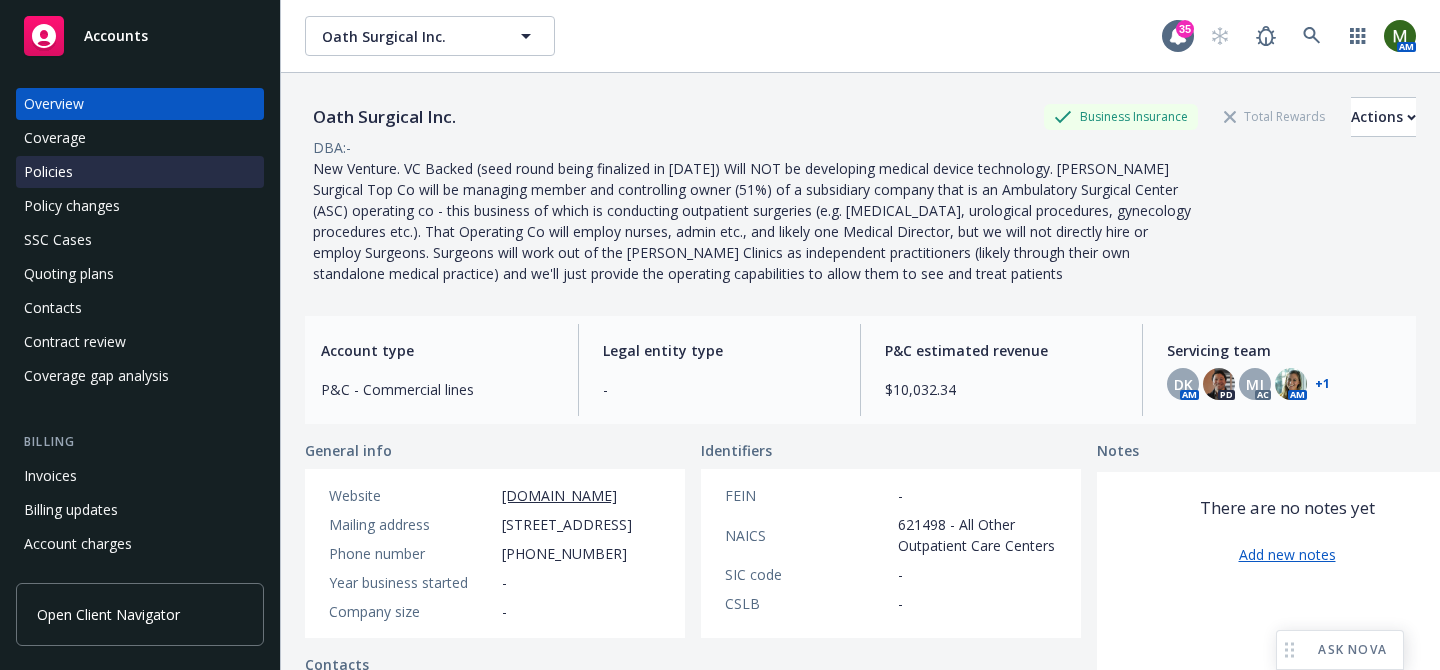 click on "Policies" at bounding box center [140, 172] 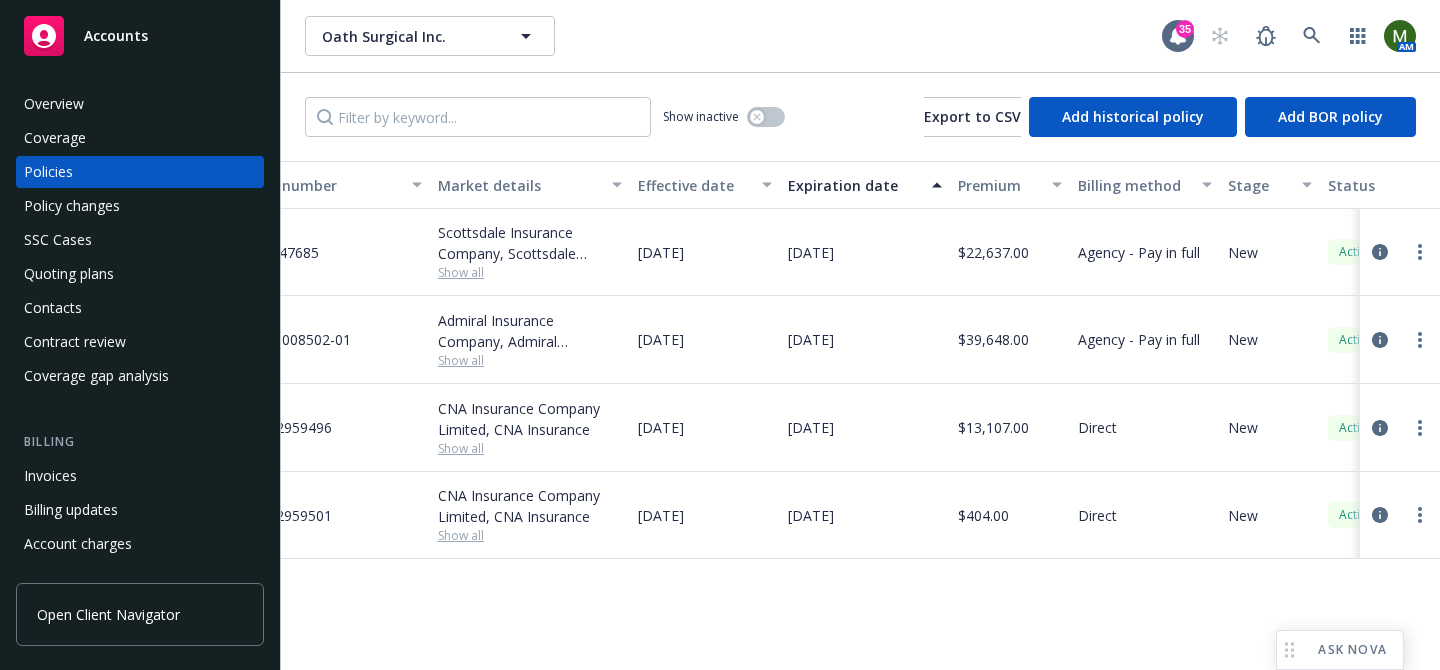 scroll, scrollTop: 0, scrollLeft: 0, axis: both 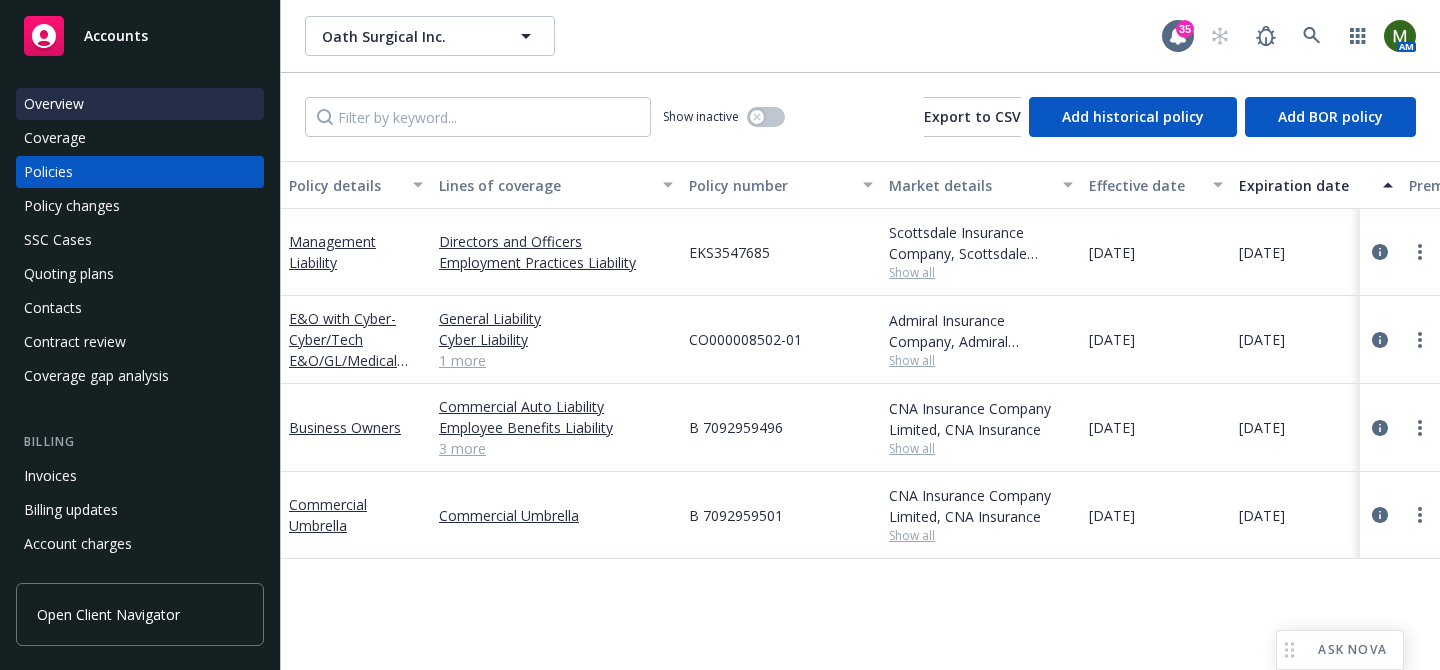 click on "Overview" at bounding box center [140, 104] 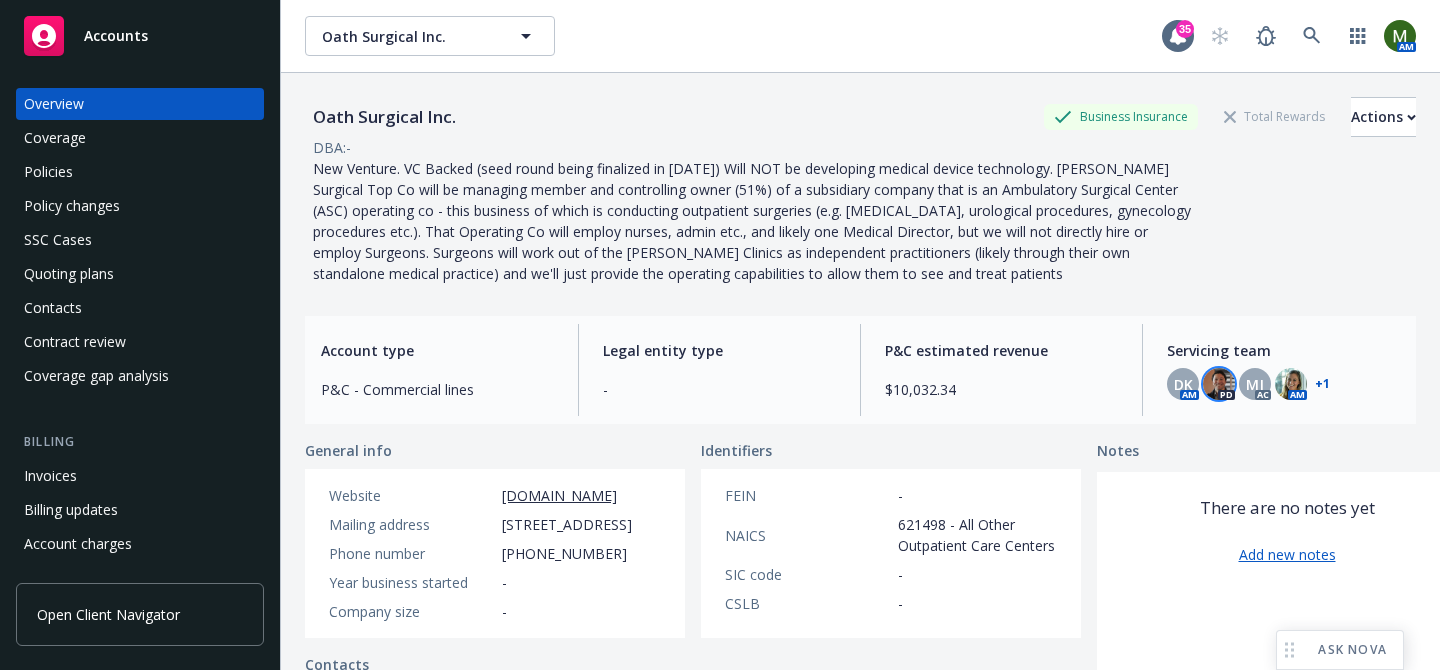 click at bounding box center (1219, 384) 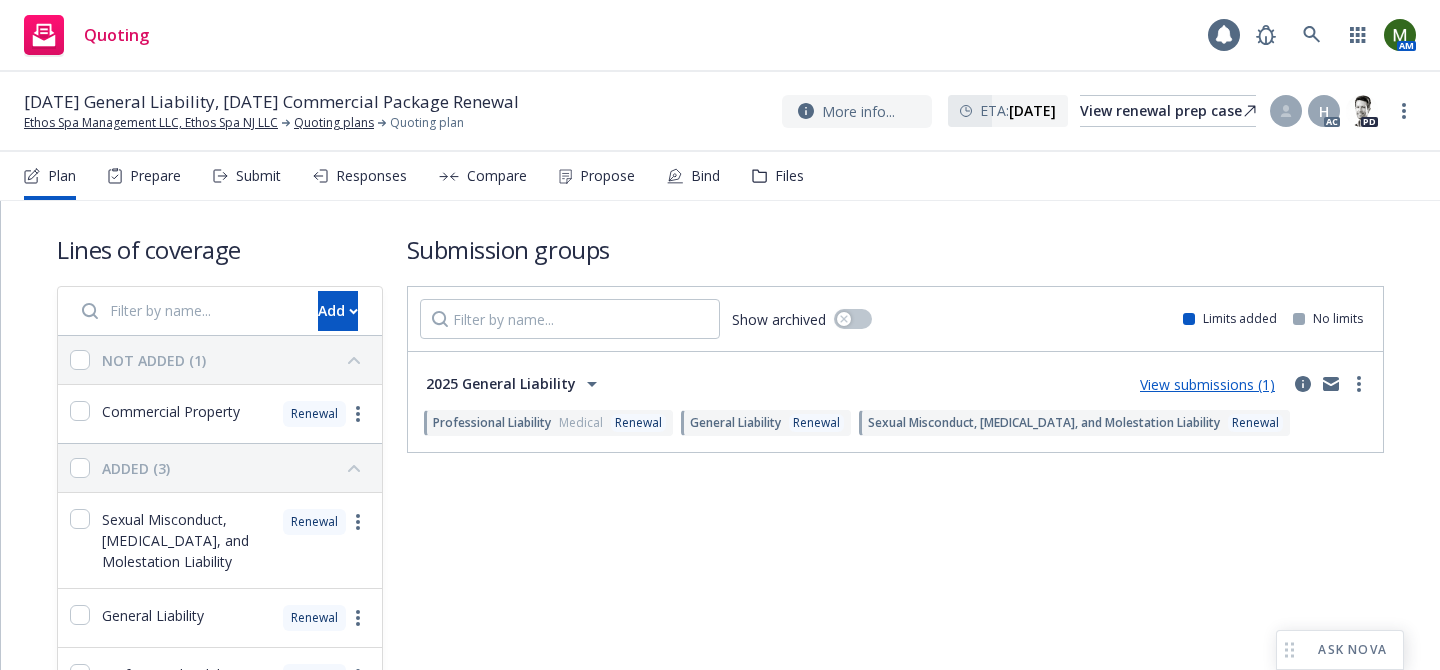 scroll, scrollTop: 0, scrollLeft: 0, axis: both 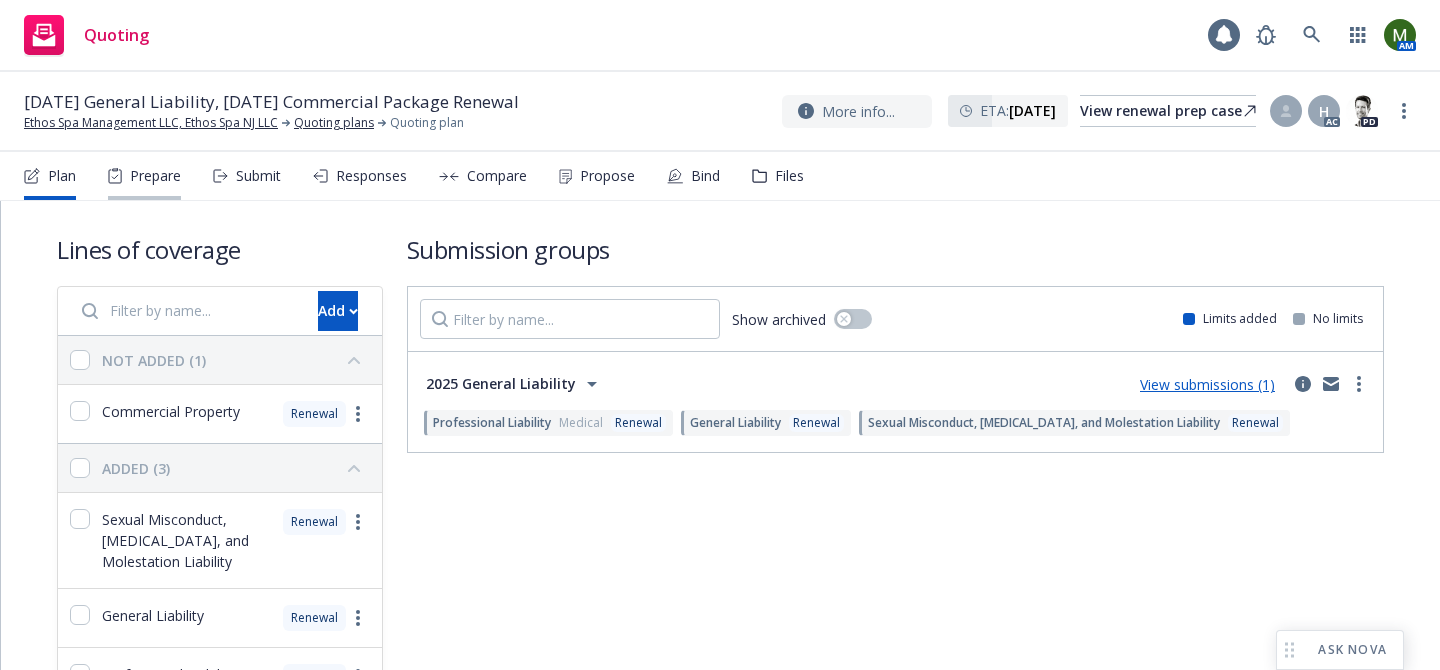 click on "Prepare" at bounding box center (155, 176) 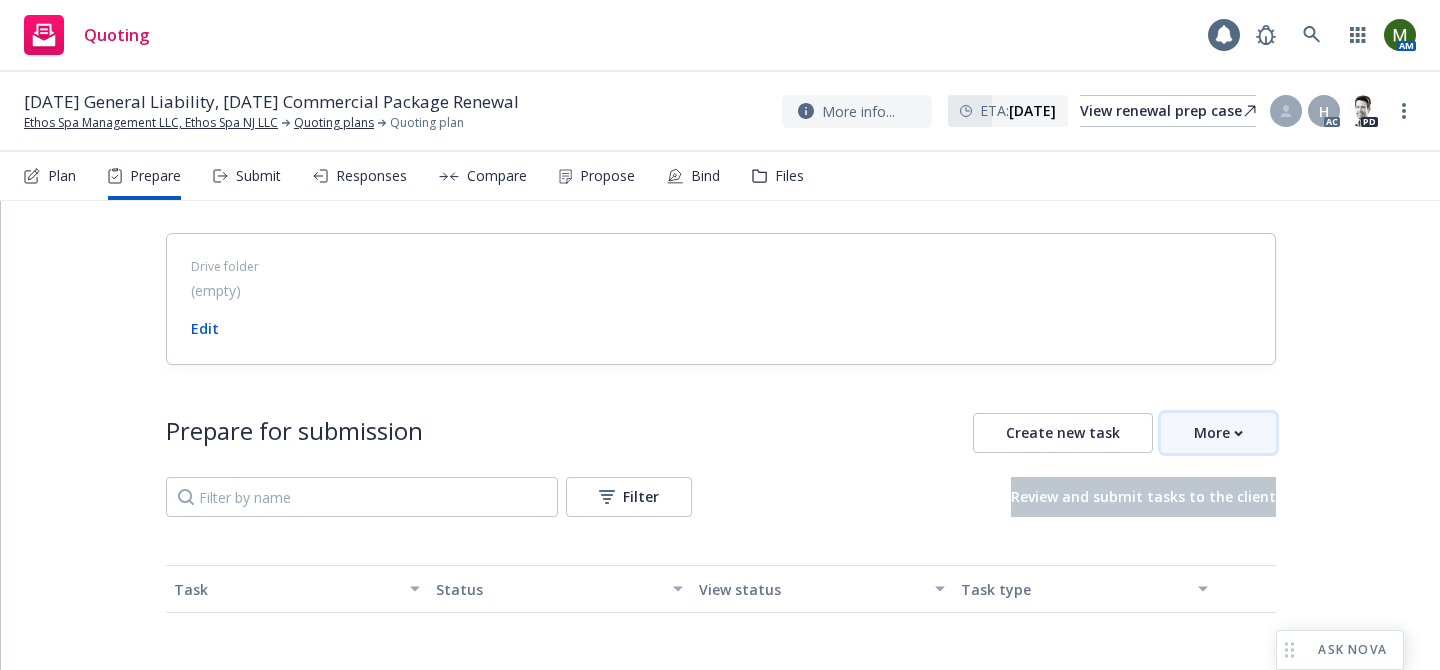 click on "More" at bounding box center [1218, 433] 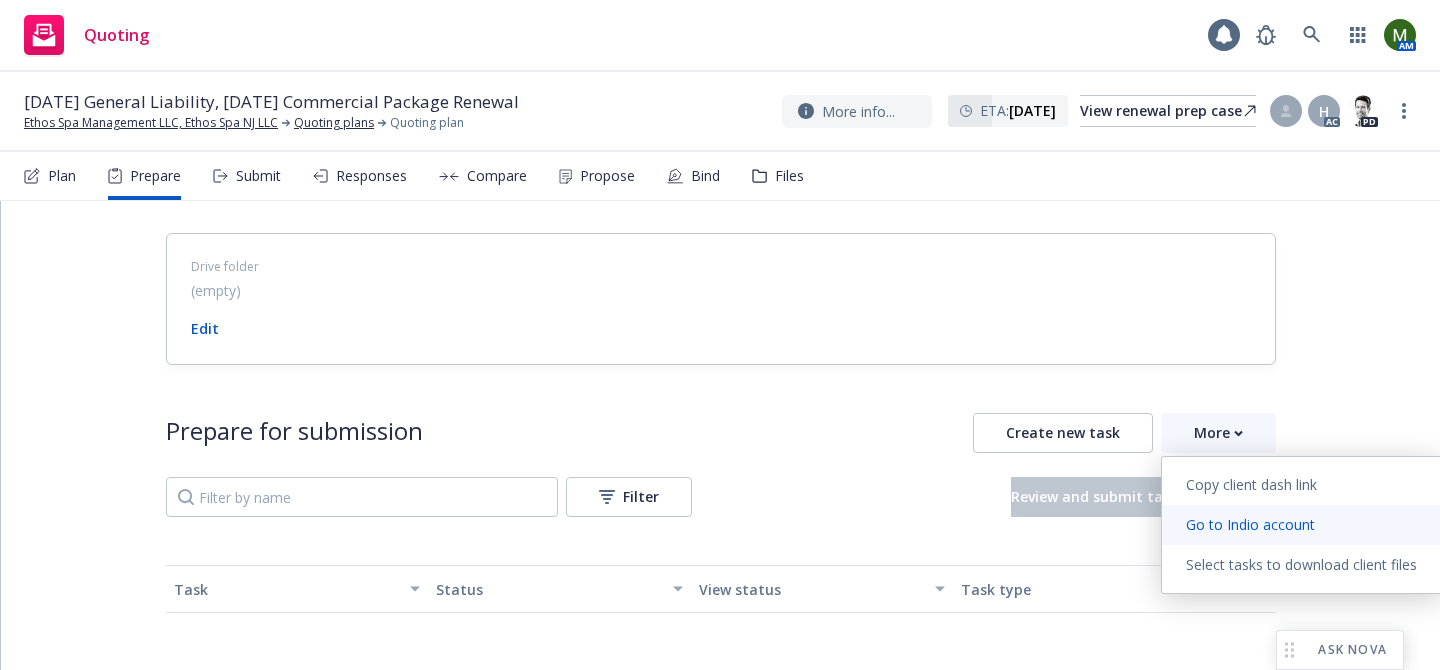 click on "Go to Indio account" at bounding box center [1250, 524] 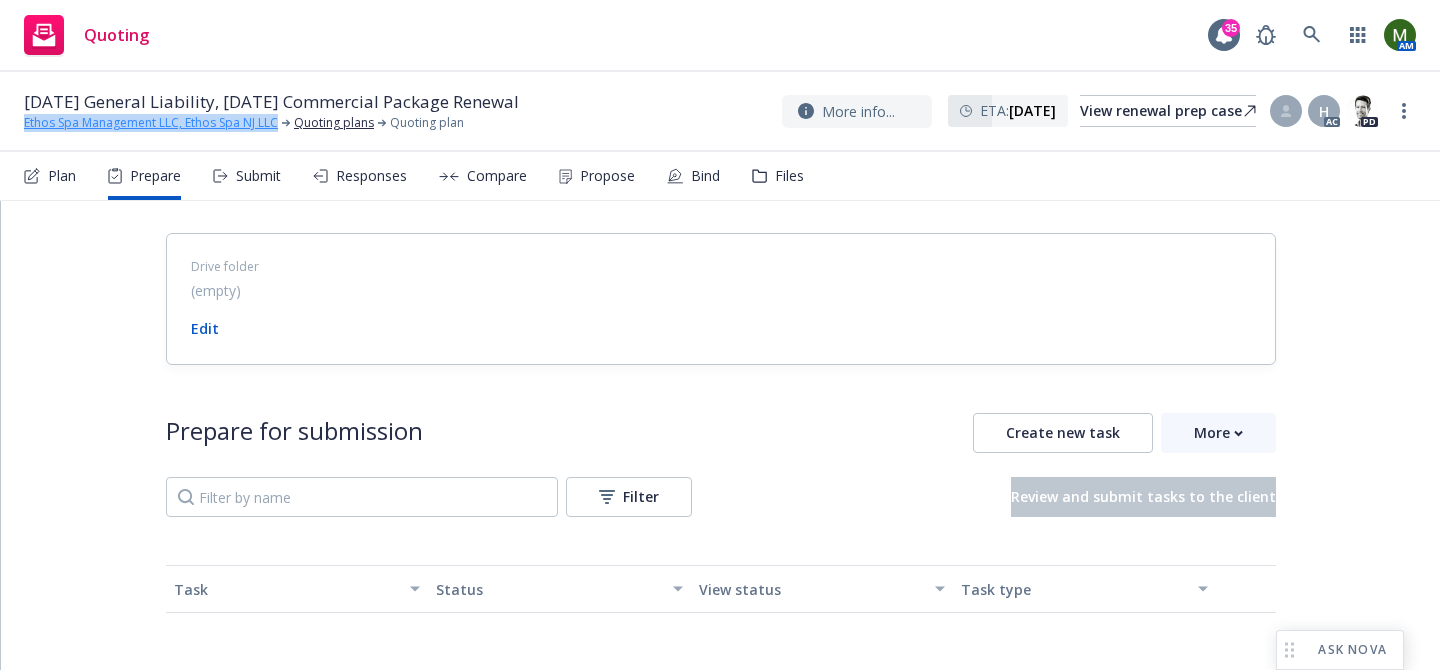 click on "Ethos Spa Management LLC, Ethos Spa NJ LLC" at bounding box center [151, 123] 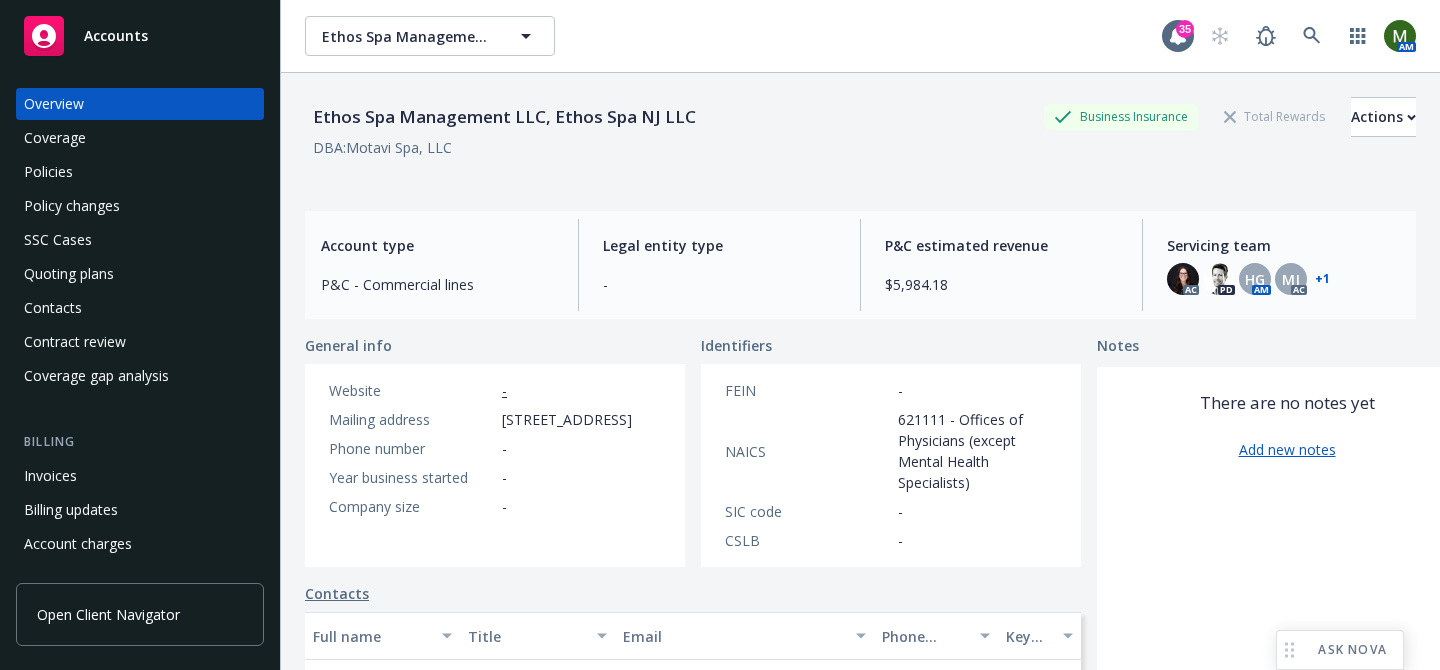 scroll, scrollTop: 0, scrollLeft: 0, axis: both 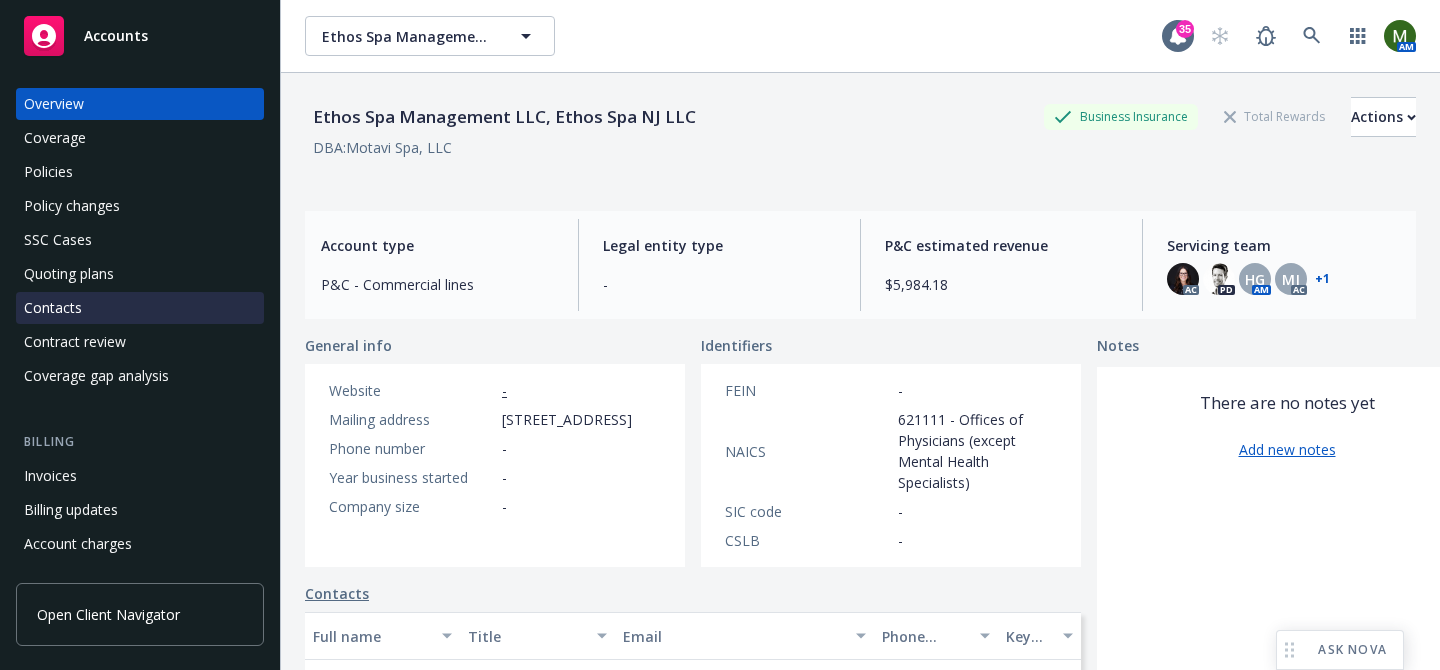 click on "Contacts" at bounding box center [140, 308] 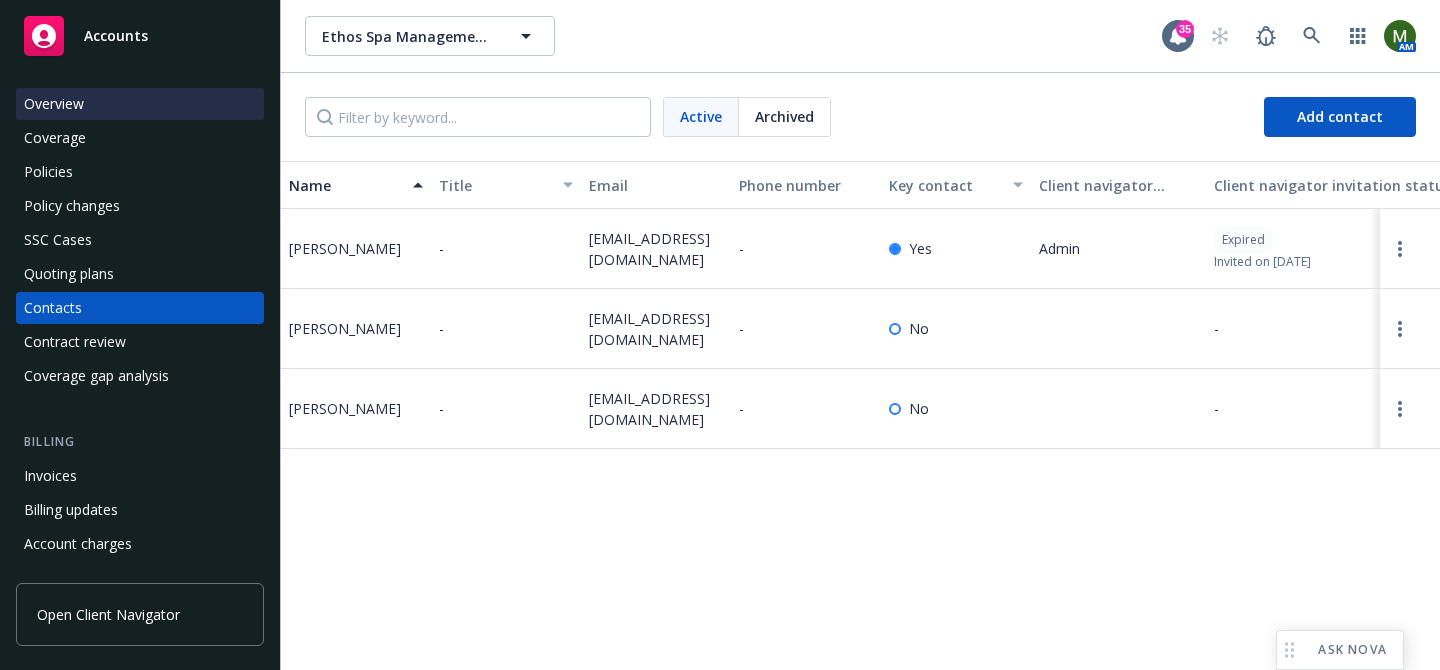 click on "Overview" at bounding box center [54, 104] 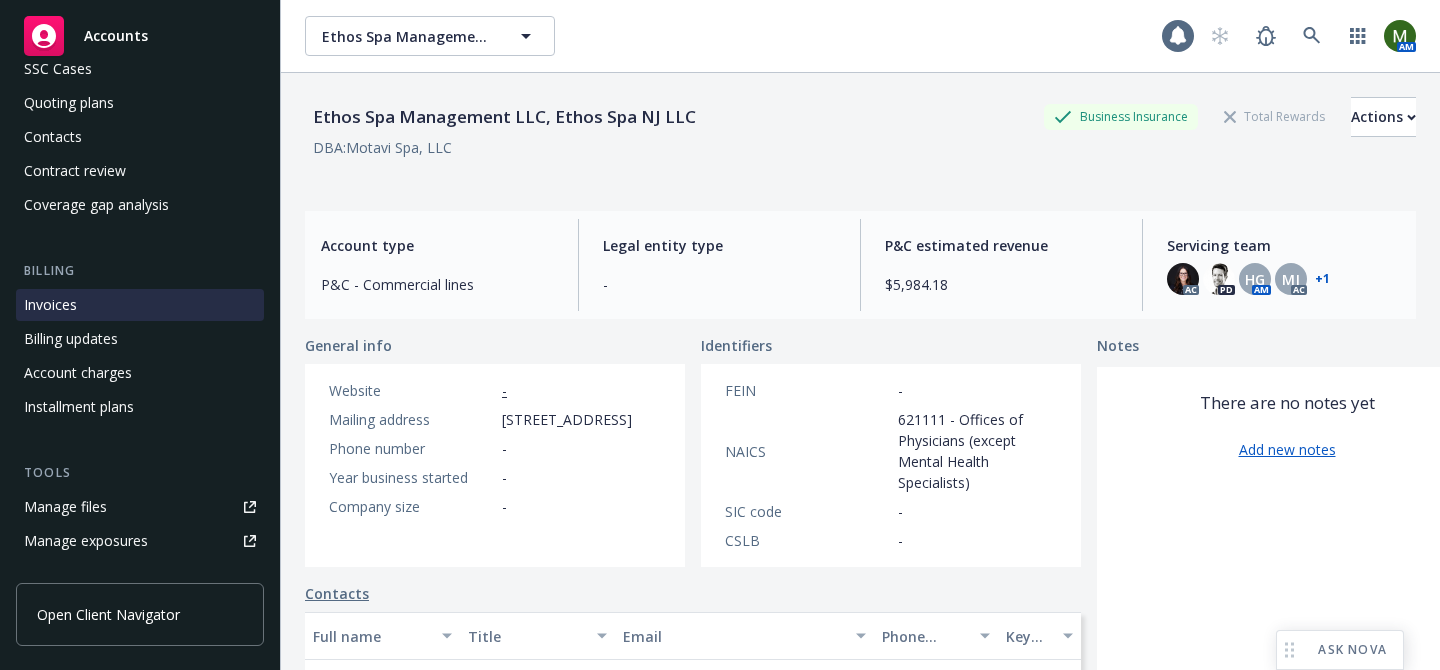 scroll, scrollTop: 173, scrollLeft: 0, axis: vertical 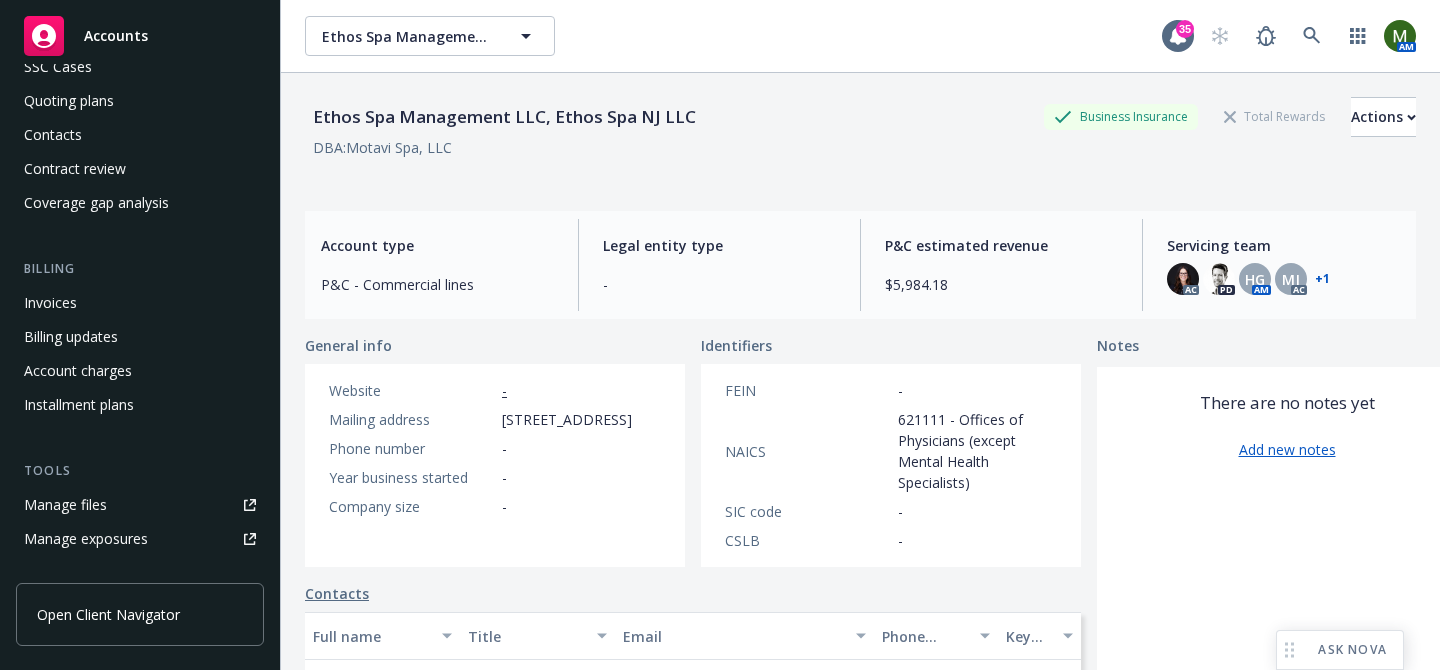click on "+ 1" at bounding box center [1322, 279] 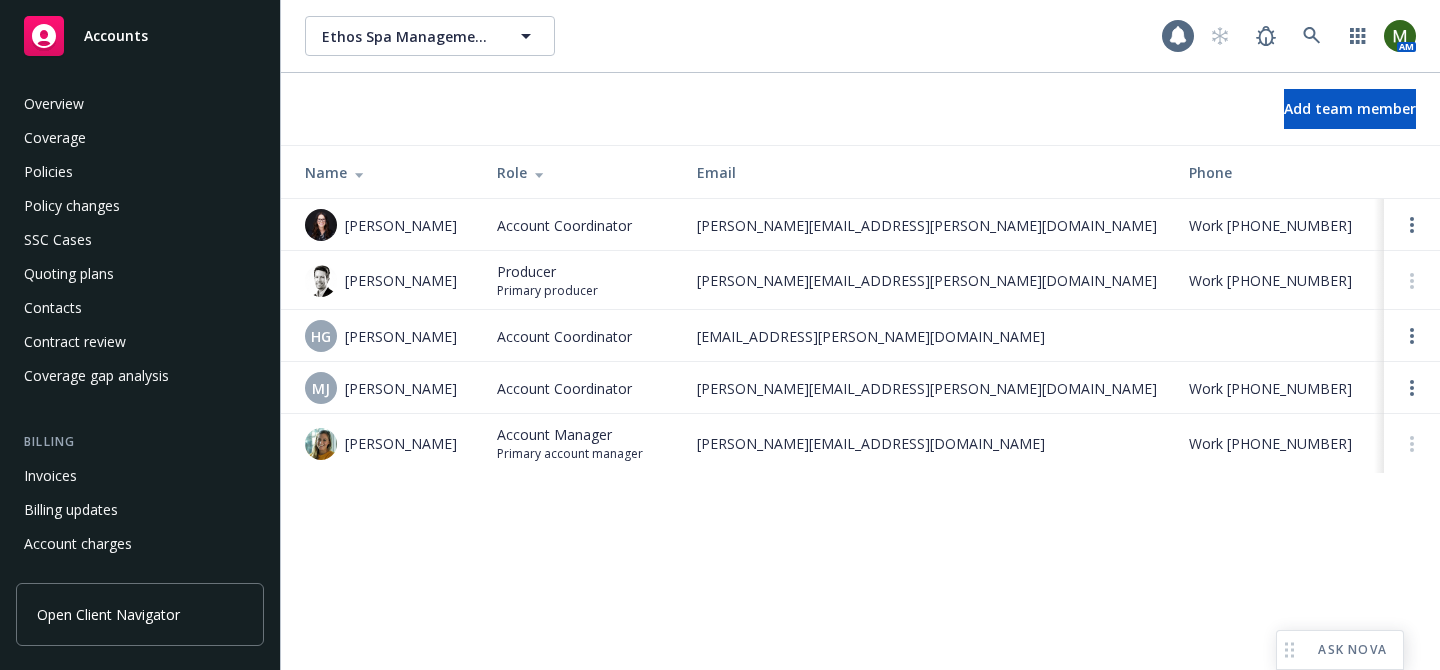 scroll, scrollTop: 0, scrollLeft: 0, axis: both 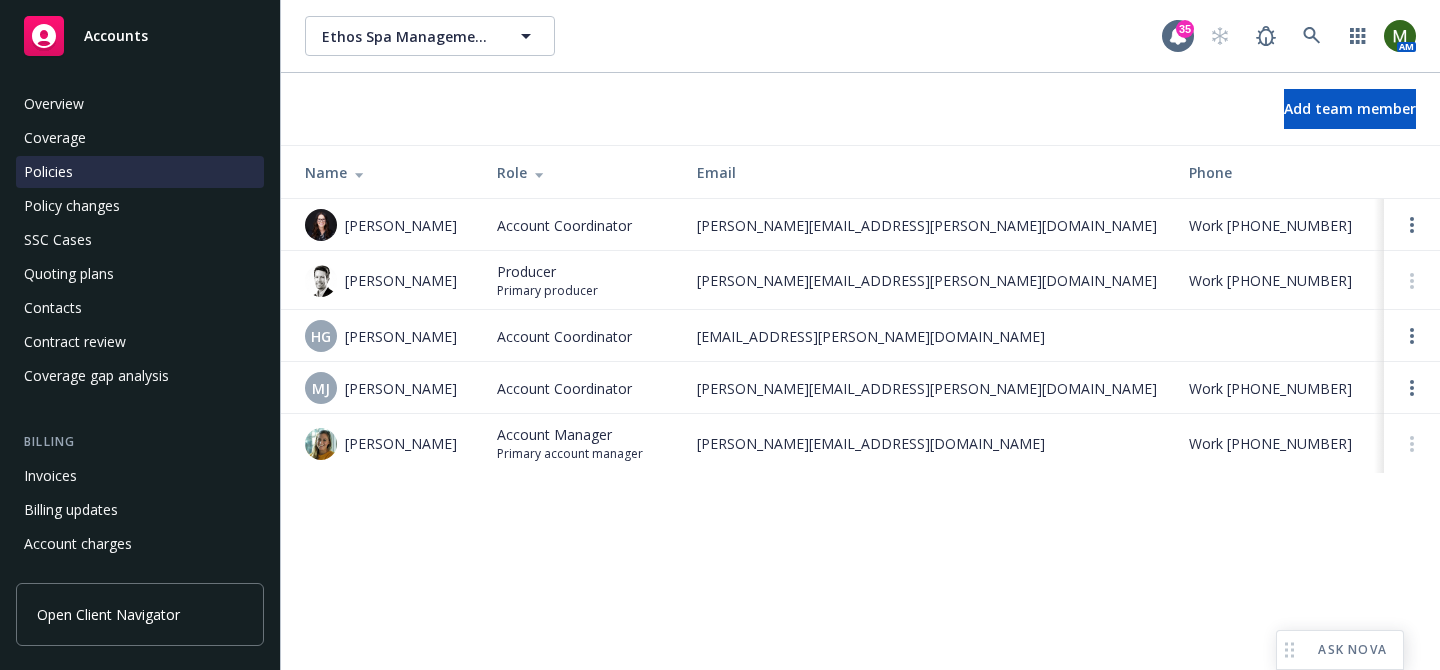 click on "Policies" at bounding box center [140, 172] 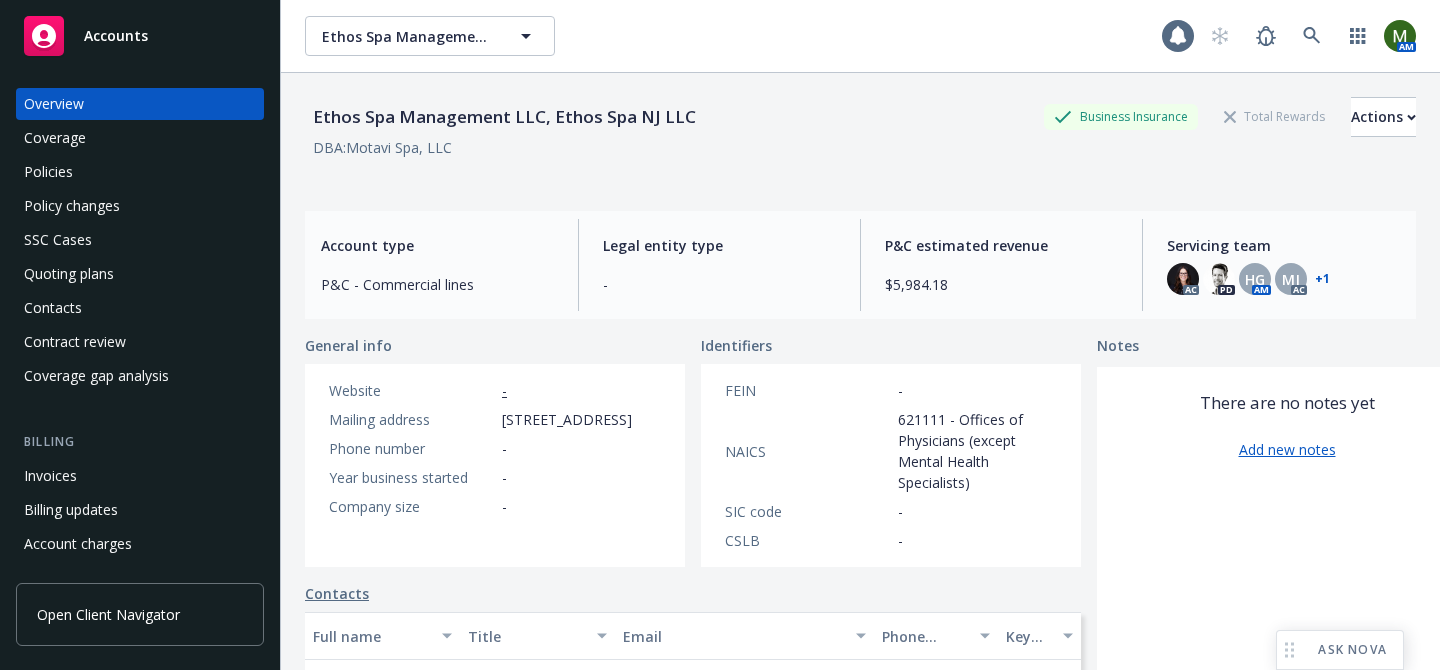 scroll, scrollTop: 0, scrollLeft: 0, axis: both 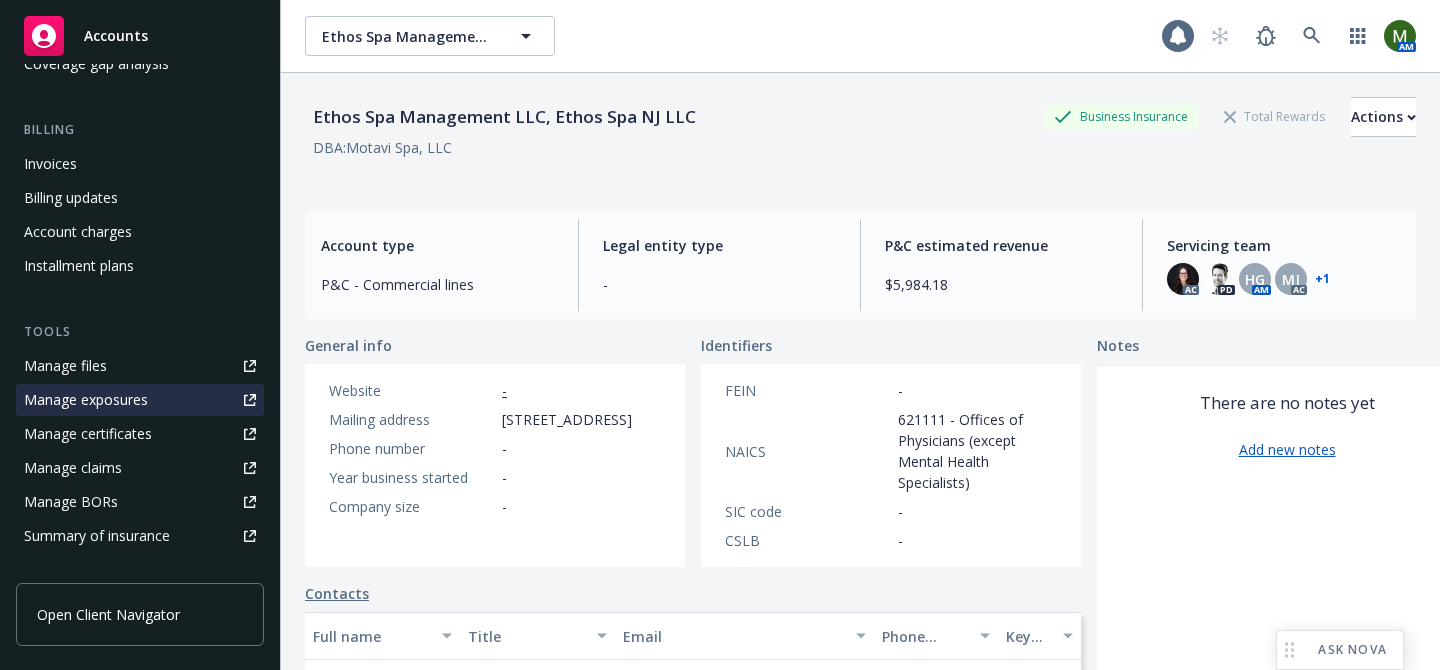click on "Manage exposures" at bounding box center [86, 400] 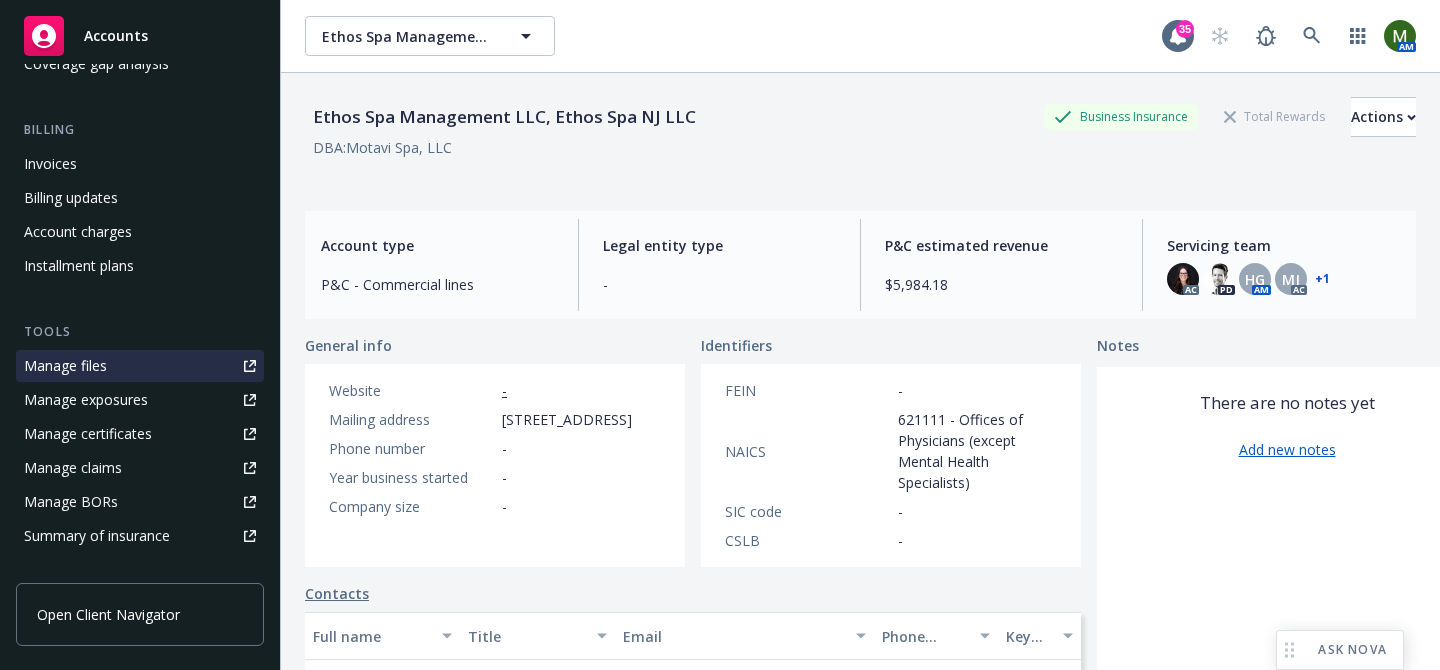 click on "Manage files" at bounding box center (140, 366) 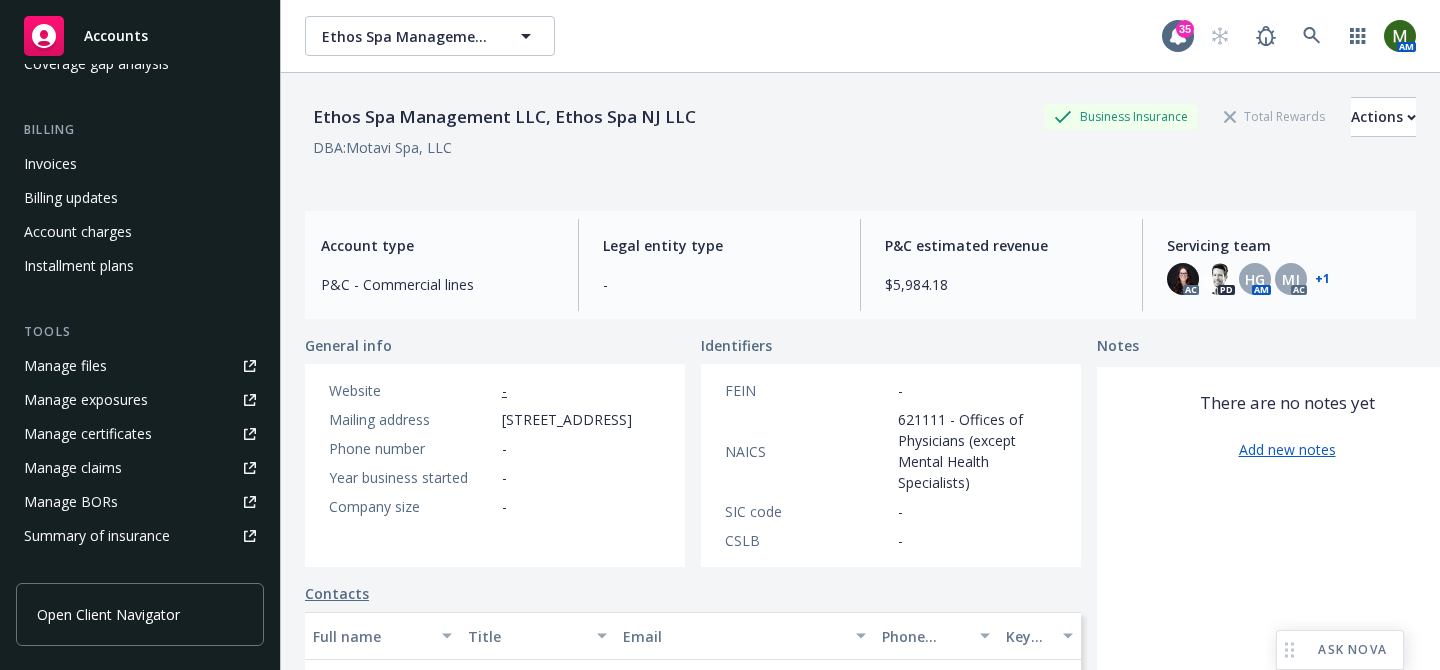 click on "Ethos Spa Management LLC, Ethos Spa NJ LLC" at bounding box center [504, 117] 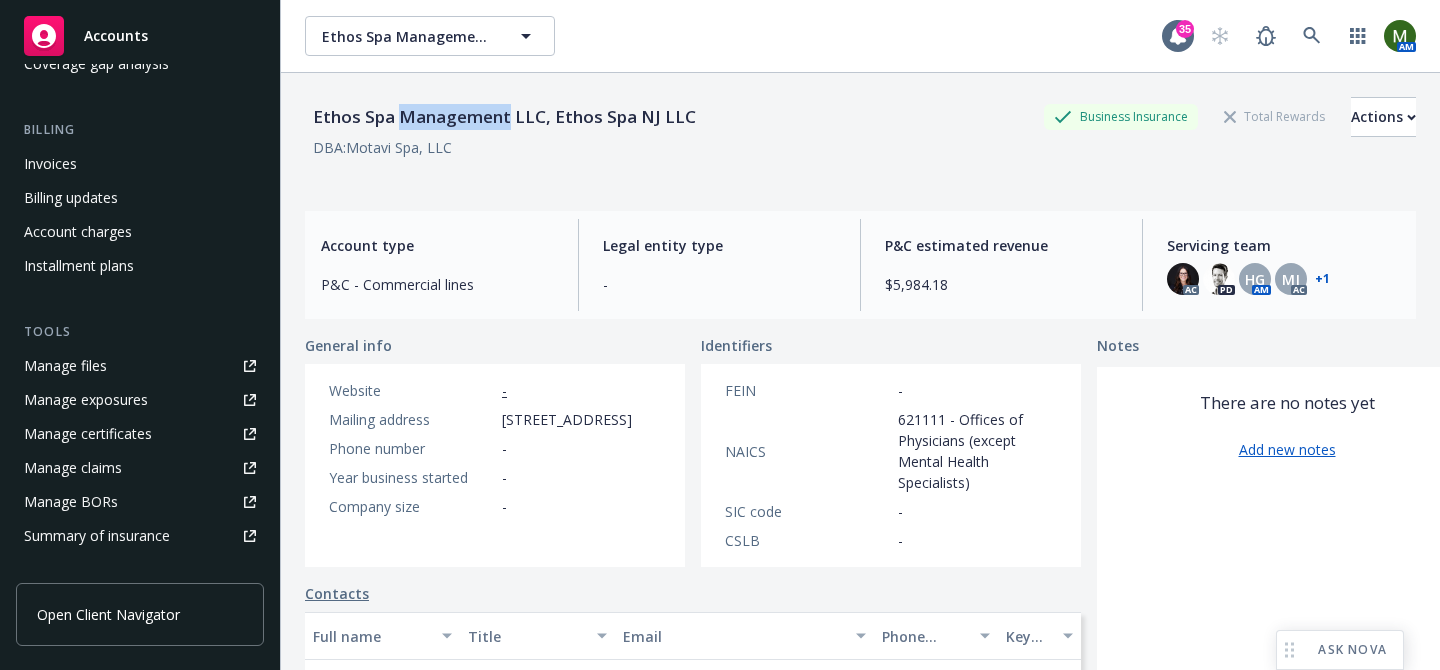 click on "Ethos Spa Management LLC, Ethos Spa NJ LLC" at bounding box center [504, 117] 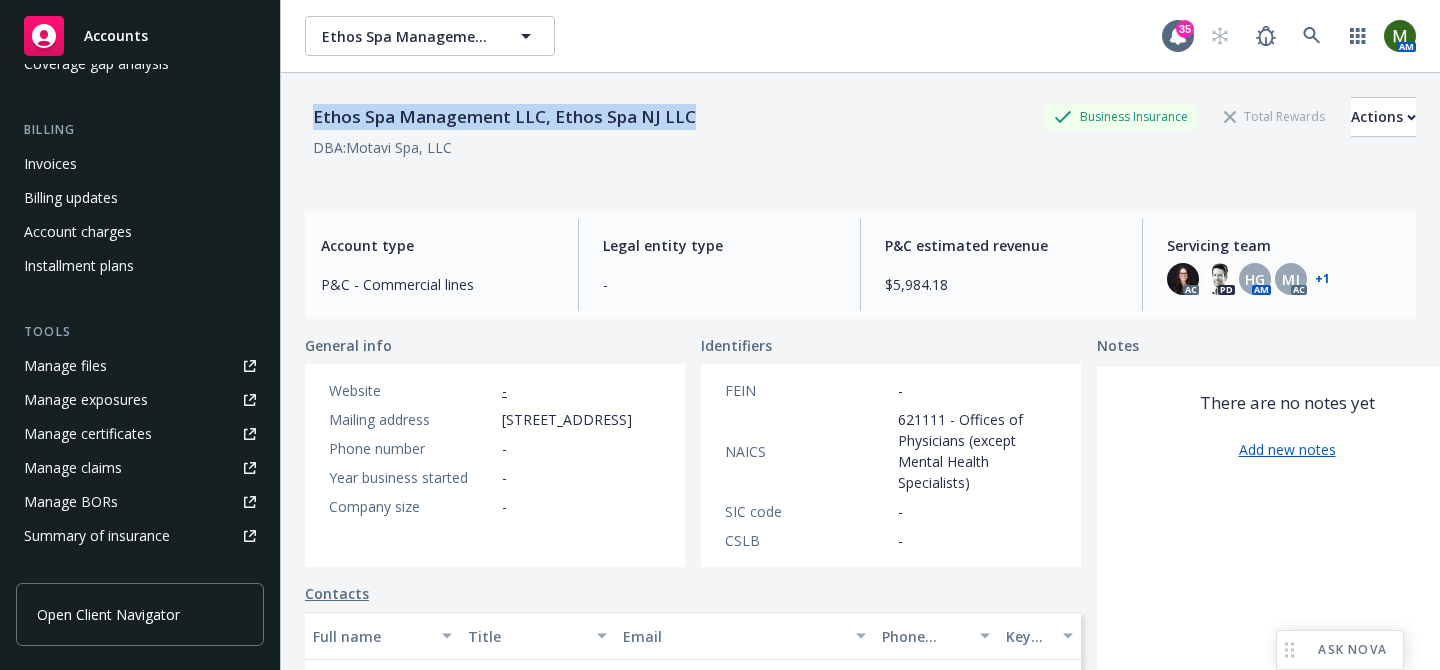 click on "Ethos Spa Management LLC, Ethos Spa NJ LLC" at bounding box center [504, 117] 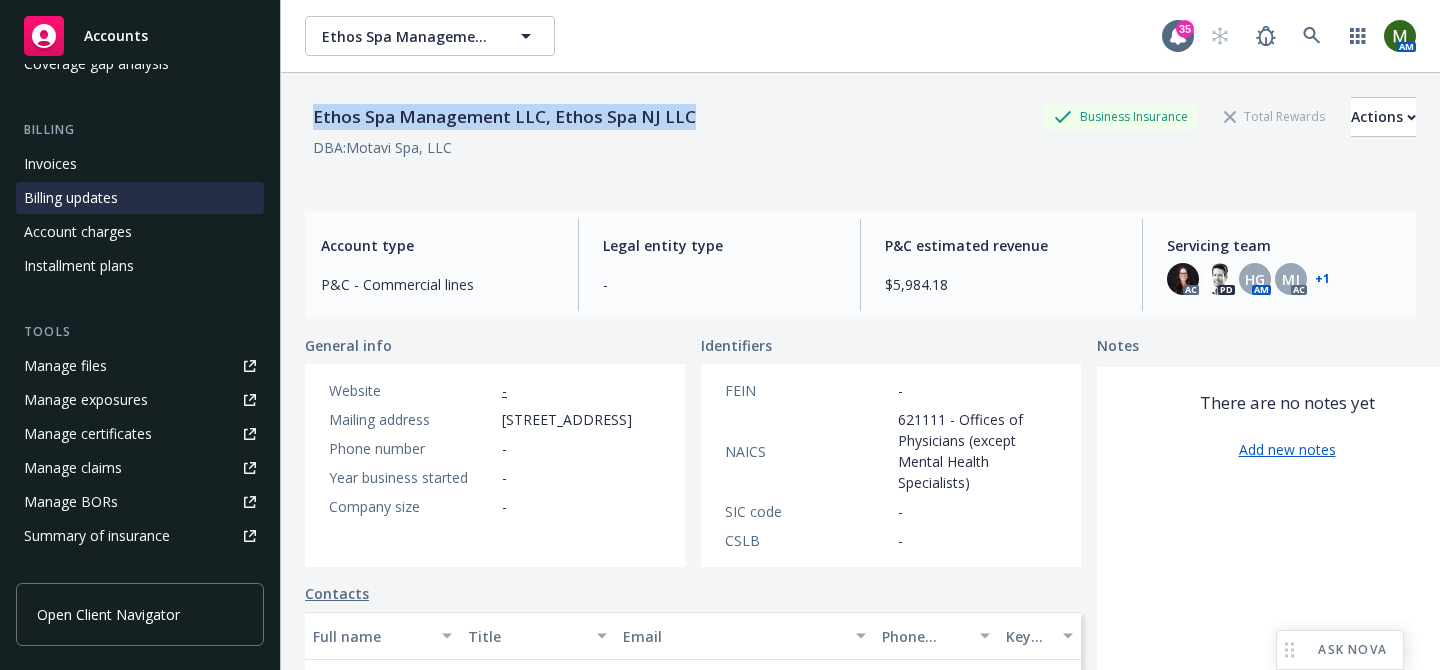 scroll, scrollTop: 0, scrollLeft: 0, axis: both 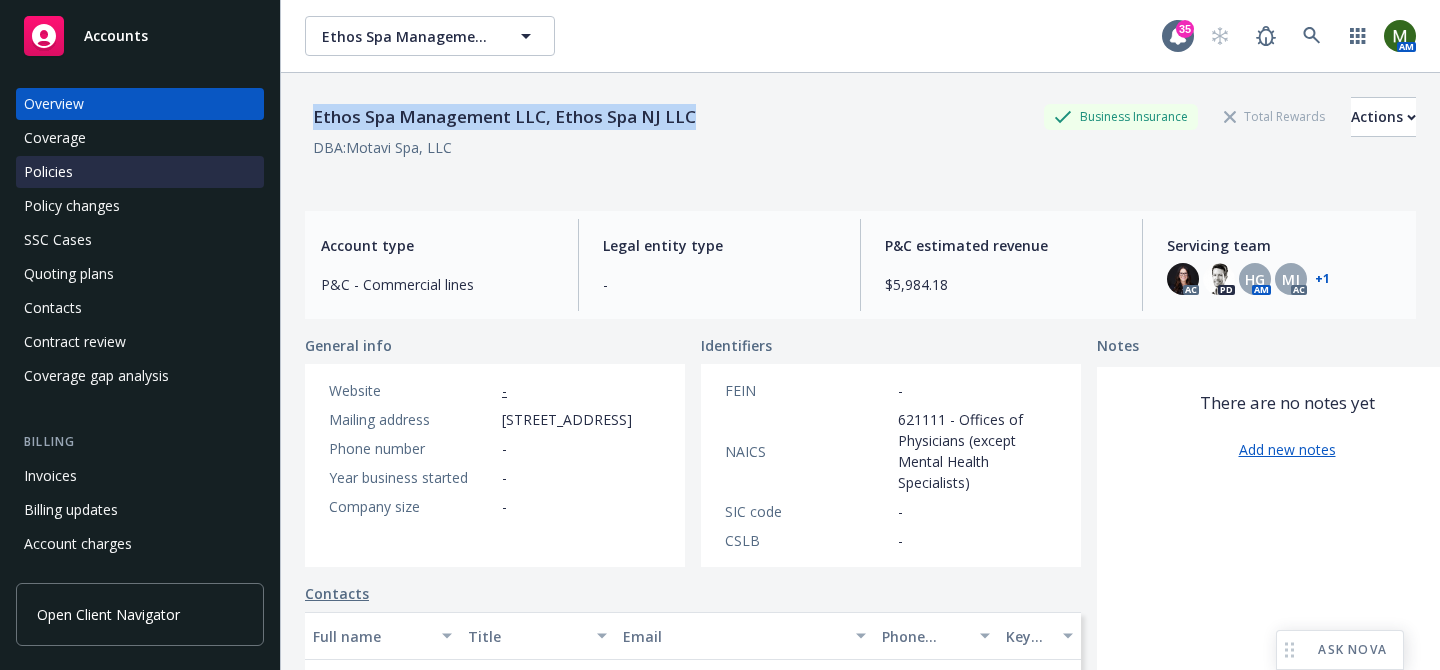 click on "Policies" at bounding box center (140, 172) 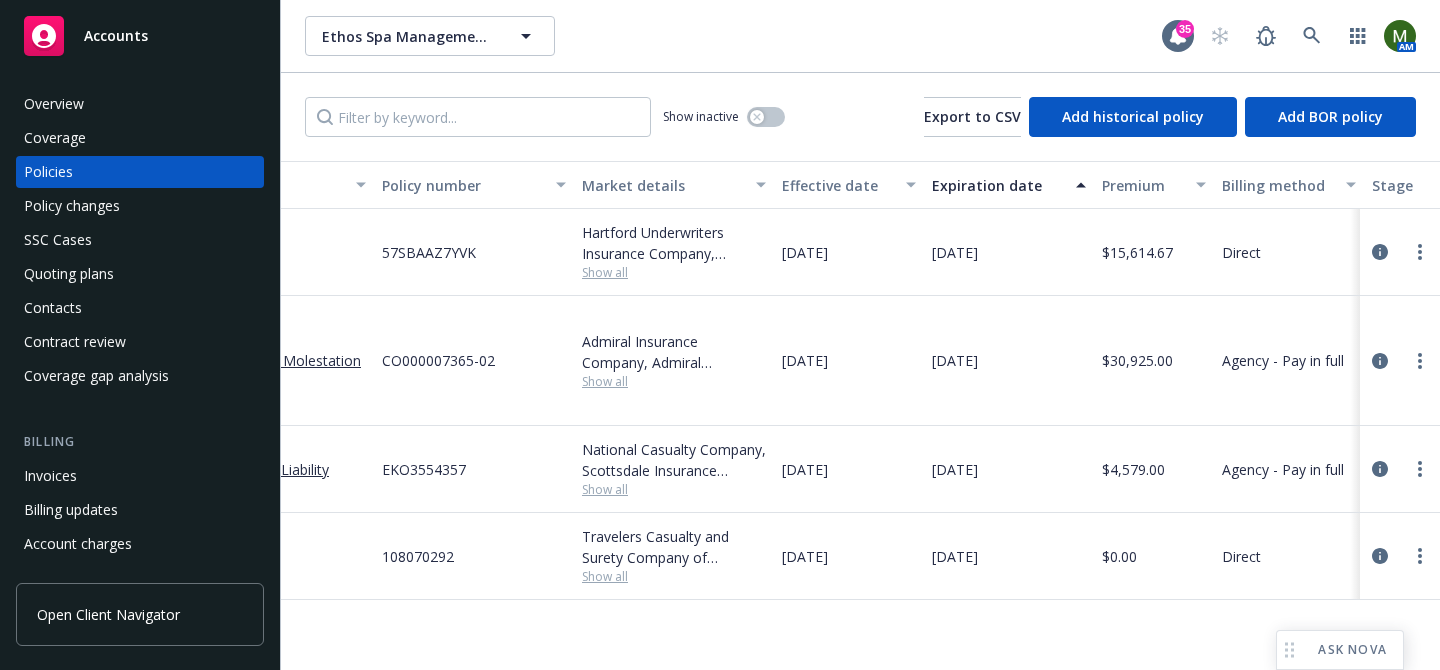 scroll, scrollTop: 0, scrollLeft: 0, axis: both 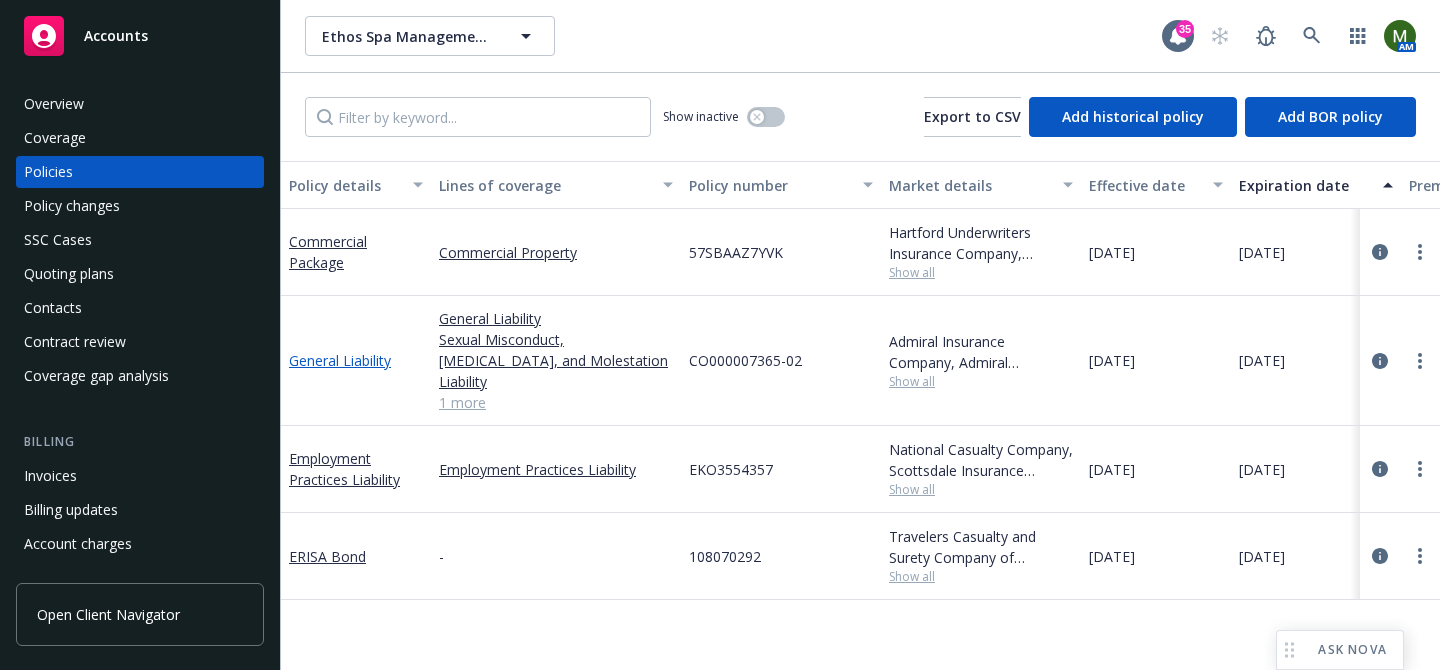 click on "General Liability" at bounding box center (340, 360) 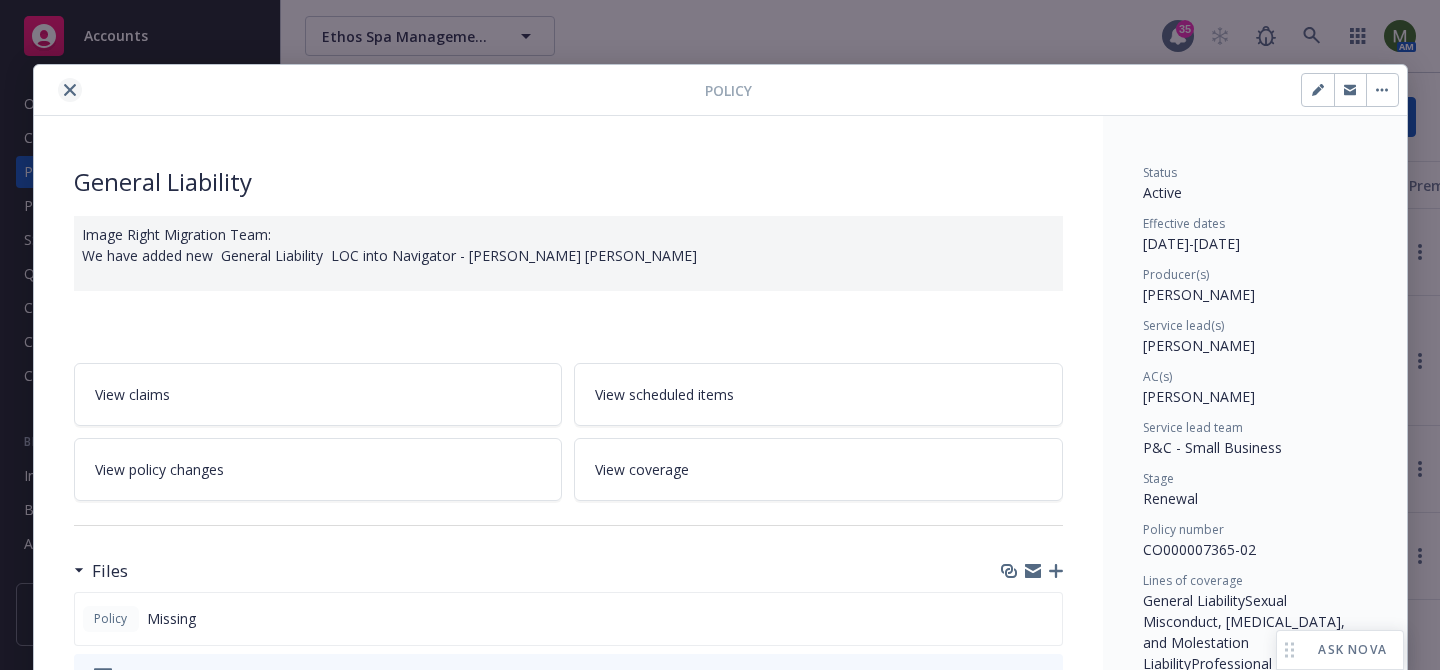 click 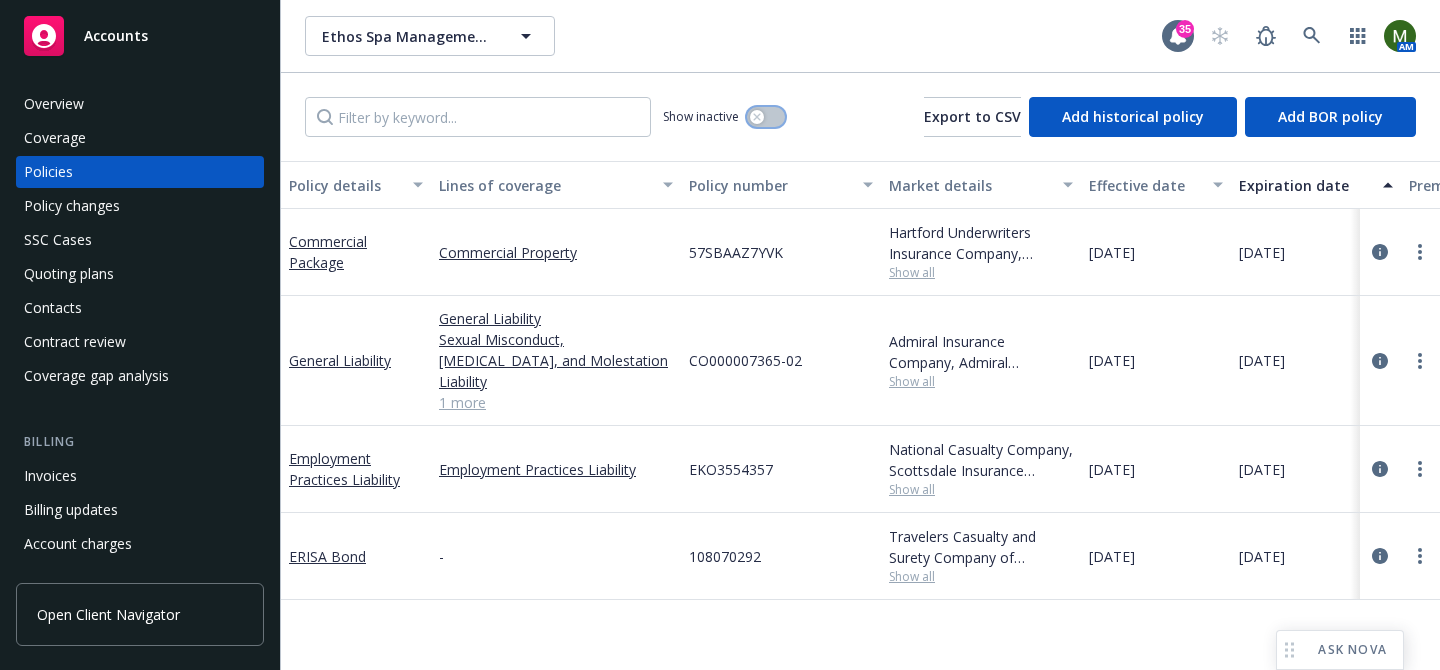 click at bounding box center [766, 117] 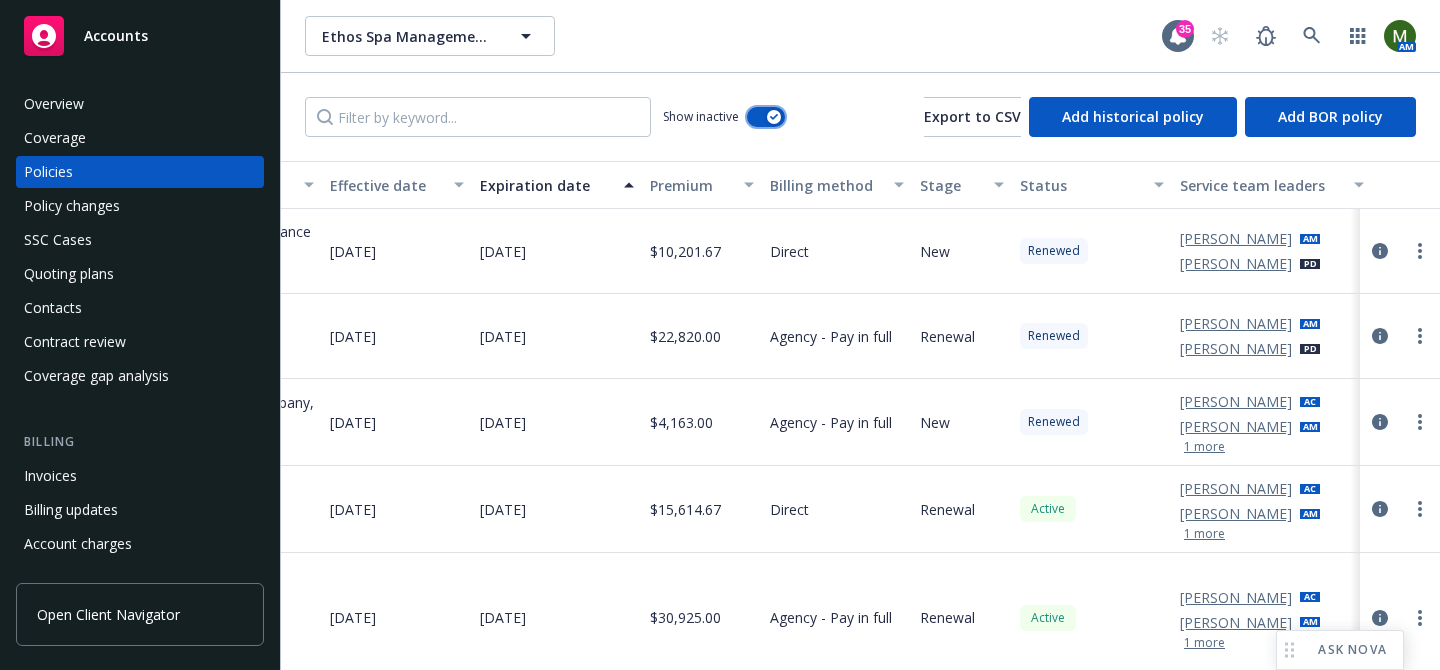 scroll, scrollTop: 0, scrollLeft: 0, axis: both 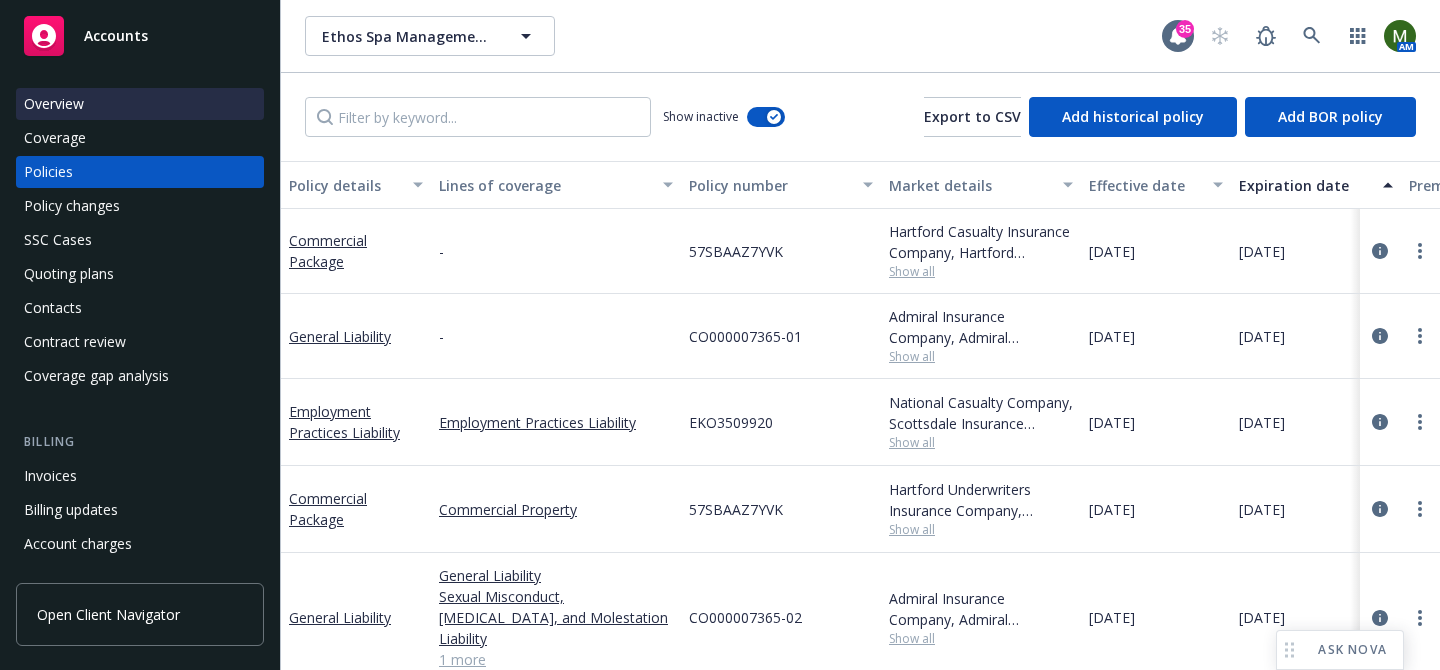 click on "Overview" at bounding box center (140, 104) 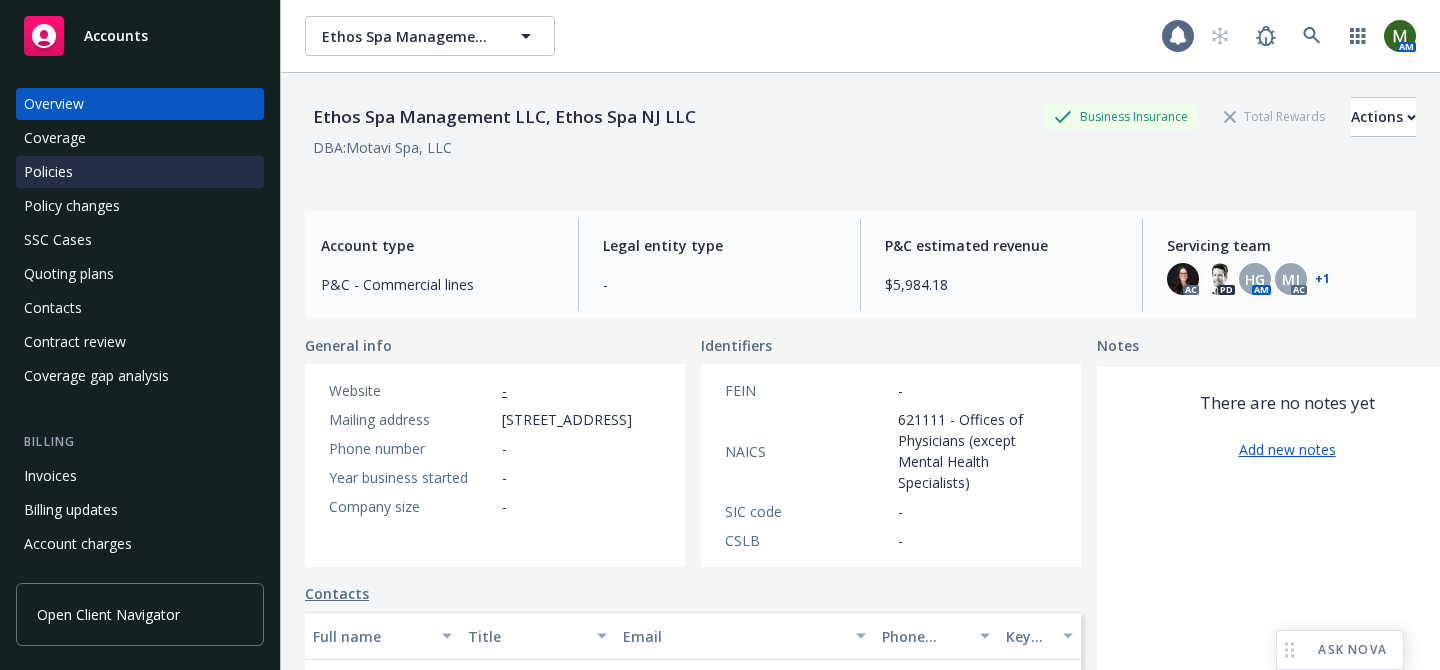 click on "Policies" at bounding box center (140, 172) 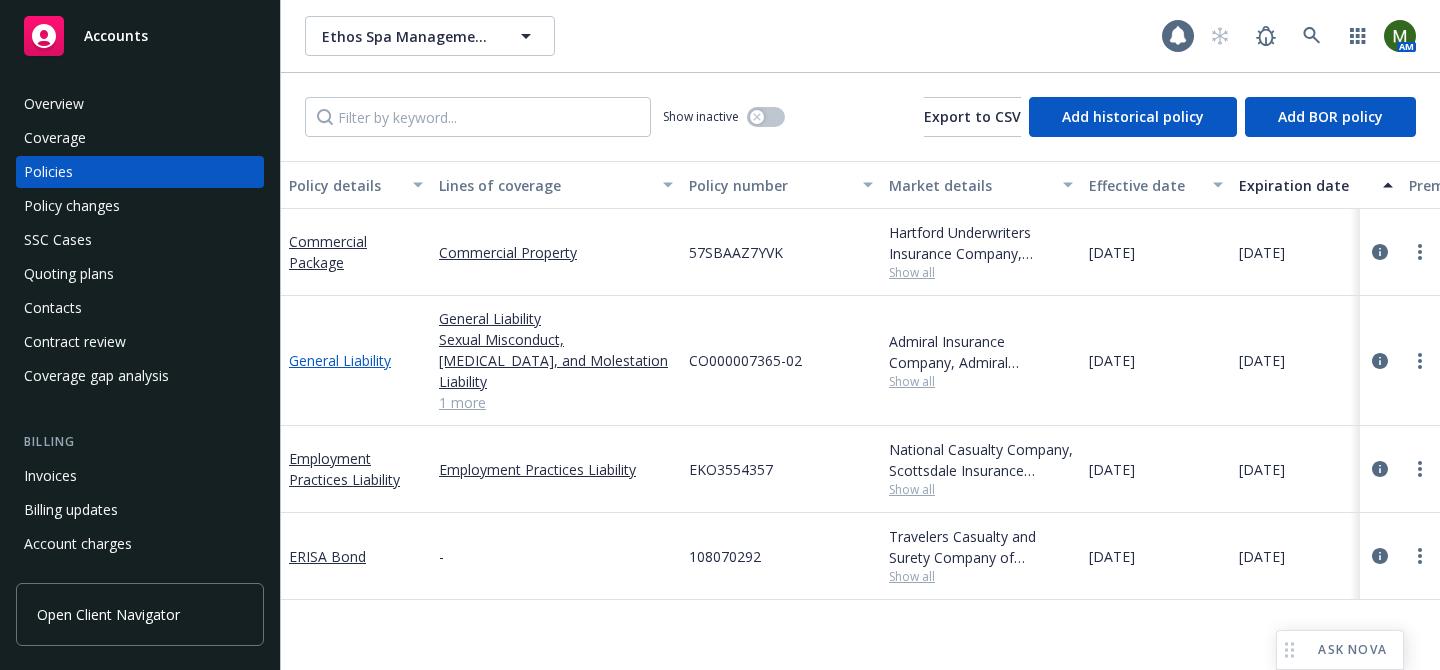 click on "General Liability" at bounding box center (340, 360) 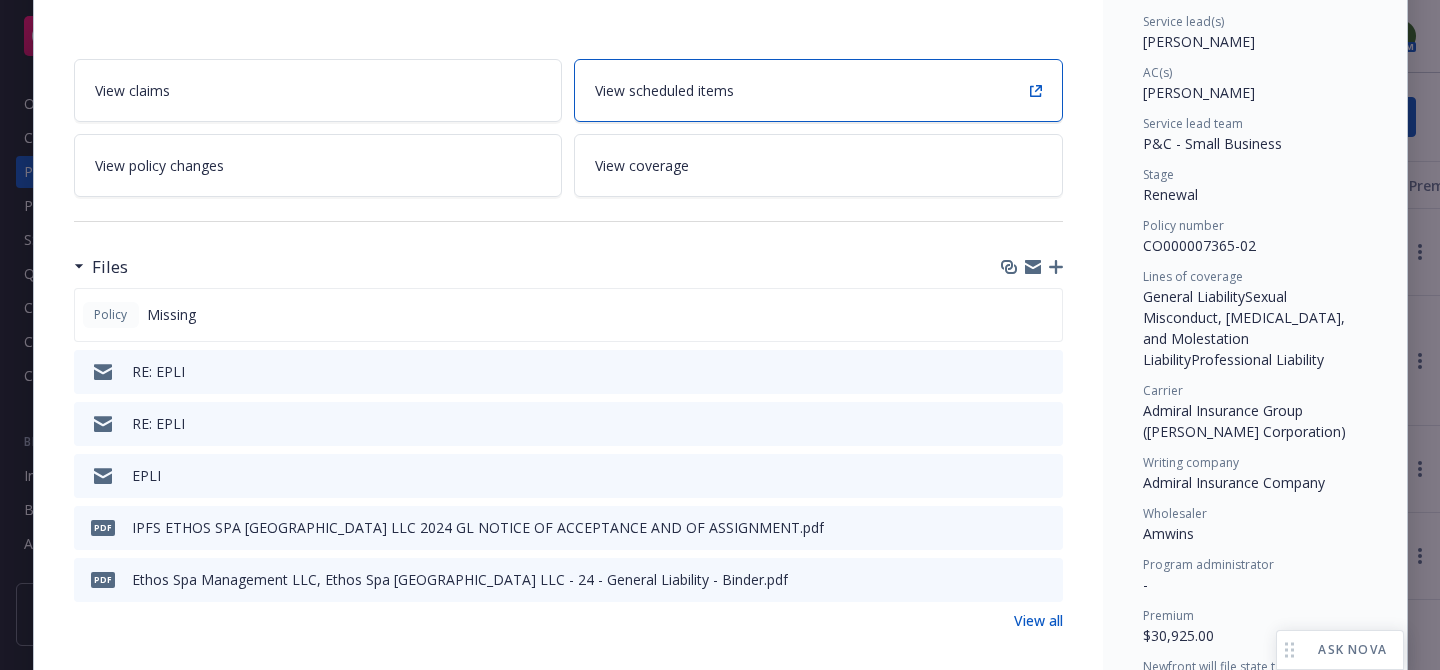 scroll, scrollTop: 308, scrollLeft: 0, axis: vertical 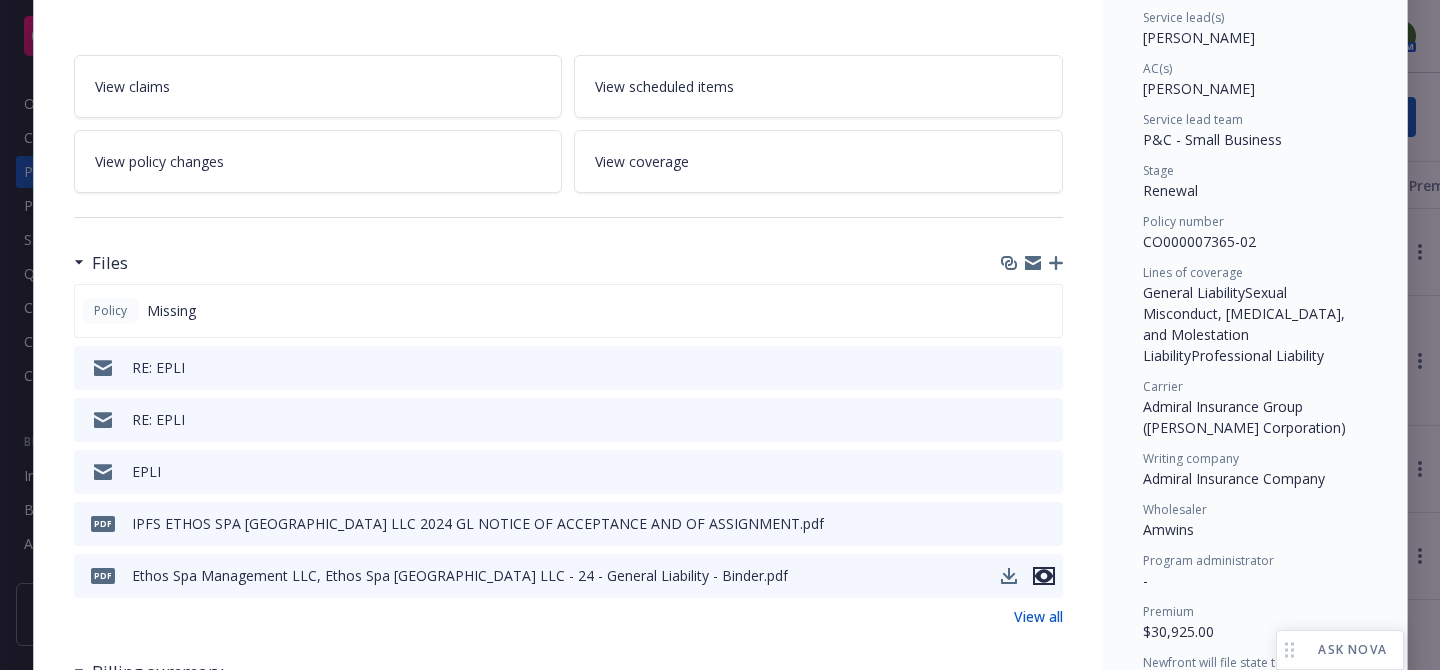 click 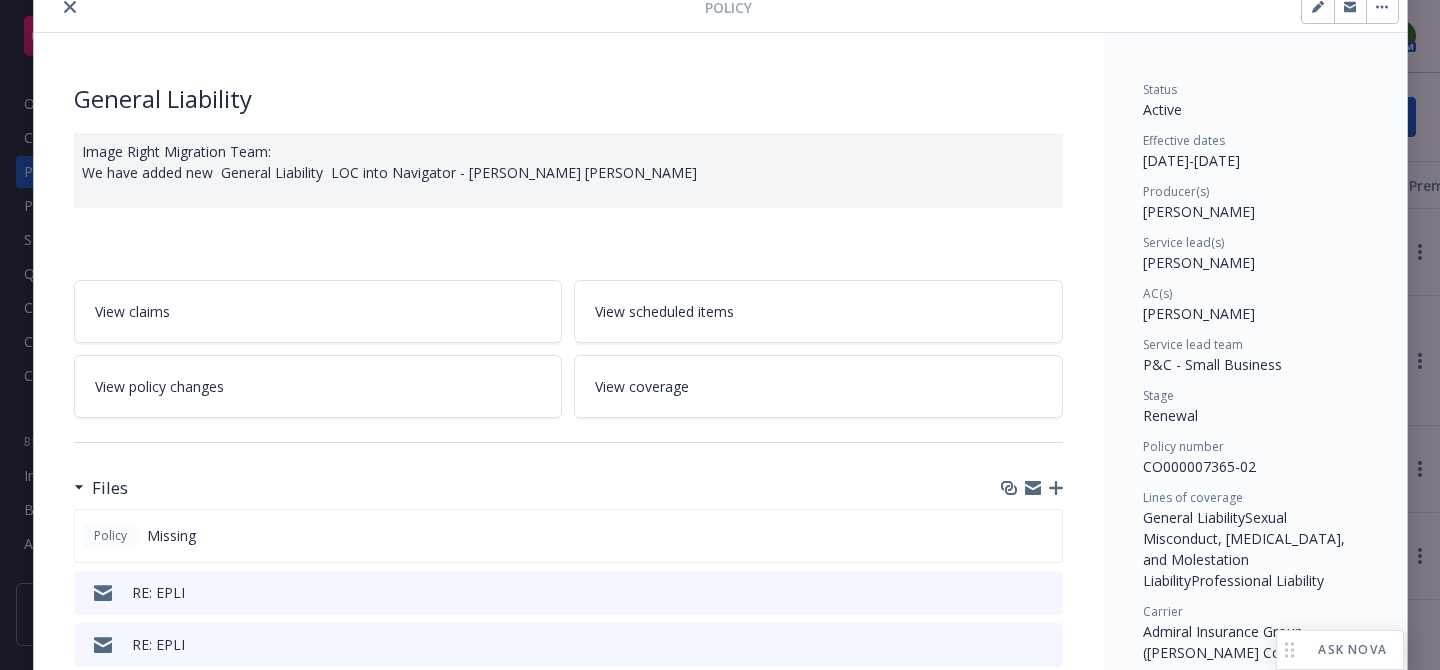 scroll, scrollTop: 0, scrollLeft: 0, axis: both 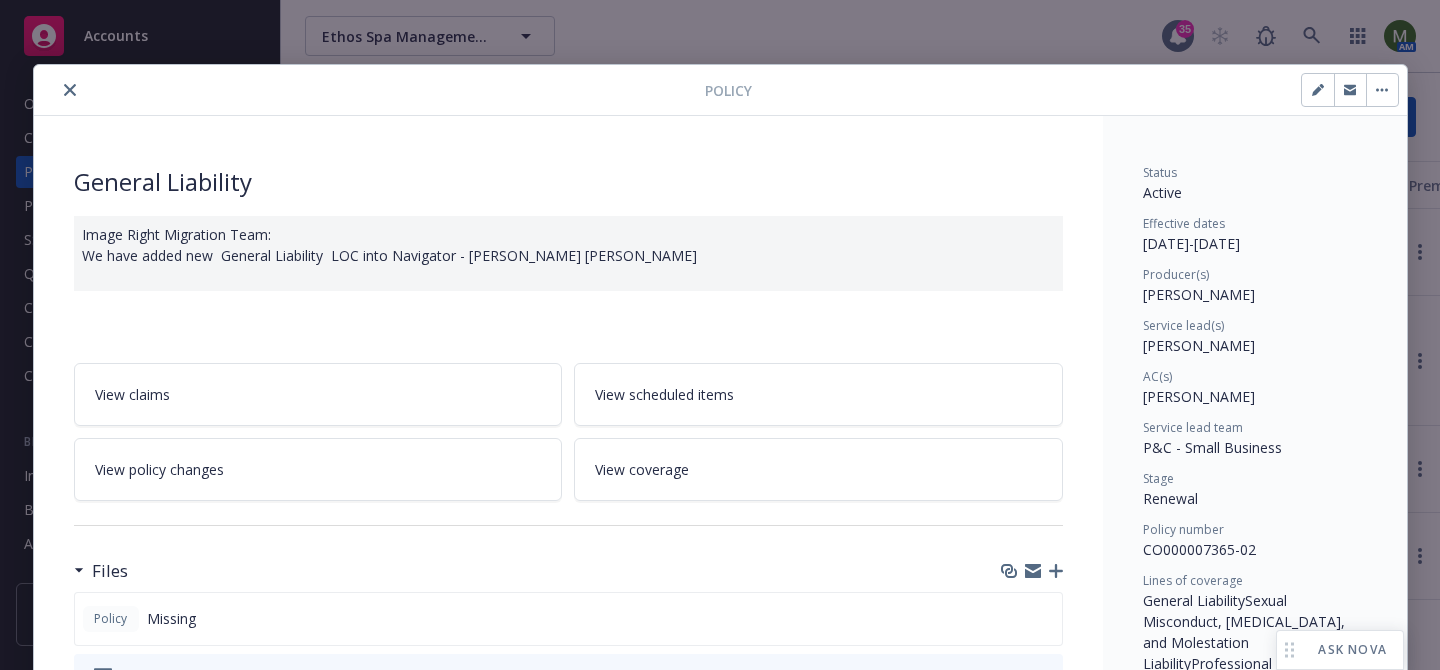 click at bounding box center (373, 90) 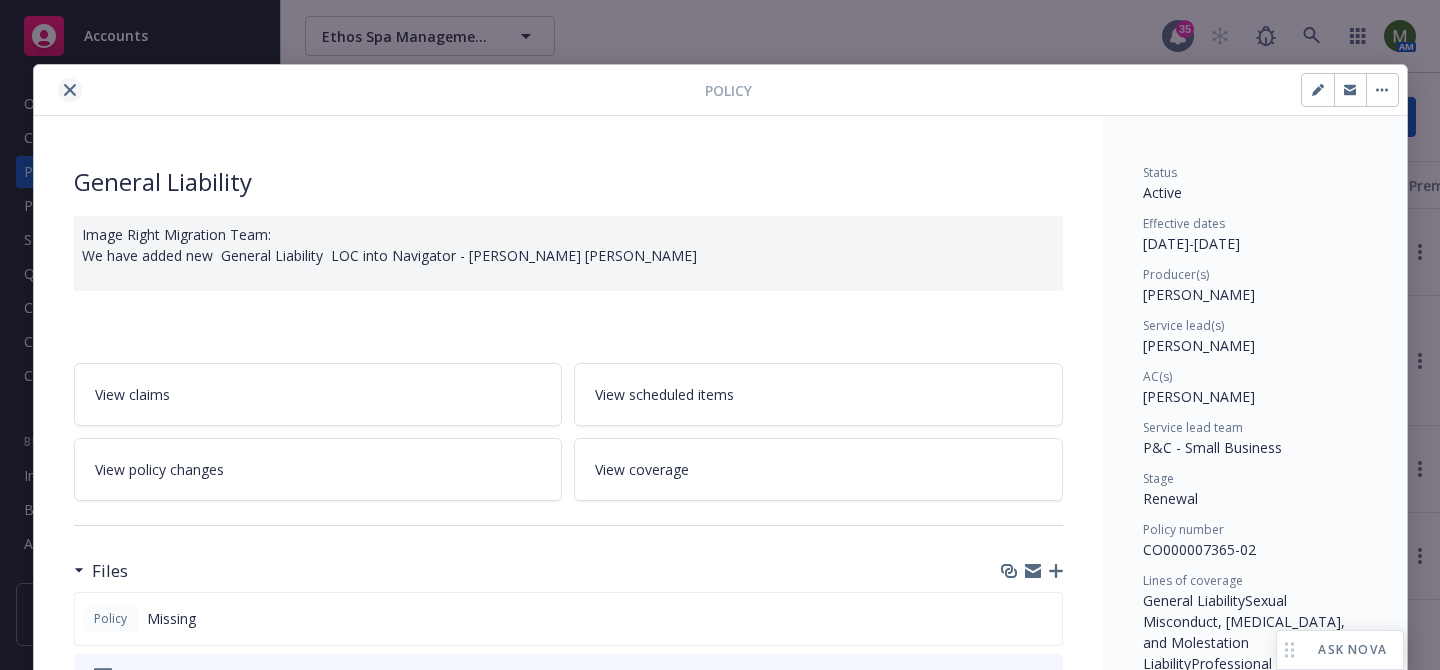 click 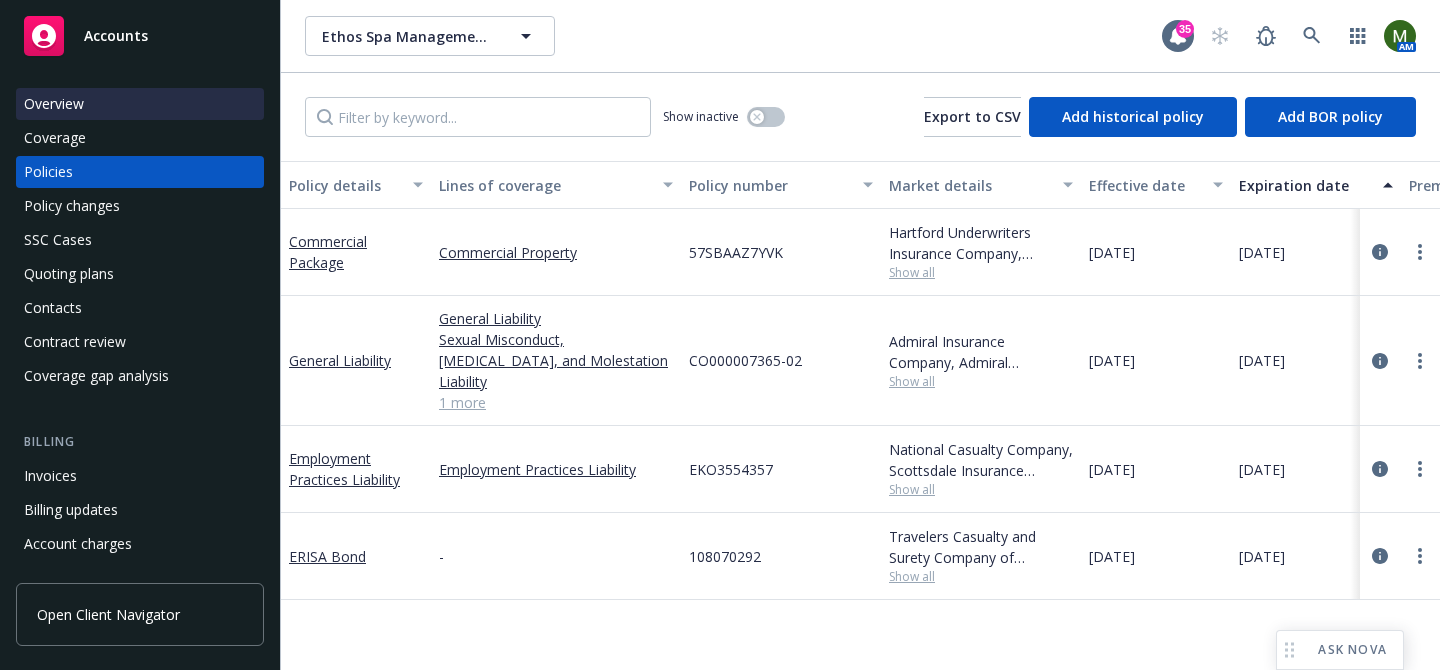 click on "Overview" at bounding box center (54, 104) 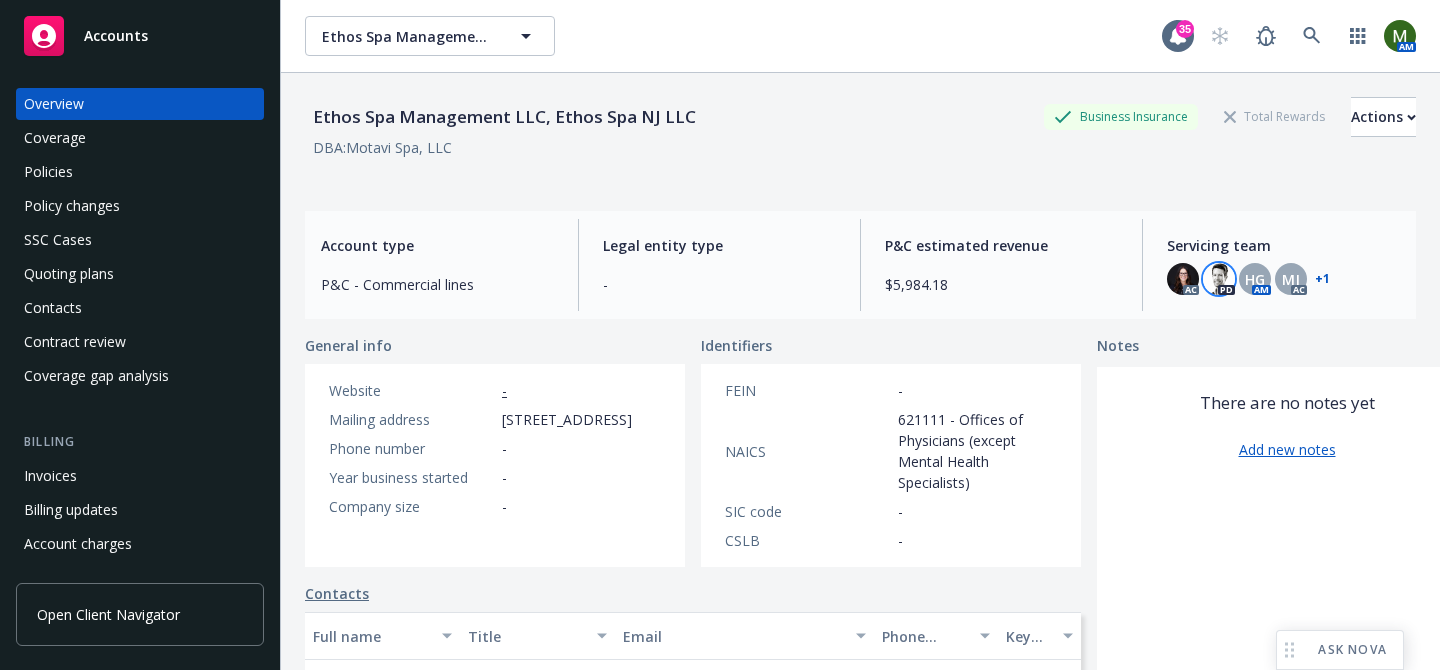 click at bounding box center [1219, 279] 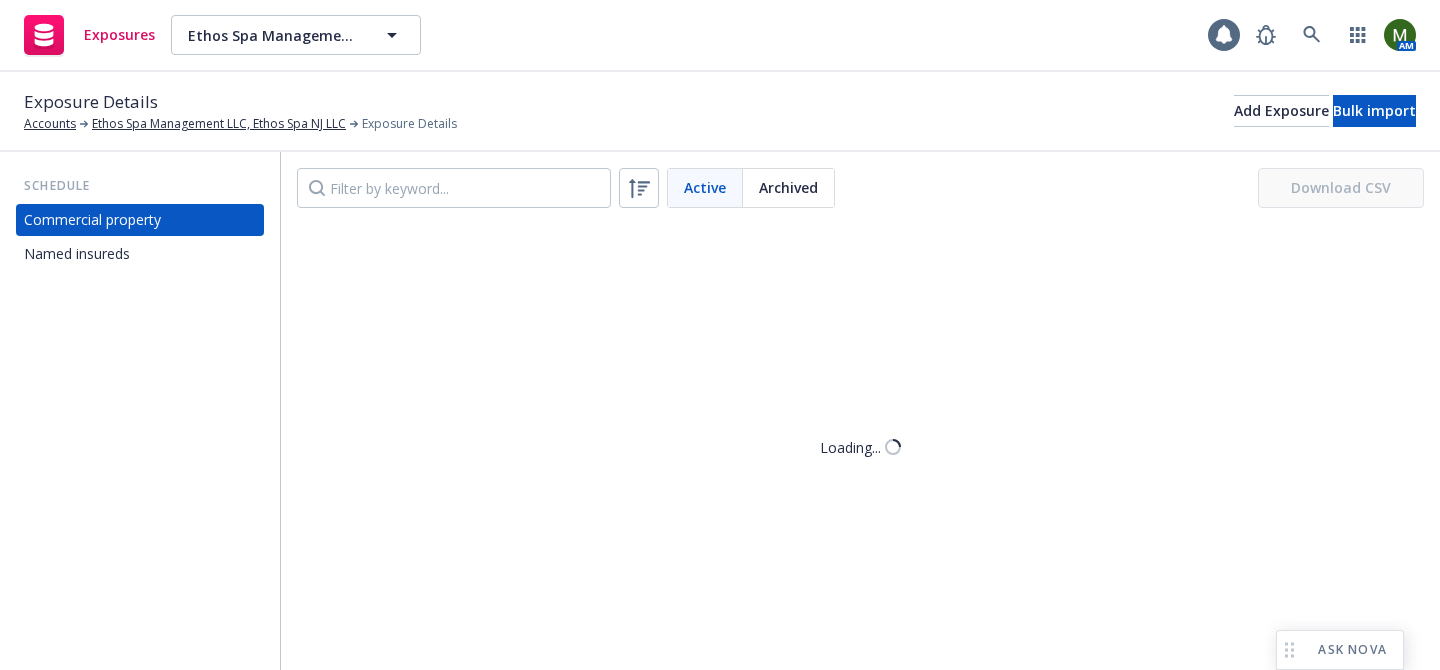 scroll, scrollTop: 0, scrollLeft: 0, axis: both 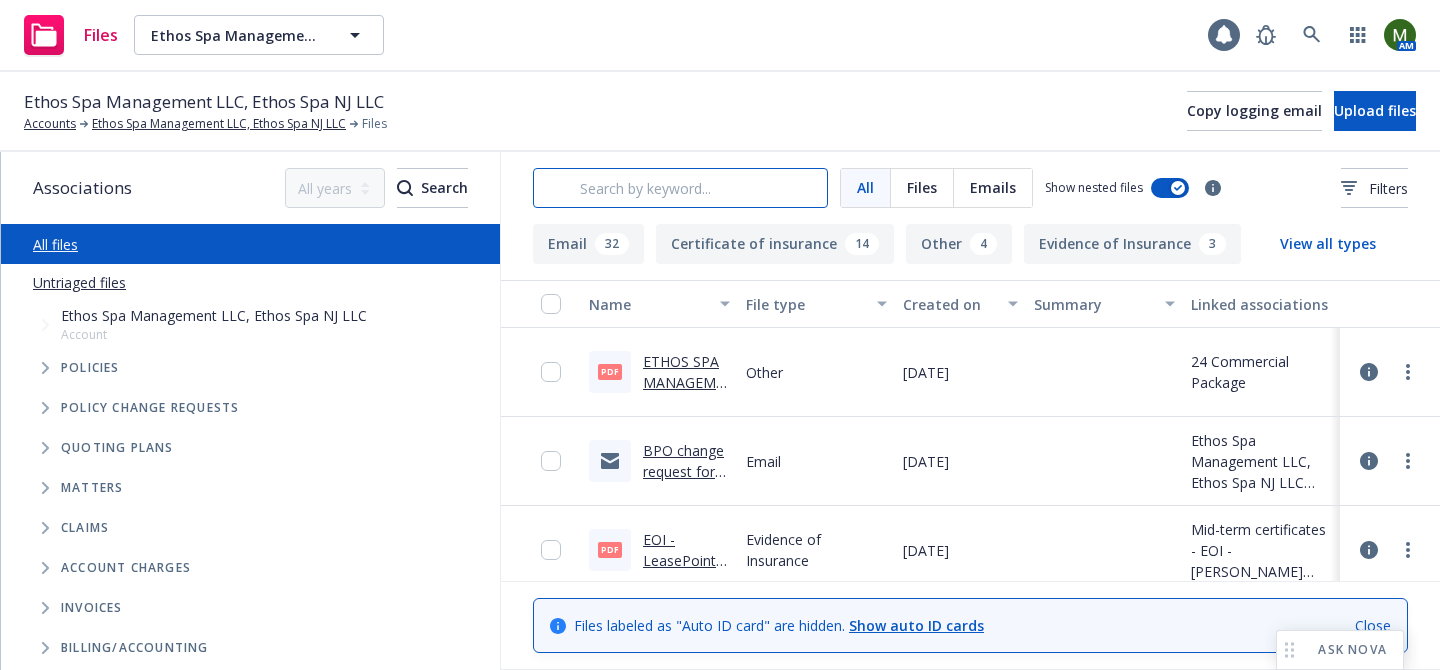 click at bounding box center (680, 188) 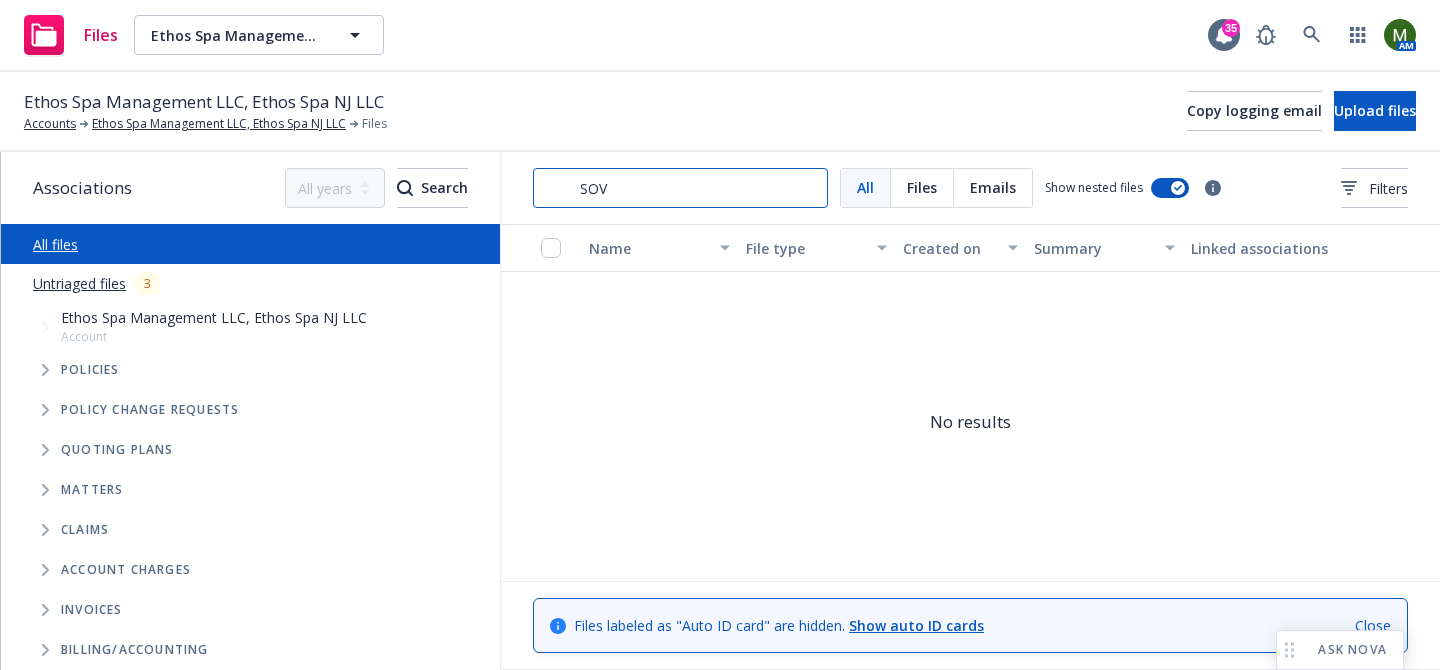 type on "SOV" 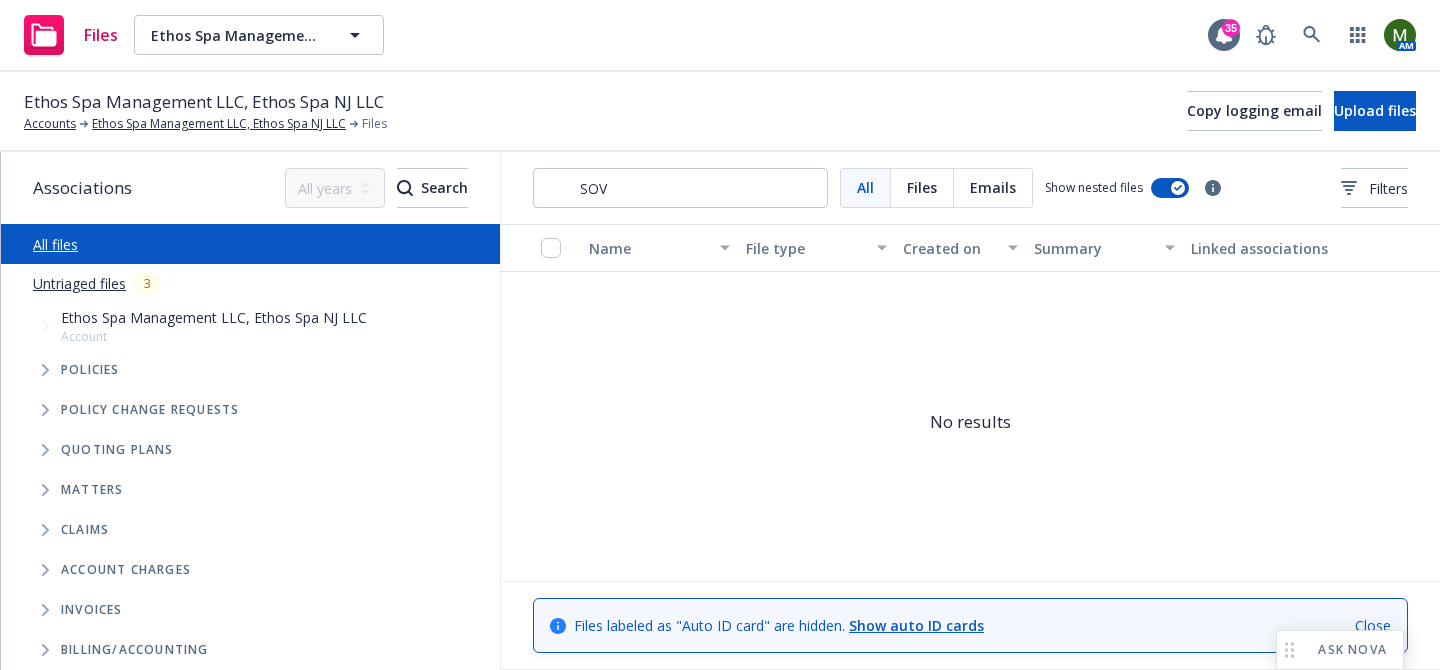 click on "Ethos Spa Management LLC, Ethos Spa NJ LLC Accounts Ethos Spa Management LLC, Ethos Spa NJ LLC Files Copy logging email Upload files" at bounding box center [720, 111] 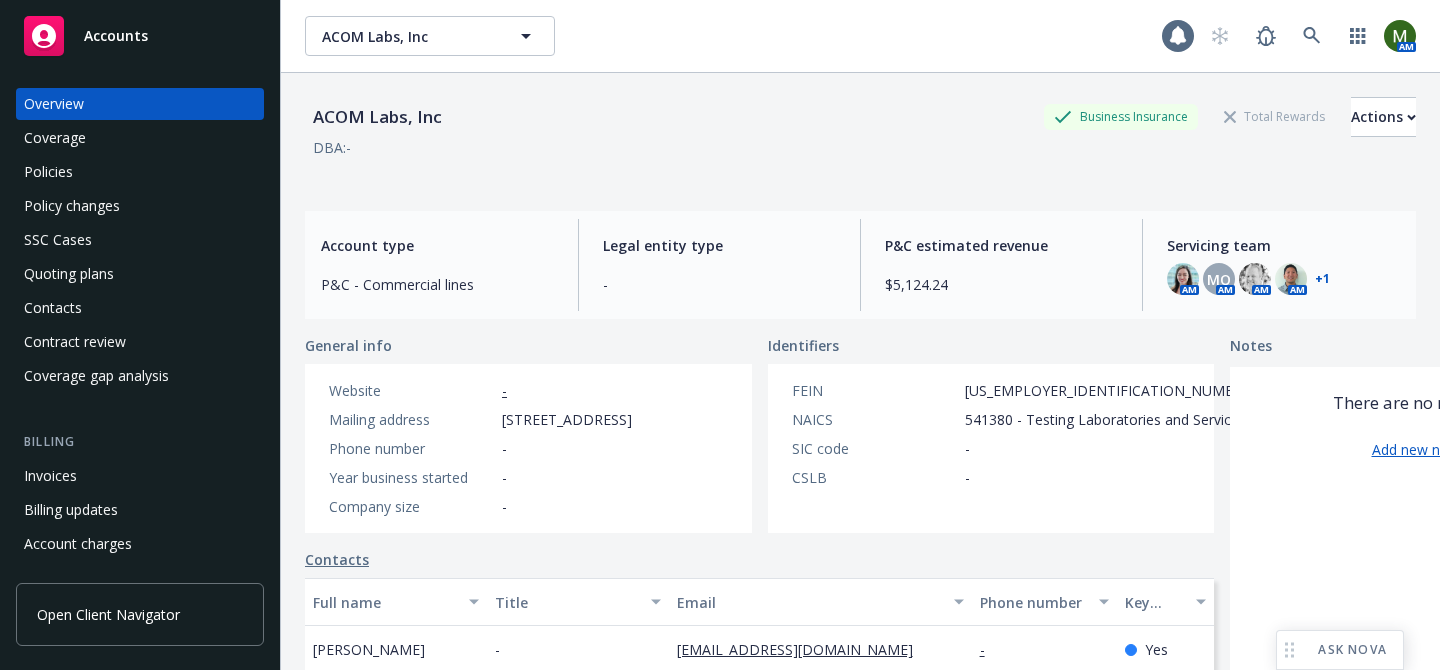 scroll, scrollTop: 0, scrollLeft: 0, axis: both 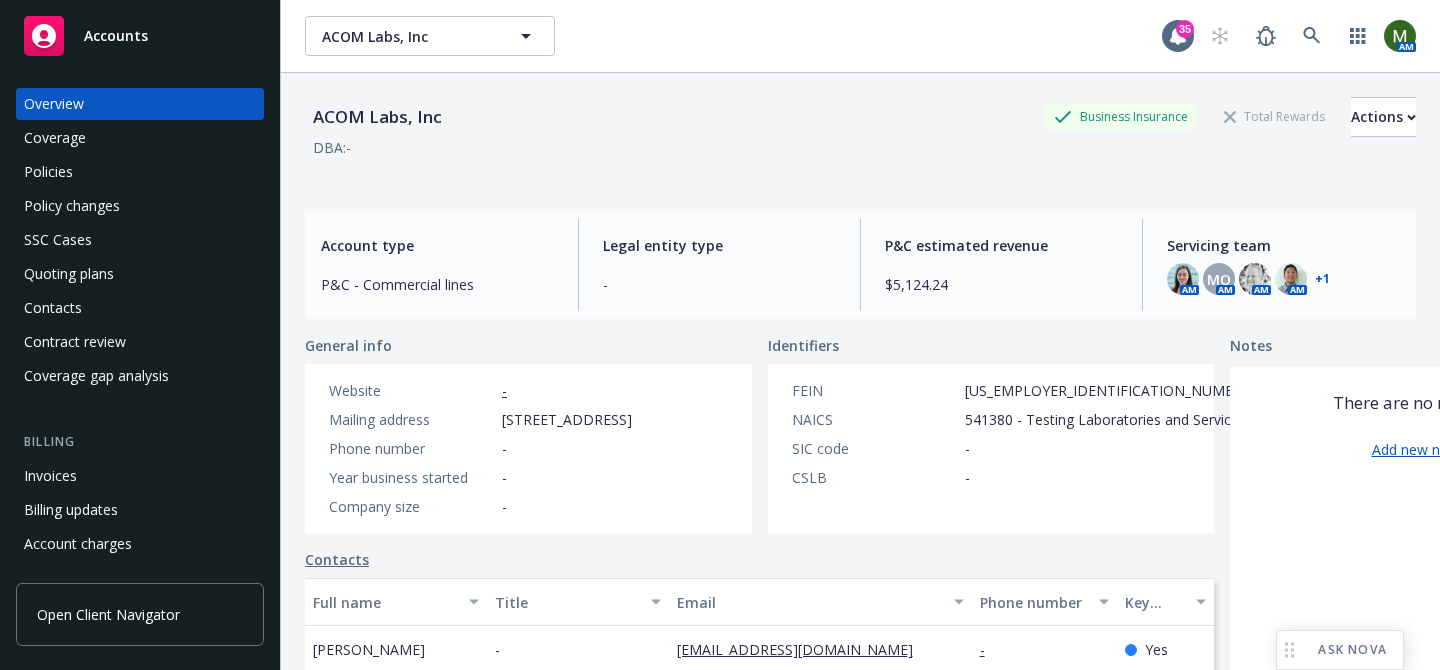 click on "ACOM Labs, Inc   Business Insurance   Total Rewards Actions DBA:  -" at bounding box center (860, 134) 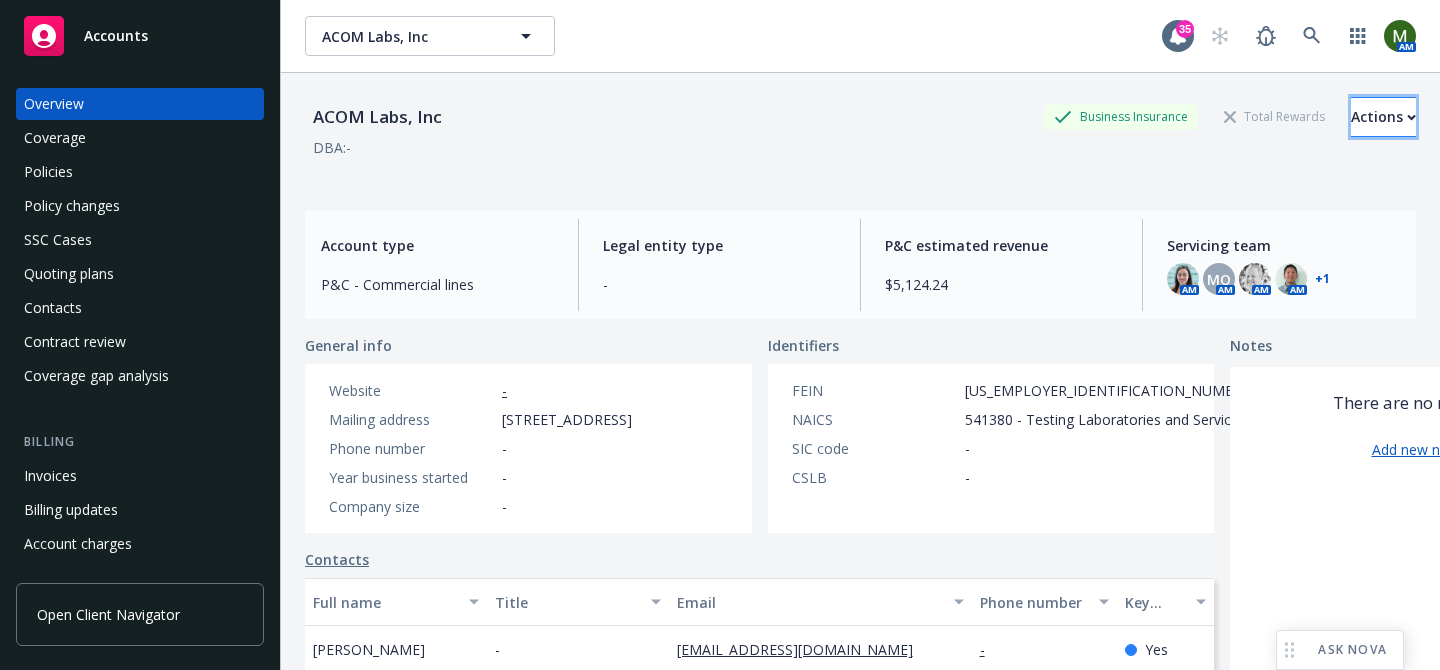 click on "Actions" at bounding box center (1383, 117) 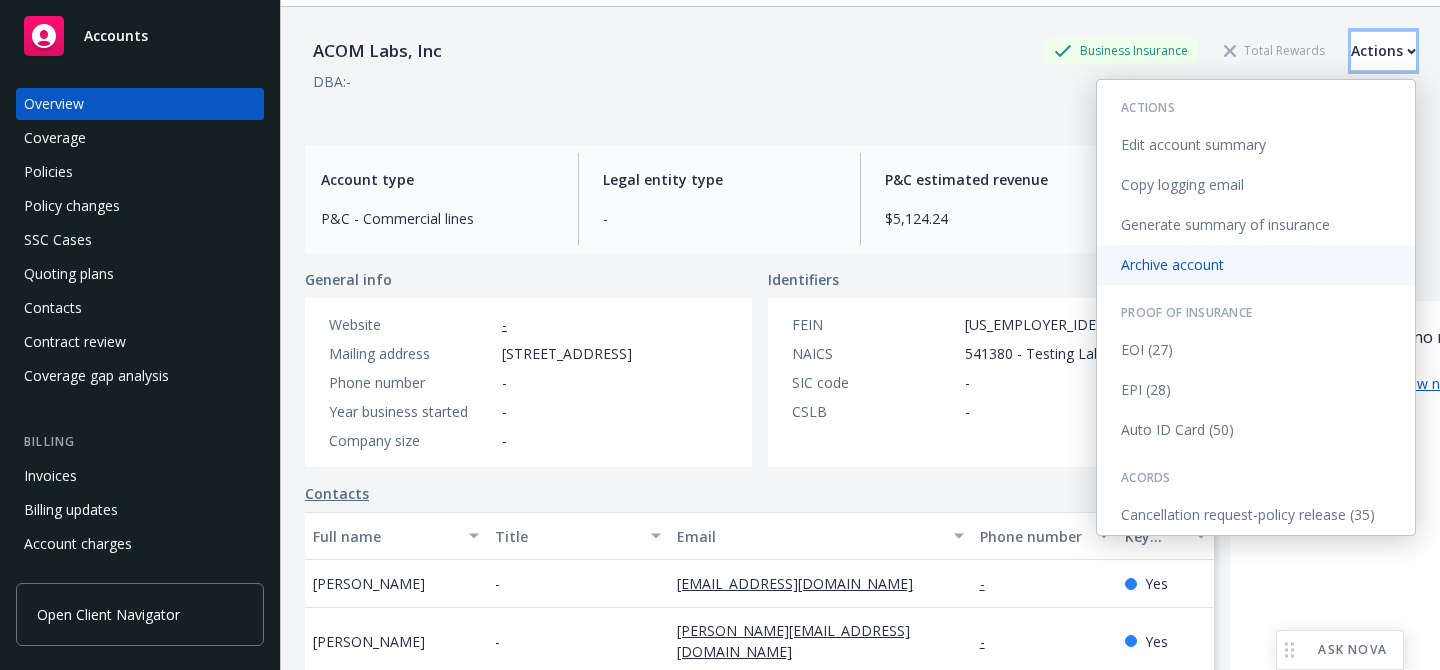 scroll, scrollTop: 68, scrollLeft: 0, axis: vertical 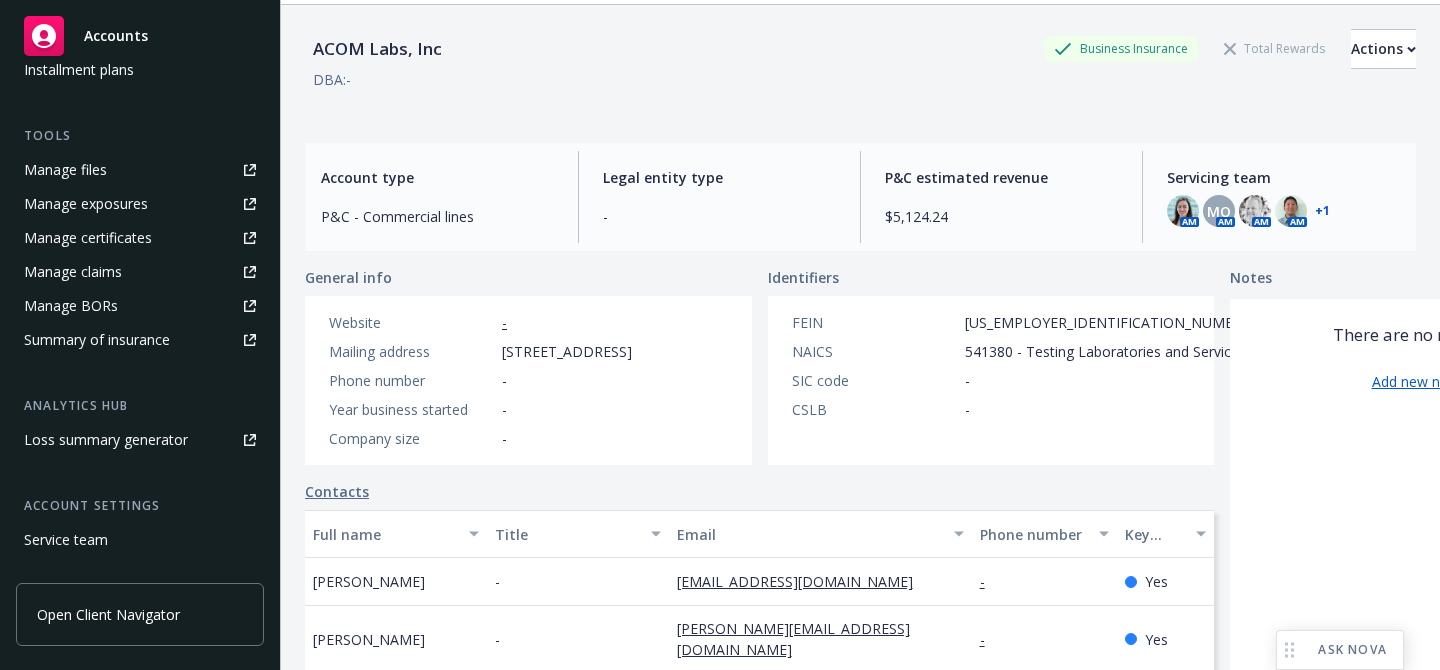 click on "ACOM Labs, Inc   Business Insurance   Total Rewards Actions Actions Edit account summary Copy logging email Generate summary of insurance Archive account Proof of Insurance EOI (27) EPI (28) Auto ID Card (50) Acords Cancellation request-policy release (35) DBA:  -" at bounding box center (860, 70) 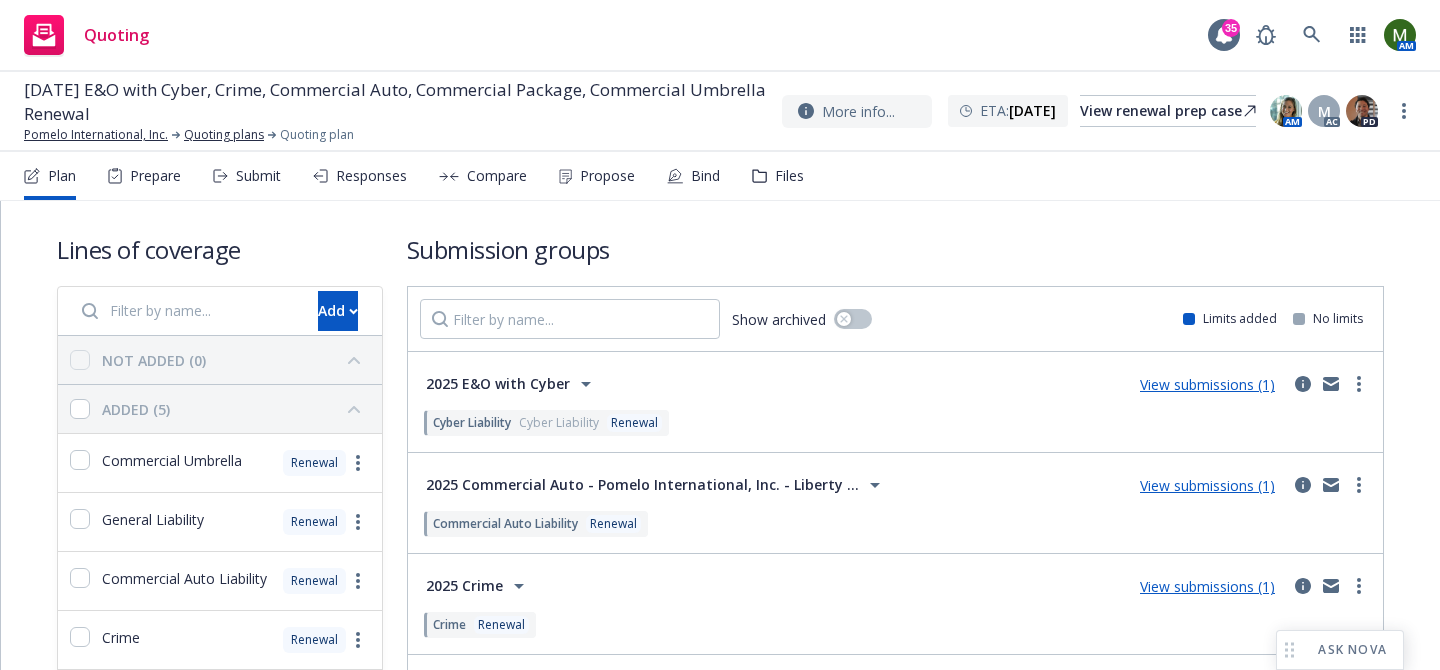 scroll, scrollTop: 0, scrollLeft: 0, axis: both 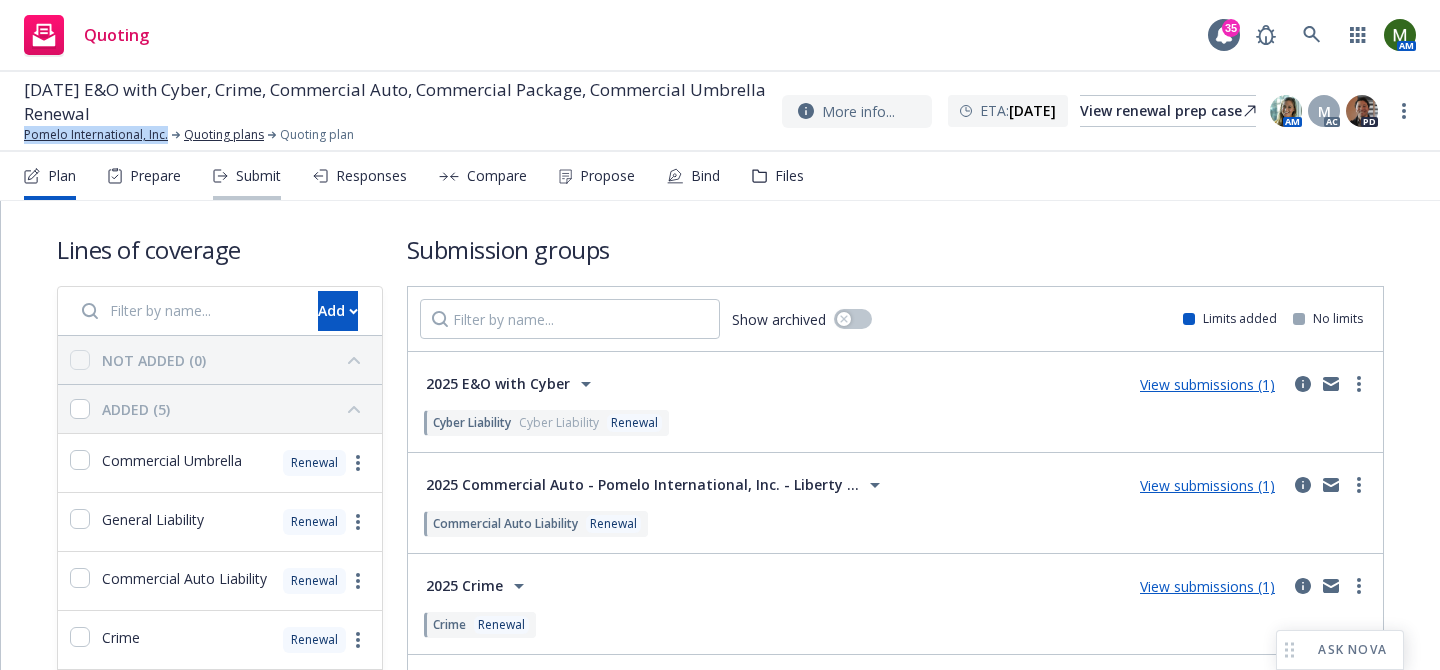 click on "Submit" at bounding box center [258, 176] 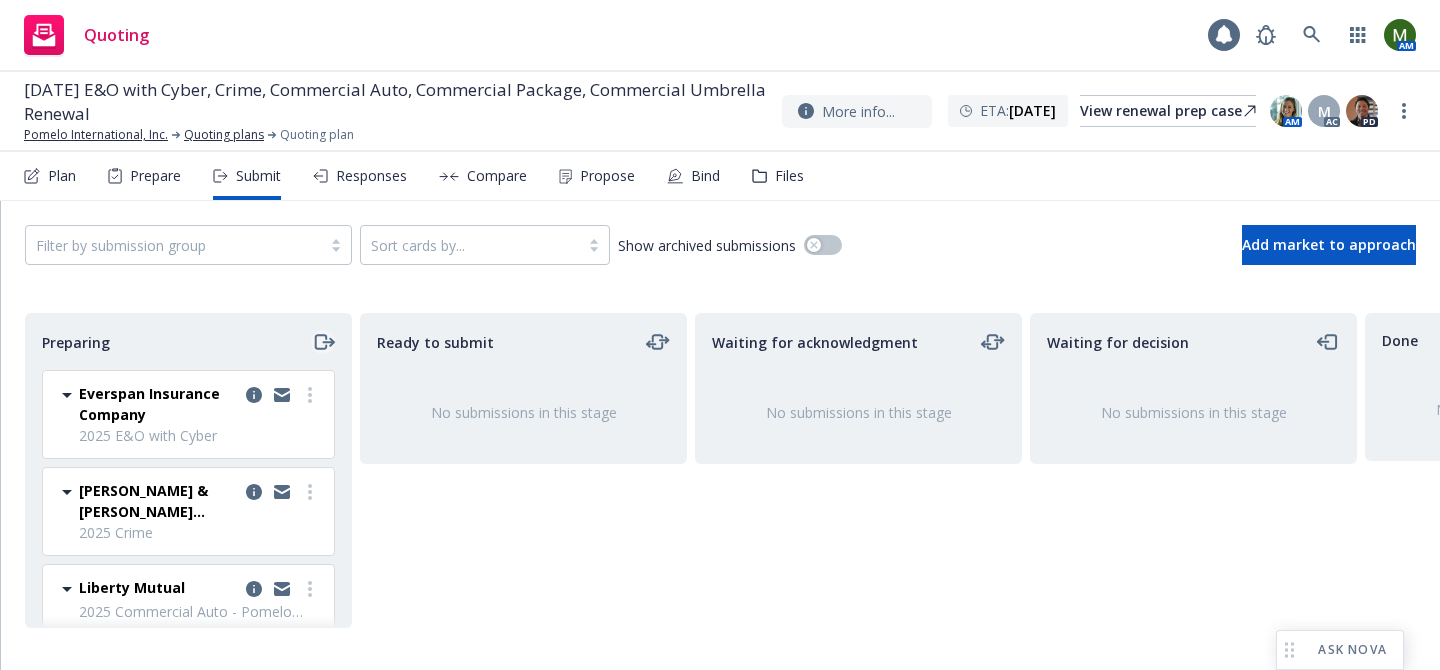 click 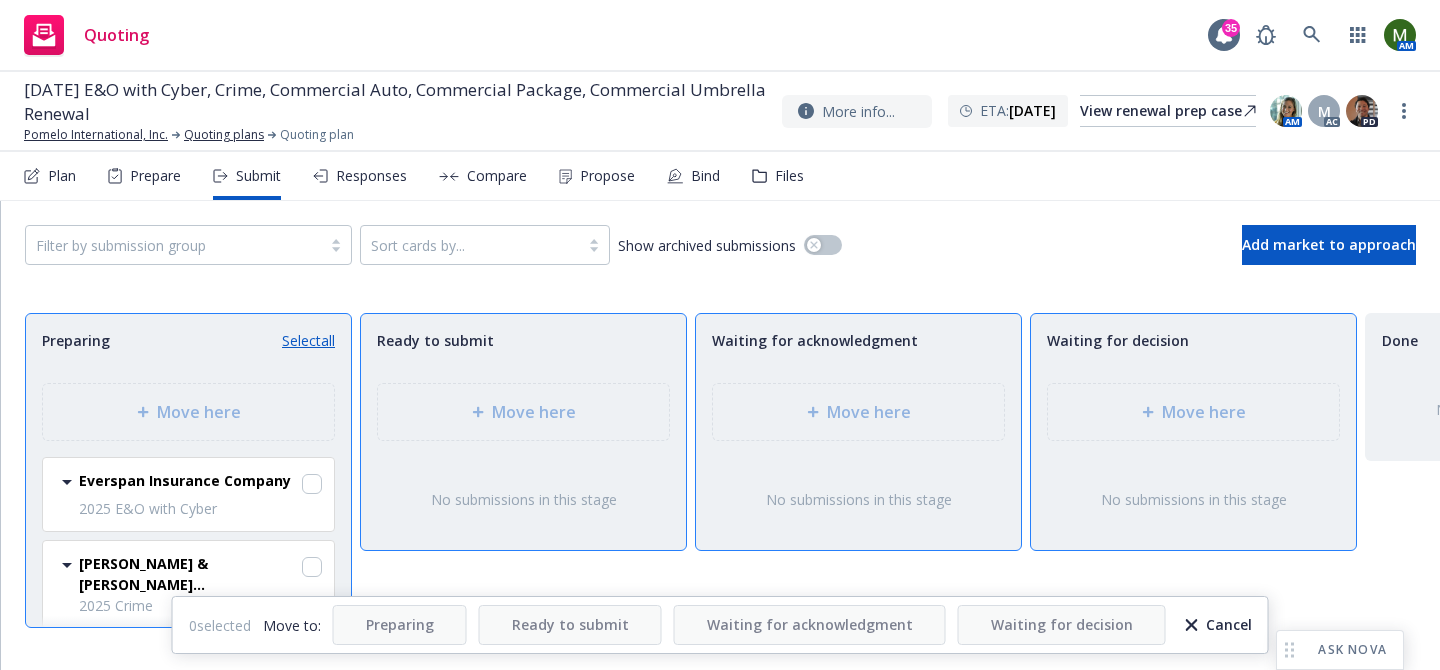 click on "Move here" at bounding box center (523, 412) 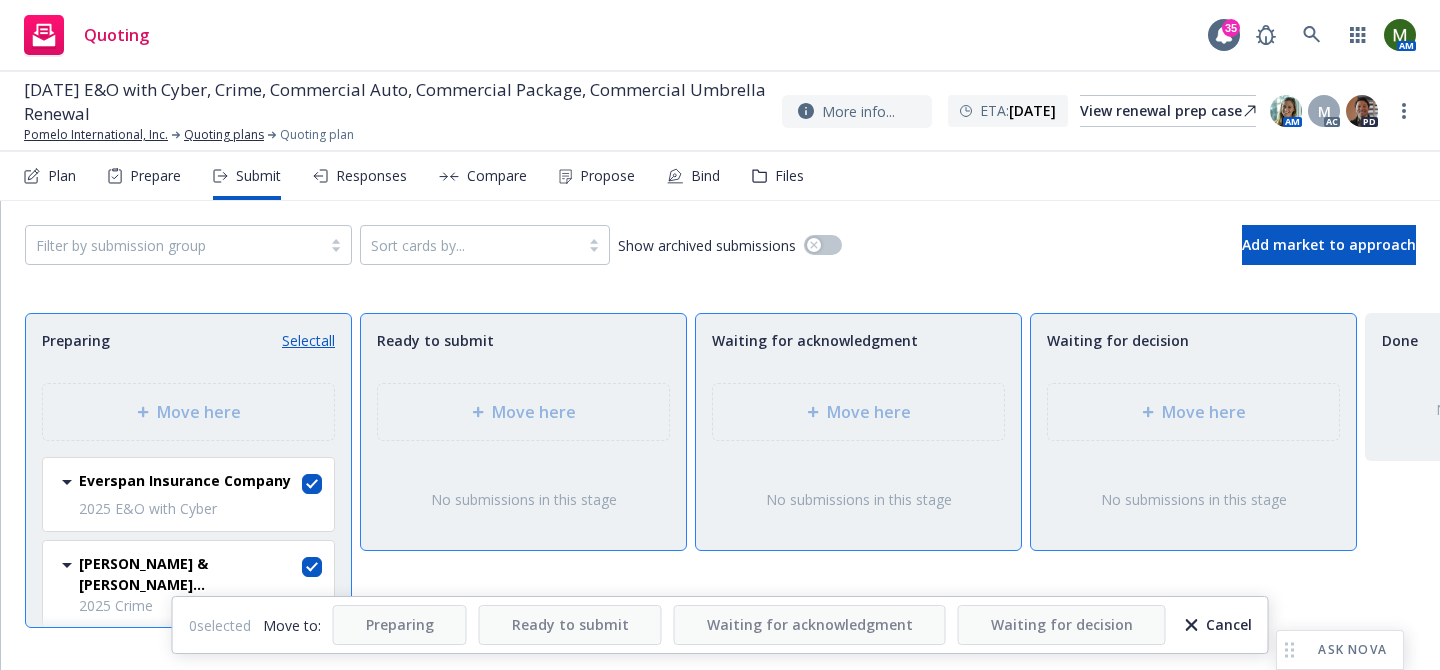 checkbox on "true" 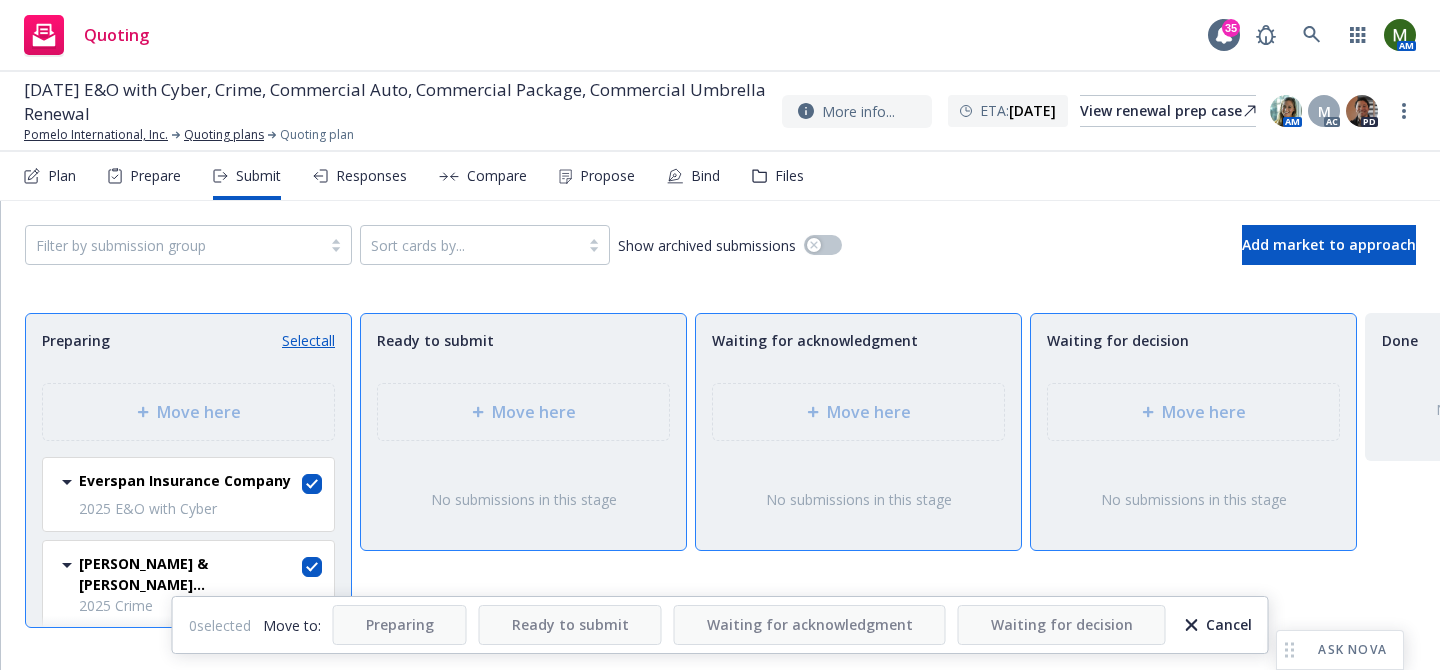 checkbox on "true" 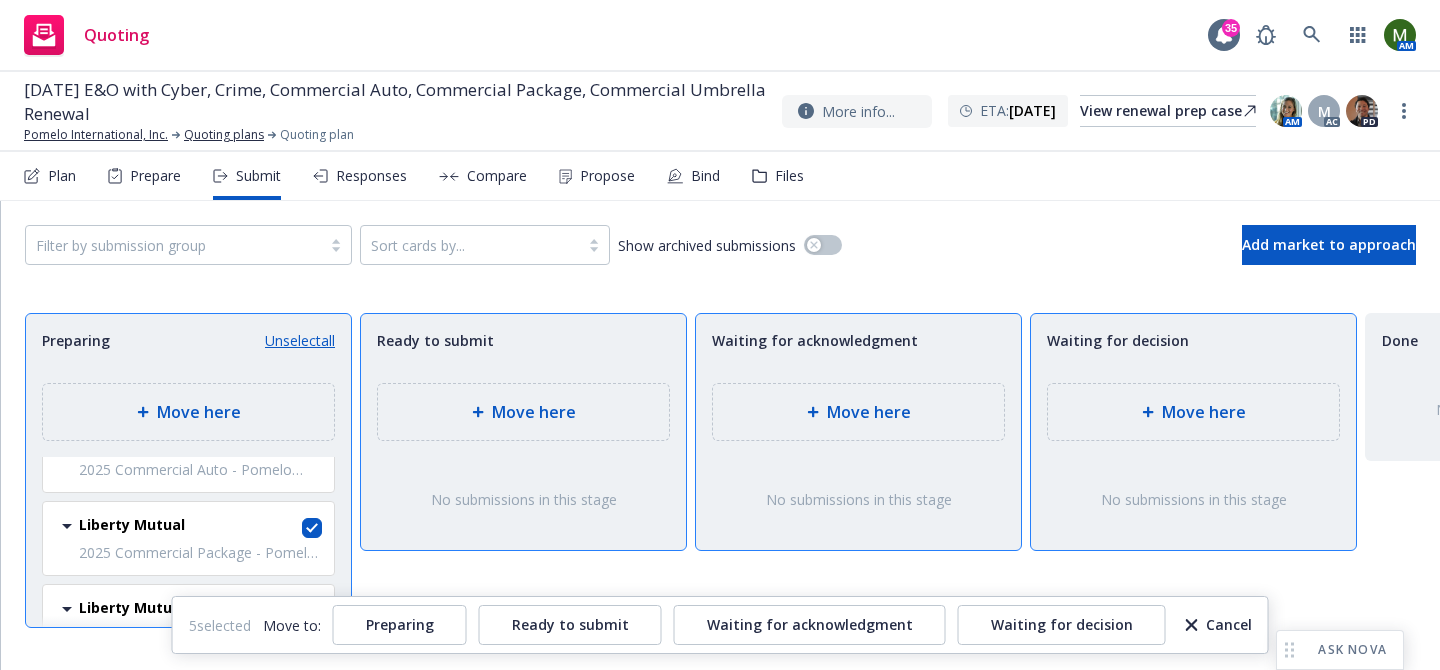 scroll, scrollTop: 253, scrollLeft: 0, axis: vertical 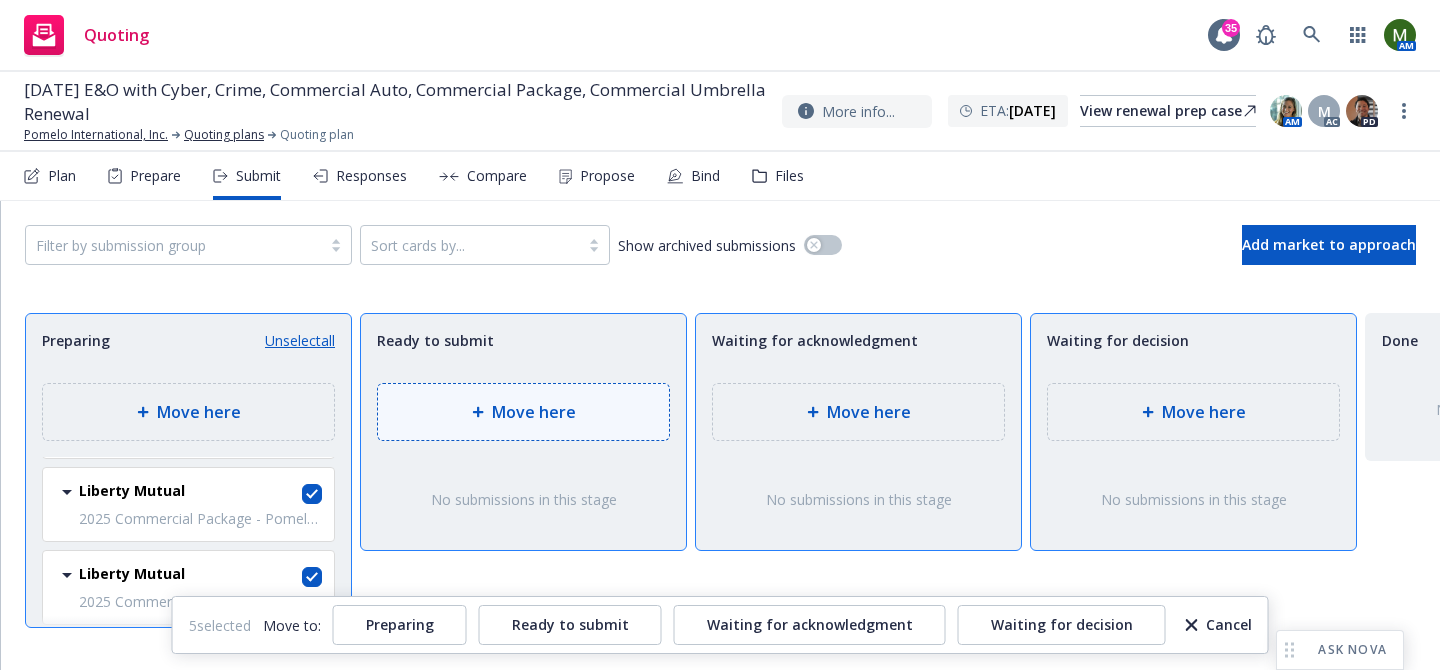 click on "Move here" at bounding box center [534, 412] 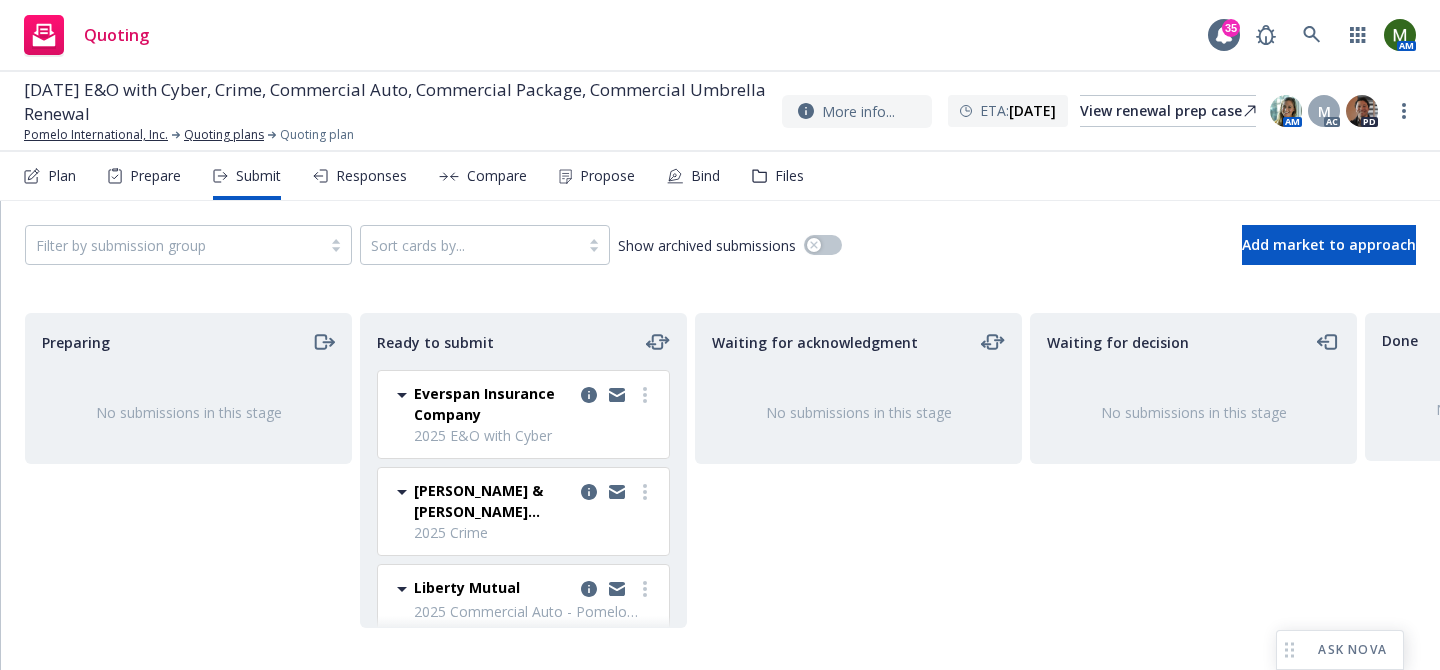 scroll, scrollTop: 0, scrollLeft: 0, axis: both 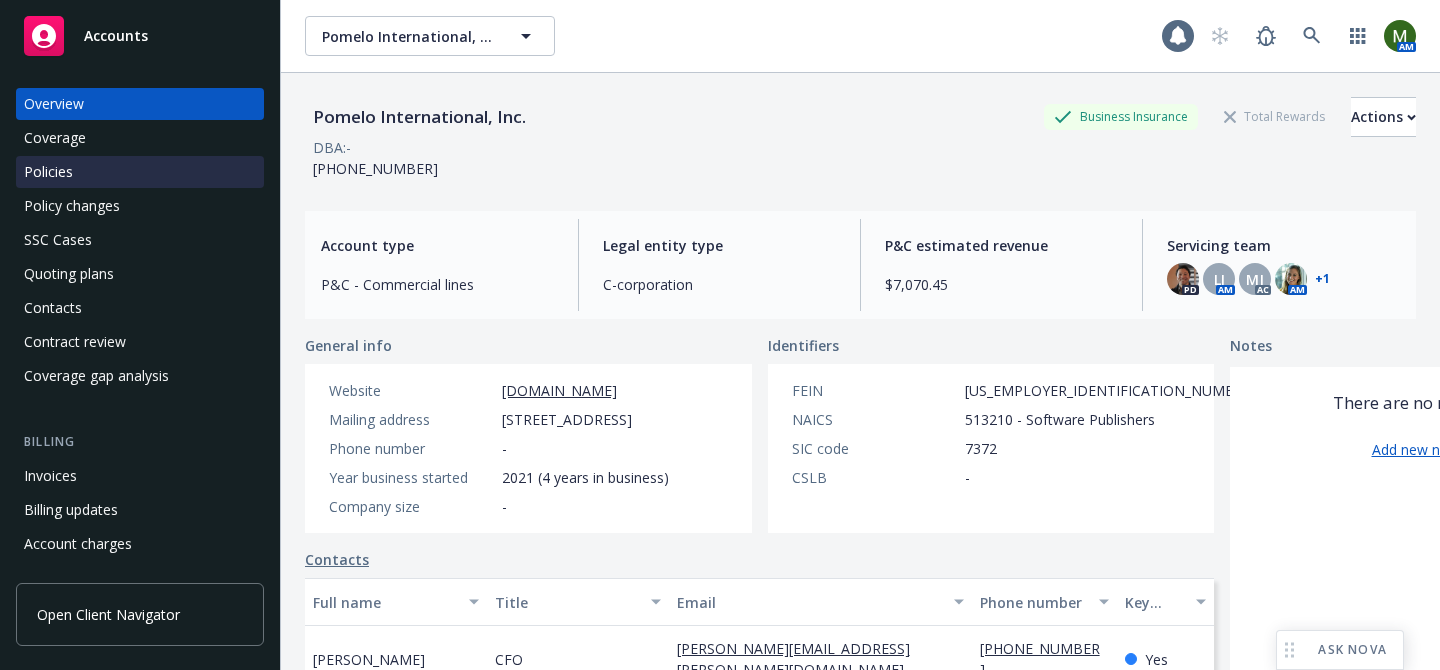 click on "Policies" at bounding box center [140, 172] 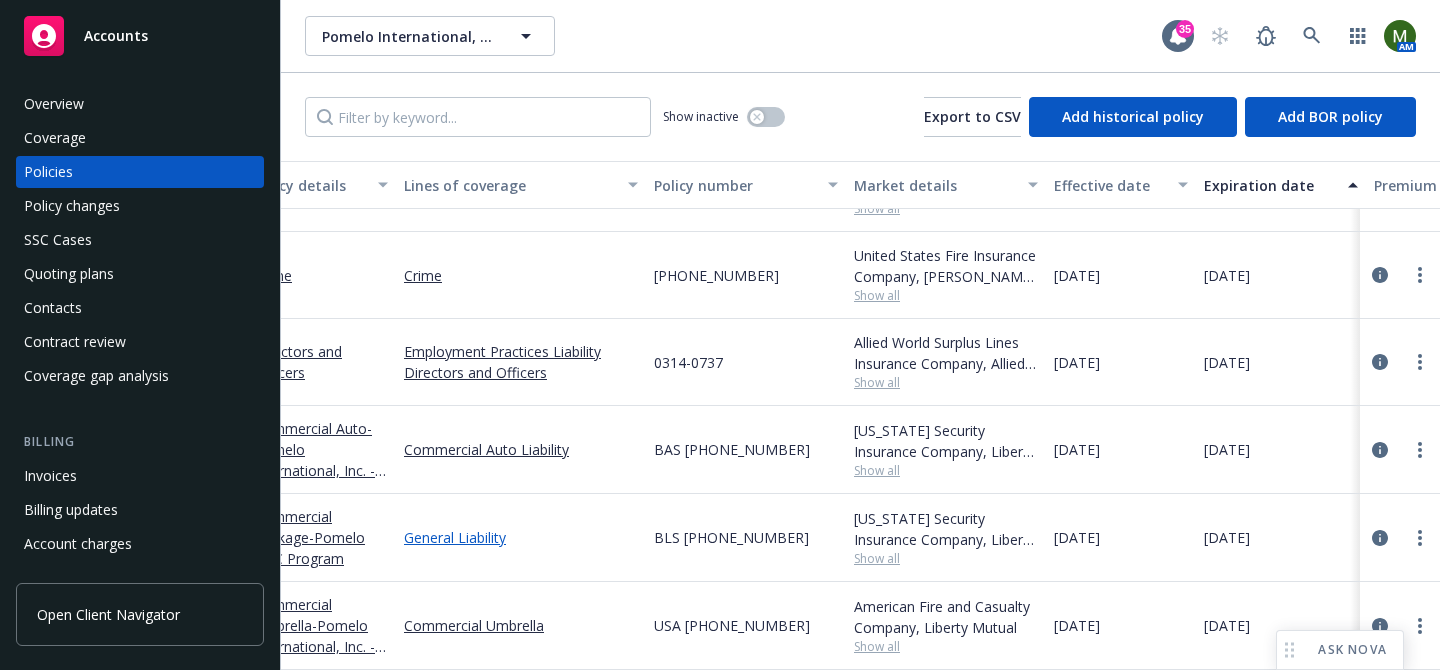 scroll, scrollTop: 64, scrollLeft: 0, axis: vertical 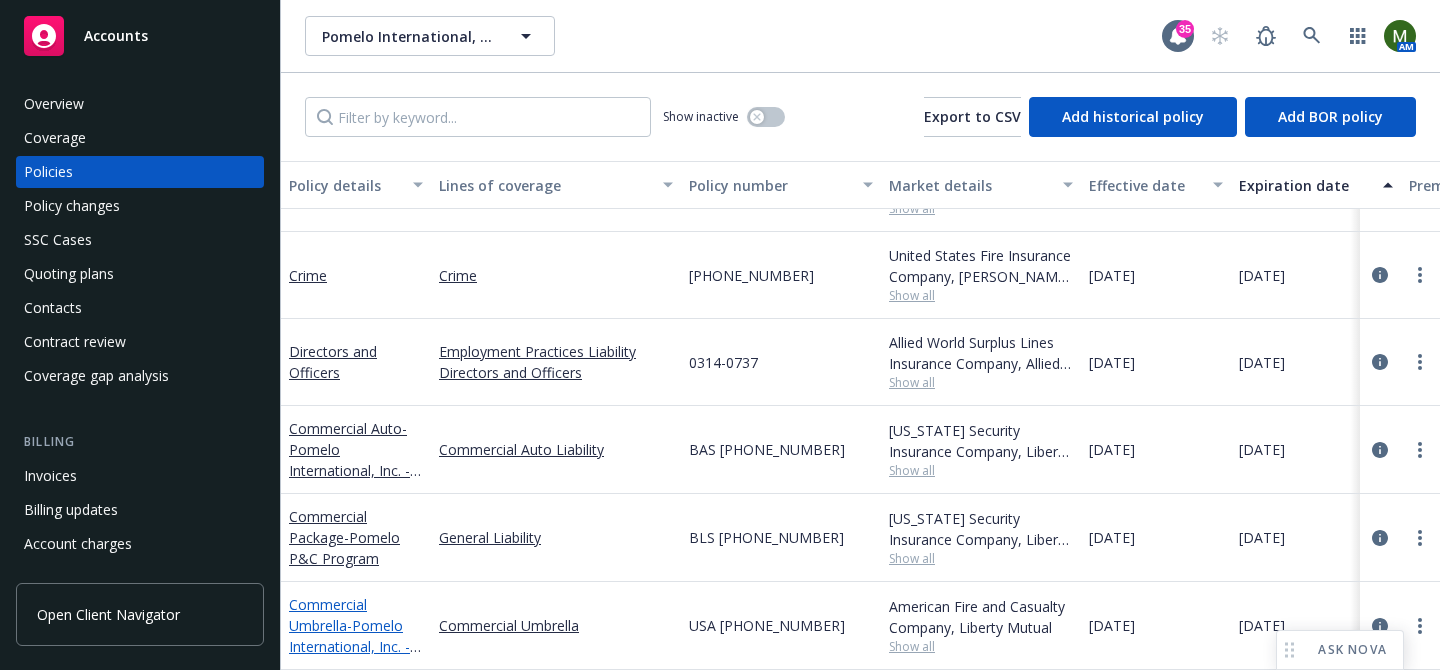 click on "Commercial Umbrella  -  Pomelo International, Inc. - Liberty Mutual ([GEOGRAPHIC_DATA](23)61529854 - Commercial Umbrella) BOR Letter" at bounding box center [355, 688] 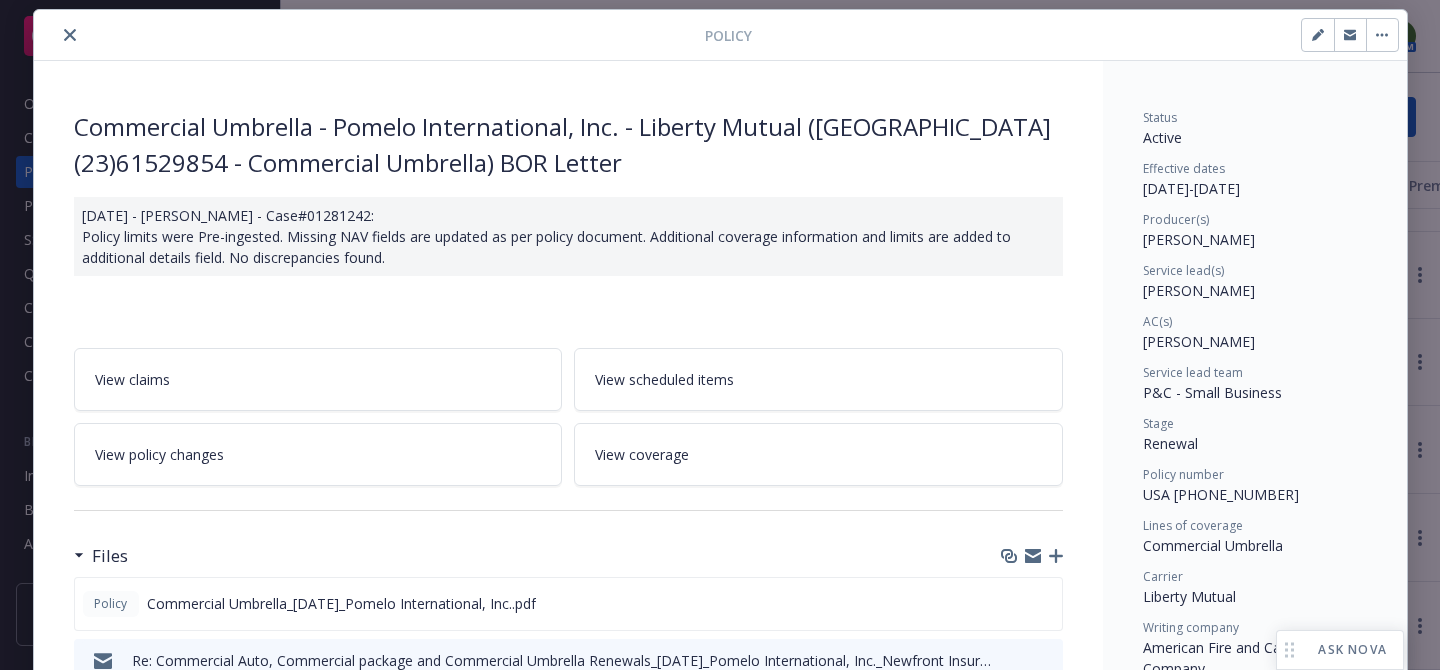 scroll, scrollTop: 0, scrollLeft: 0, axis: both 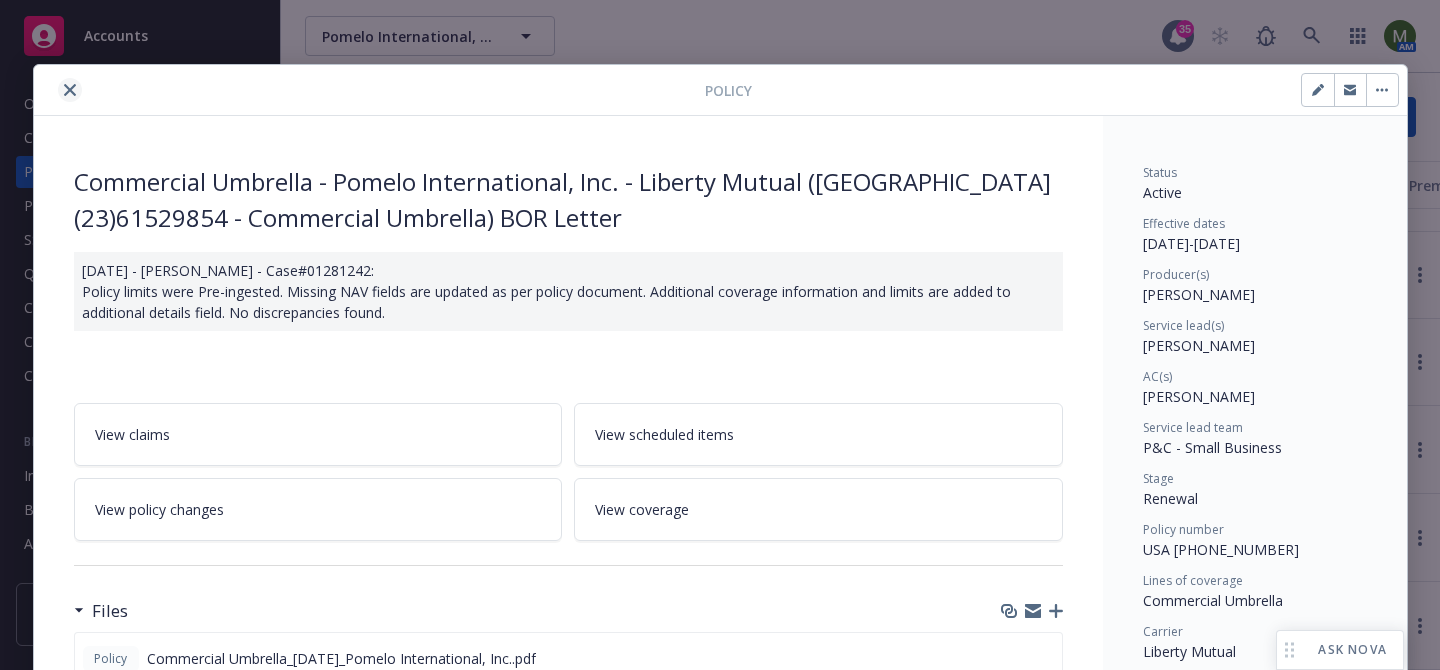 click 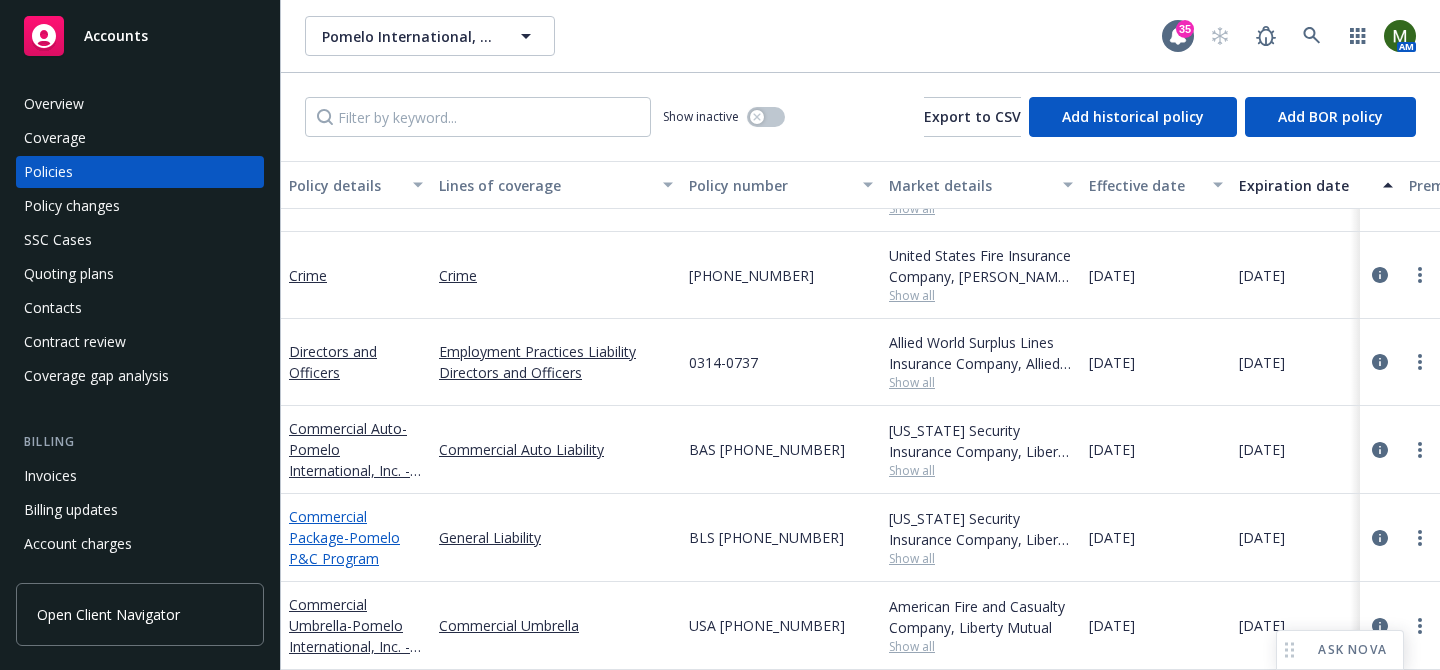 click on "Commercial Package  -  Pomelo P&C Program" at bounding box center (344, 537) 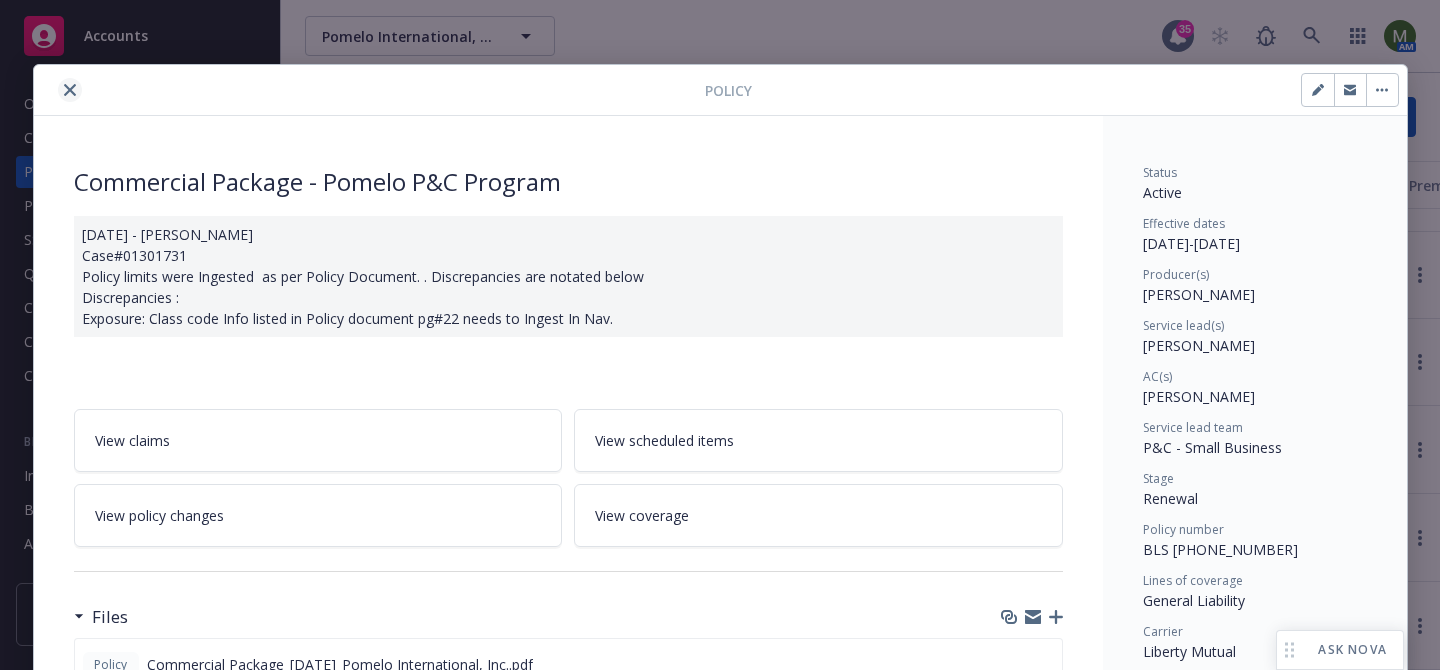 click 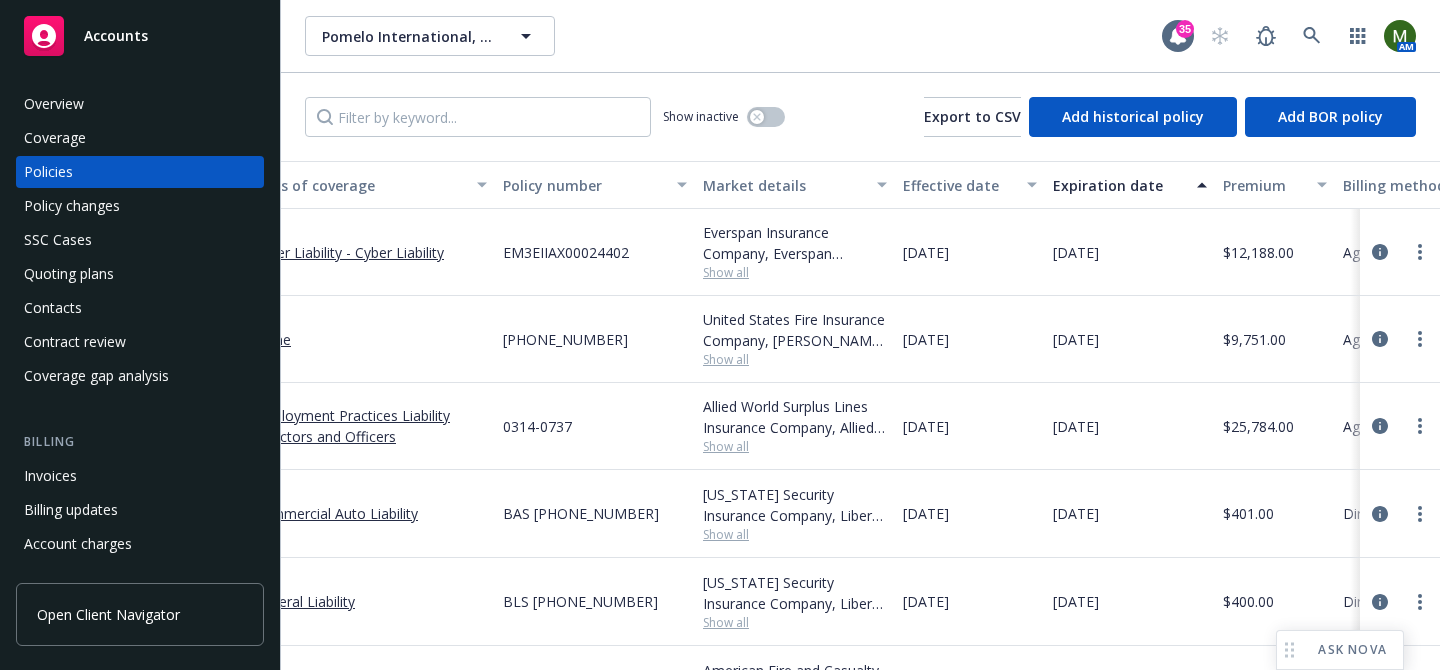 scroll, scrollTop: 0, scrollLeft: 0, axis: both 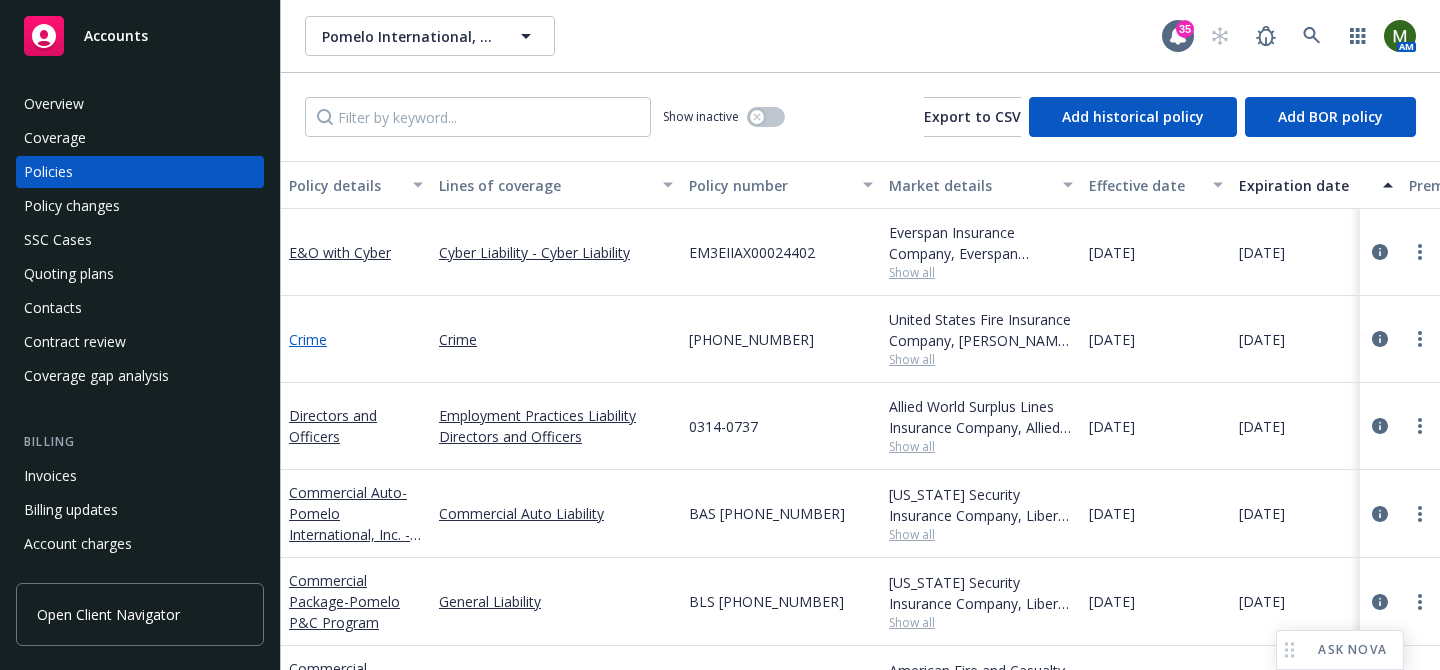 click on "Crime" at bounding box center (308, 339) 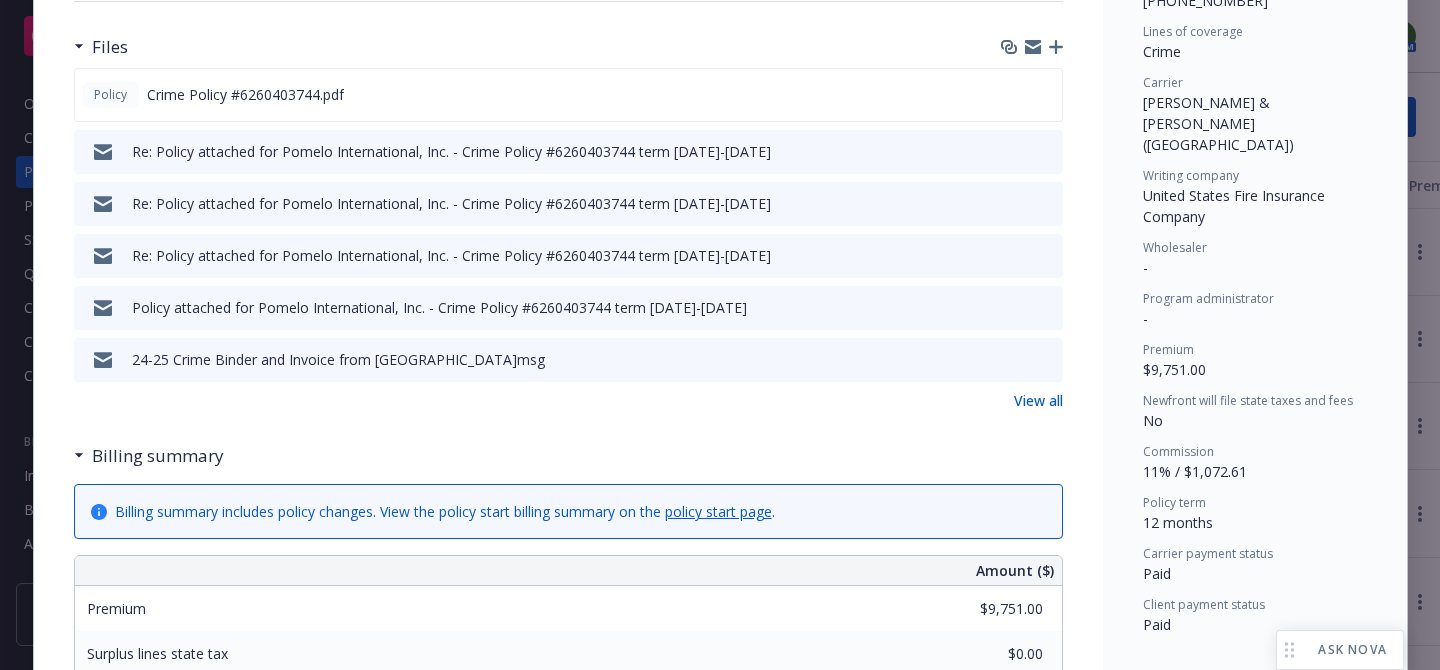scroll, scrollTop: 555, scrollLeft: 0, axis: vertical 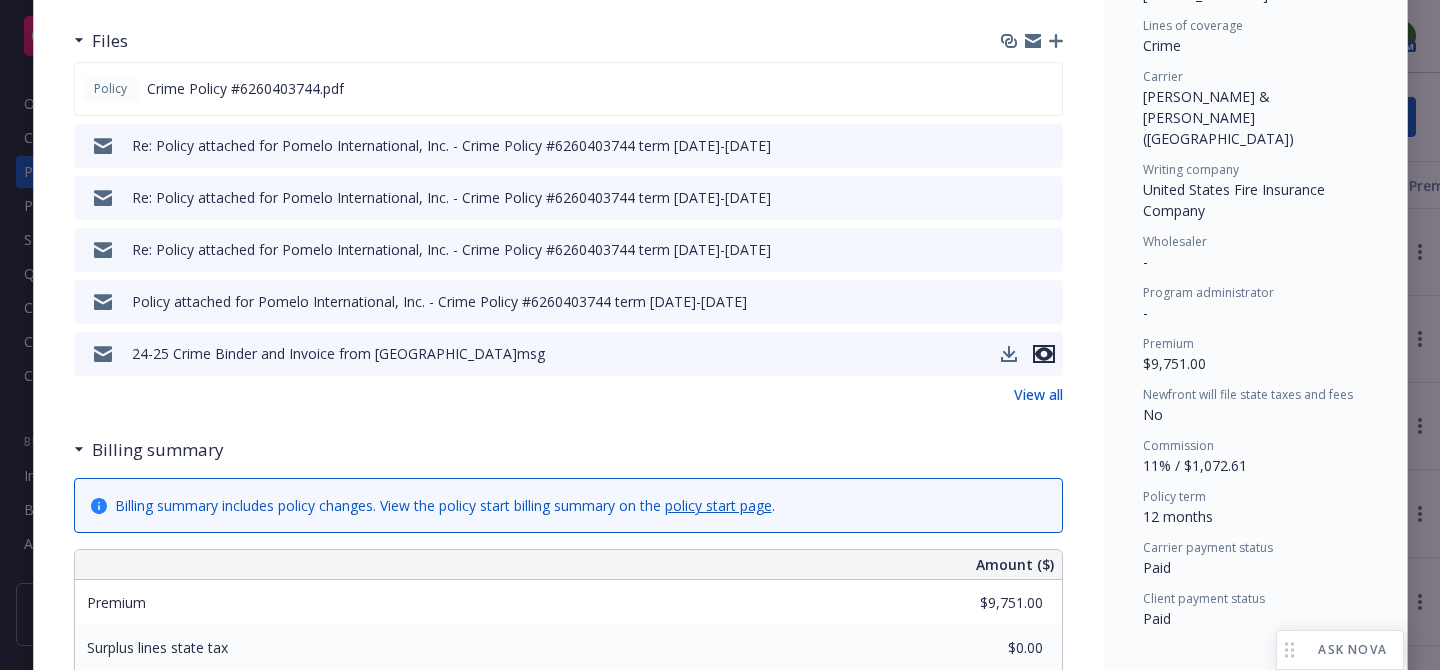 click 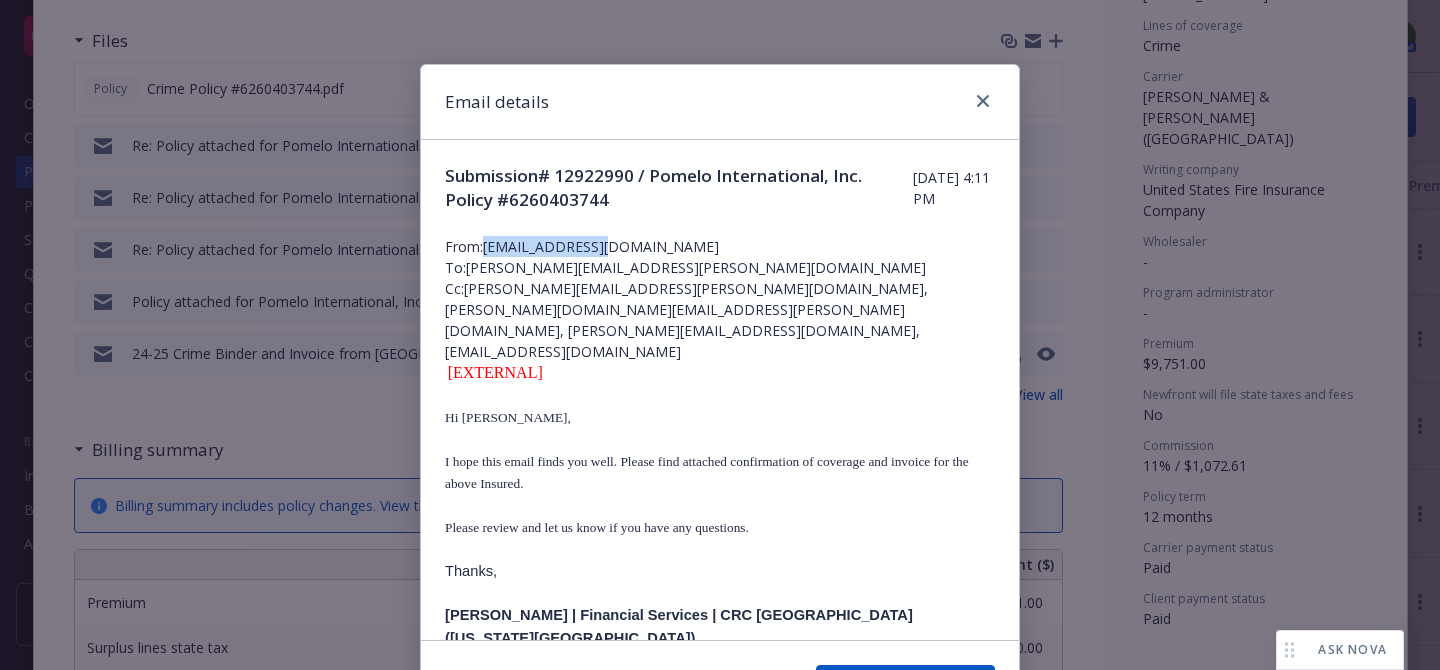 drag, startPoint x: 632, startPoint y: 248, endPoint x: 489, endPoint y: 247, distance: 143.0035 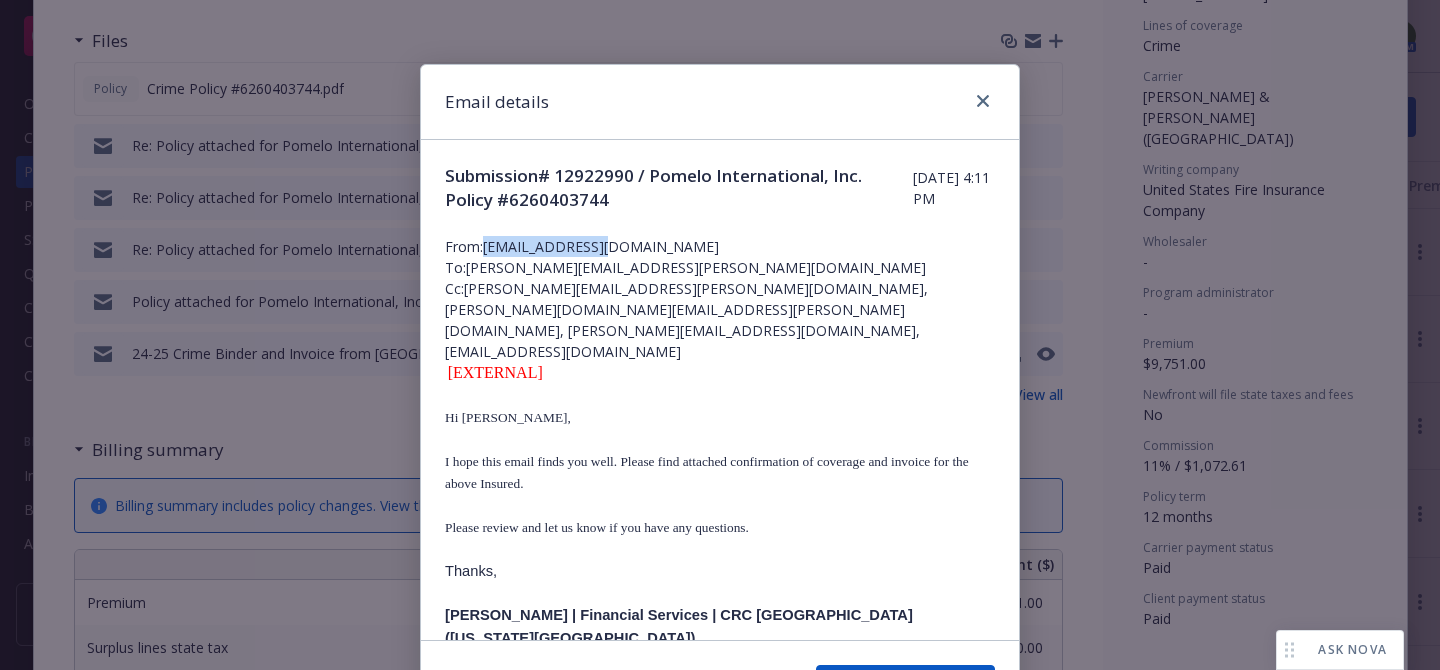 click on "From:  TLy@CRCGroup.com" at bounding box center (720, 246) 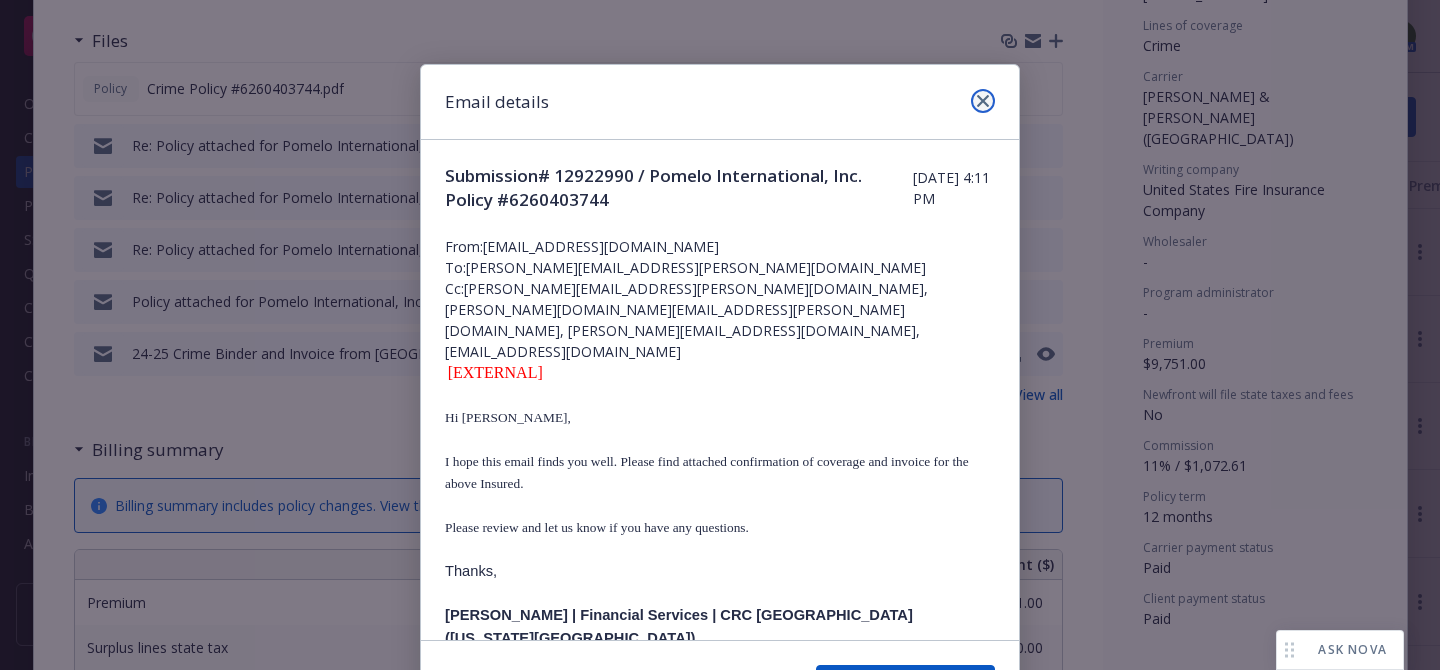 click 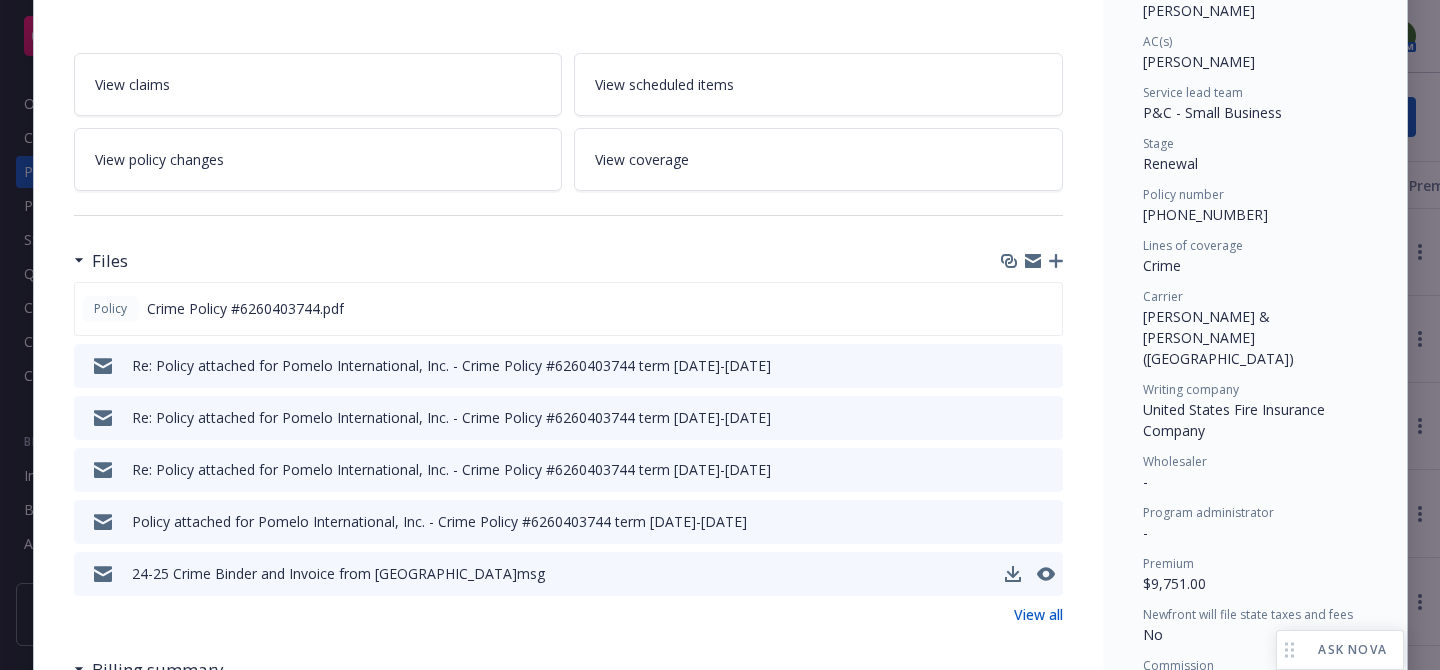 scroll, scrollTop: 222, scrollLeft: 0, axis: vertical 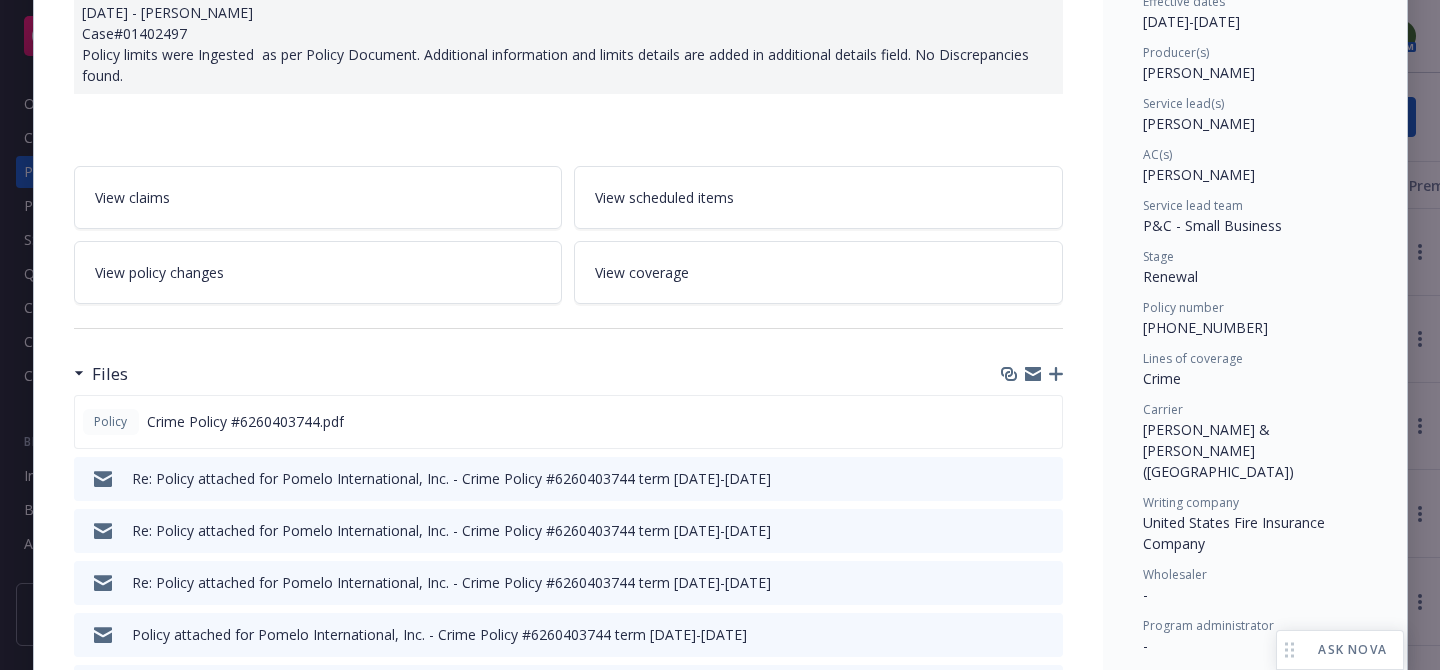 click on "626-040374-4" at bounding box center (1205, 327) 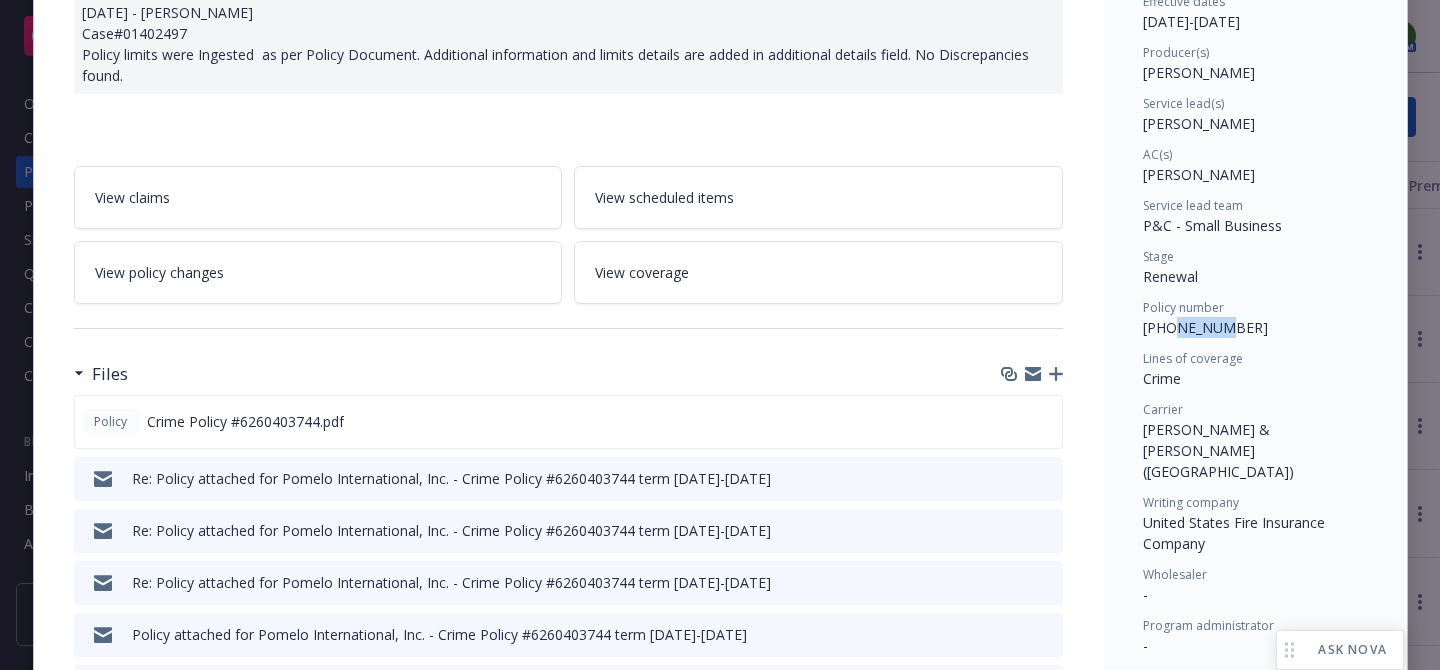 click on "626-040374-4" at bounding box center (1205, 327) 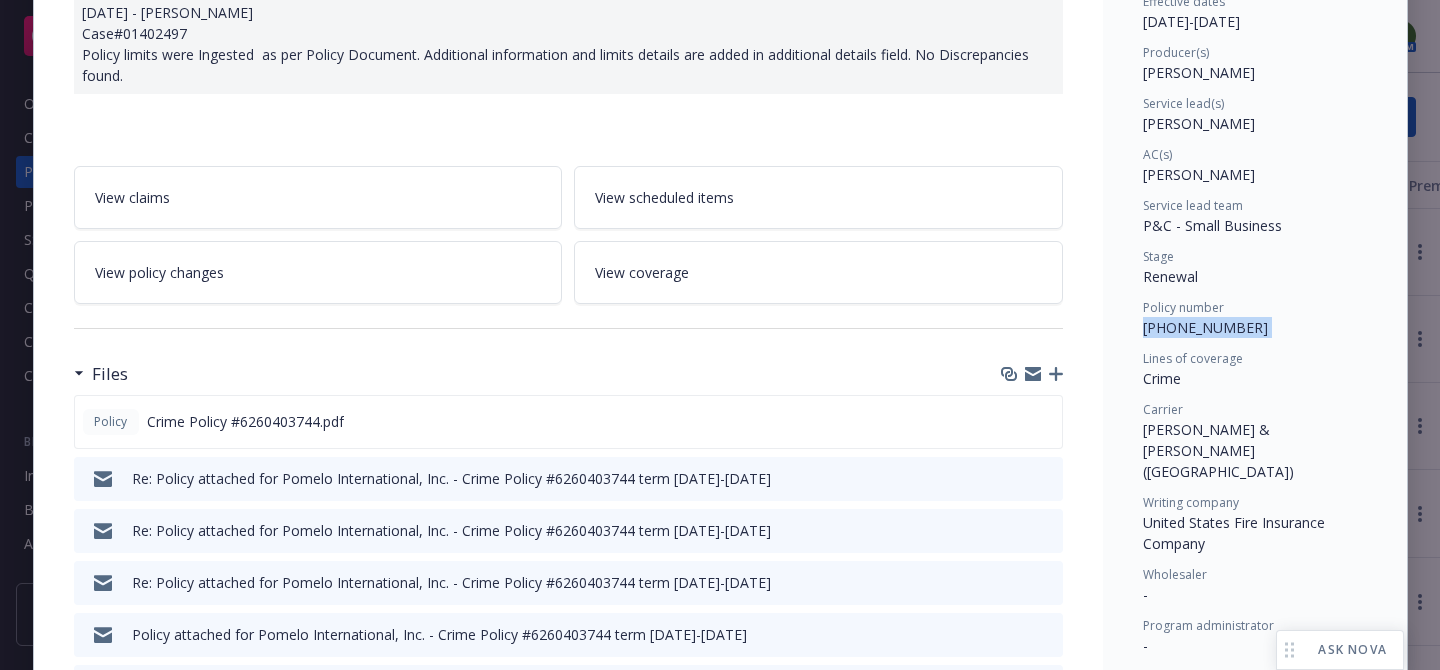 click on "626-040374-4" at bounding box center (1205, 327) 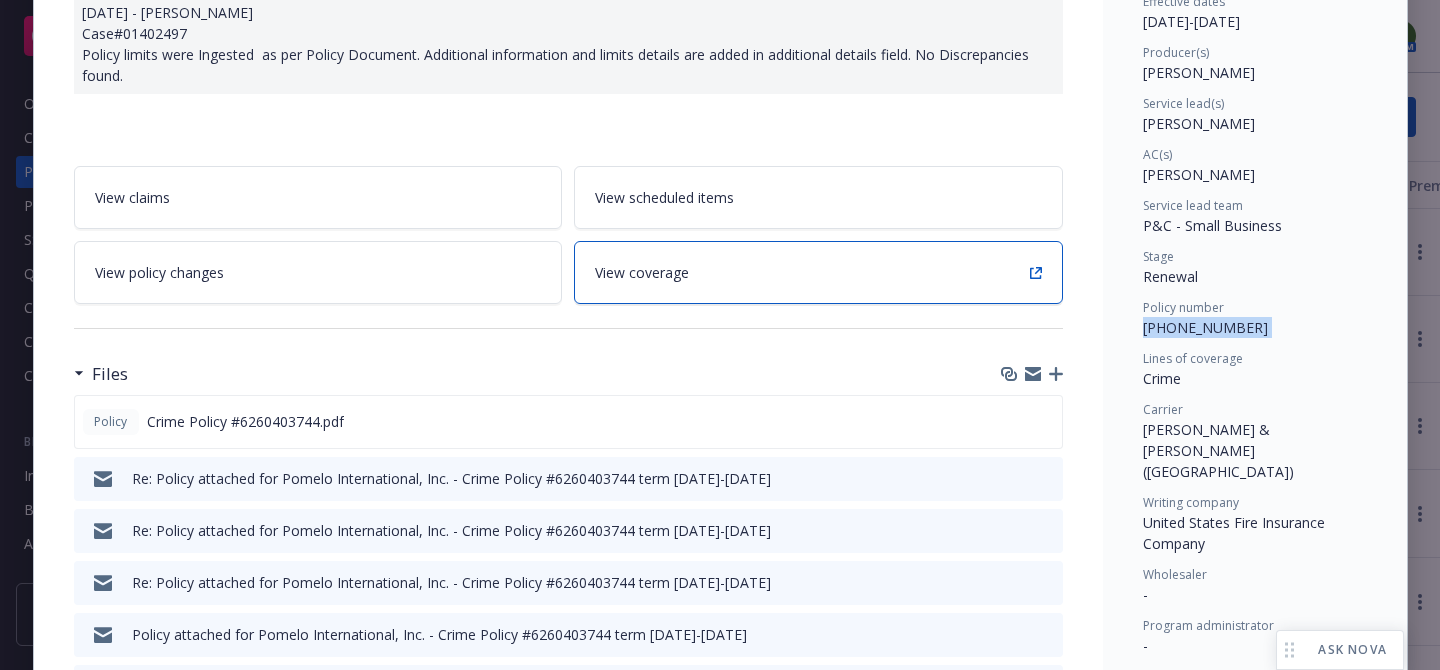 scroll, scrollTop: 0, scrollLeft: 0, axis: both 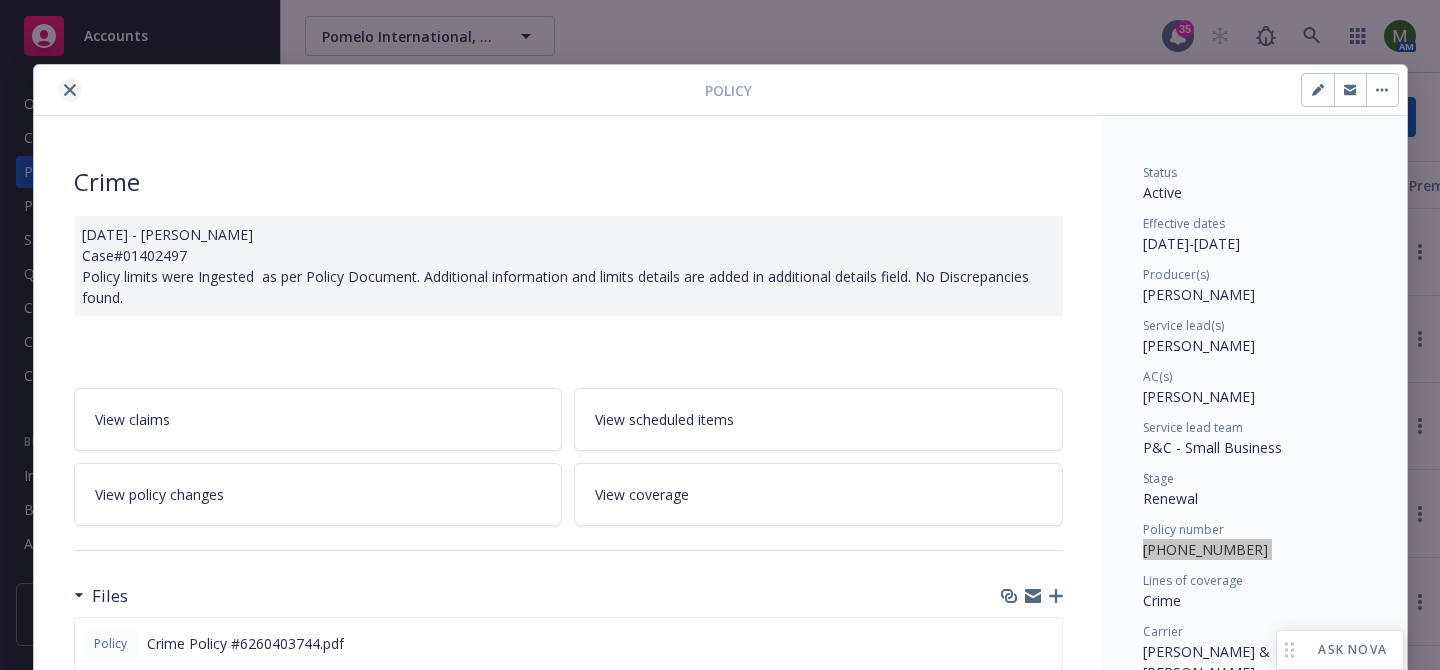 click 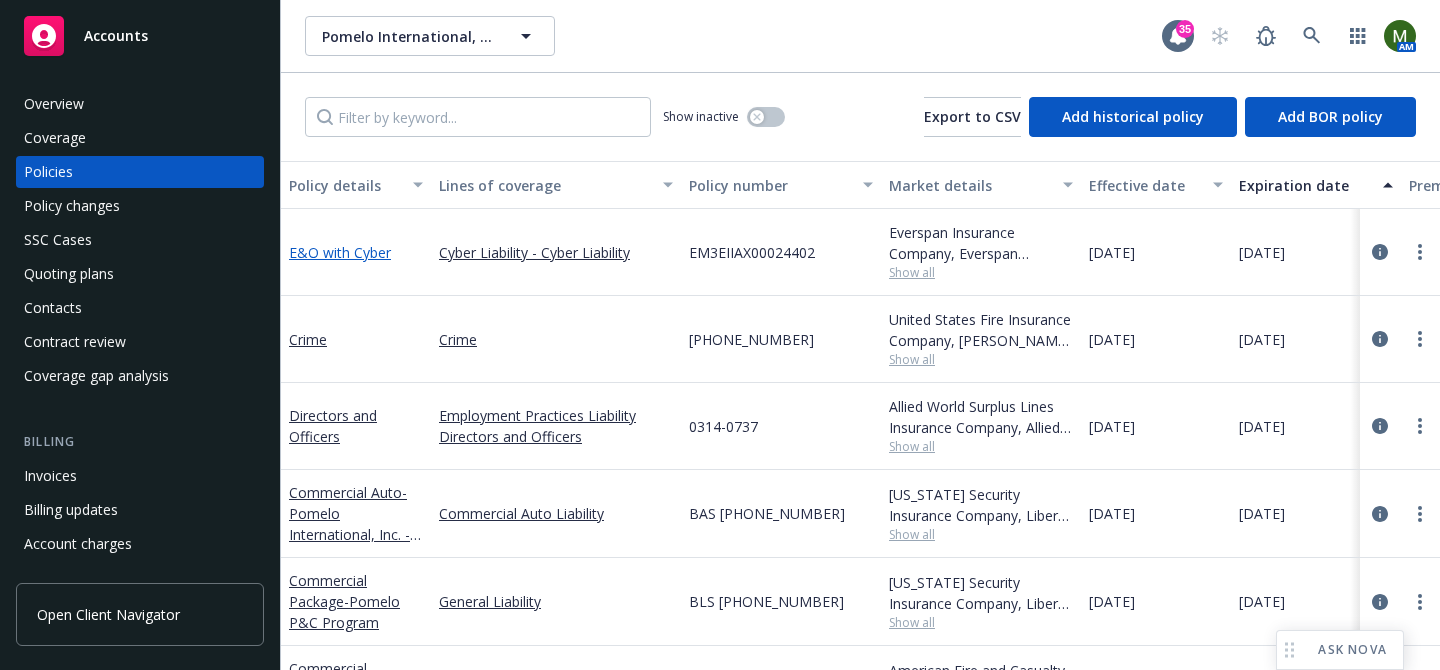 click on "E&O with Cyber" at bounding box center [340, 252] 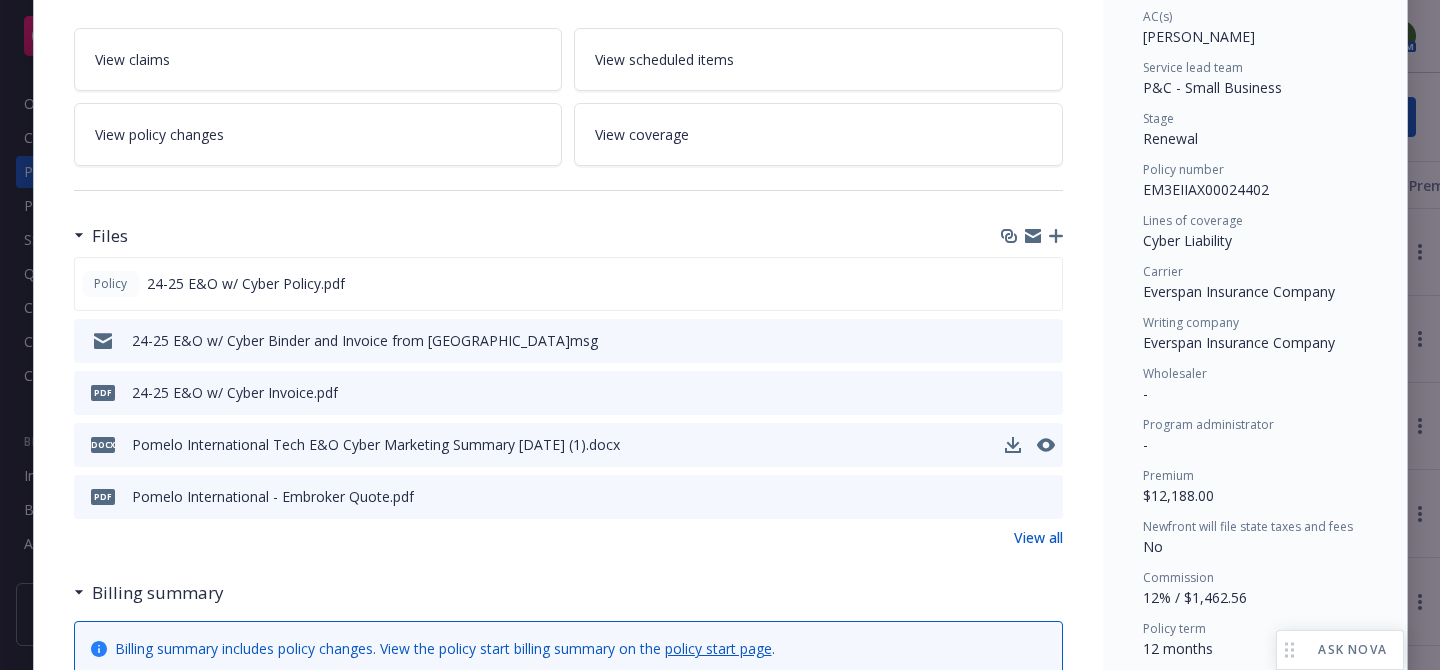 scroll, scrollTop: 364, scrollLeft: 0, axis: vertical 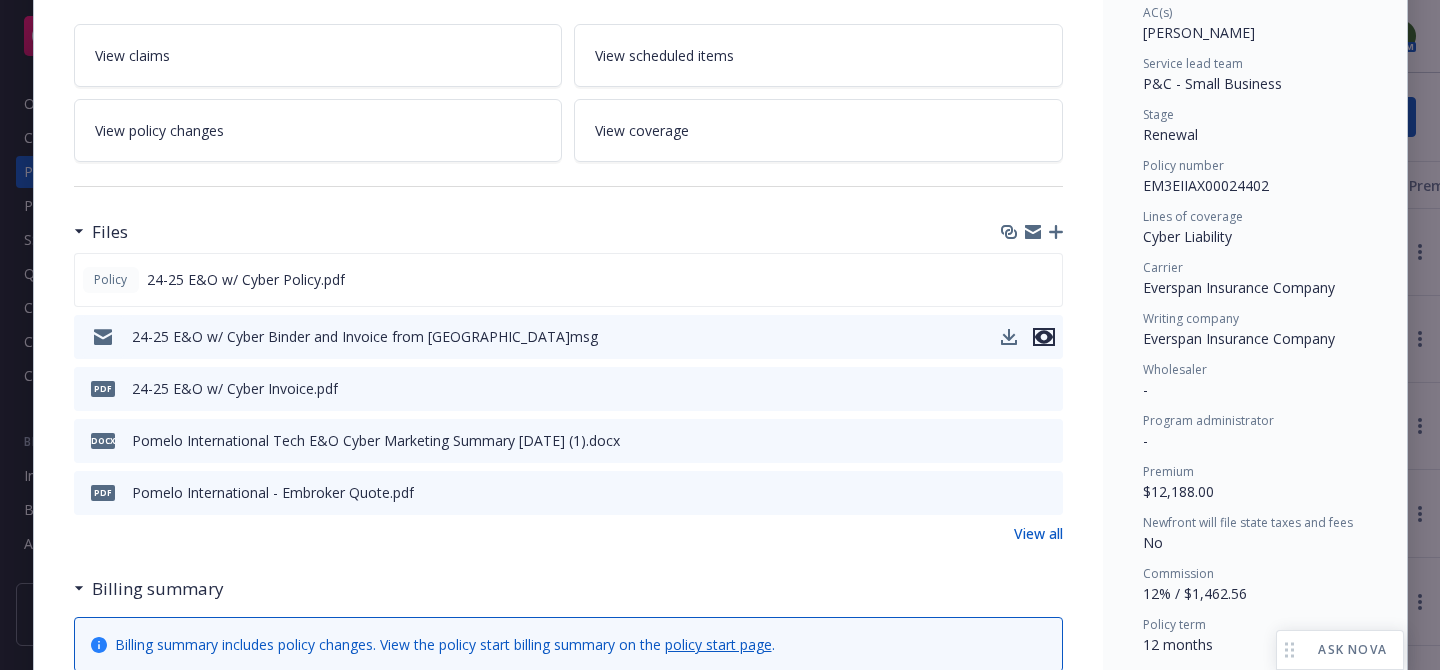 click 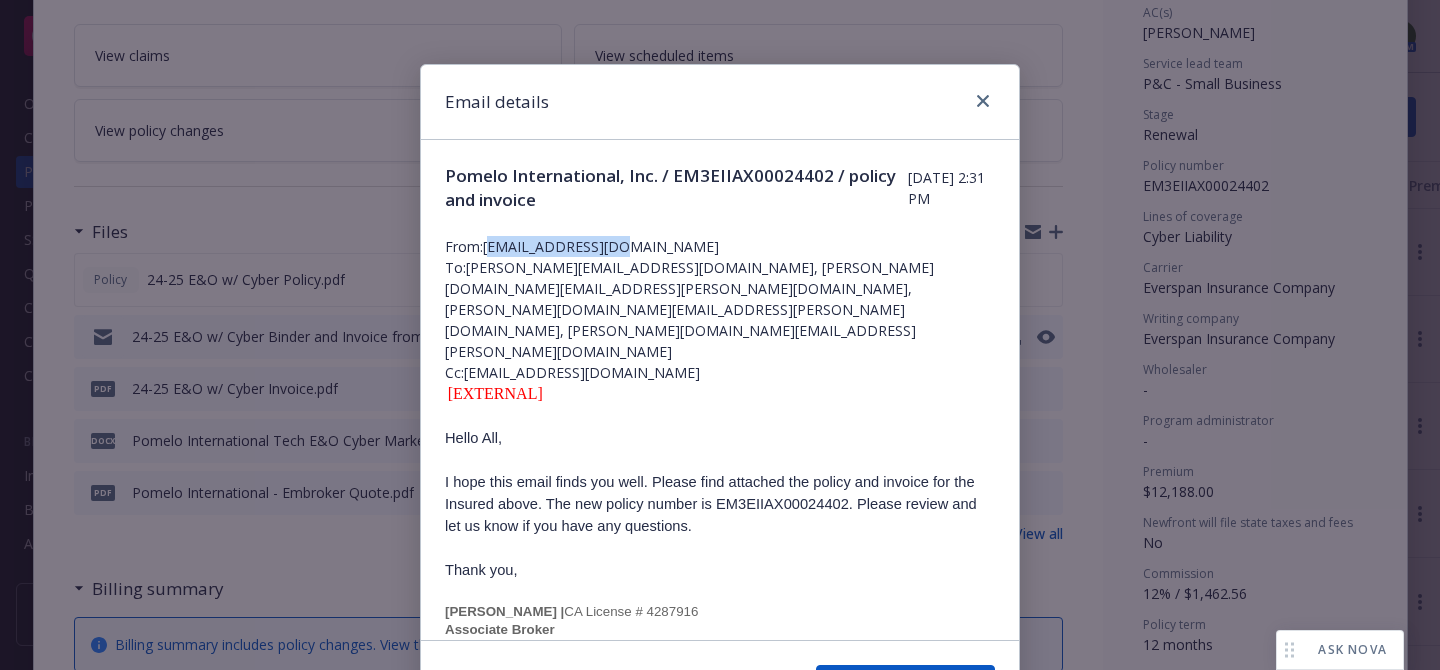 drag, startPoint x: 632, startPoint y: 249, endPoint x: 490, endPoint y: 239, distance: 142.35168 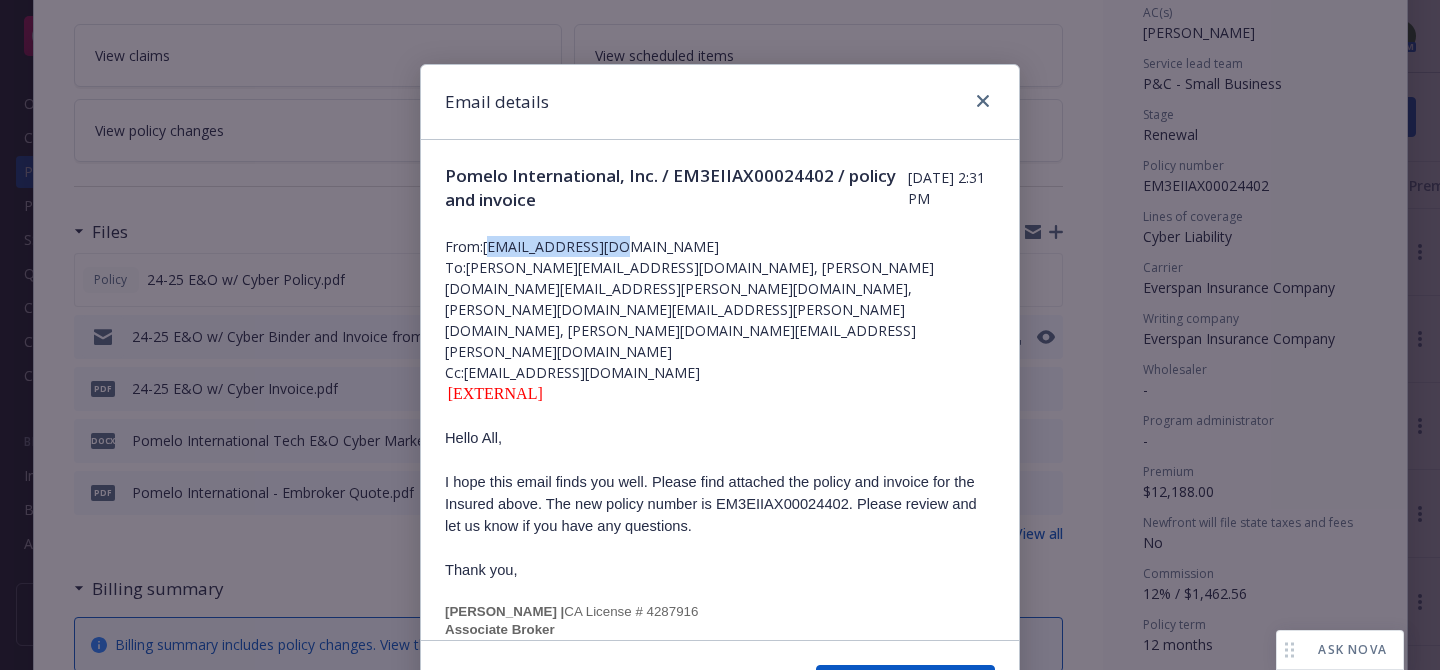 click on "From:  FChow@crcgroup.com" at bounding box center [720, 246] 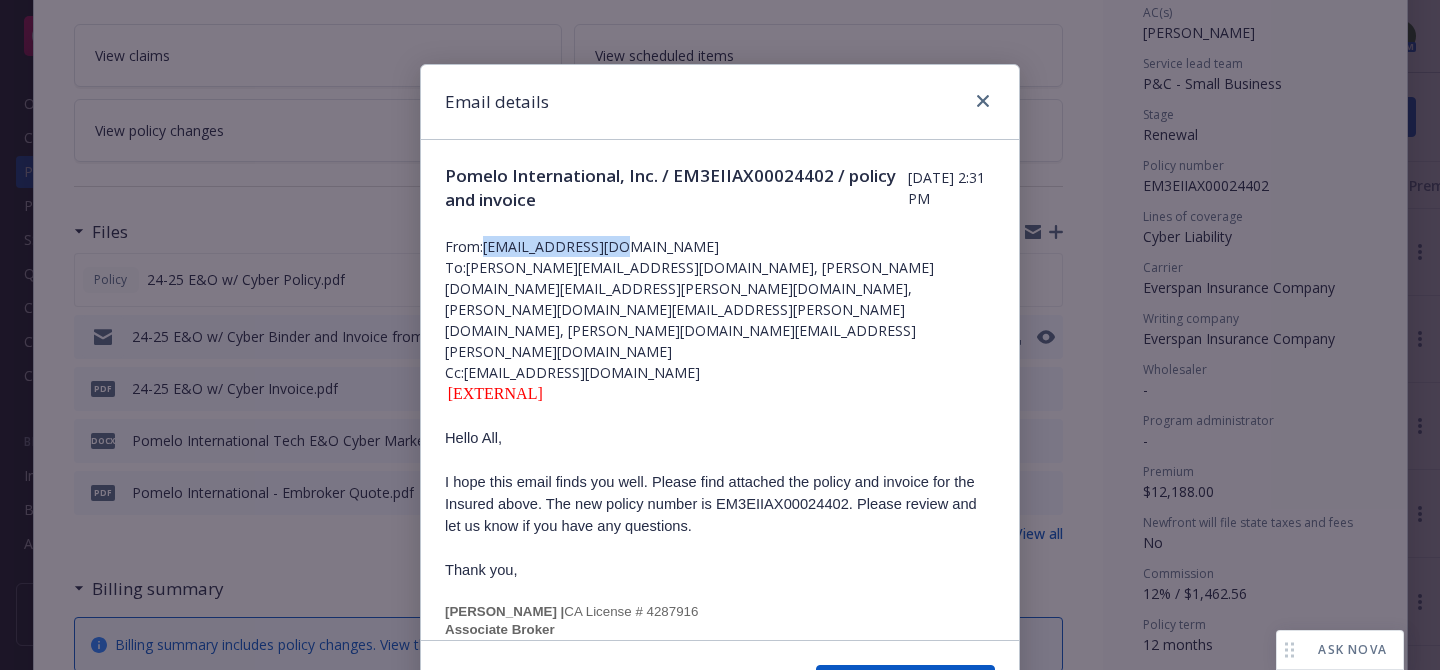 drag, startPoint x: 488, startPoint y: 244, endPoint x: 635, endPoint y: 247, distance: 147.03061 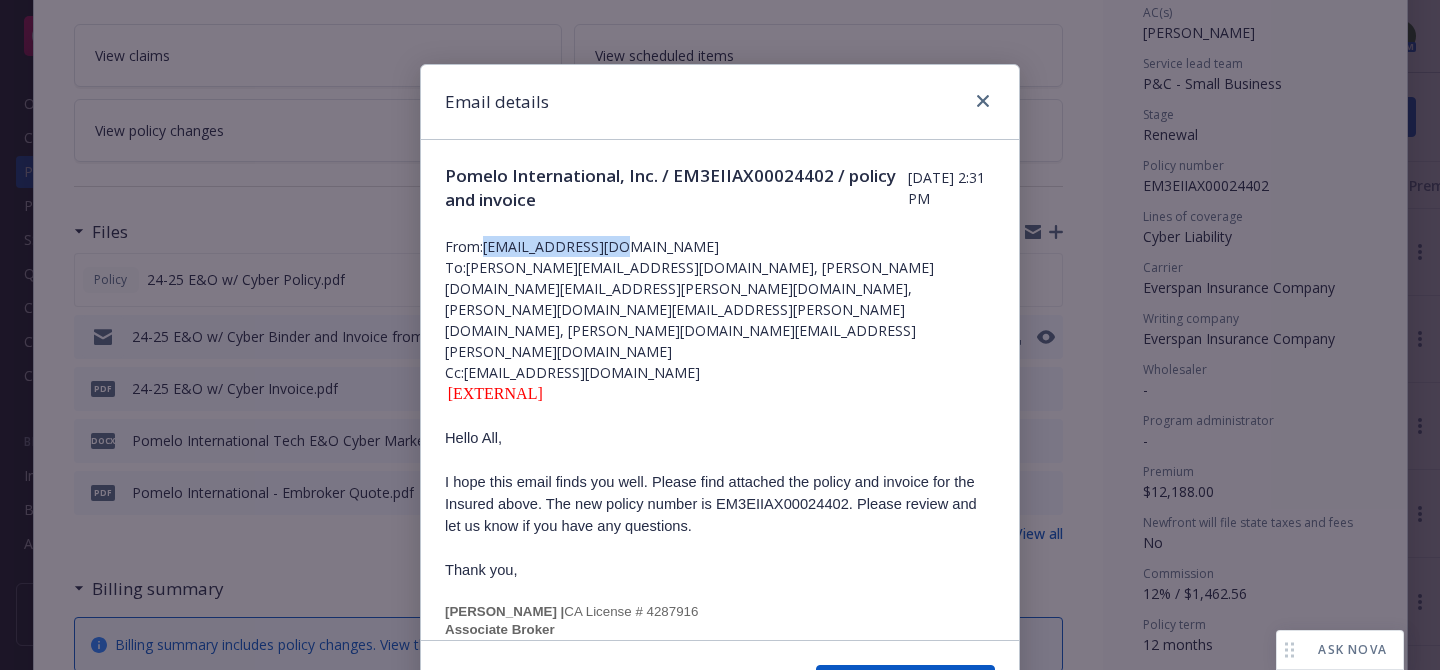 click on "From:  FChow@crcgroup.com" at bounding box center [720, 246] 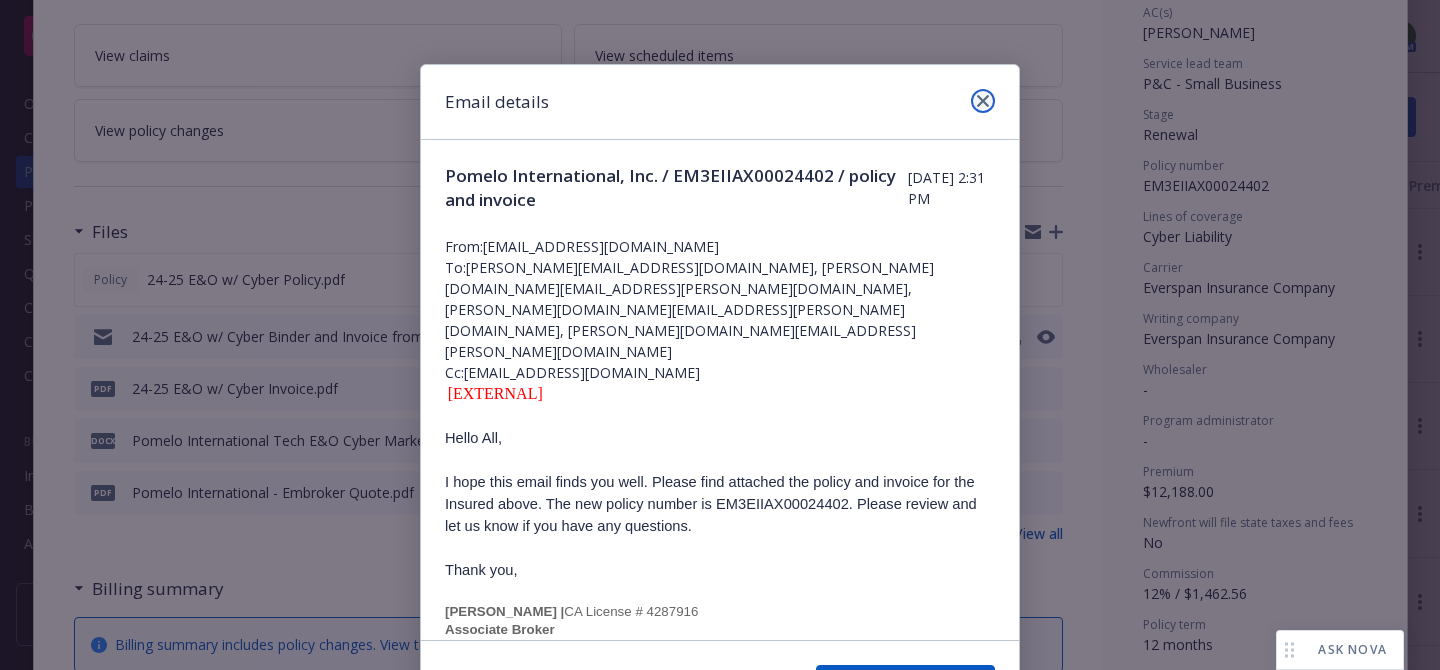 click at bounding box center [983, 101] 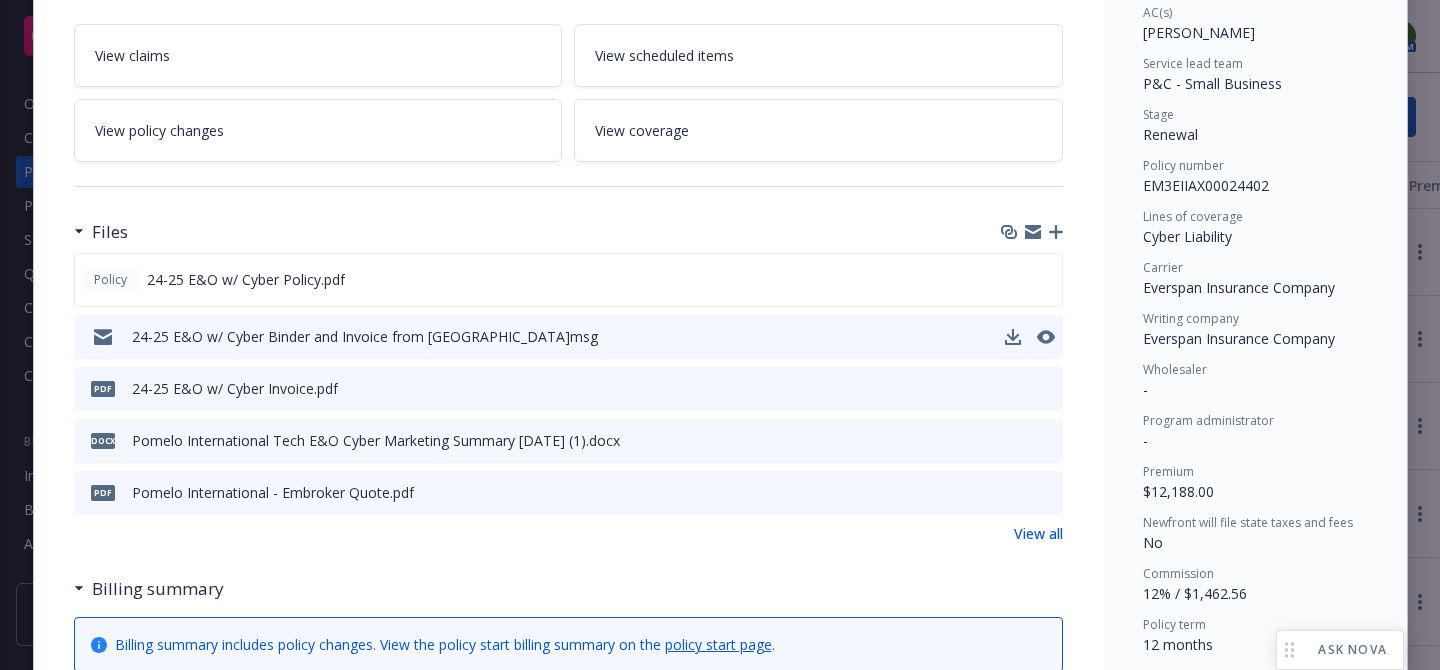click on "EM3EIIAX00024402" at bounding box center [1206, 185] 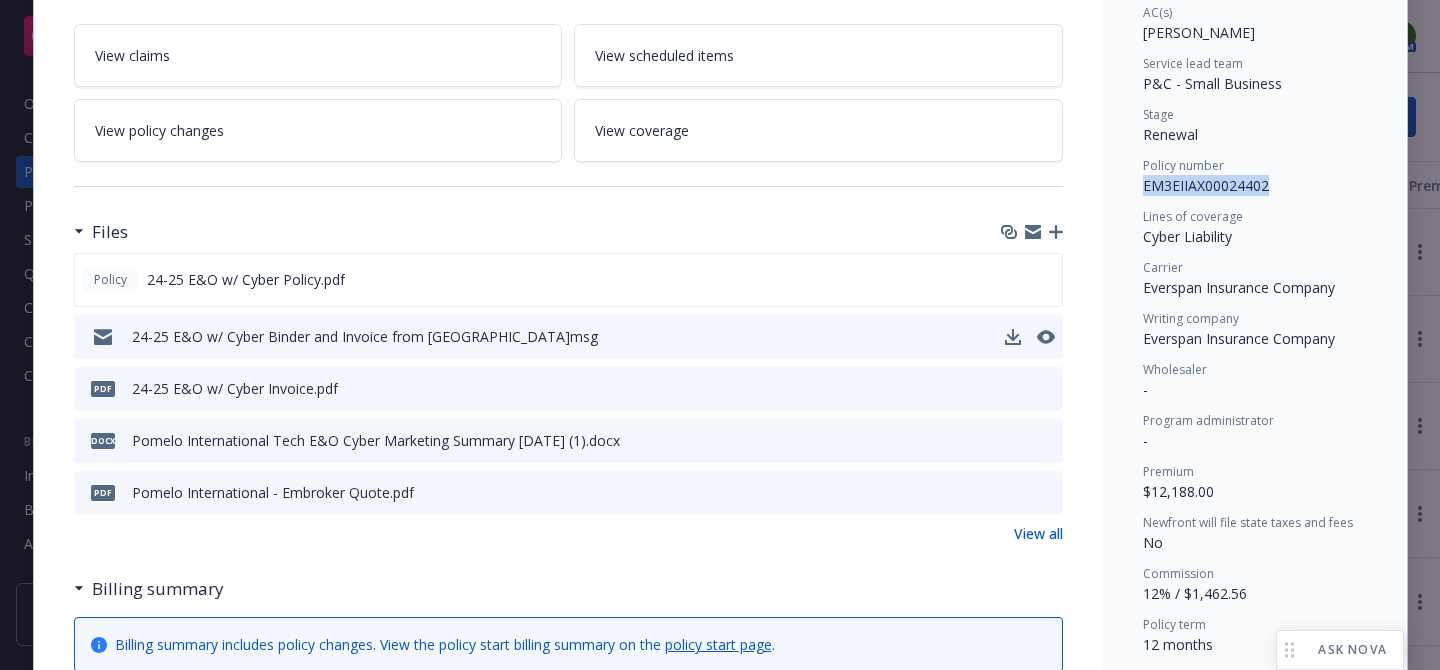 click on "EM3EIIAX00024402" at bounding box center [1206, 185] 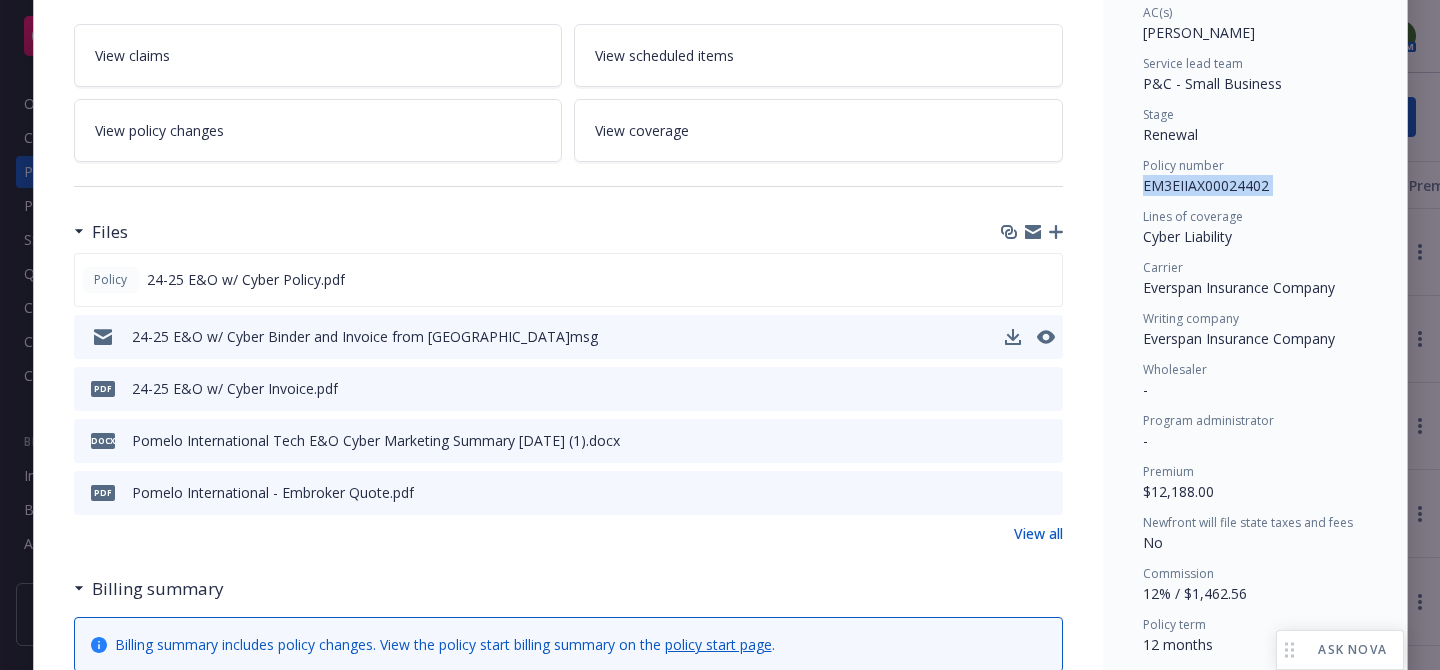 click on "EM3EIIAX00024402" at bounding box center (1206, 185) 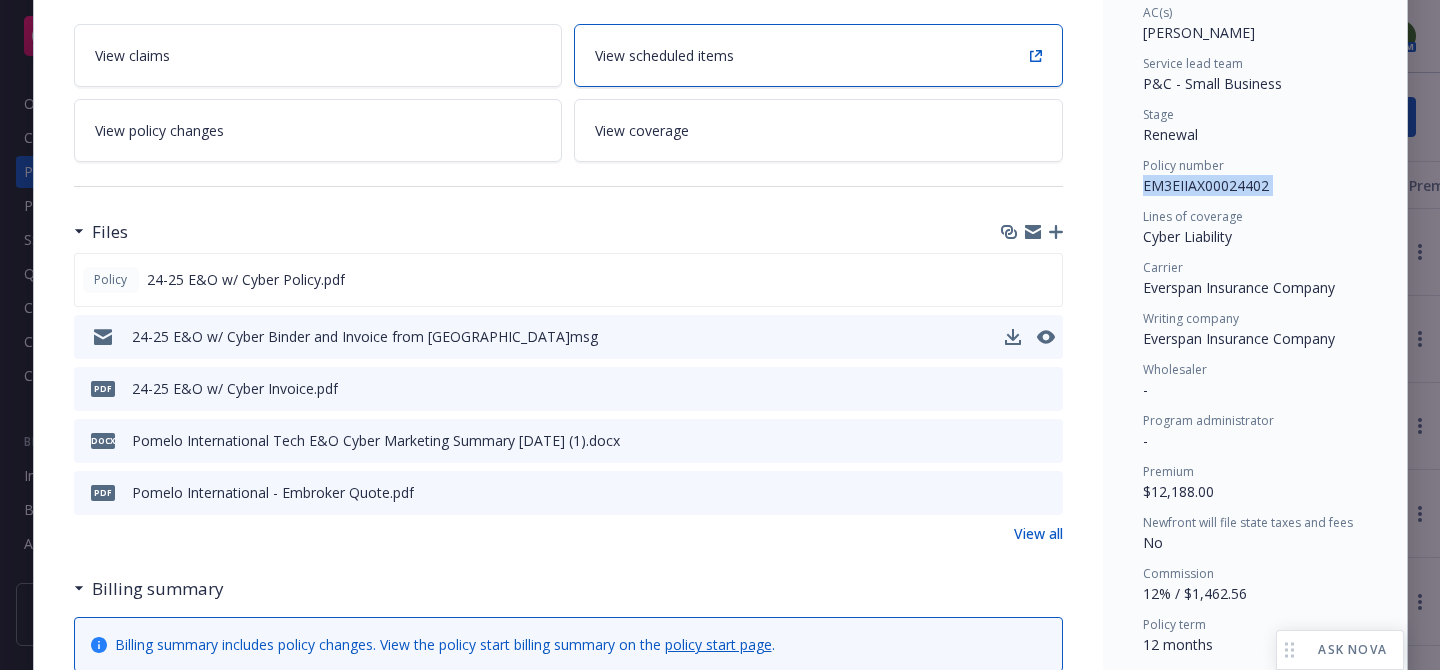 copy on "EM3EIIAX00024402" 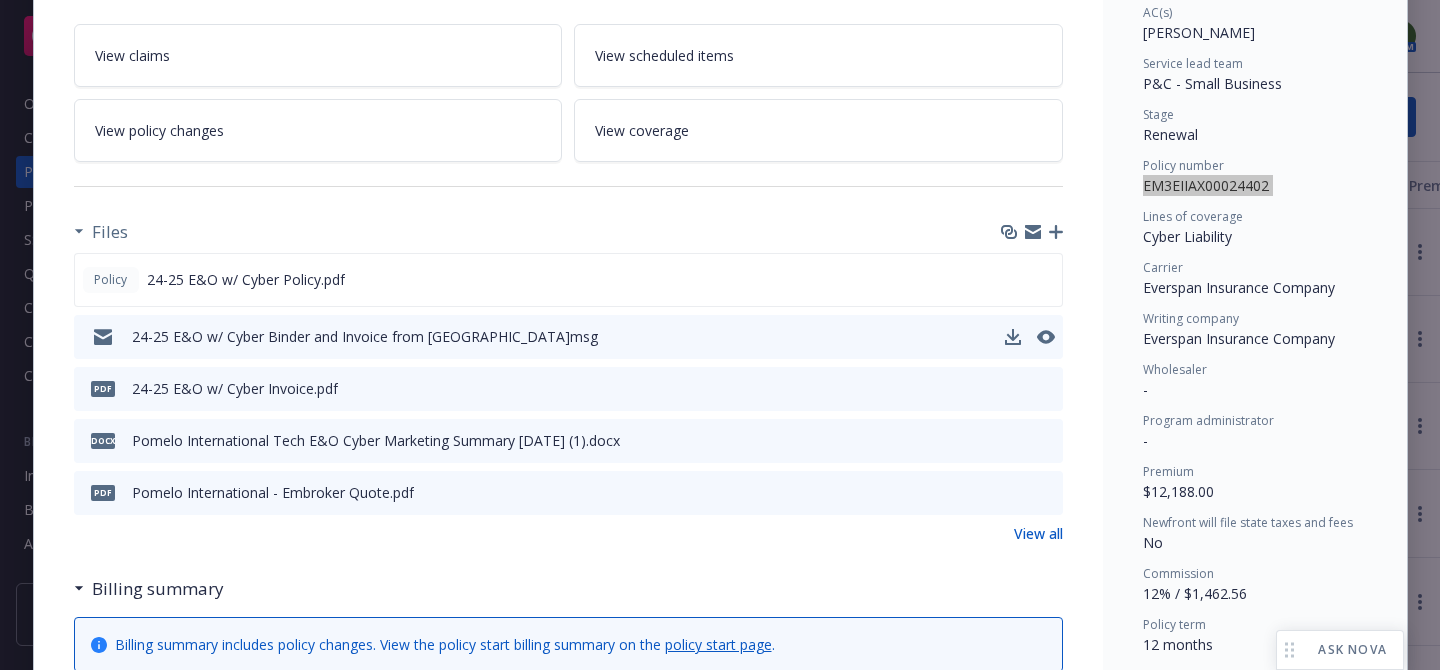 scroll, scrollTop: 0, scrollLeft: 0, axis: both 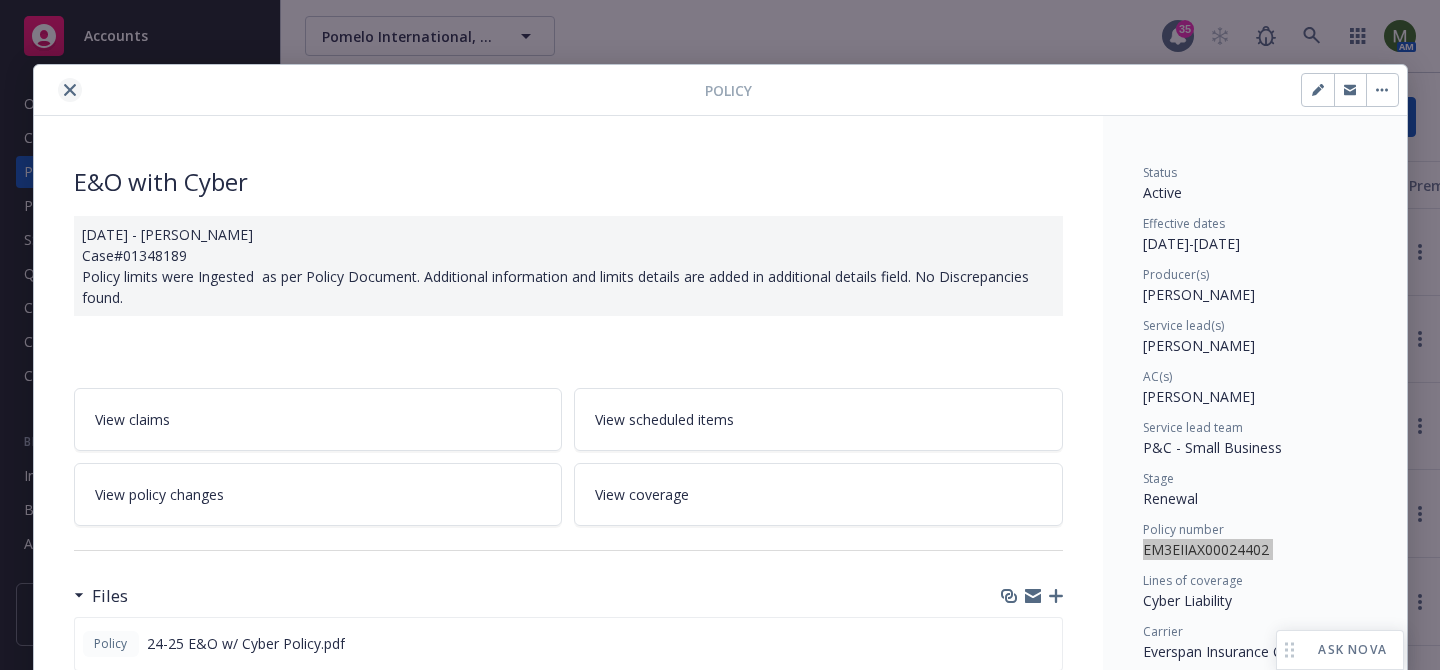 click 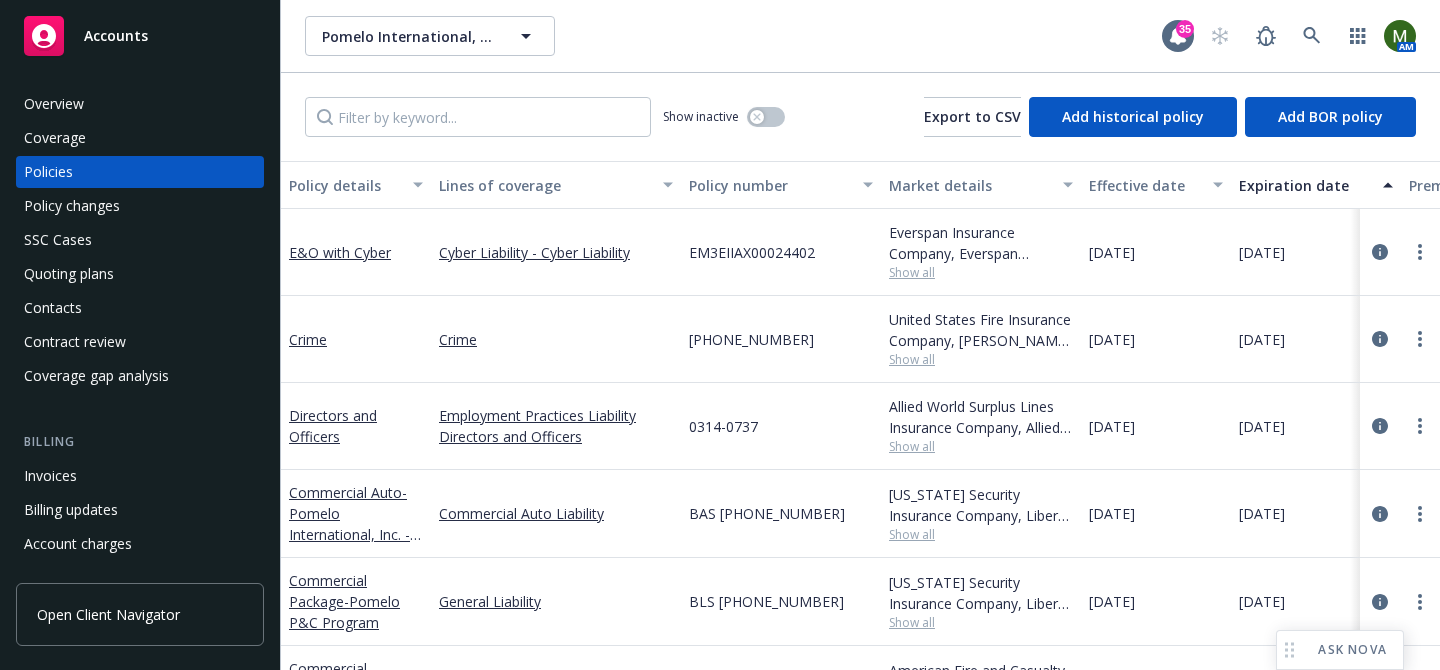 scroll, scrollTop: 64, scrollLeft: 0, axis: vertical 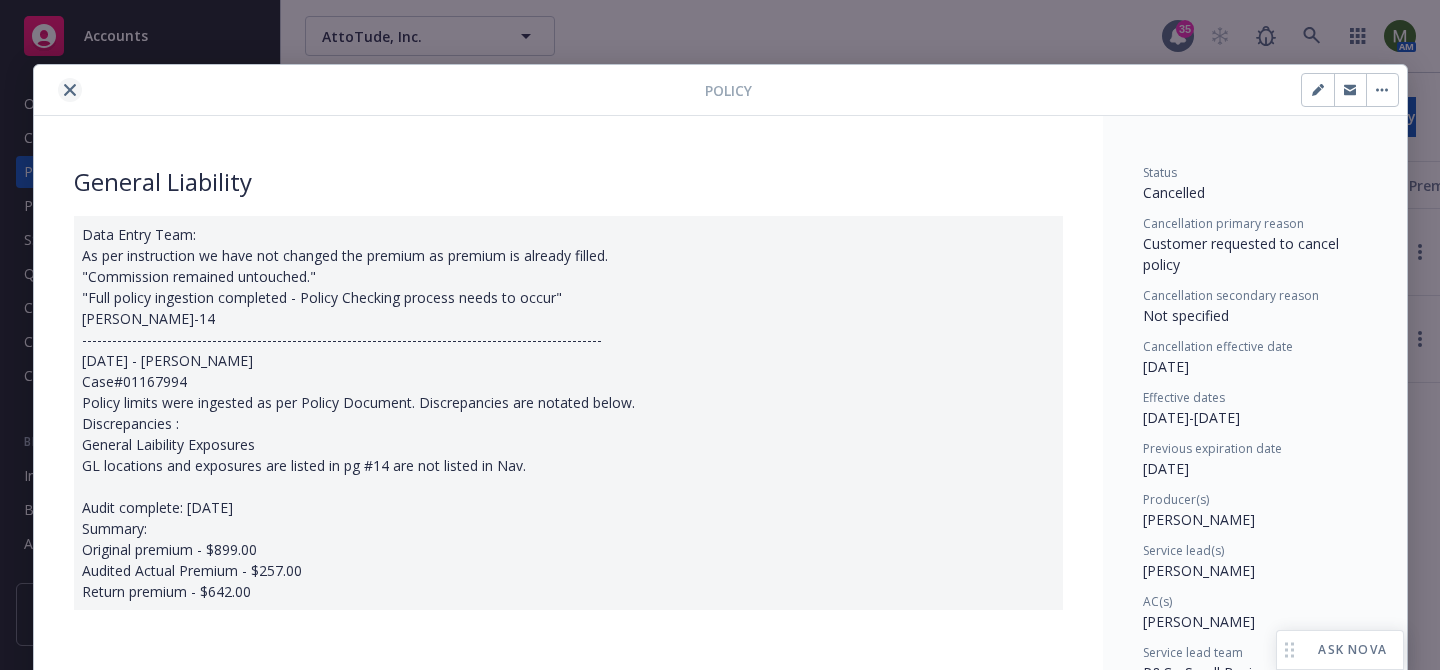 click 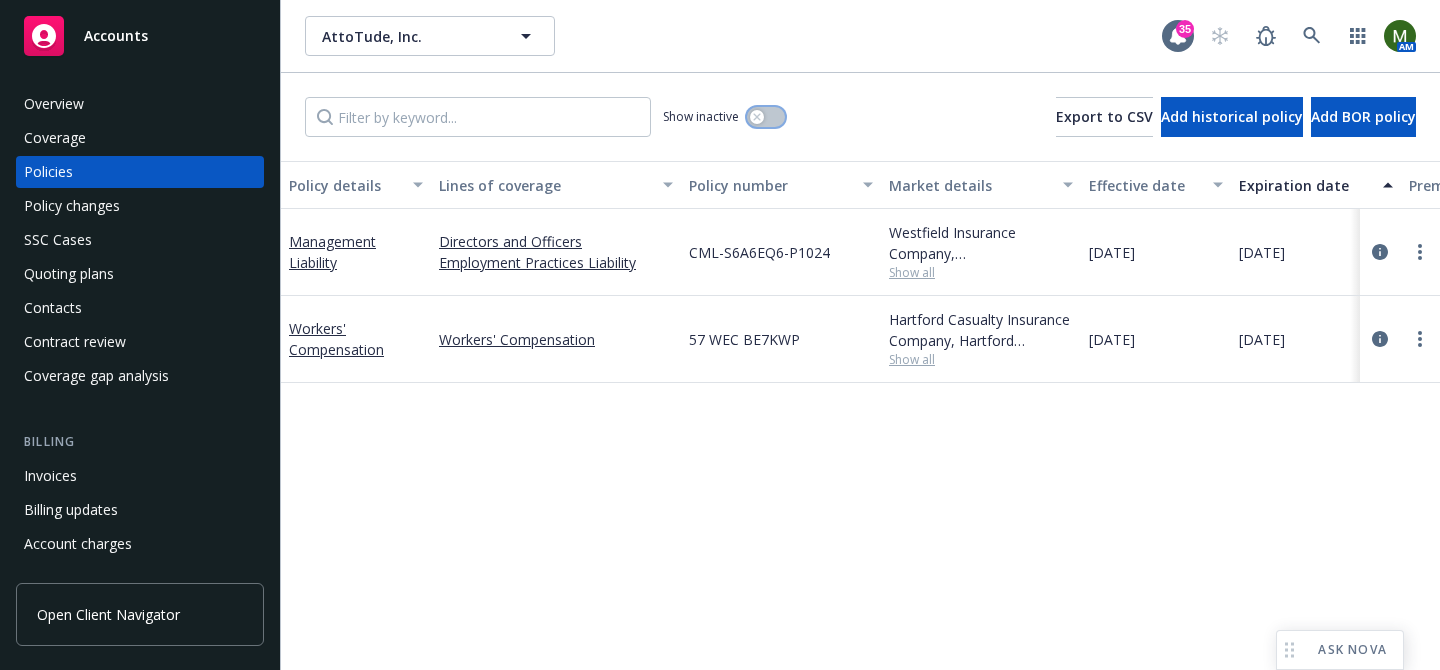 click at bounding box center (766, 117) 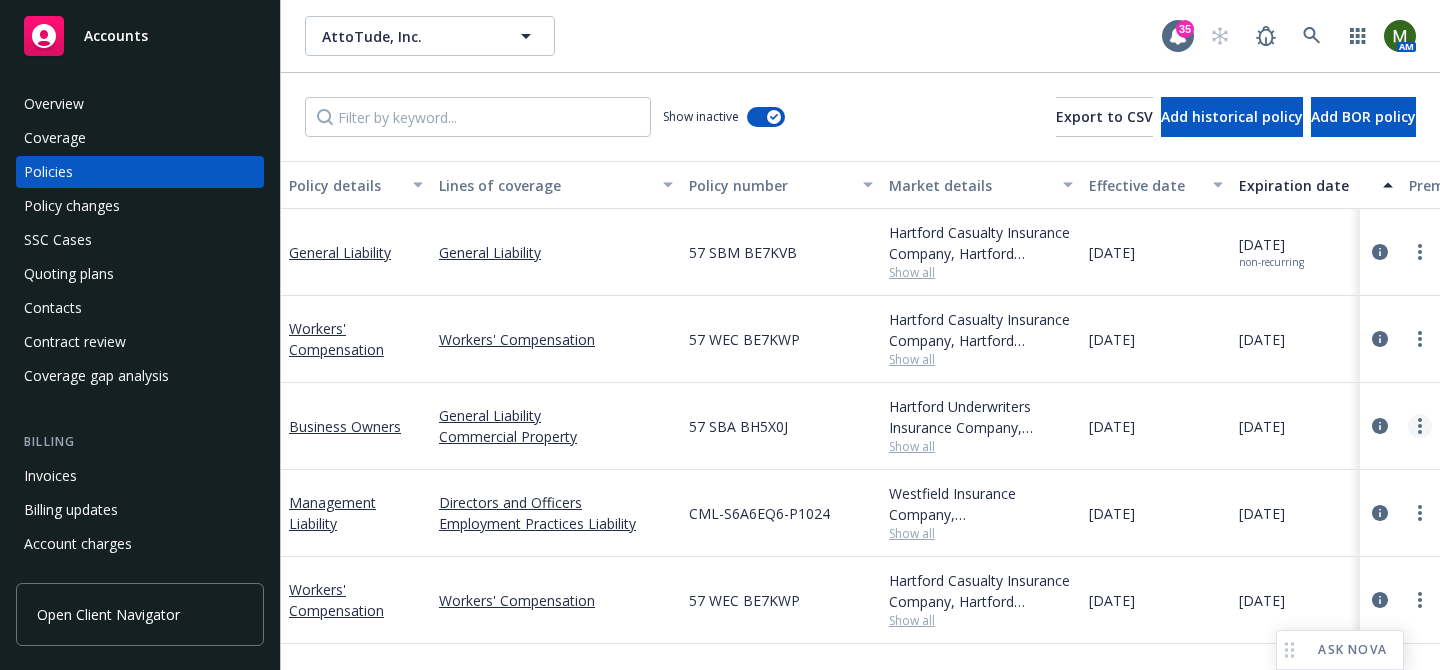click at bounding box center [1420, 426] 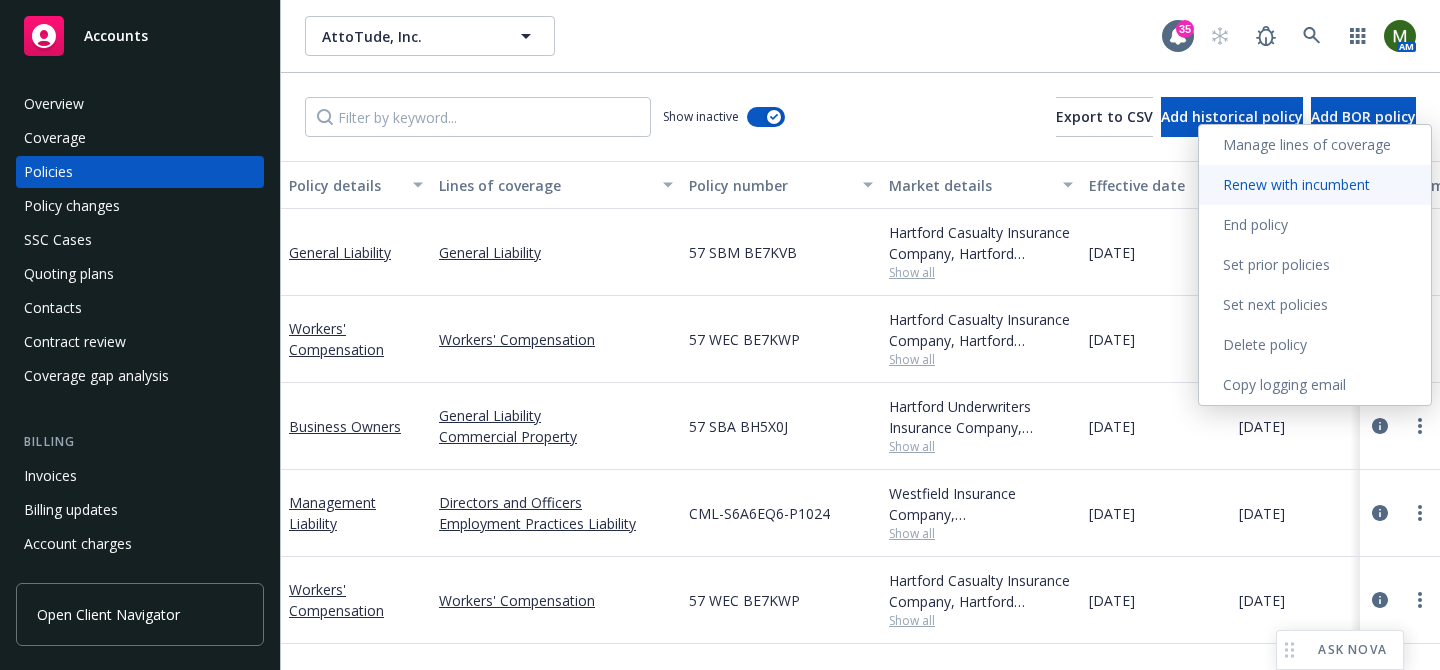 click on "Renew with incumbent" at bounding box center [1315, 185] 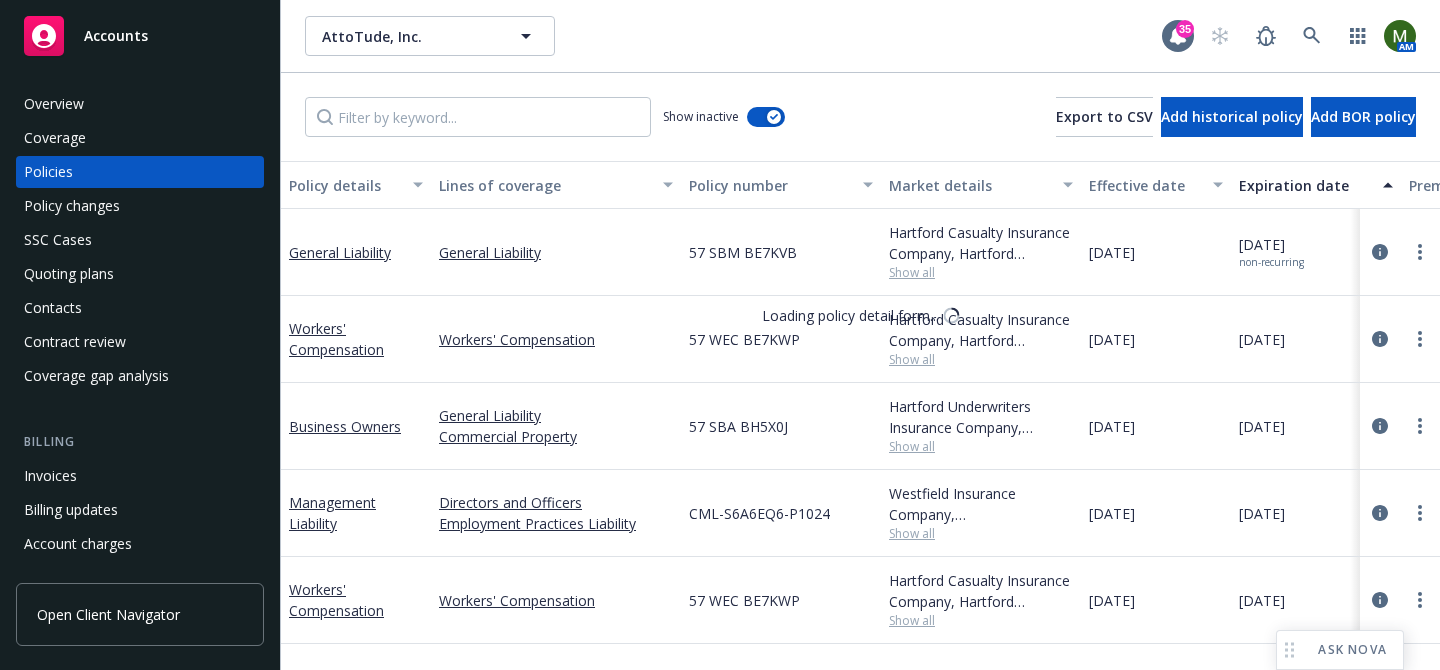 select on "12" 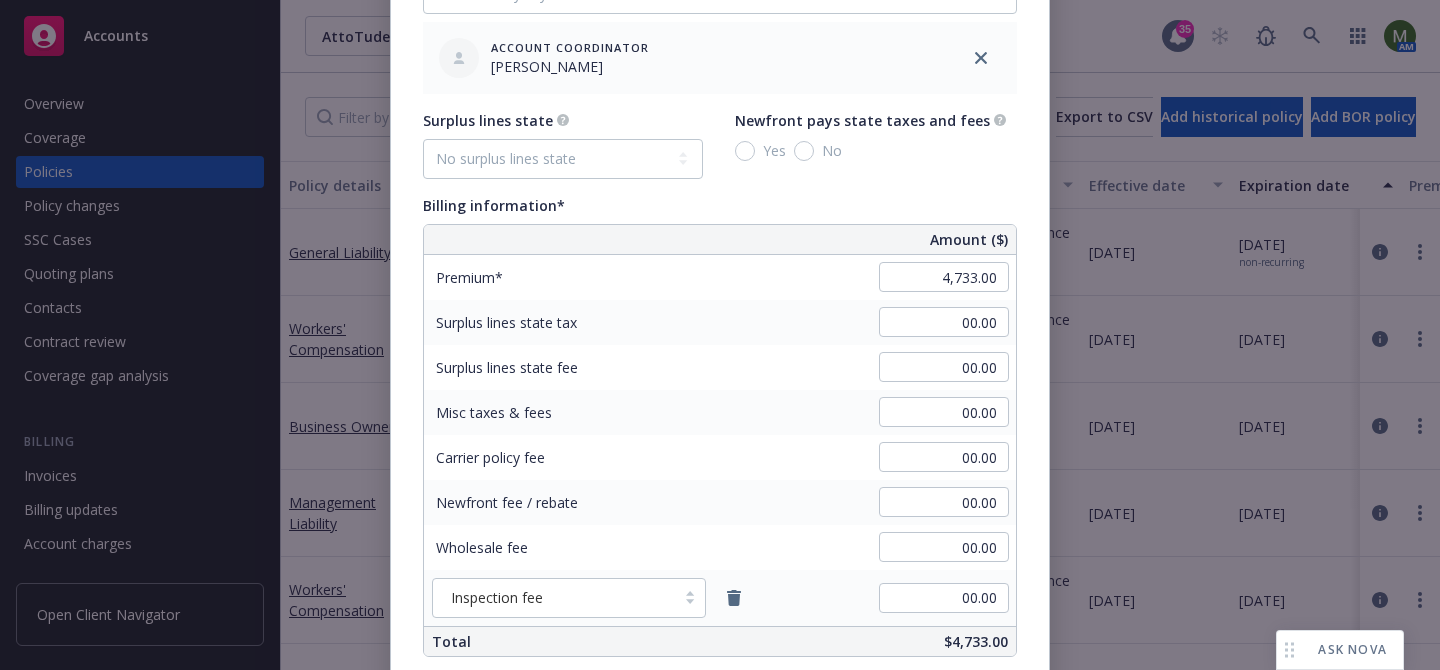 scroll, scrollTop: 1182, scrollLeft: 0, axis: vertical 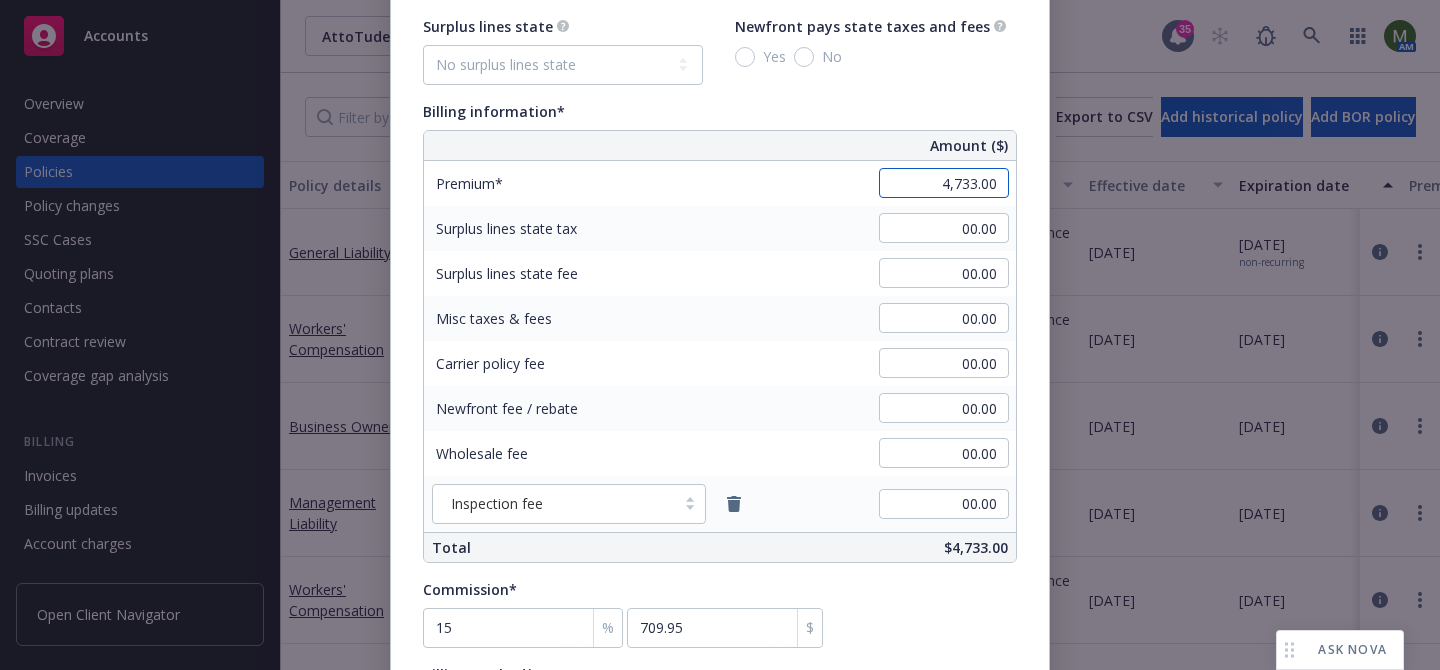 click on "4,733.00" at bounding box center [944, 183] 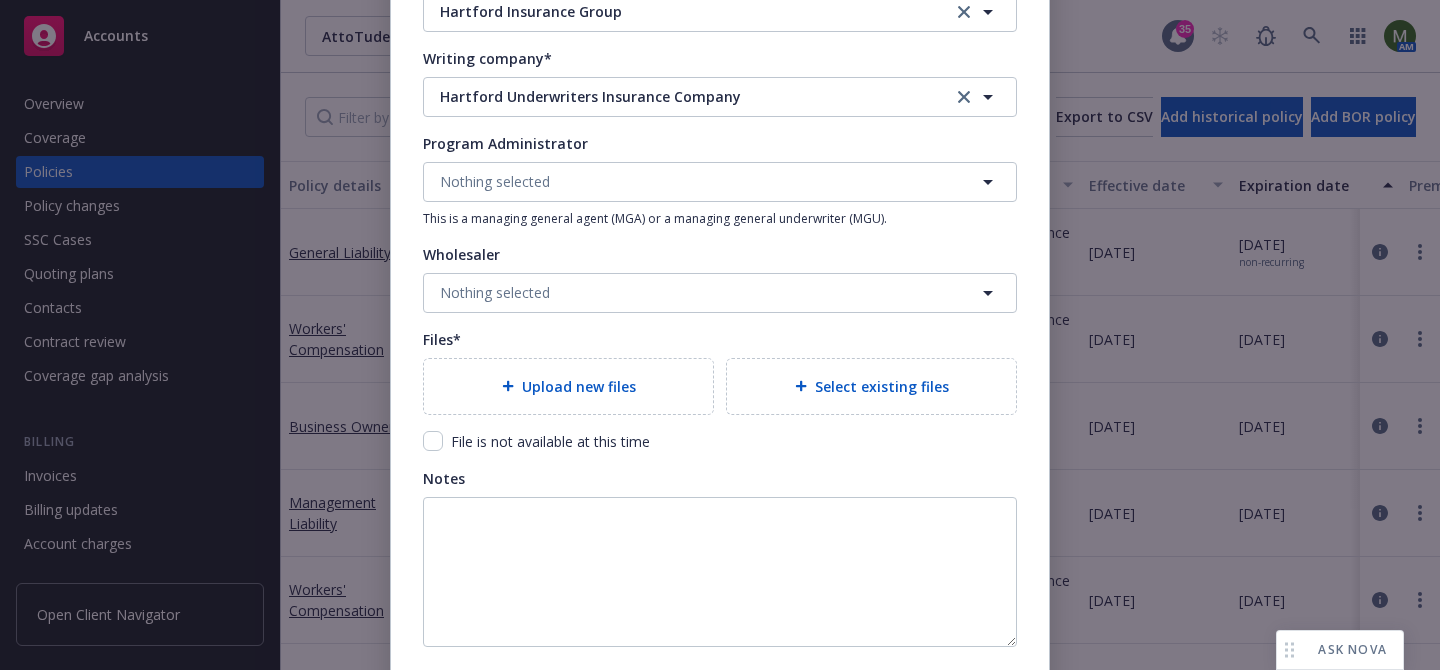 scroll, scrollTop: 2159, scrollLeft: 0, axis: vertical 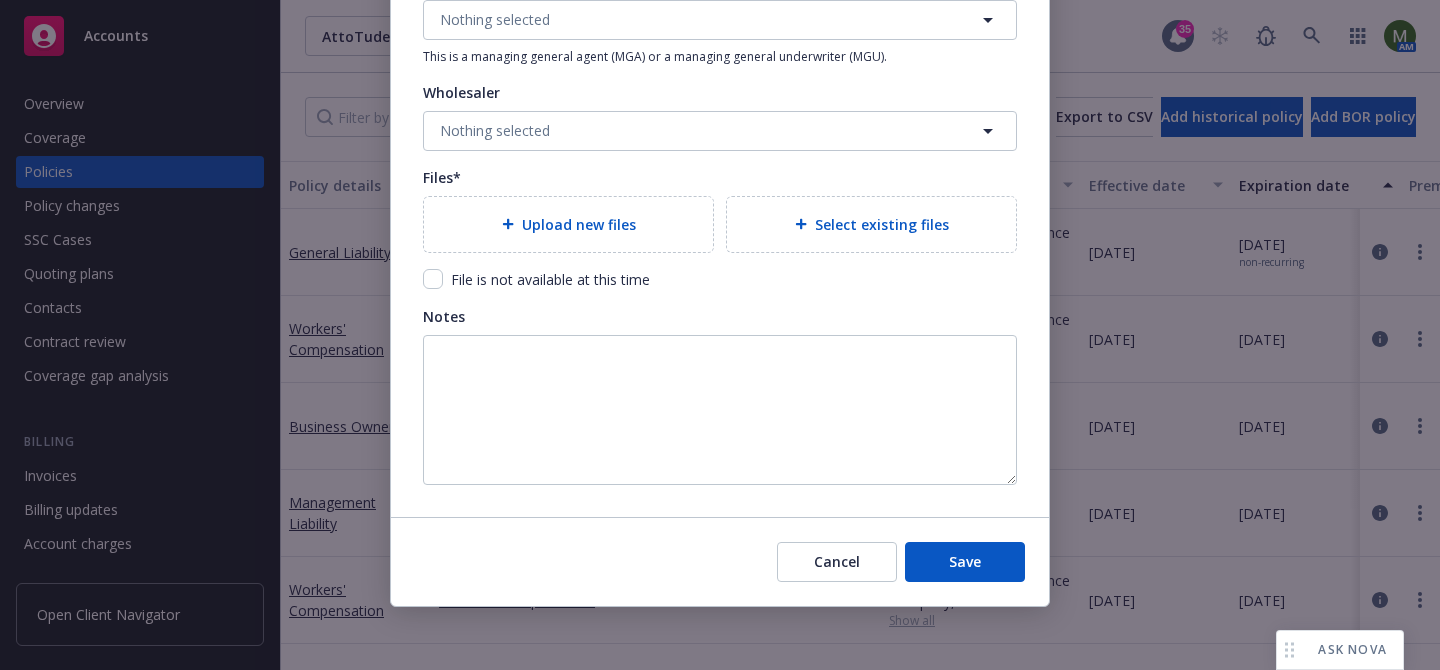 type on "5,254.00" 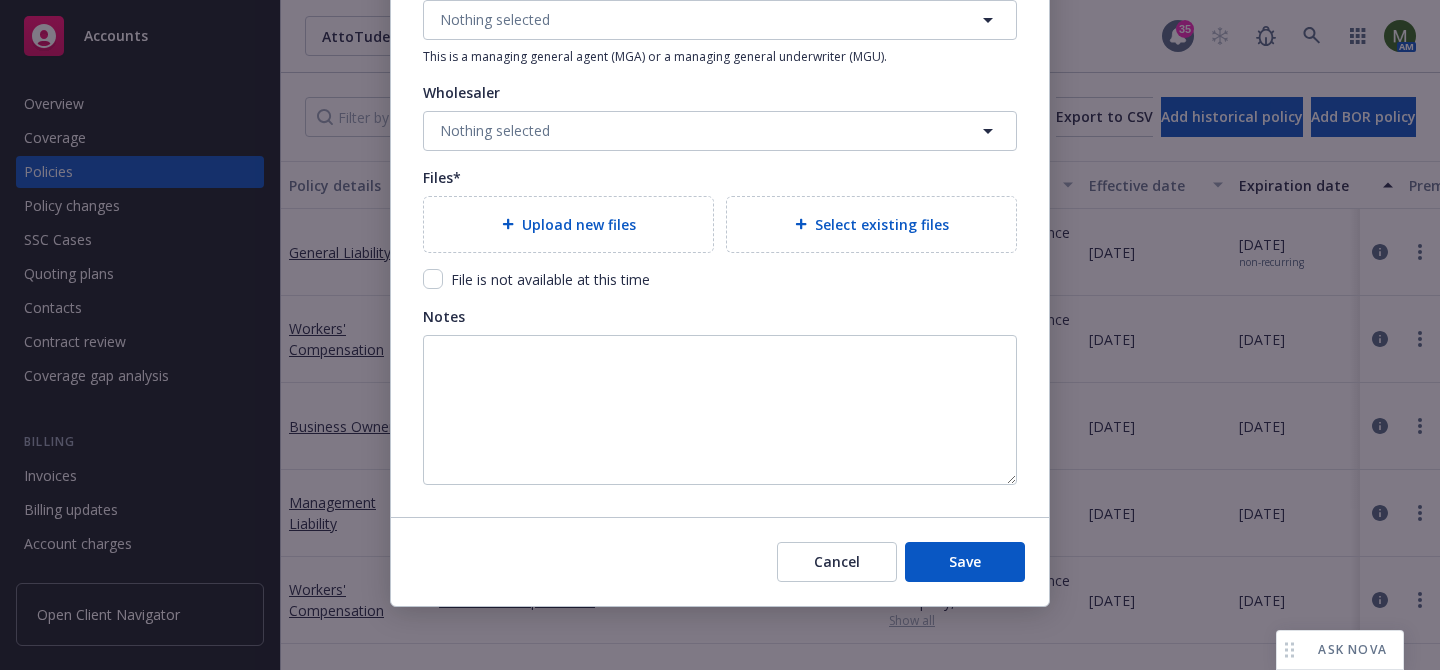 type on "788.1" 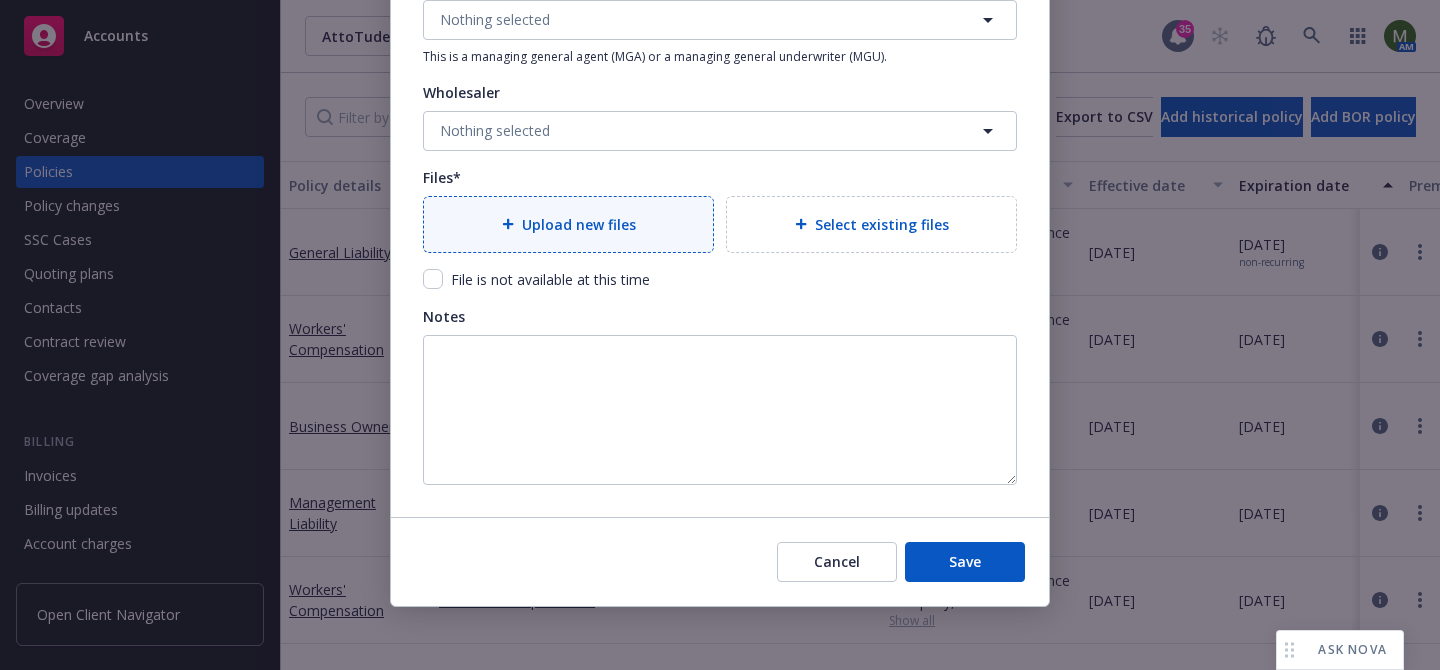 click on "Upload new files" at bounding box center [579, 224] 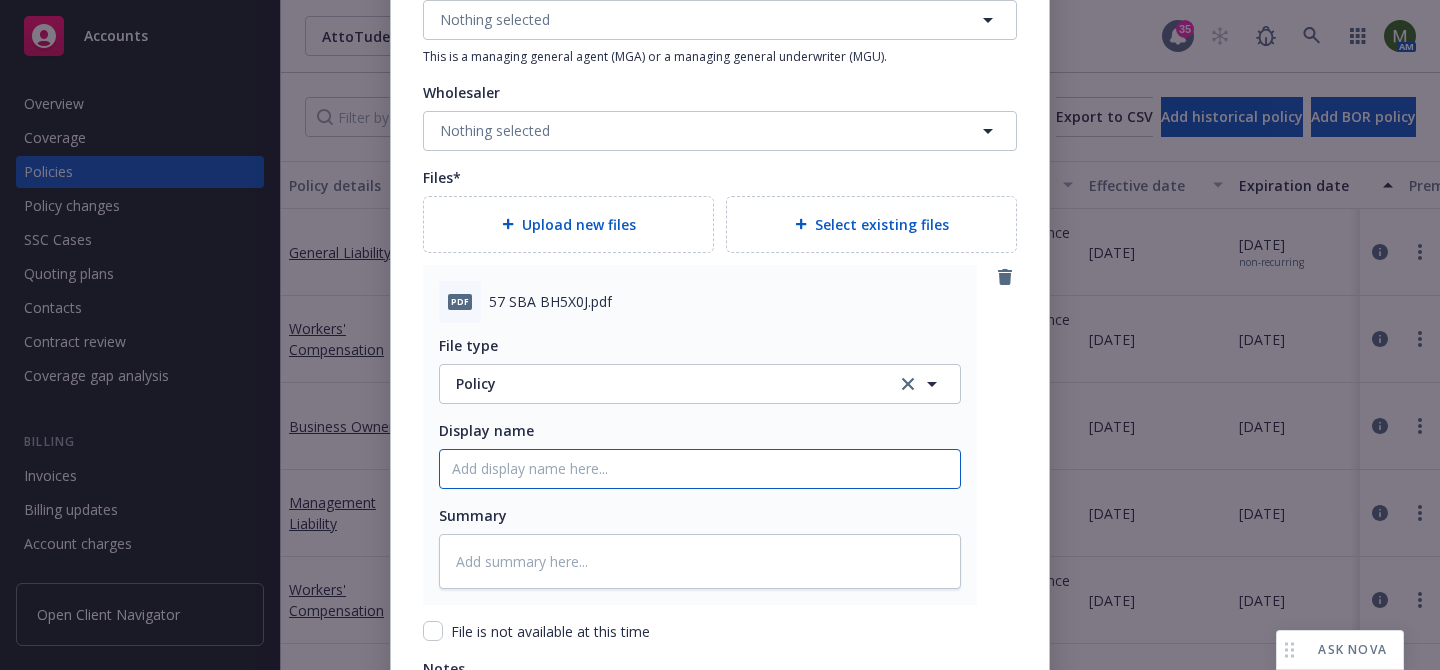 click on "Policy display name" at bounding box center (700, 469) 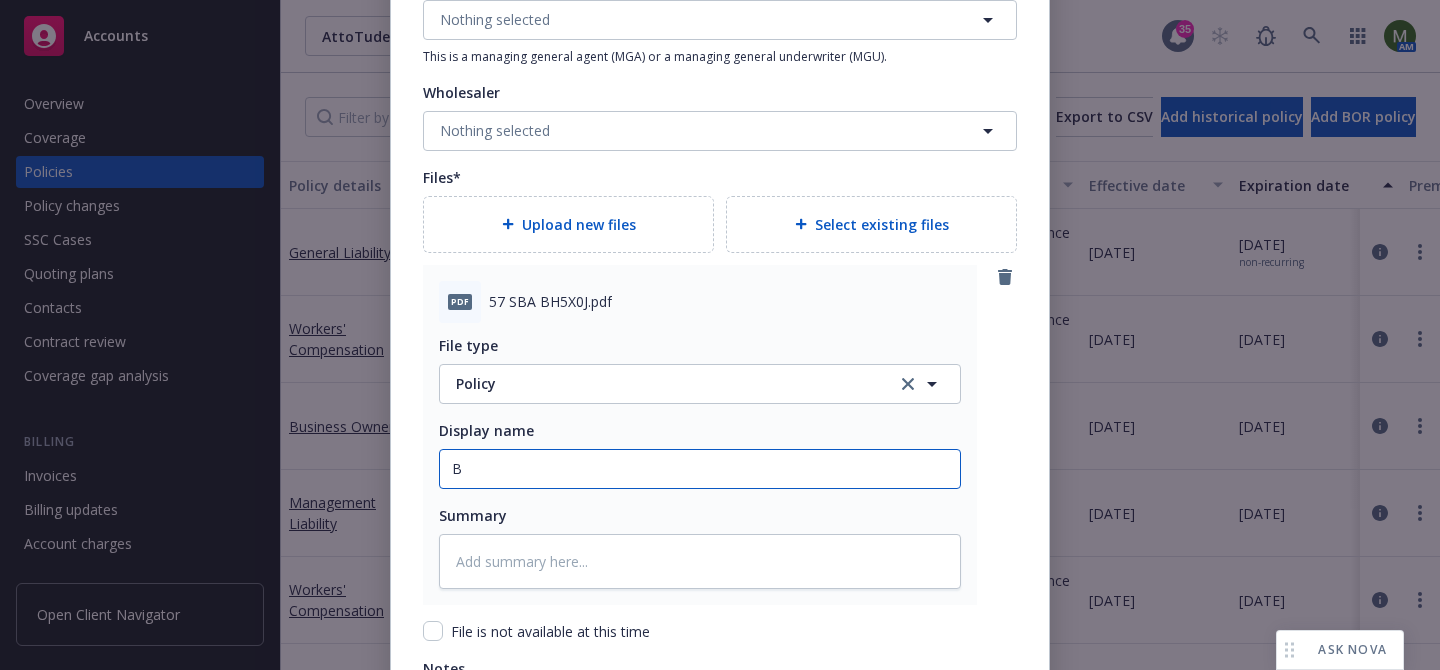 type on "x" 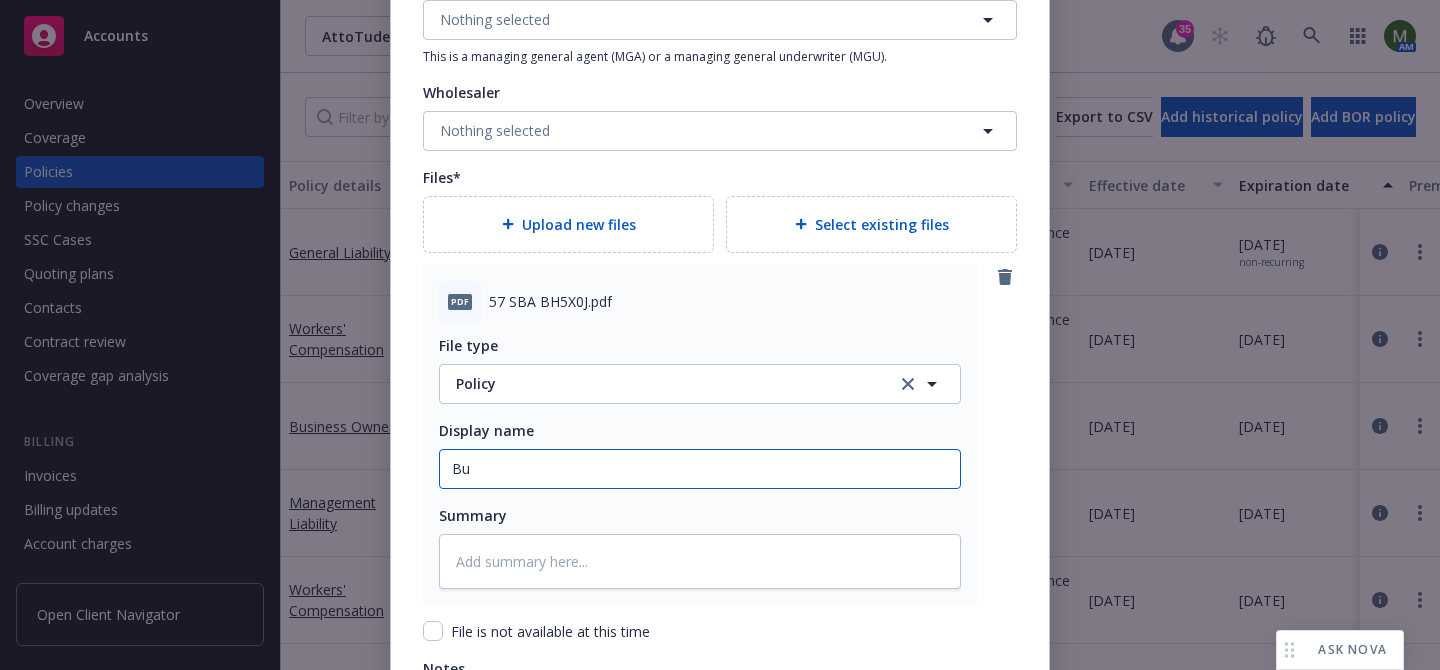type on "x" 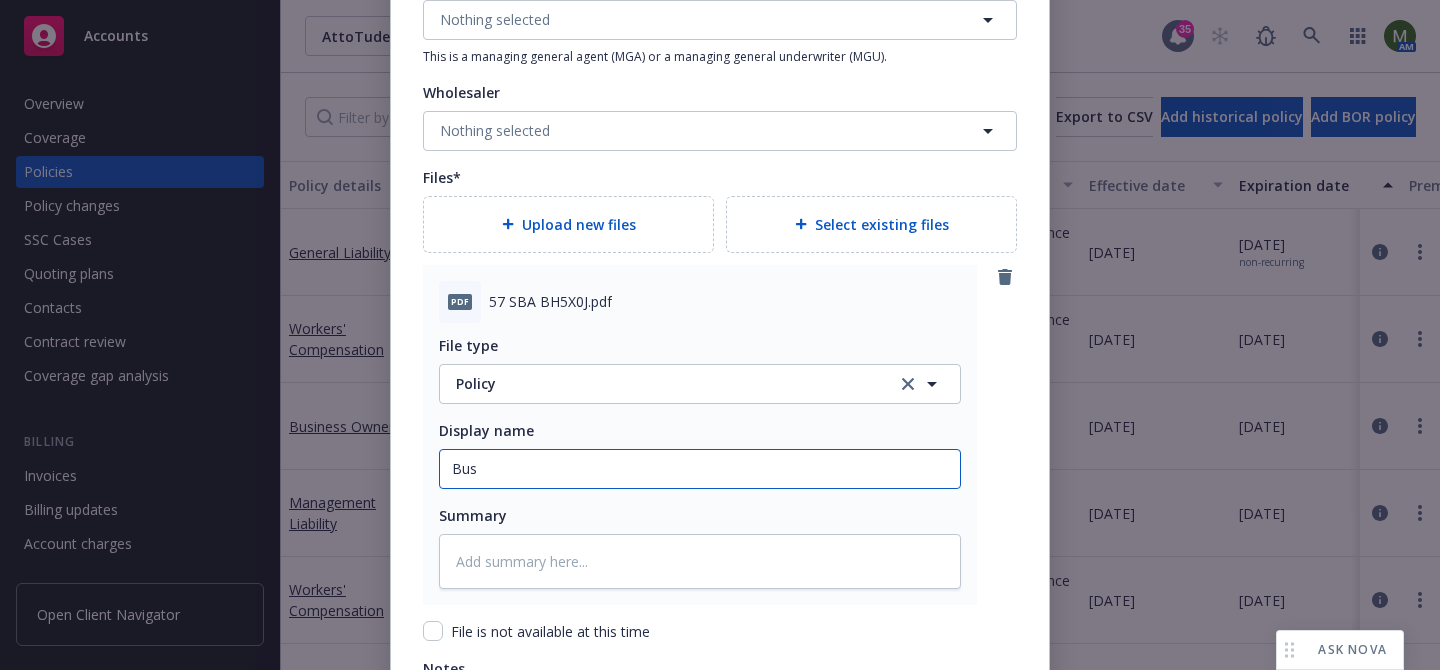 type on "x" 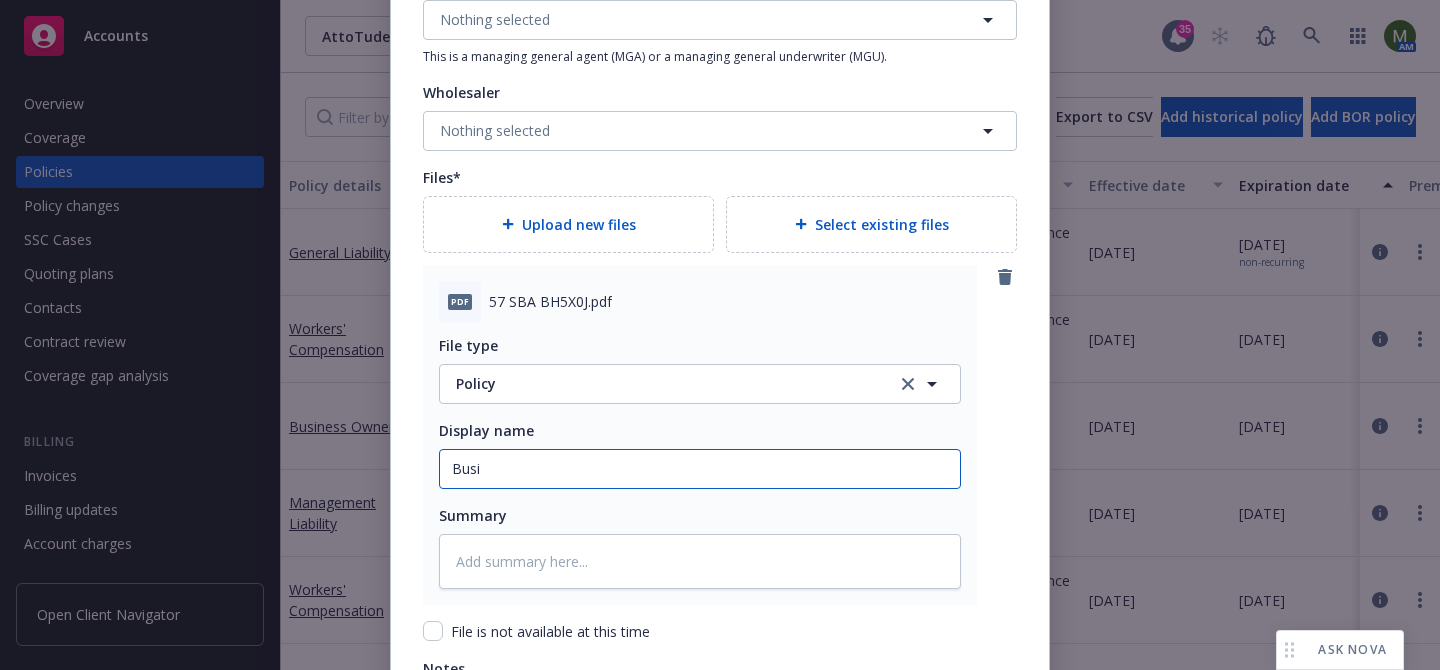 type on "Busin" 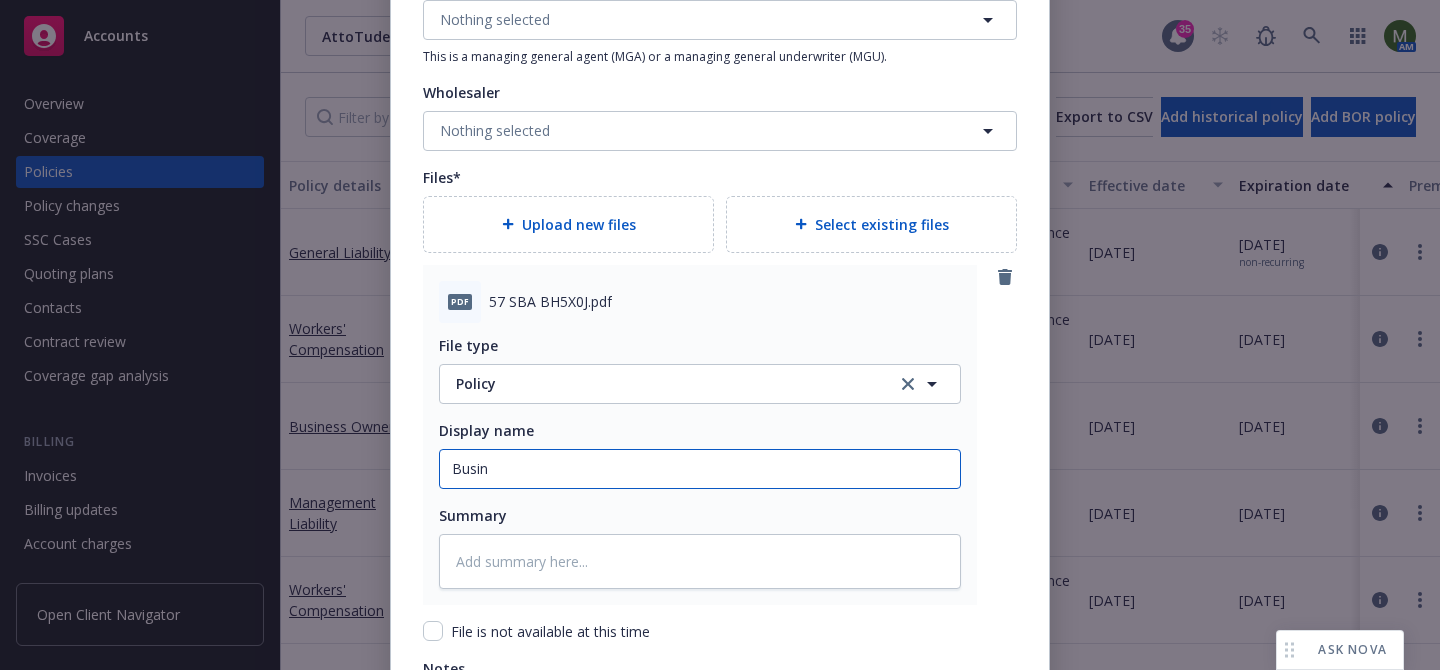 type on "x" 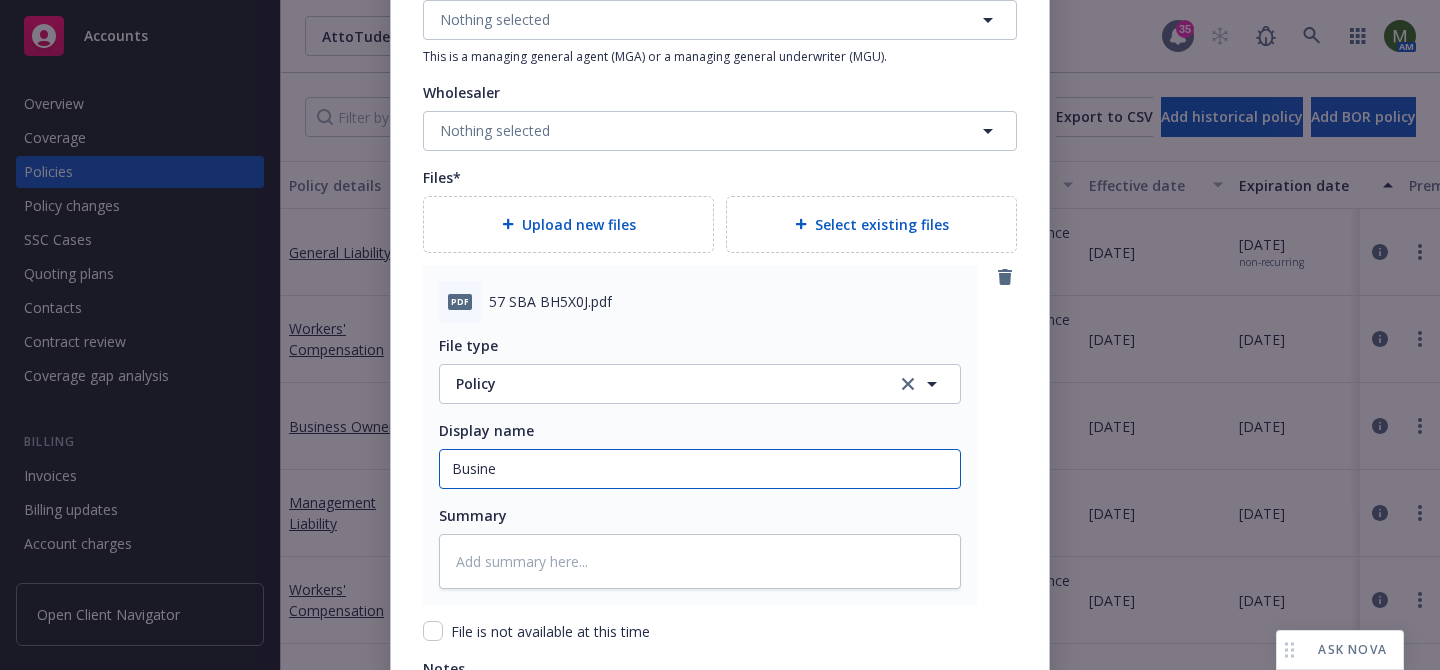 type on "x" 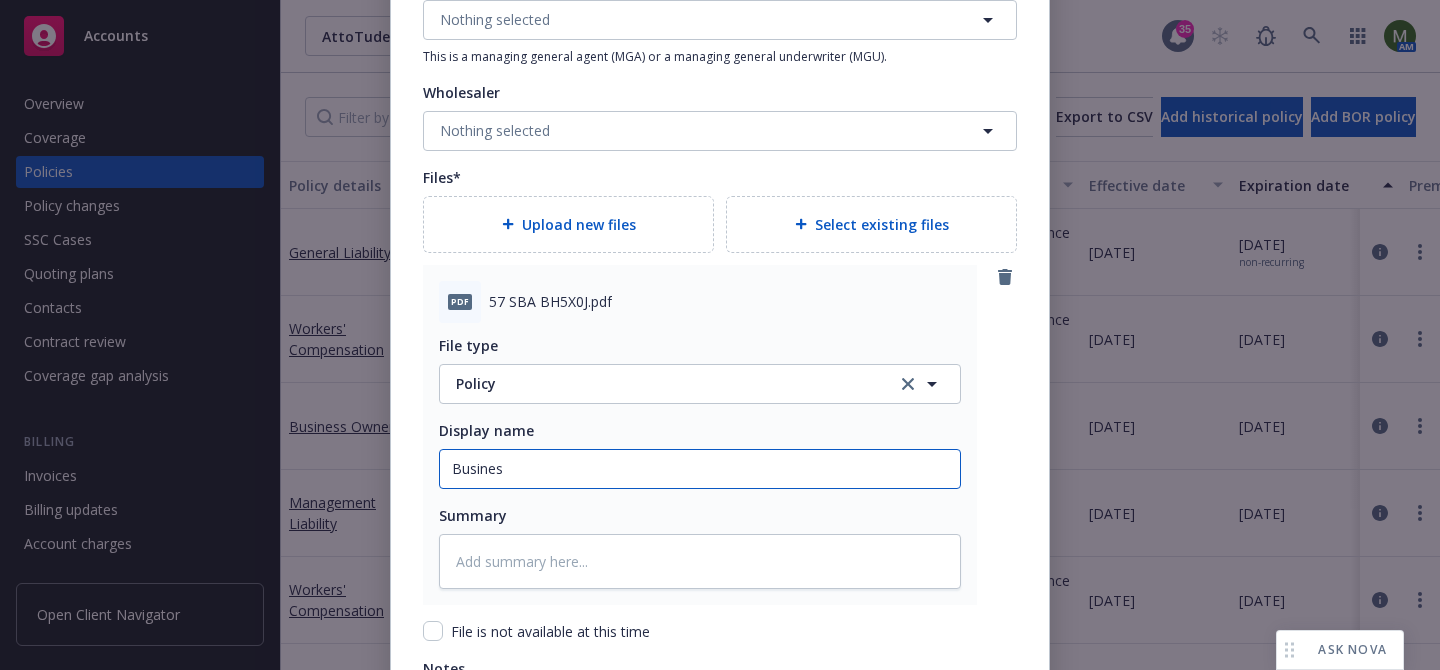 type on "x" 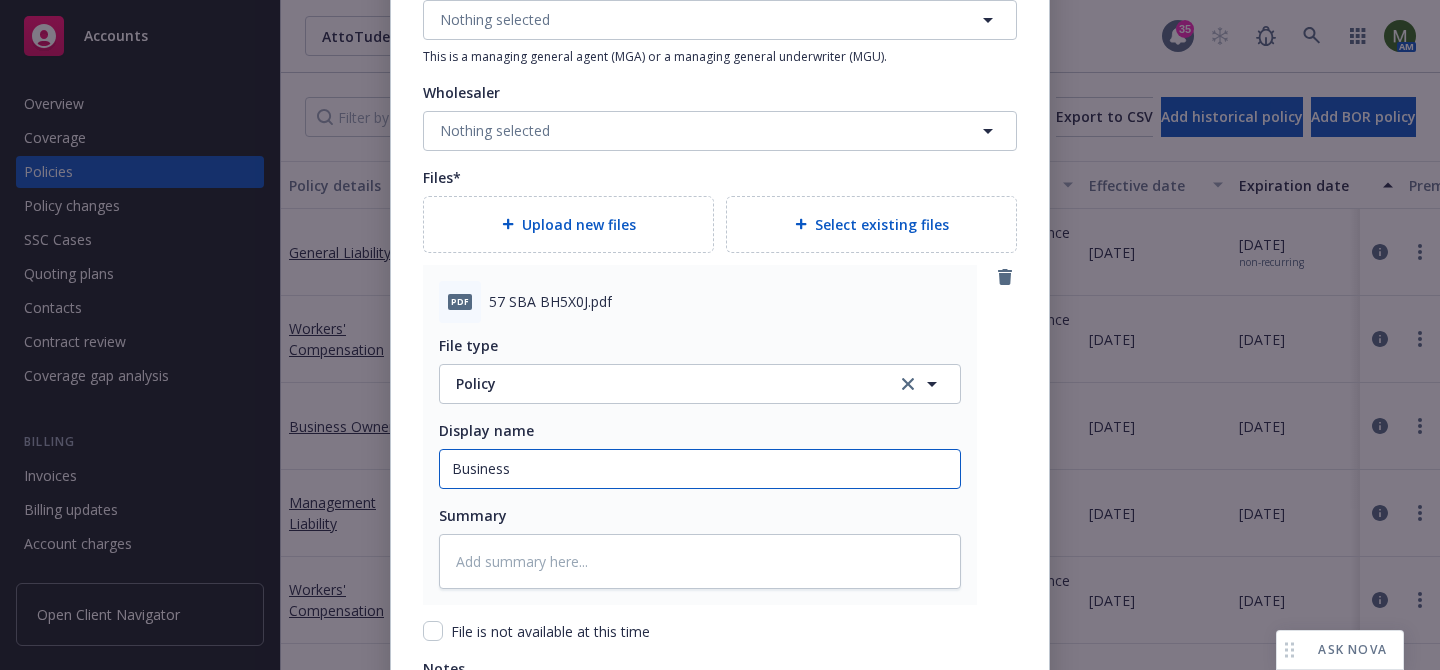 type on "x" 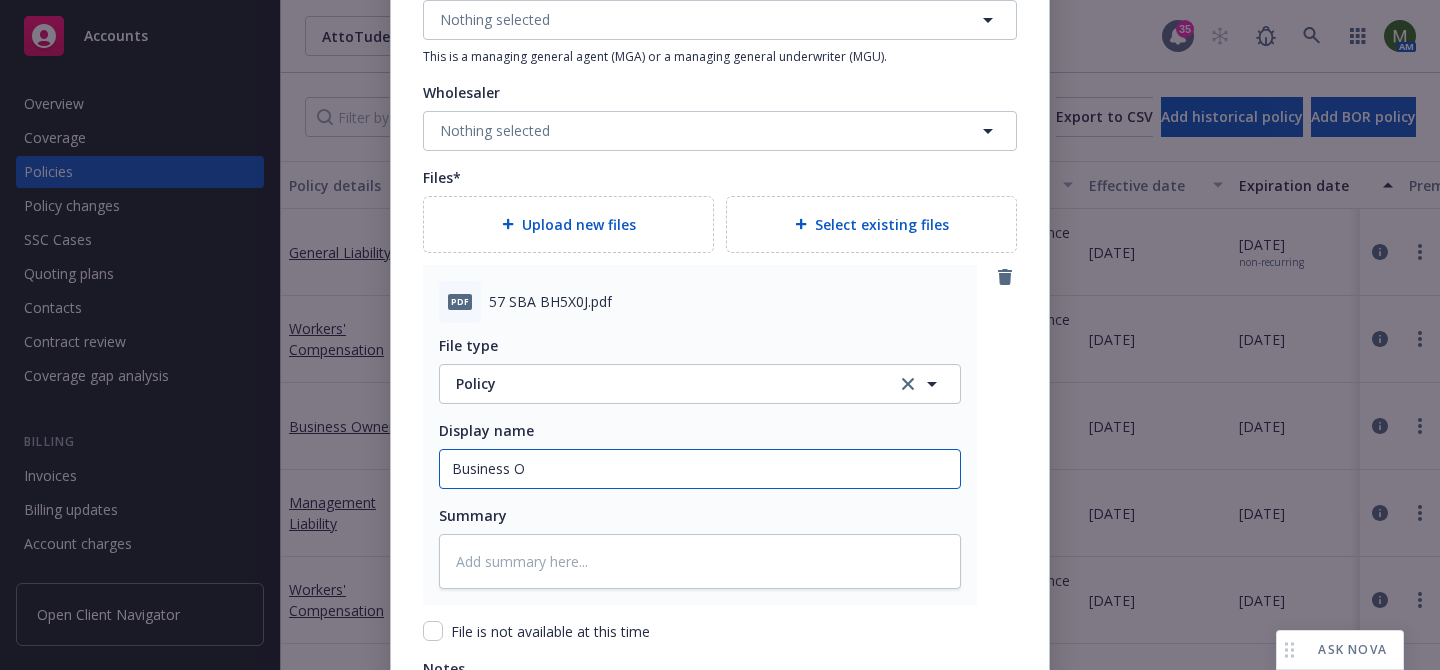 type on "x" 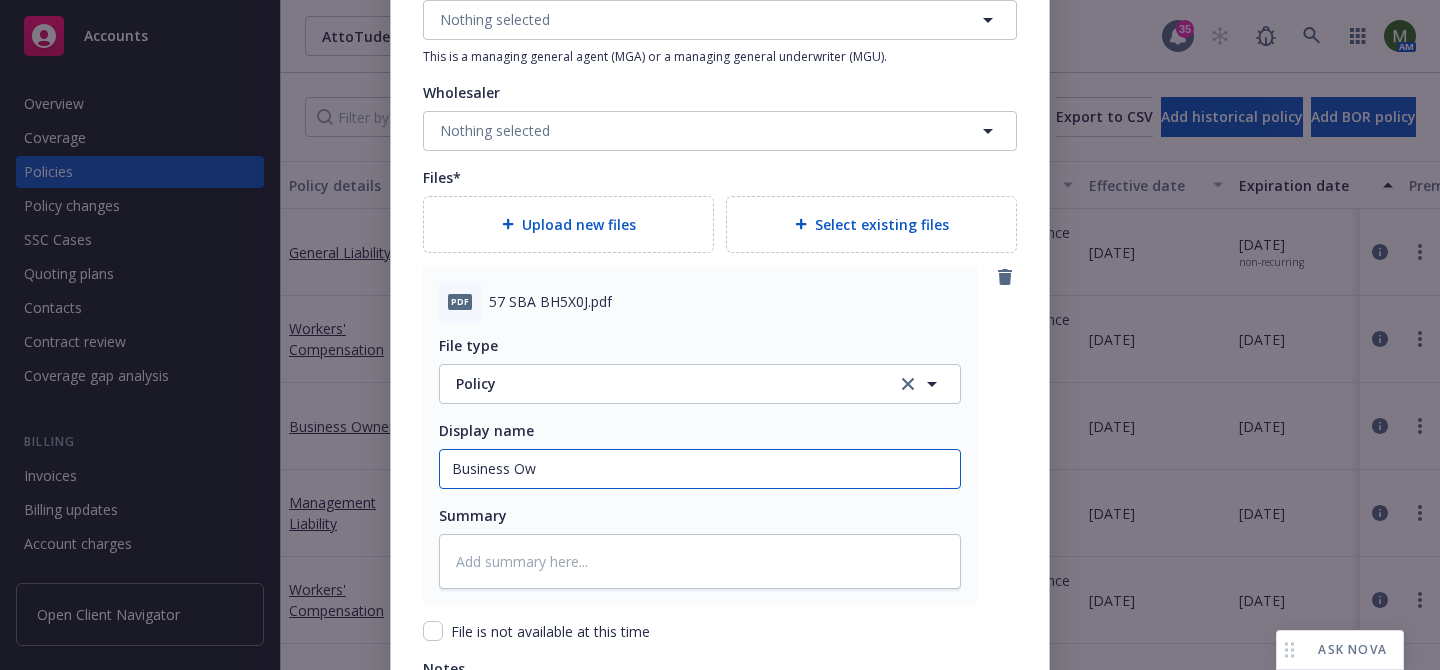 type on "Business Own" 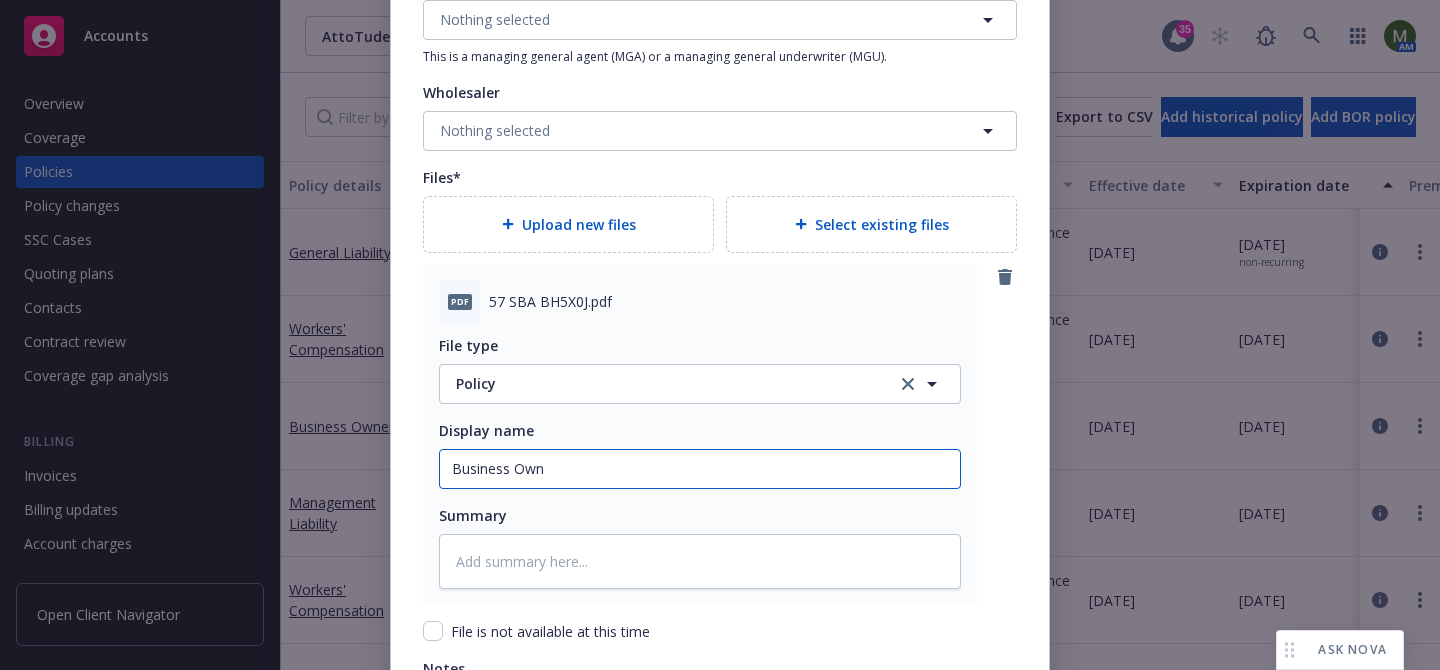 type on "x" 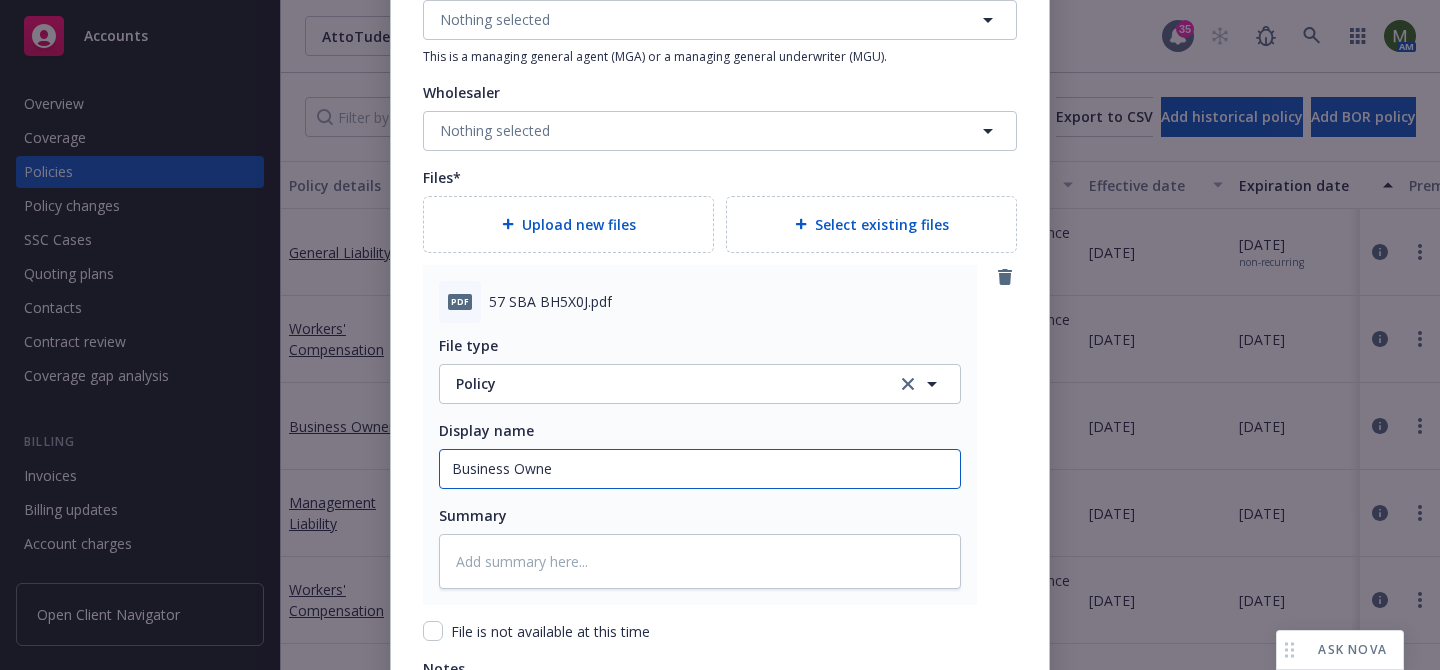 type on "x" 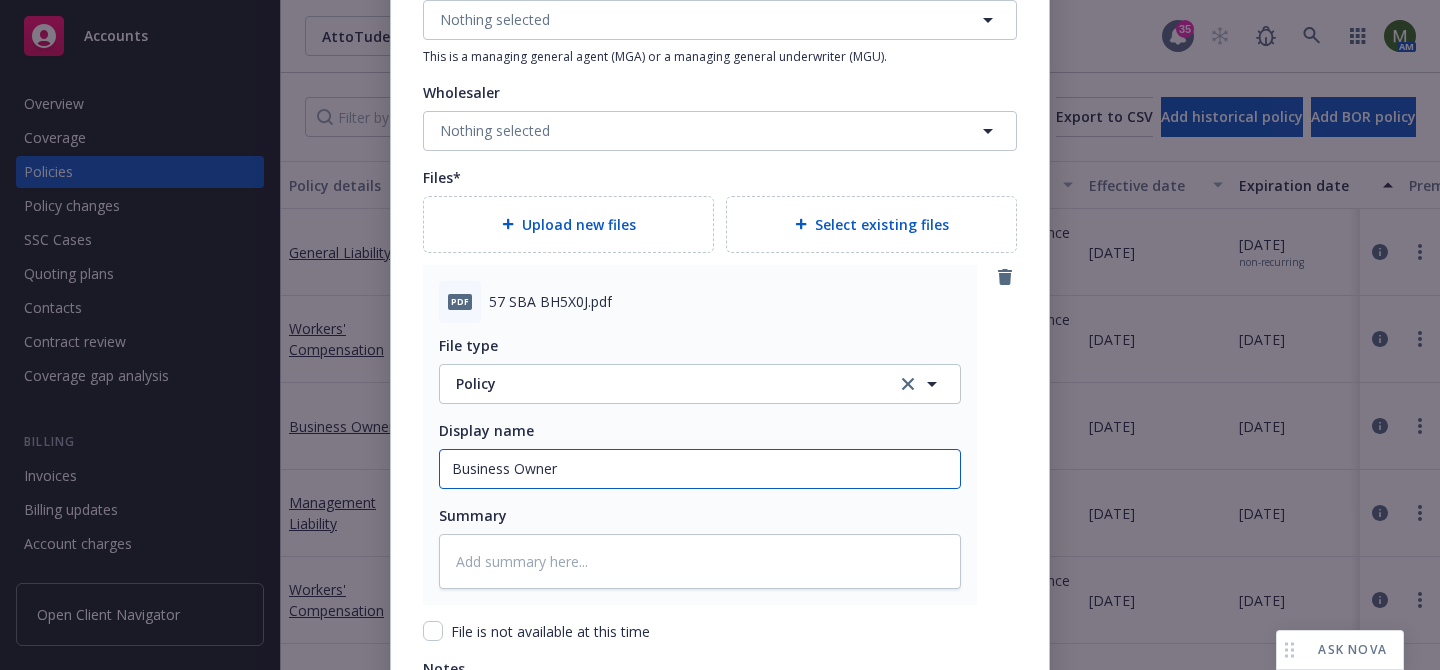type on "x" 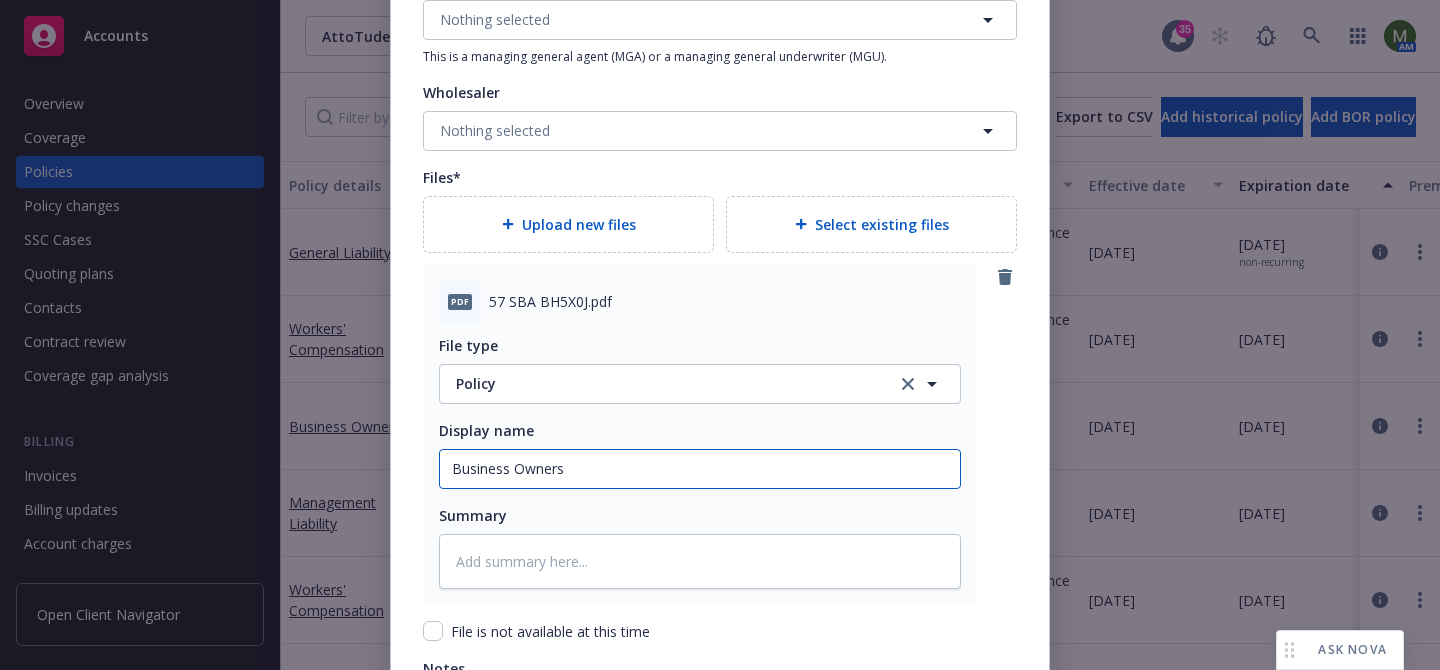 type on "x" 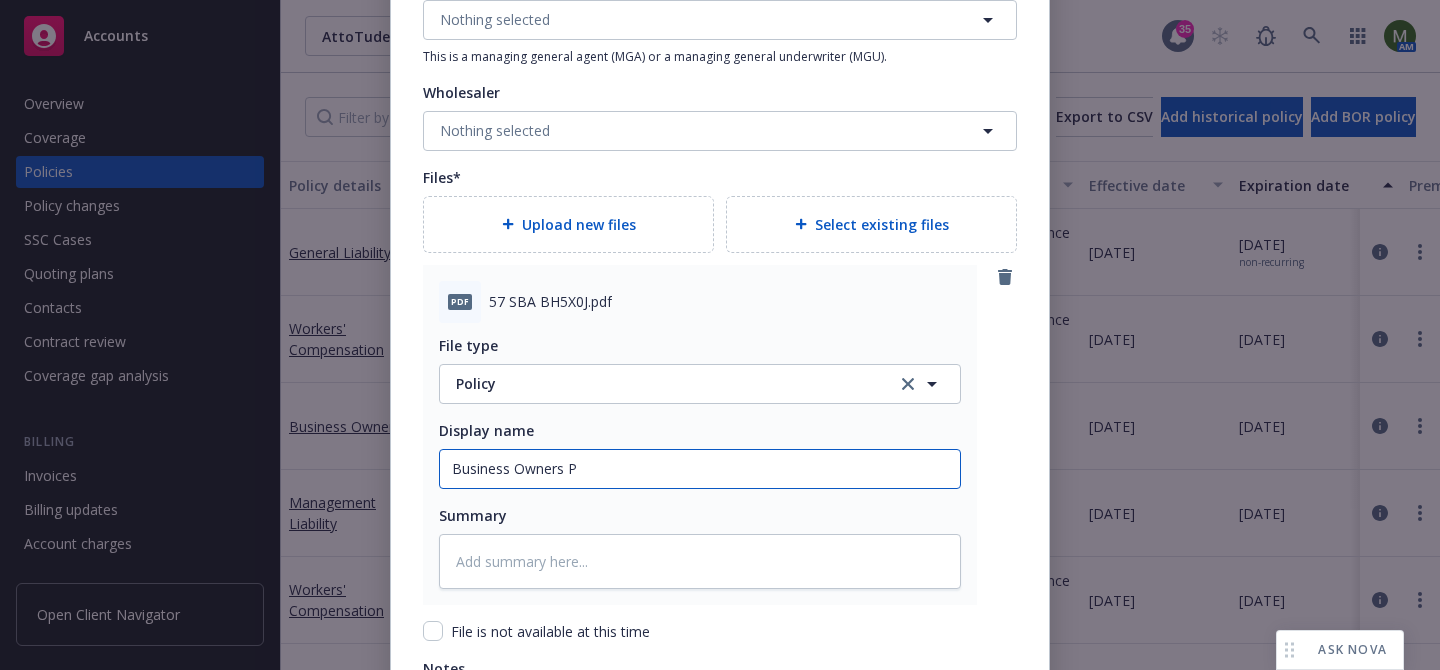 type on "x" 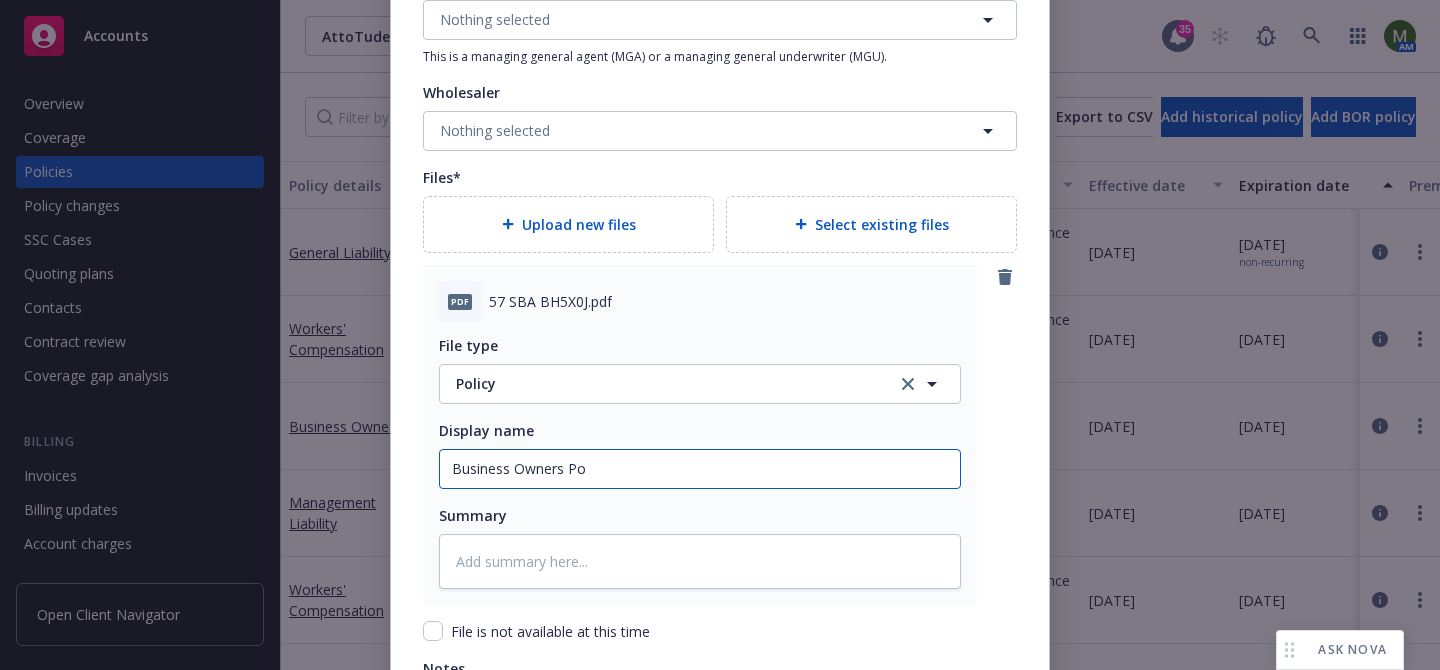 type on "x" 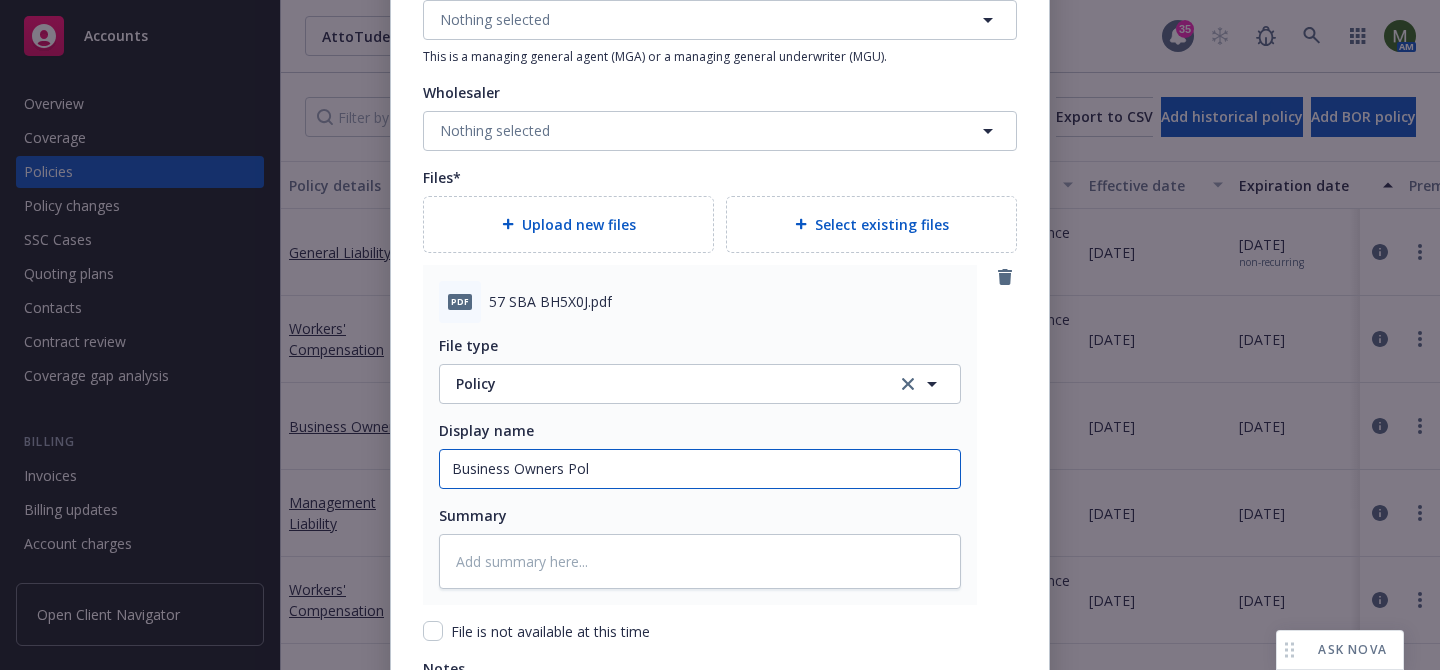 type on "x" 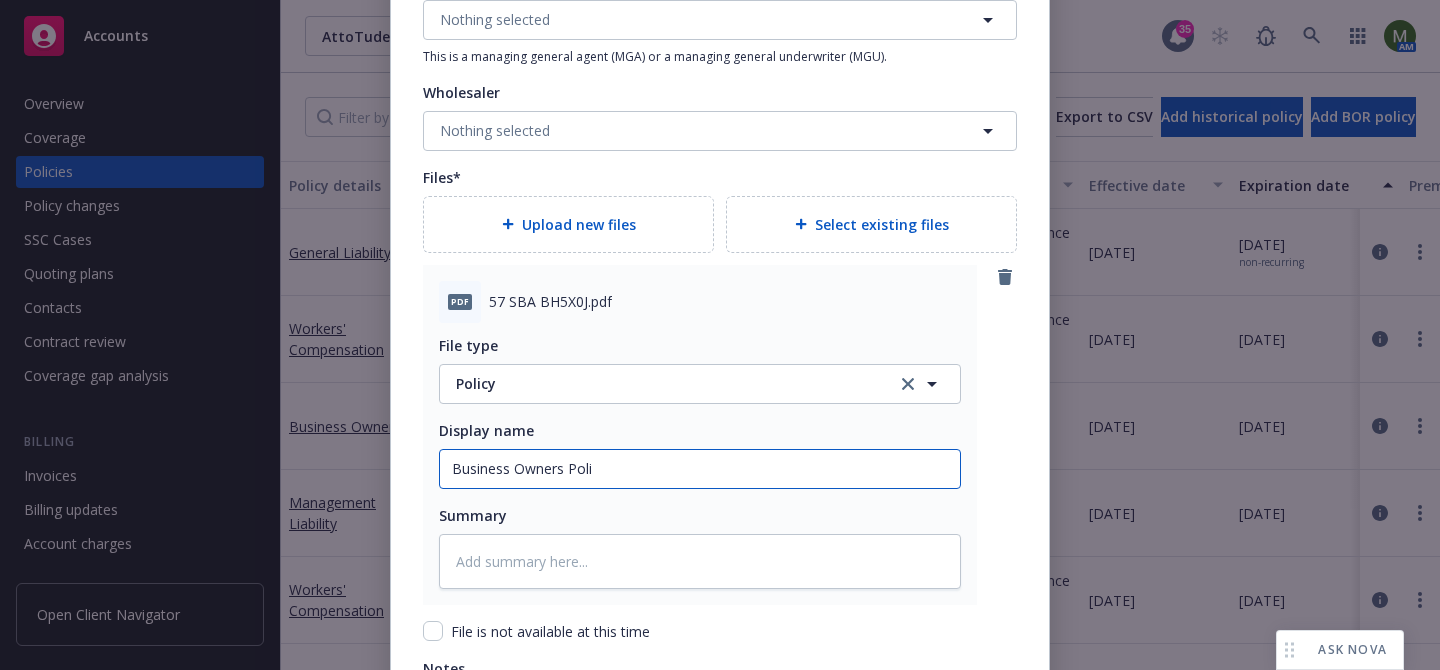 type on "x" 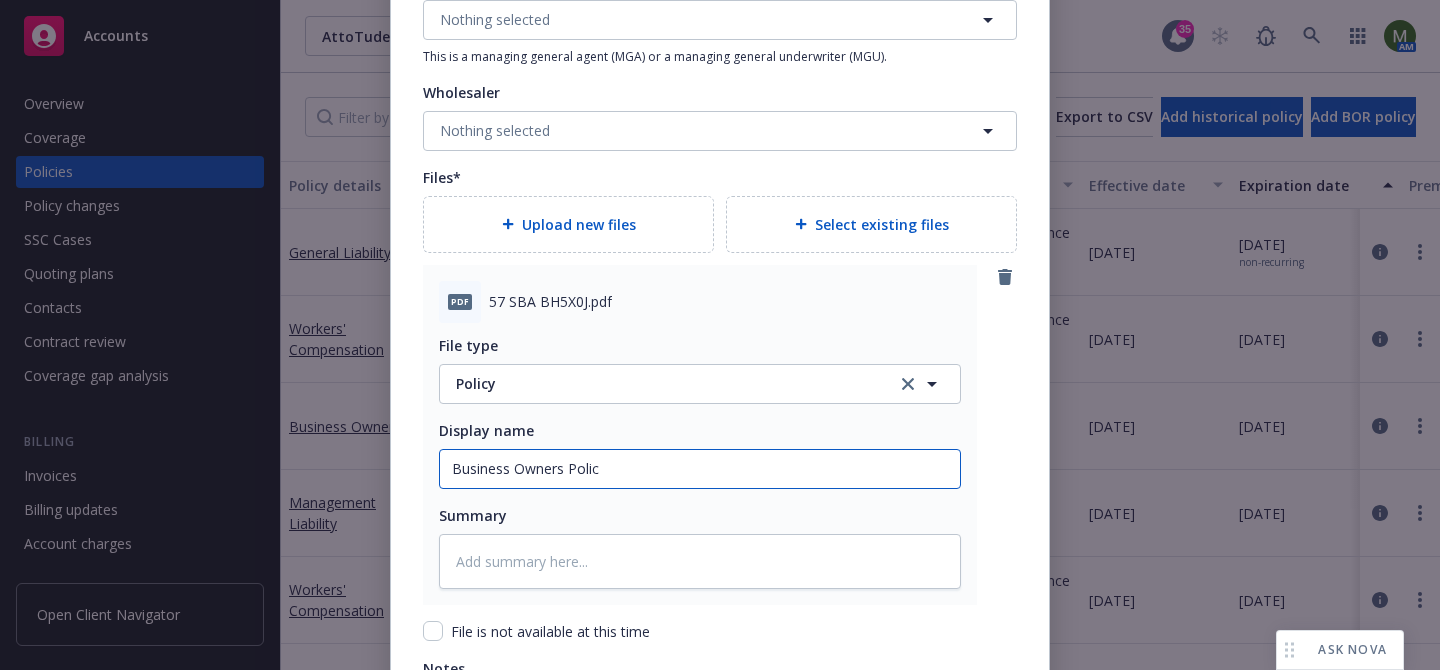 type on "Business Owners Policy" 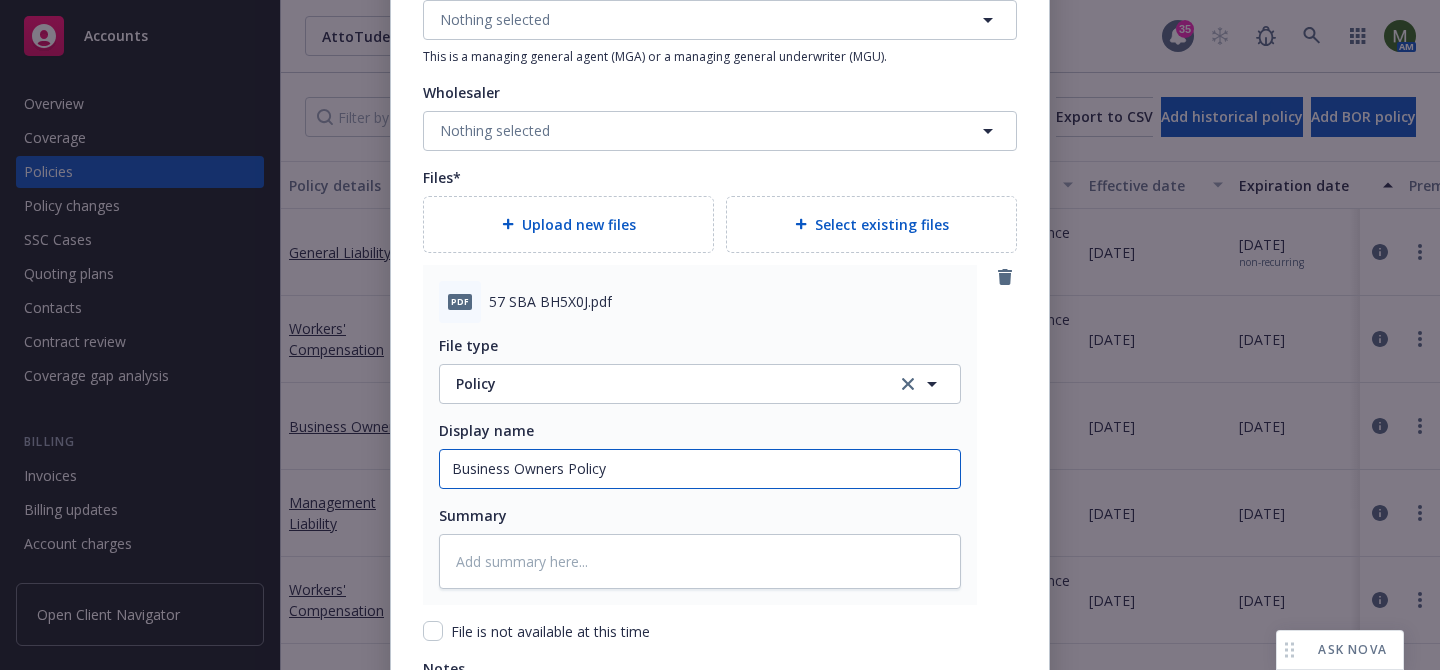 type on "x" 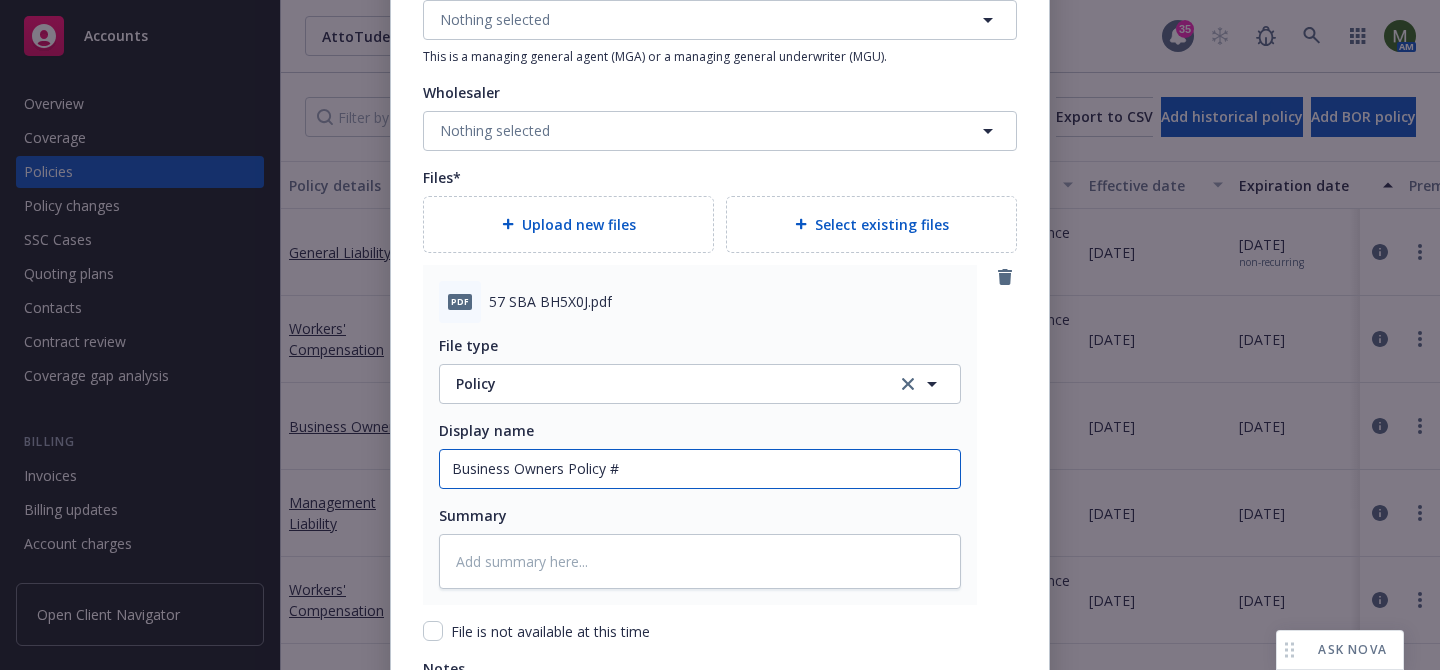 paste on "57 SBA BH5X0J" 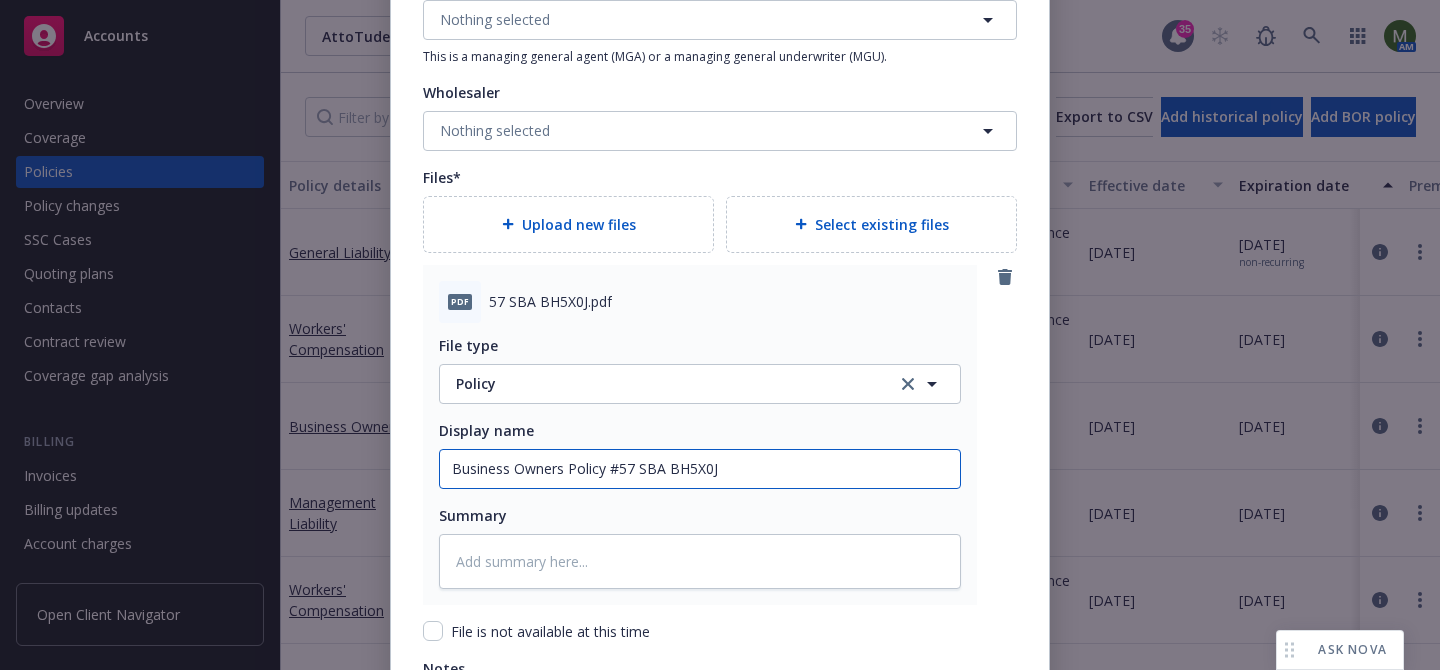 type on "x" 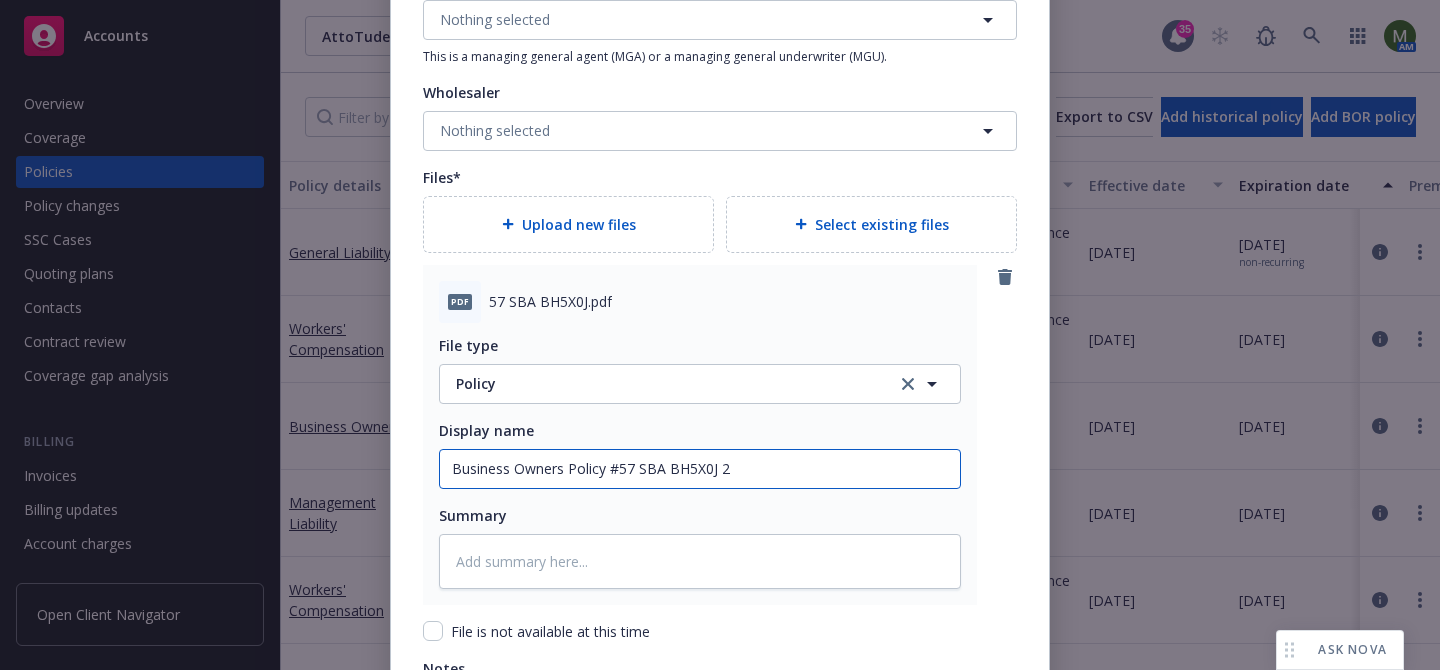 type on "x" 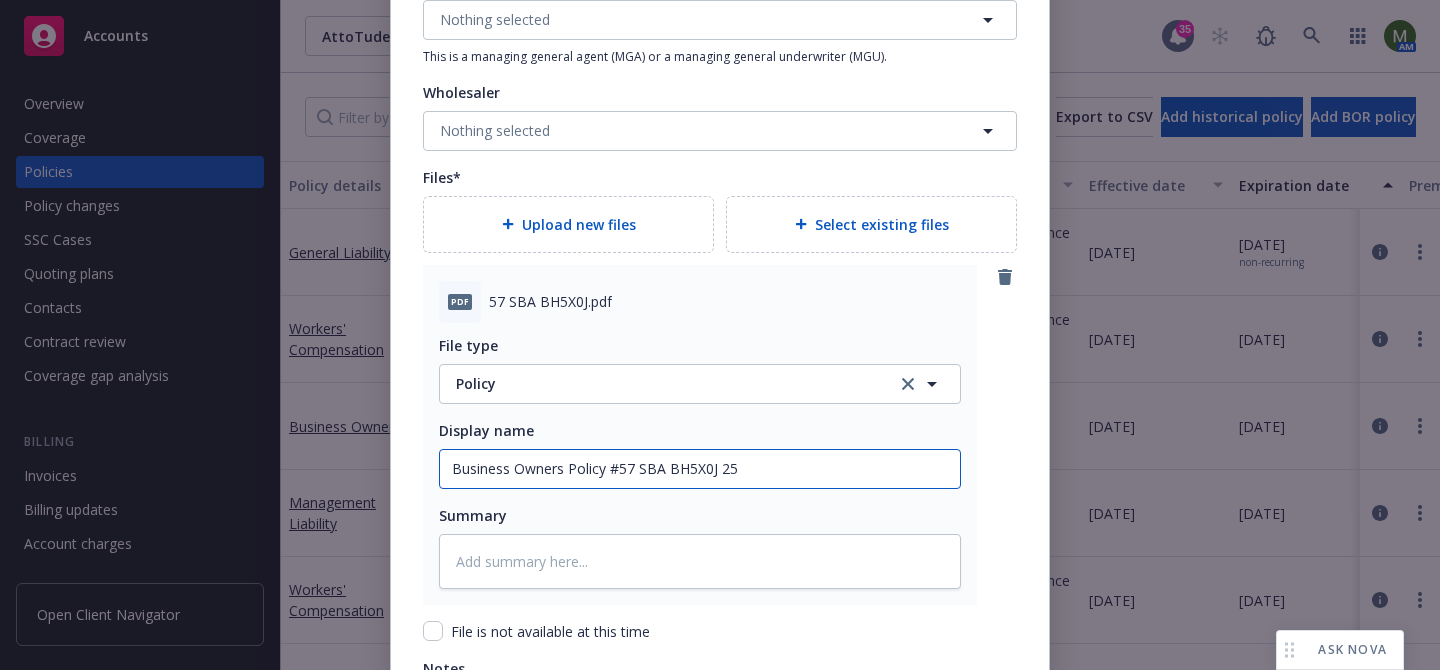 type on "x" 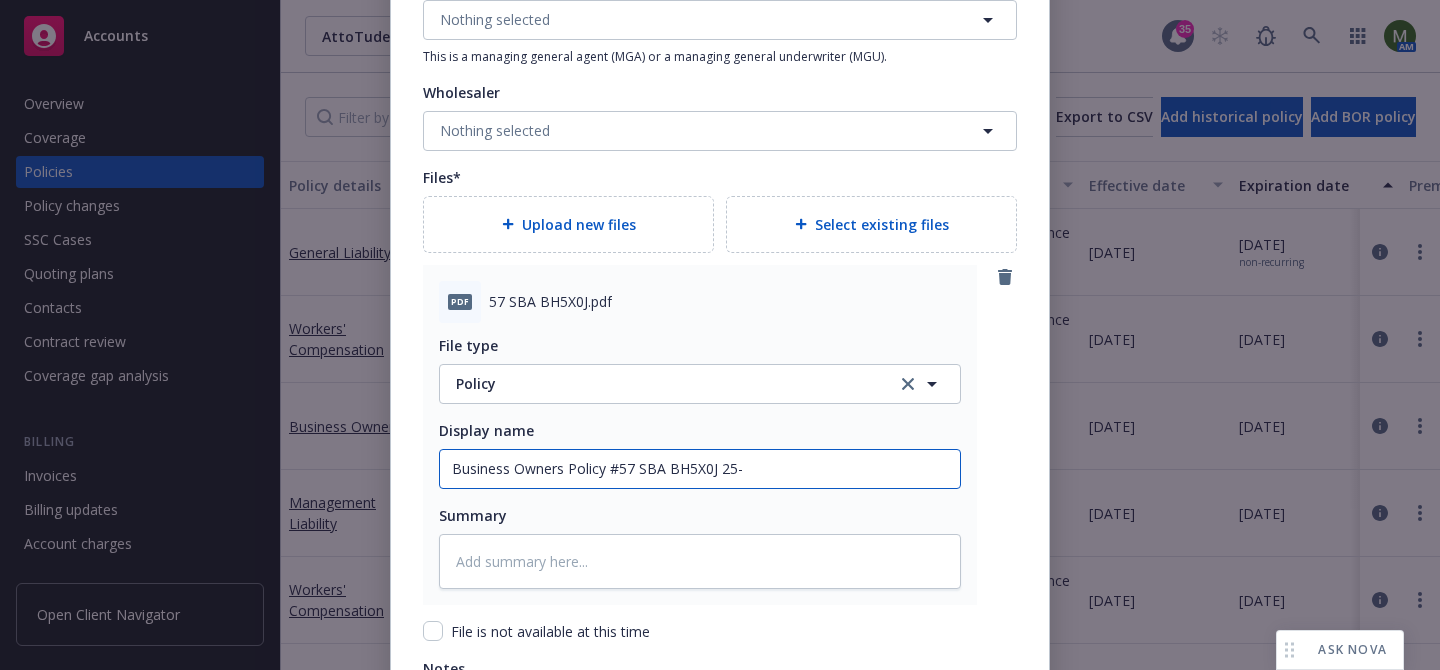 type on "x" 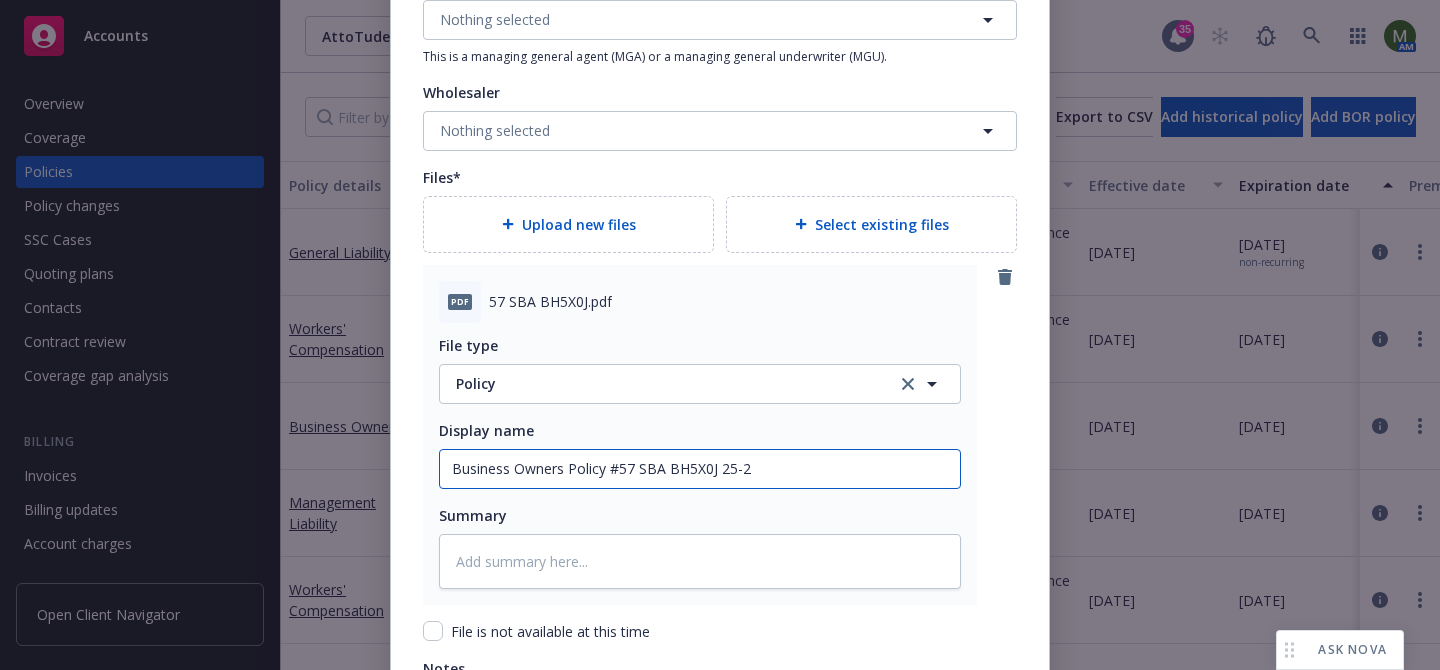 type on "x" 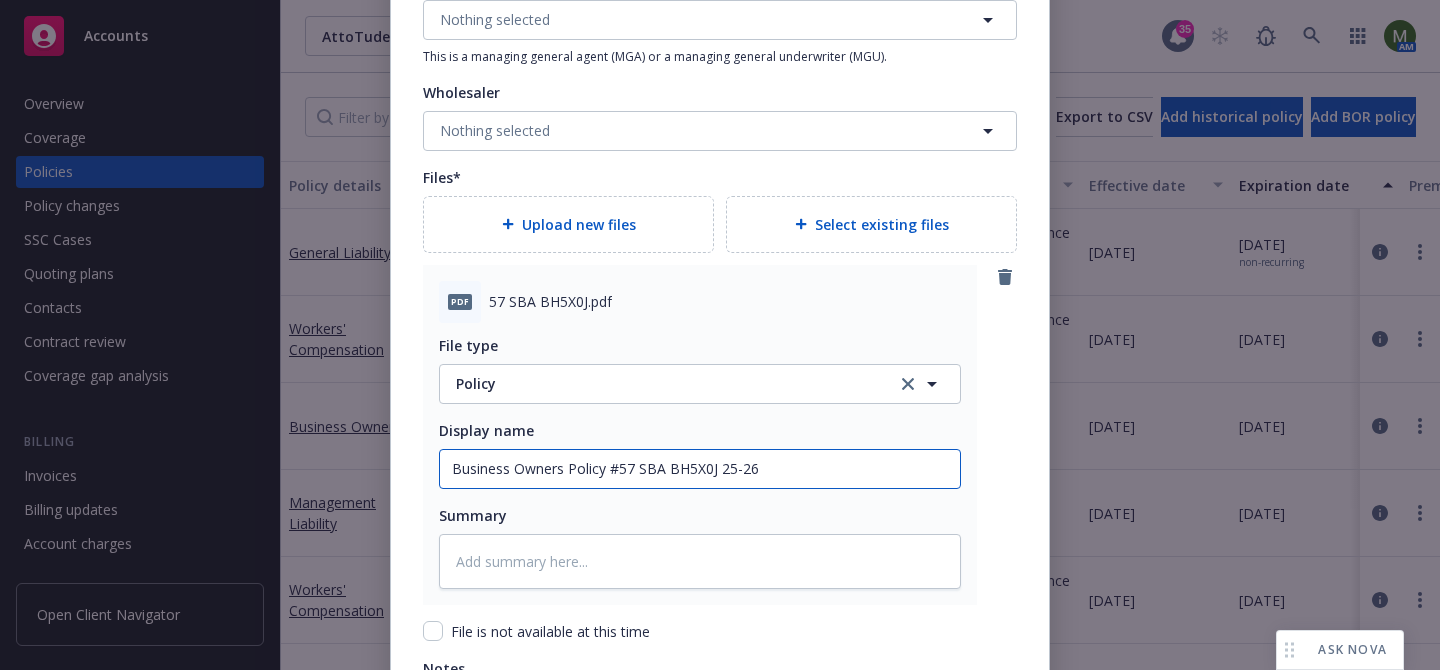 scroll, scrollTop: 2511, scrollLeft: 0, axis: vertical 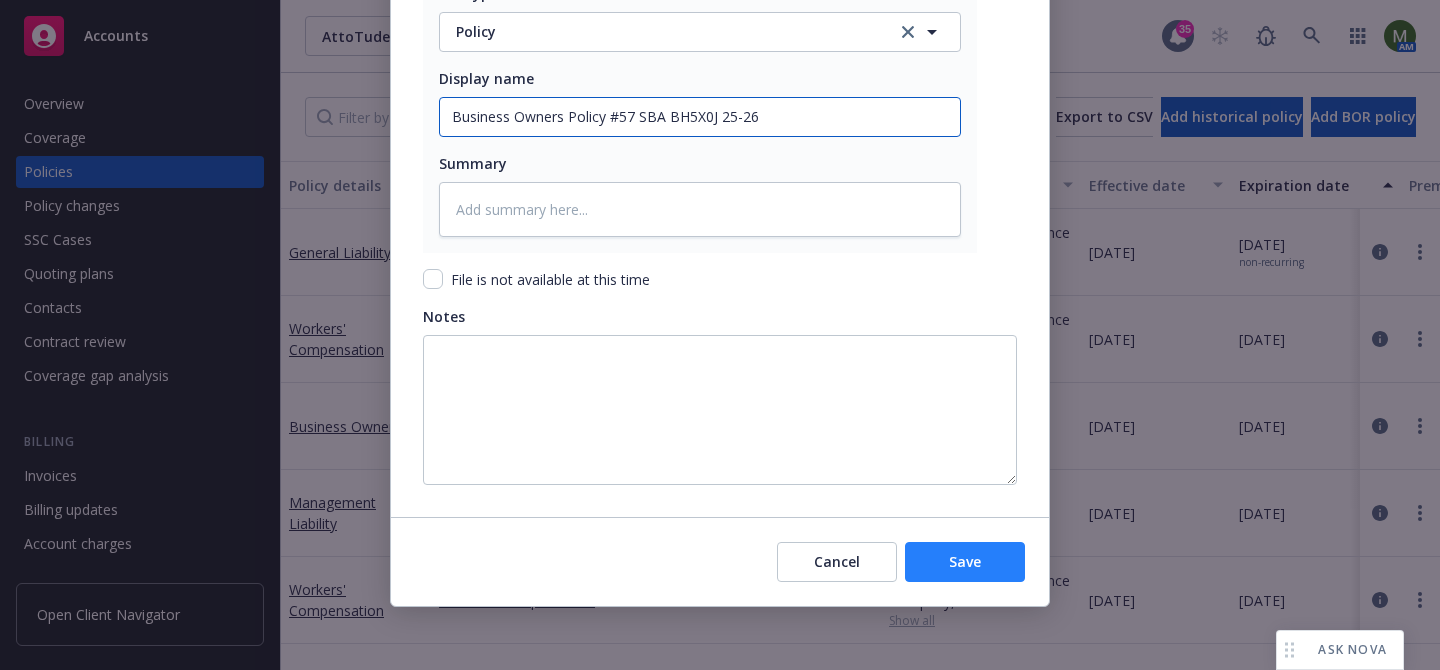 type on "Business Owners Policy #57 SBA BH5X0J 25-26" 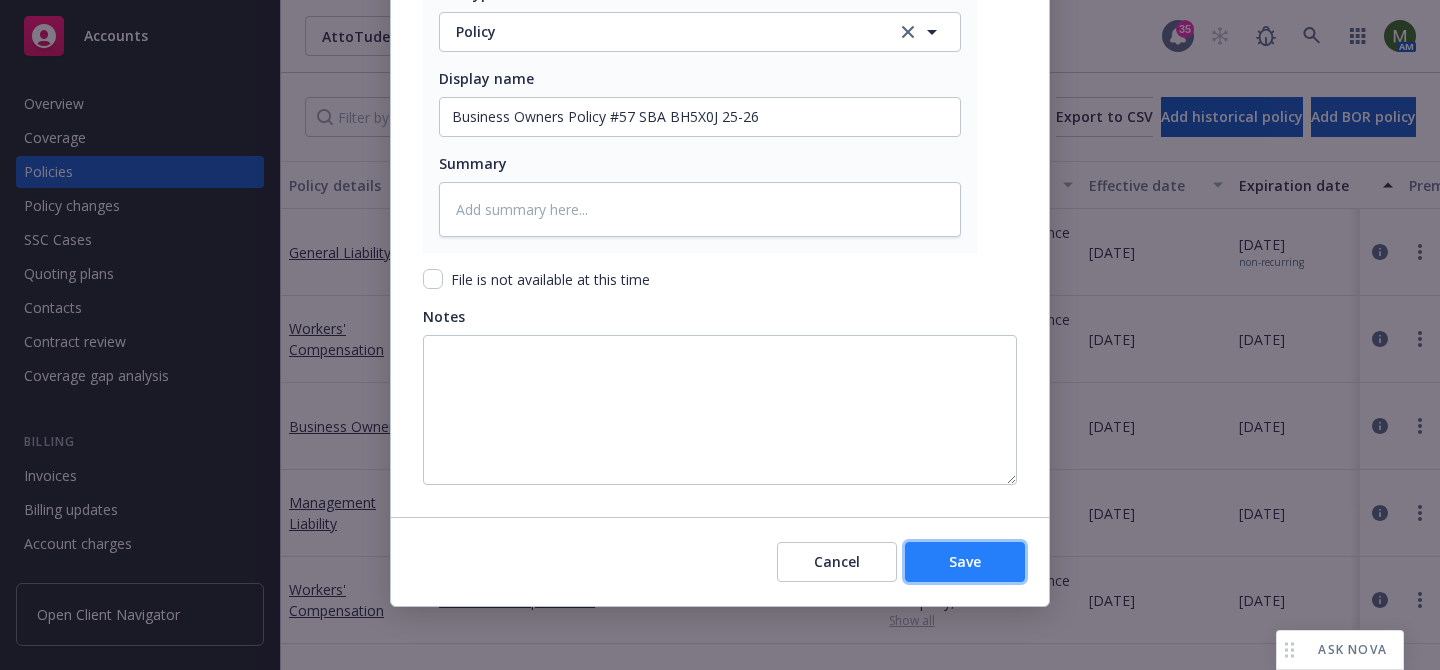 click on "Save" at bounding box center (965, 562) 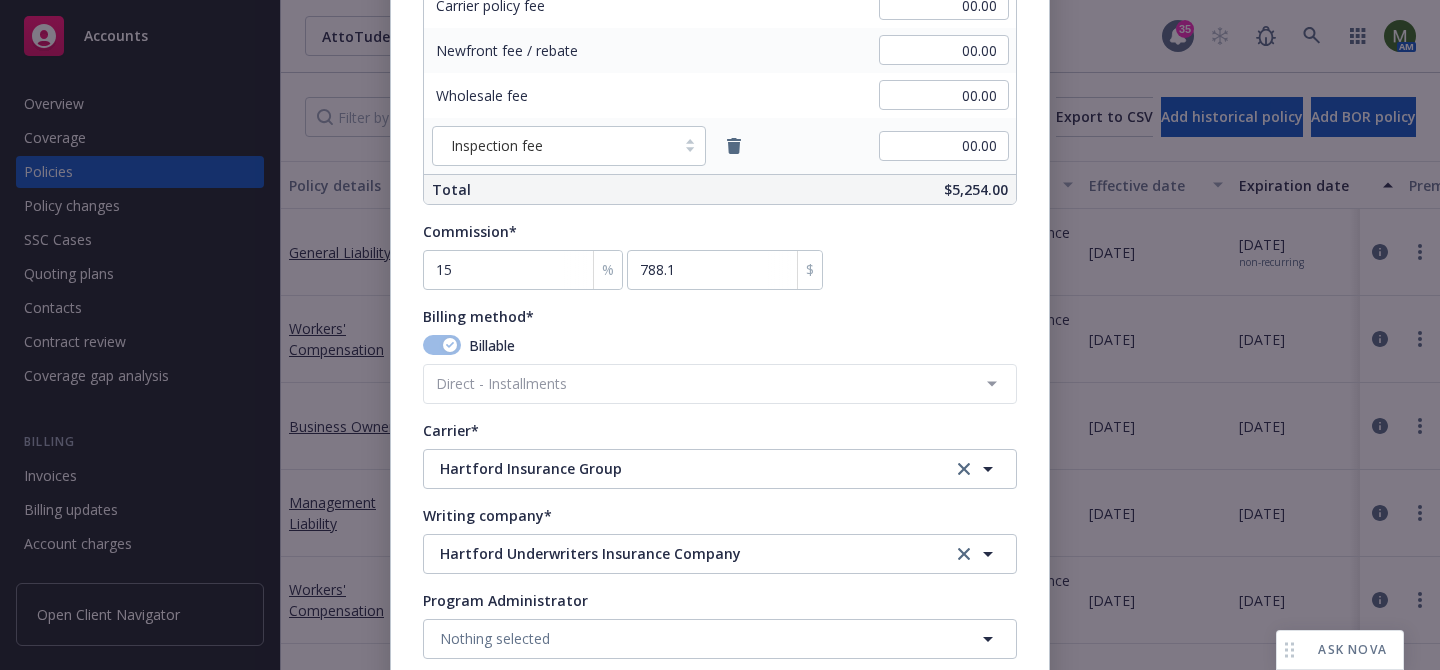 scroll, scrollTop: 1037, scrollLeft: 0, axis: vertical 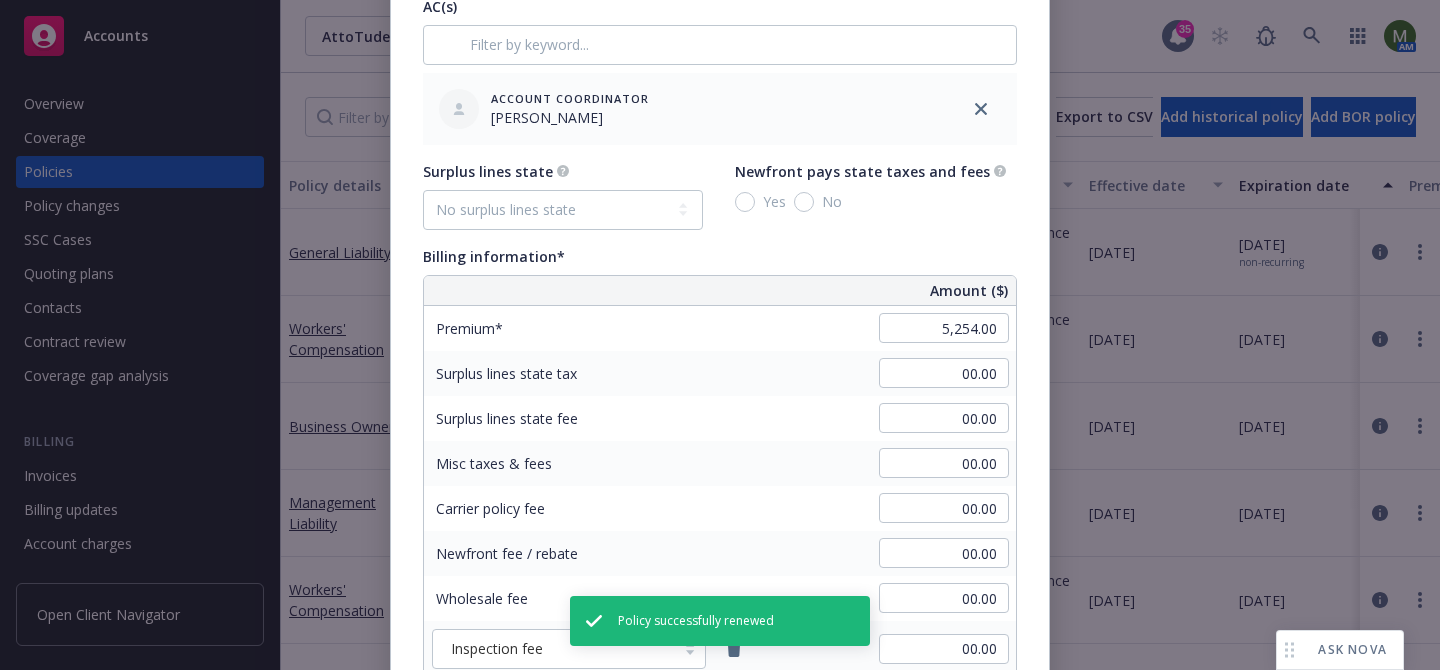 type on "x" 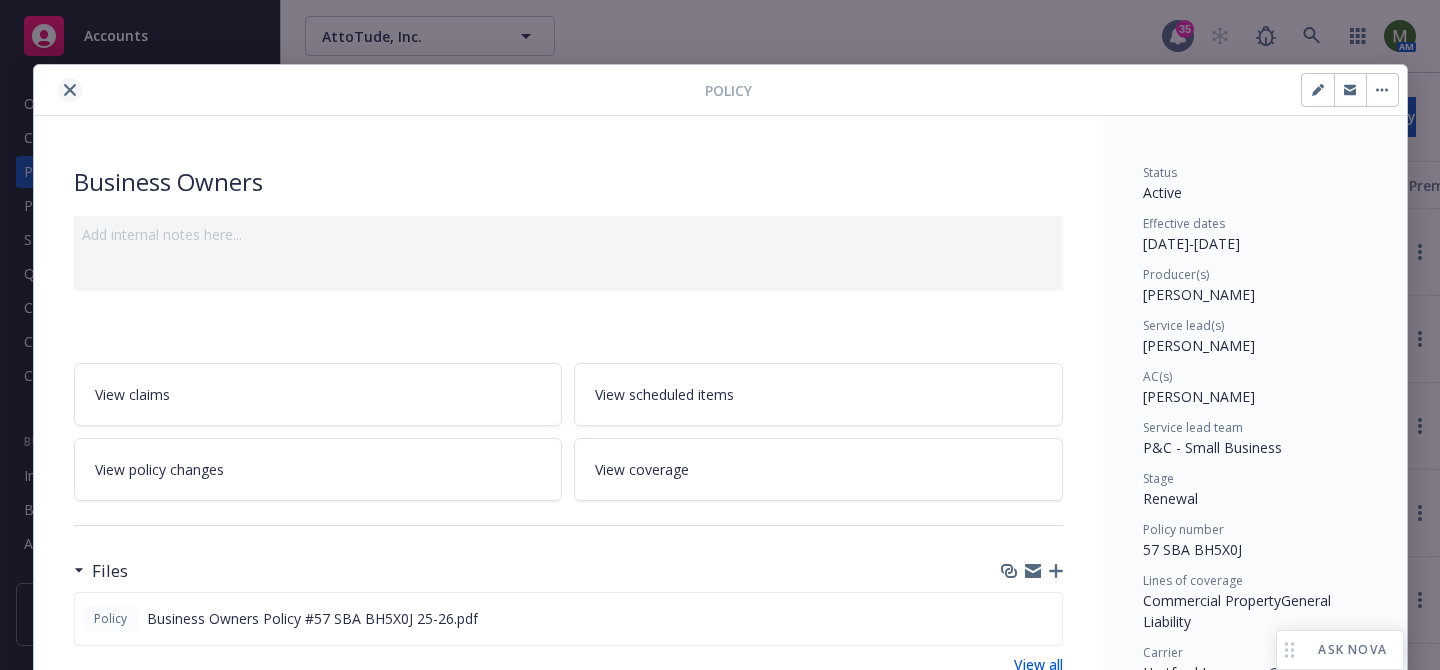 click at bounding box center (70, 90) 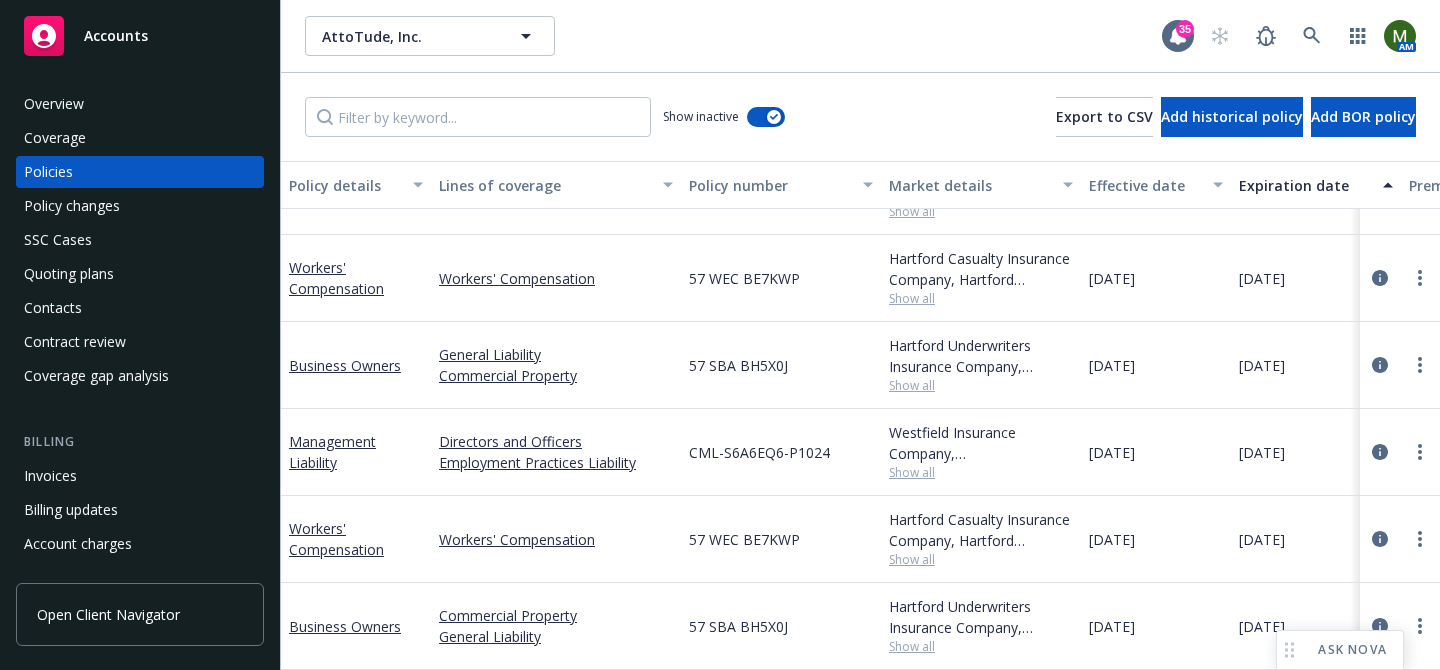 scroll, scrollTop: 0, scrollLeft: 0, axis: both 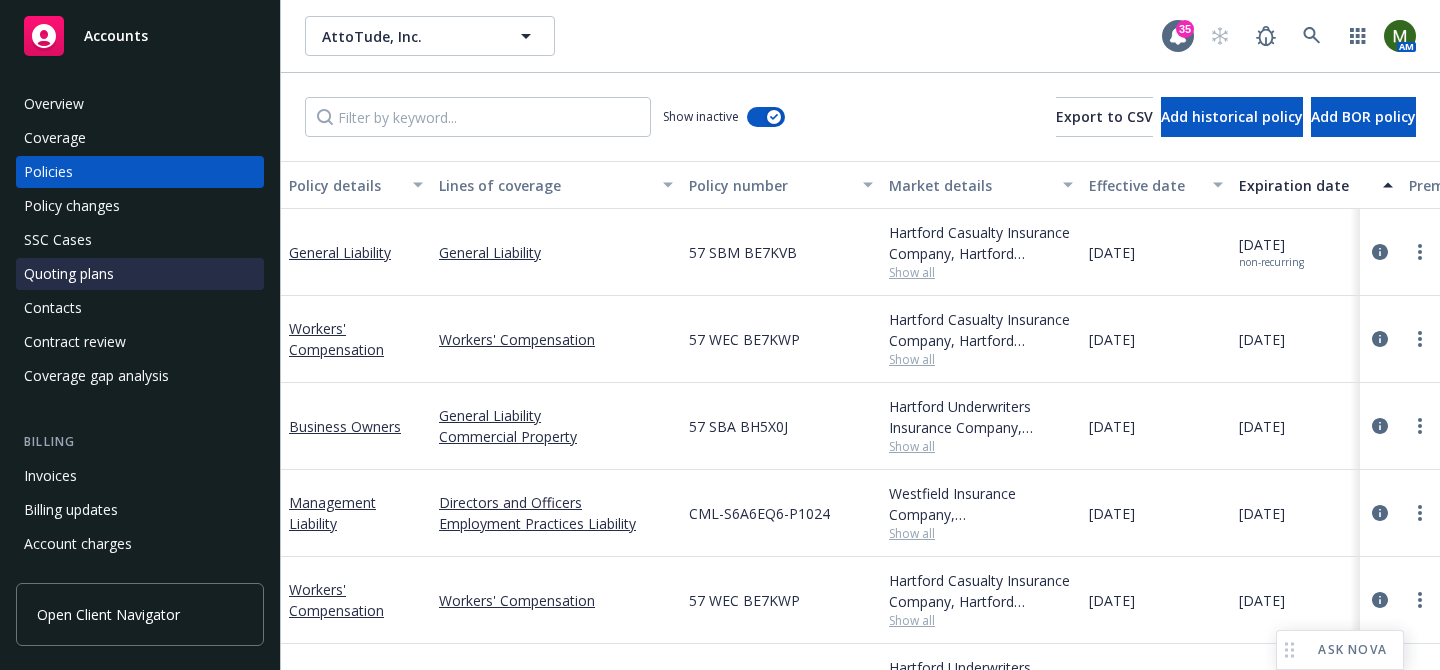 click on "Quoting plans" at bounding box center (140, 274) 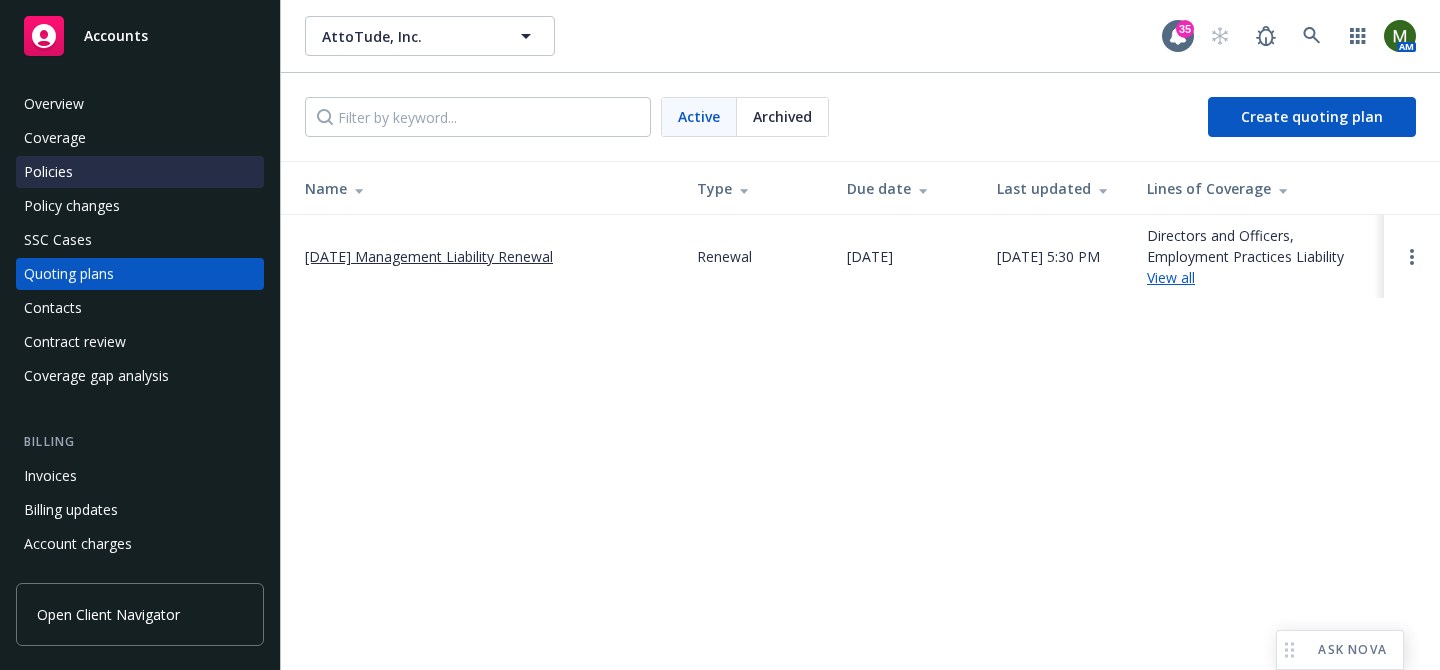 click on "Policies" at bounding box center [140, 172] 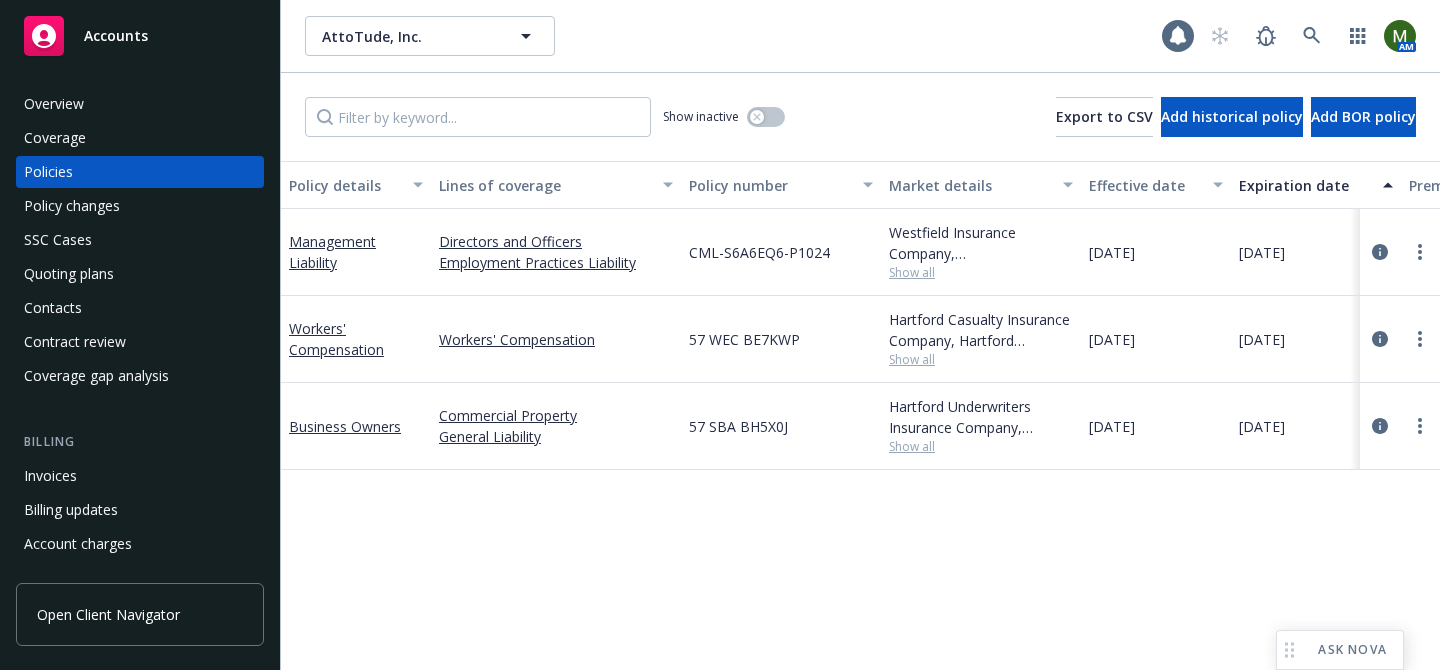 click on "57 SBA BH5X0J" at bounding box center [738, 426] 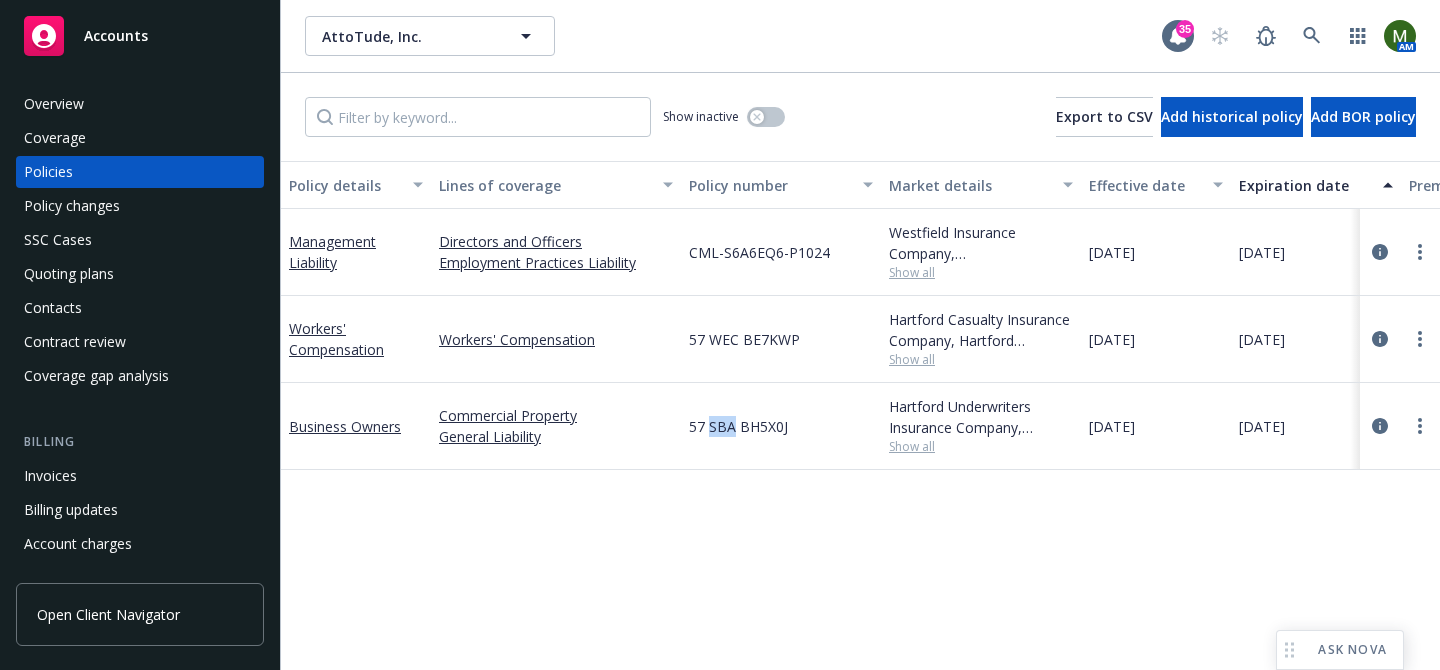 click on "57 SBA BH5X0J" at bounding box center (738, 426) 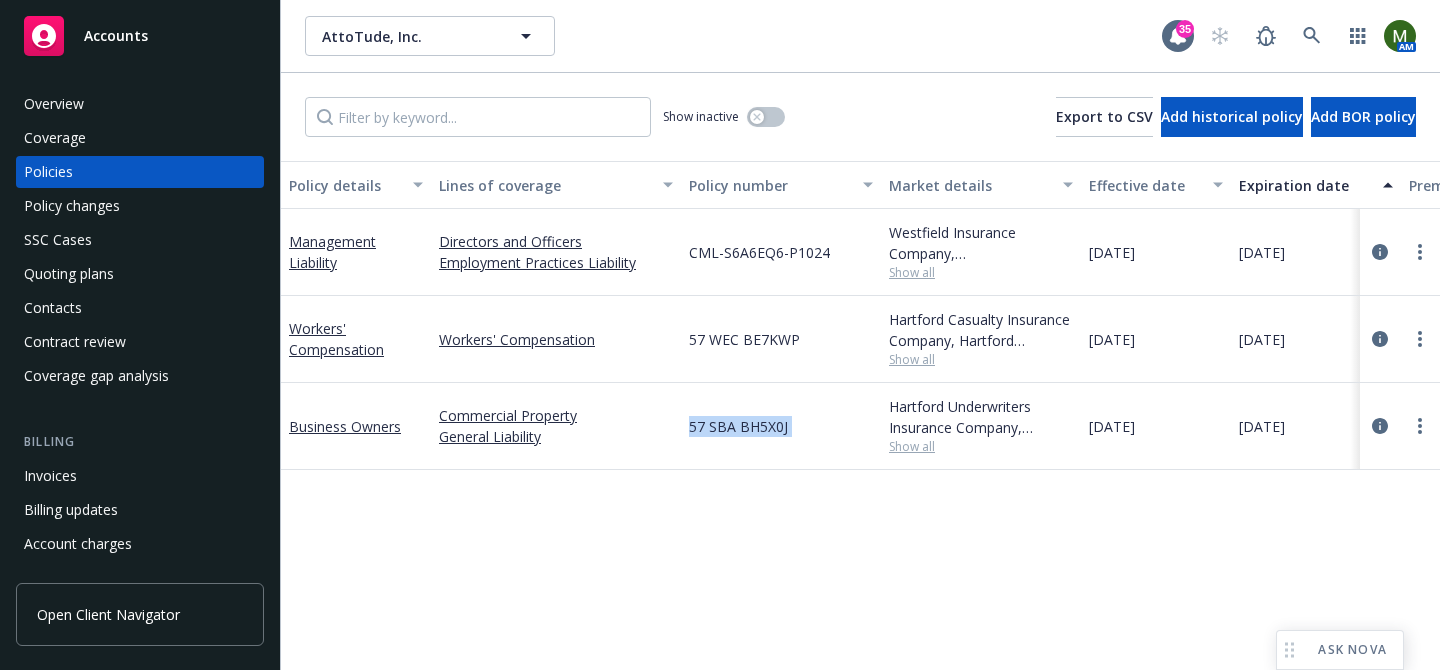 click on "57 SBA BH5X0J" at bounding box center [738, 426] 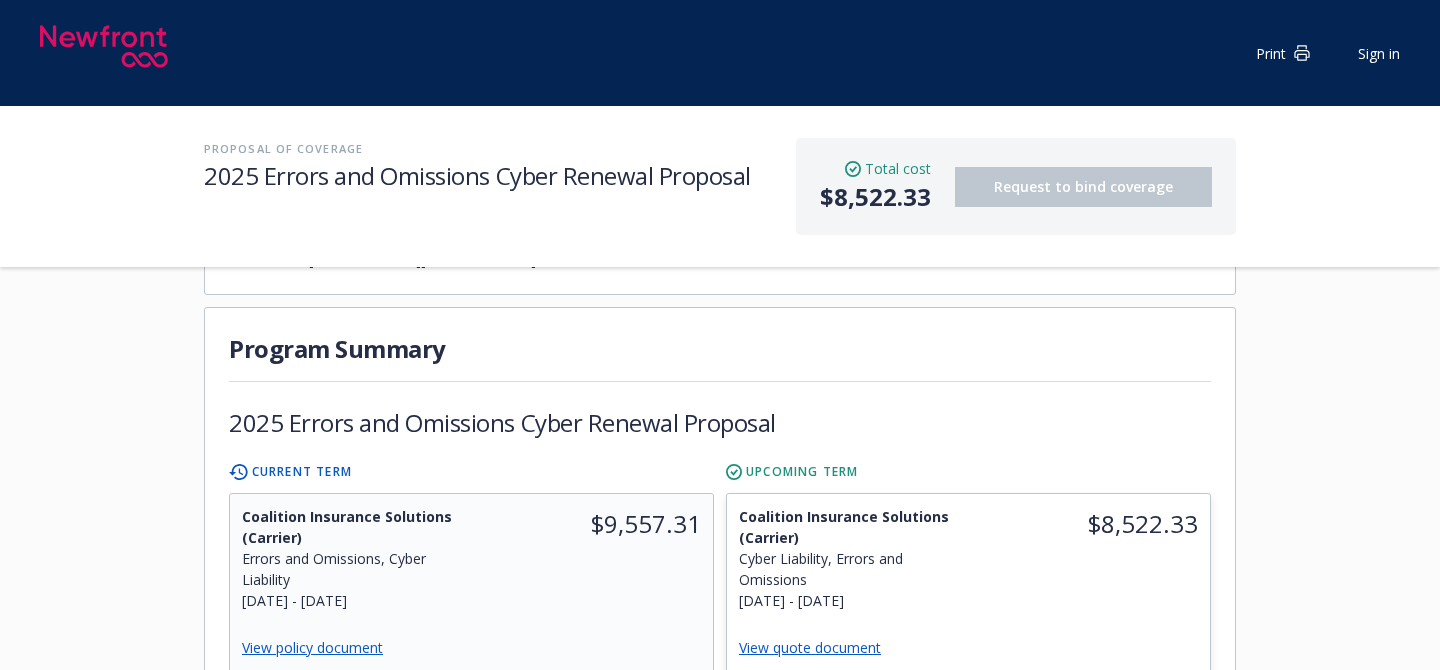 scroll, scrollTop: 491, scrollLeft: 0, axis: vertical 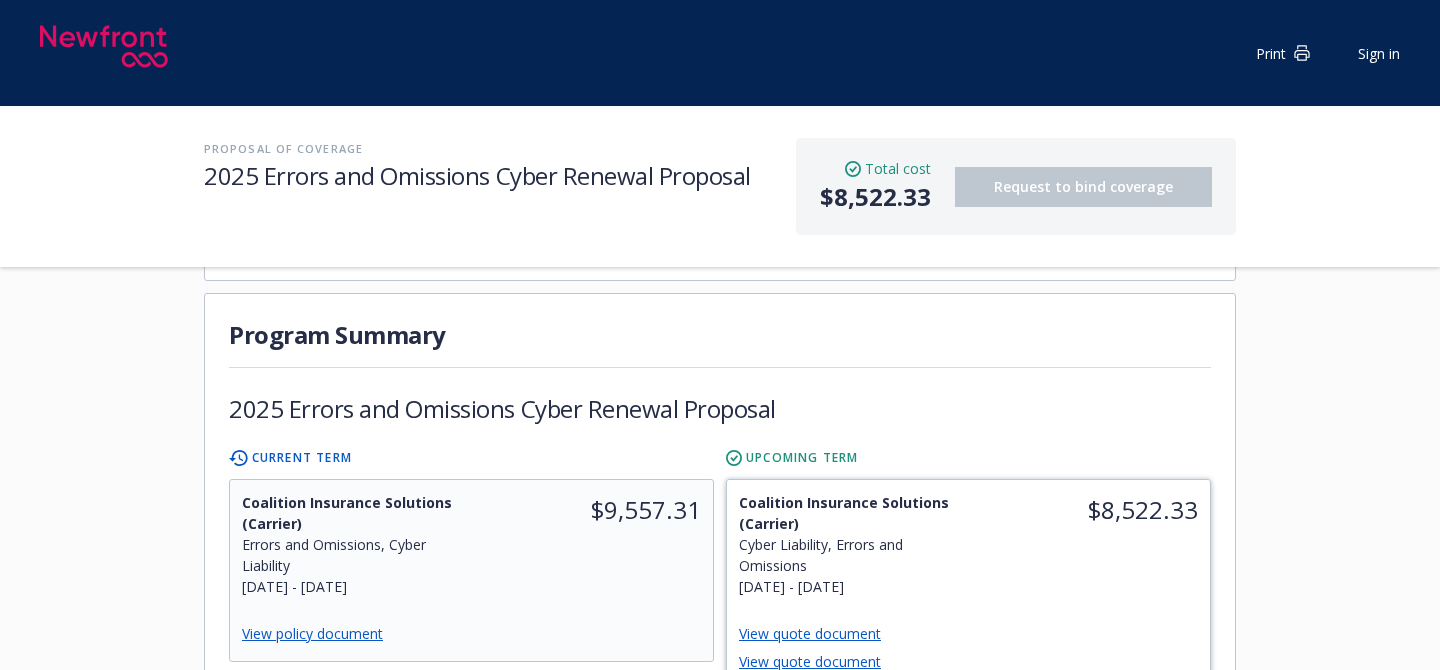 click on "$8,522.33" at bounding box center (1090, 544) 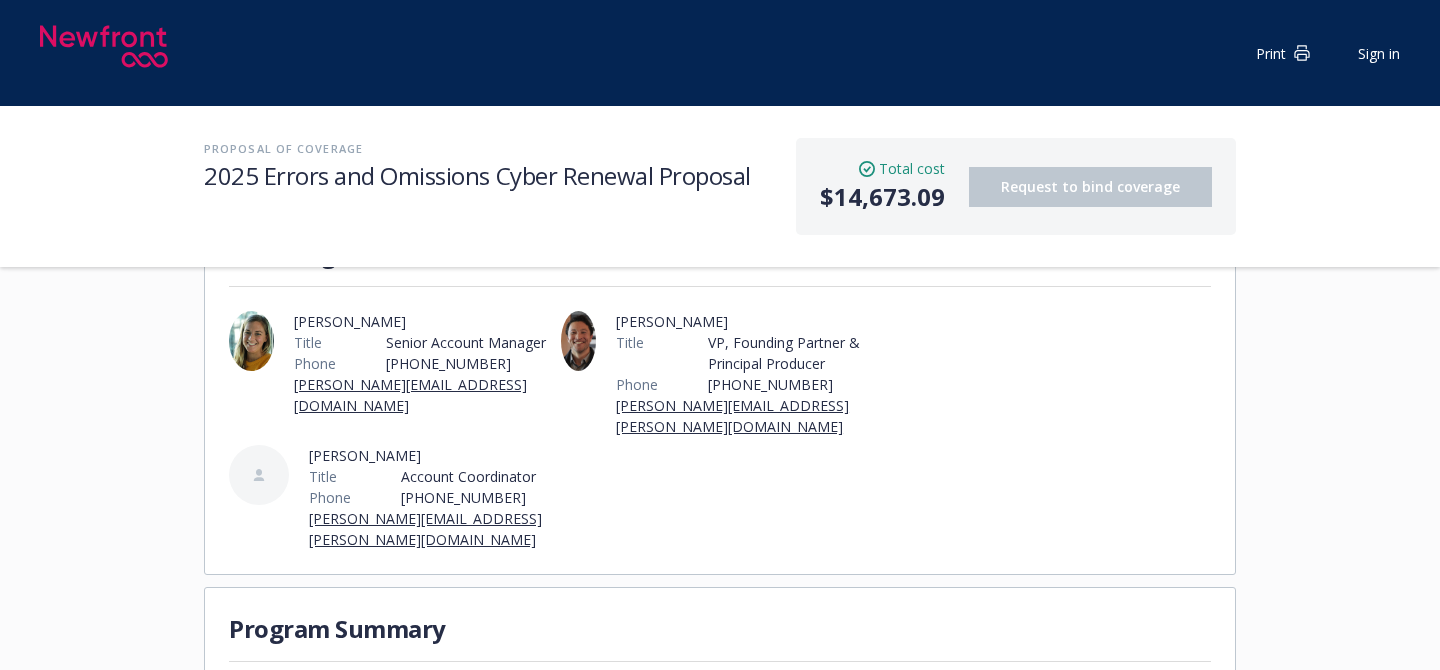 scroll, scrollTop: 0, scrollLeft: 0, axis: both 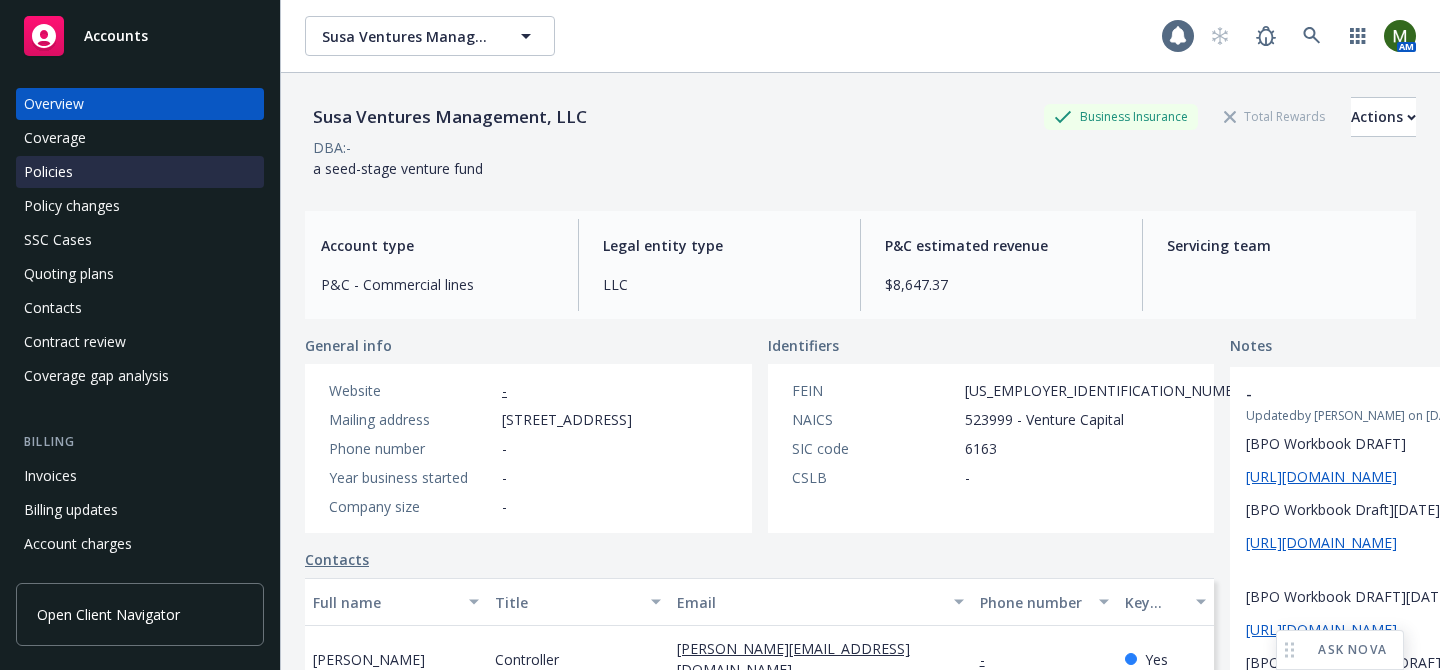 click on "Policies" at bounding box center [140, 172] 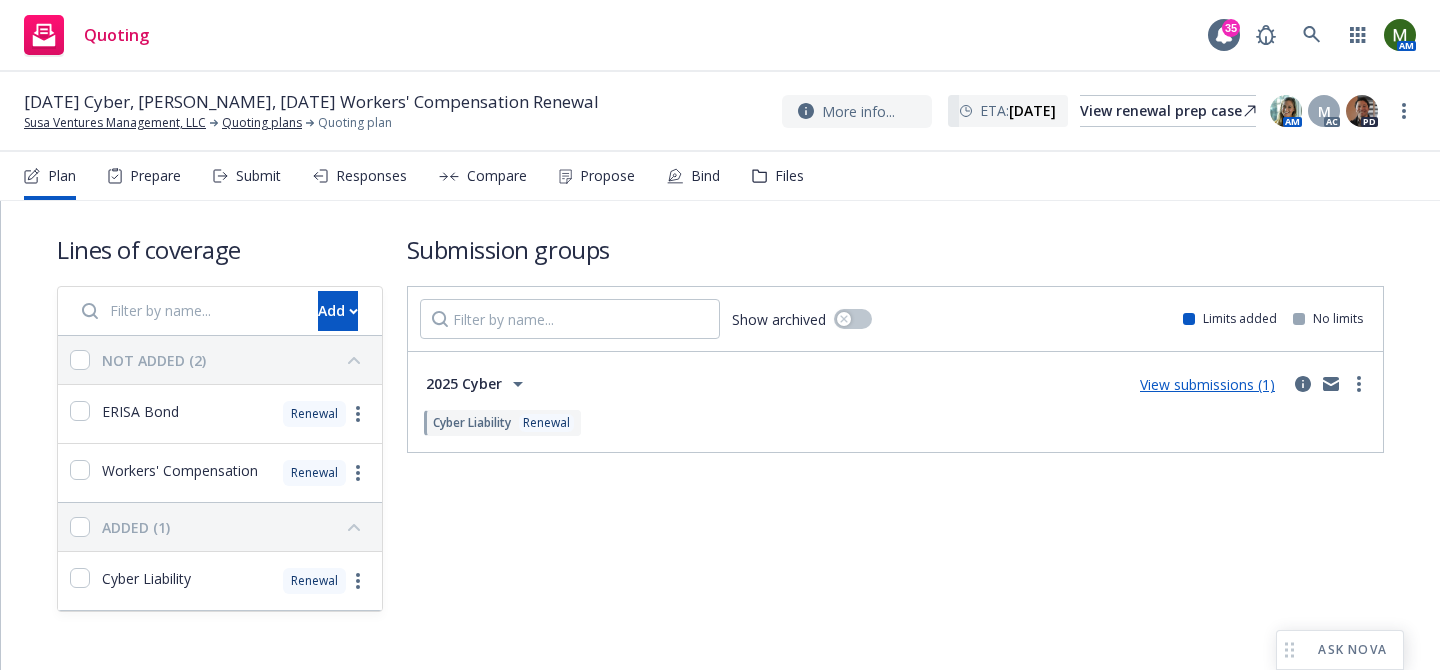 scroll, scrollTop: 0, scrollLeft: 0, axis: both 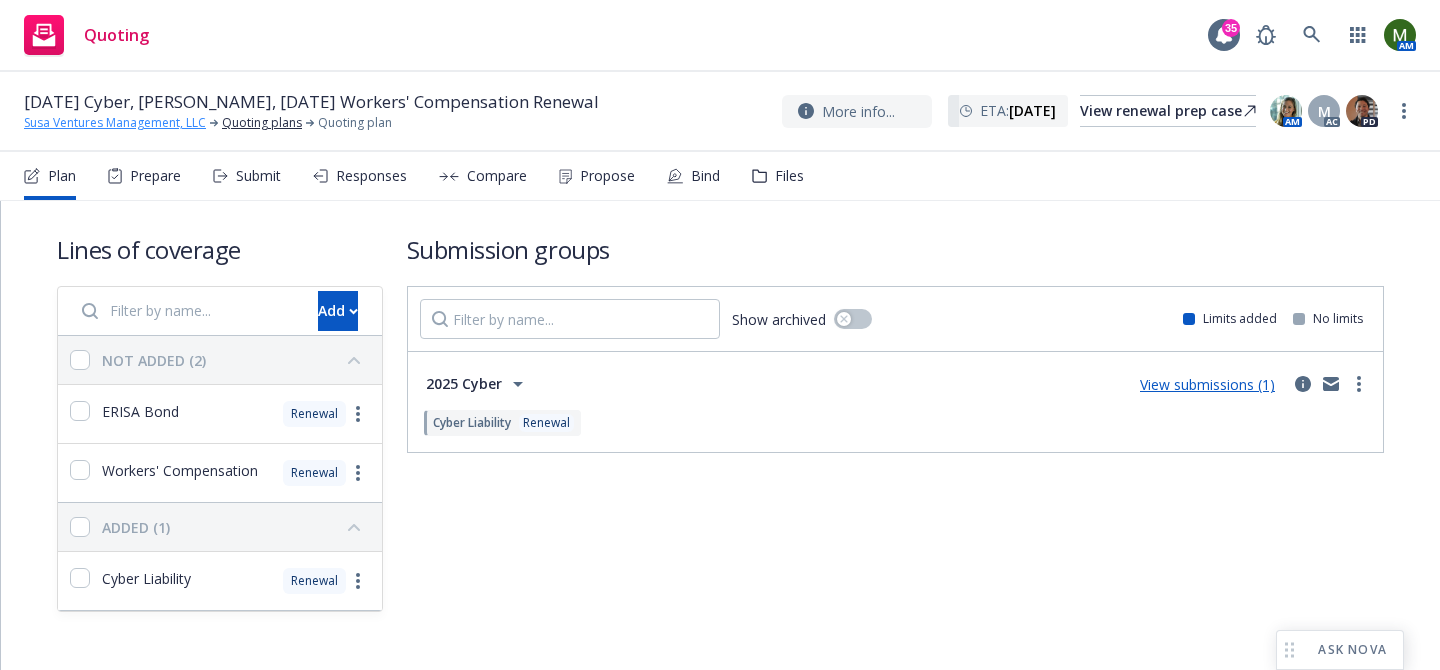 click on "Susa Ventures Management, LLC" at bounding box center [115, 123] 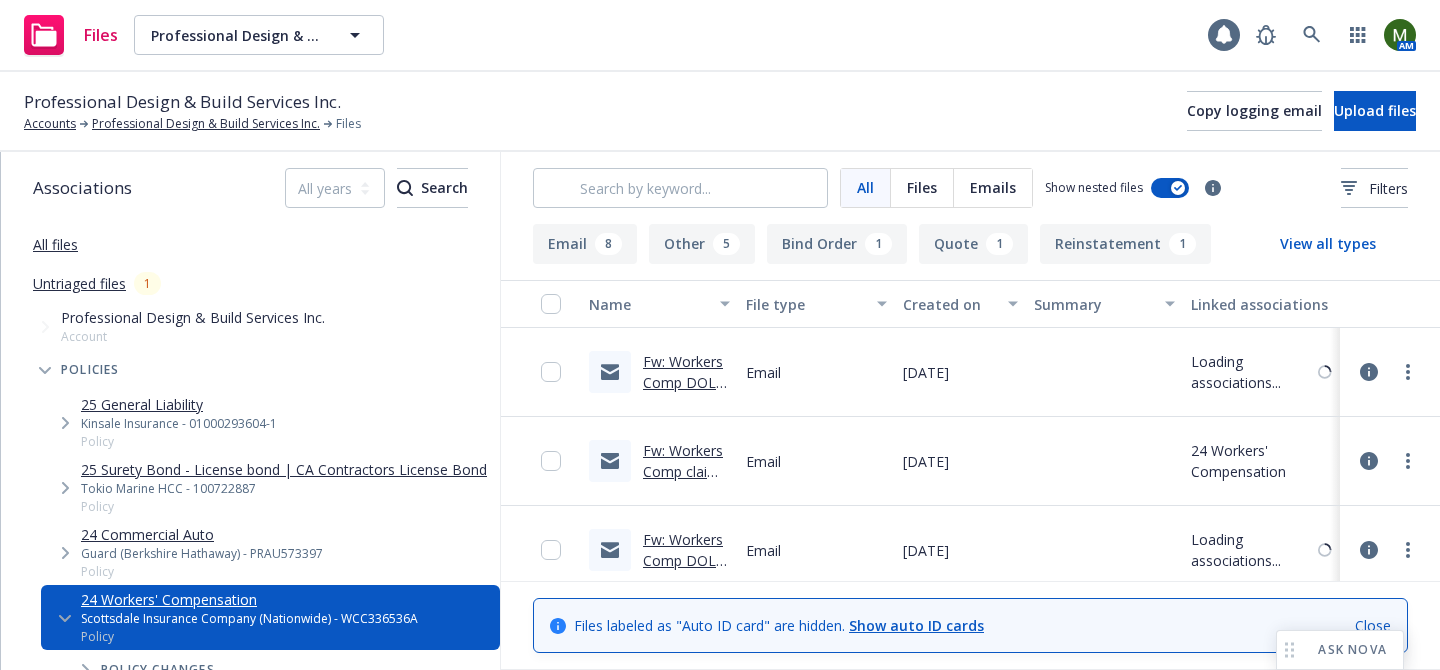 scroll, scrollTop: 0, scrollLeft: 0, axis: both 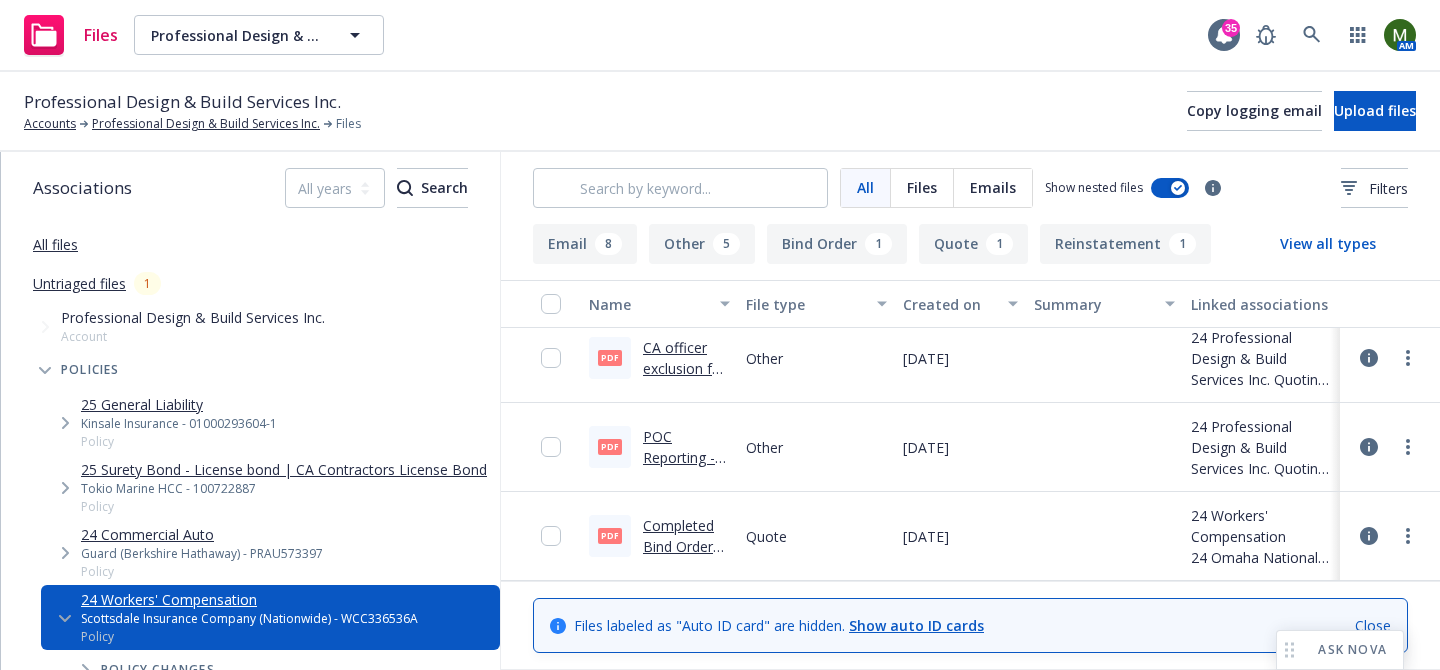 click on "Completed Bind Order form.pdf" at bounding box center [678, 546] 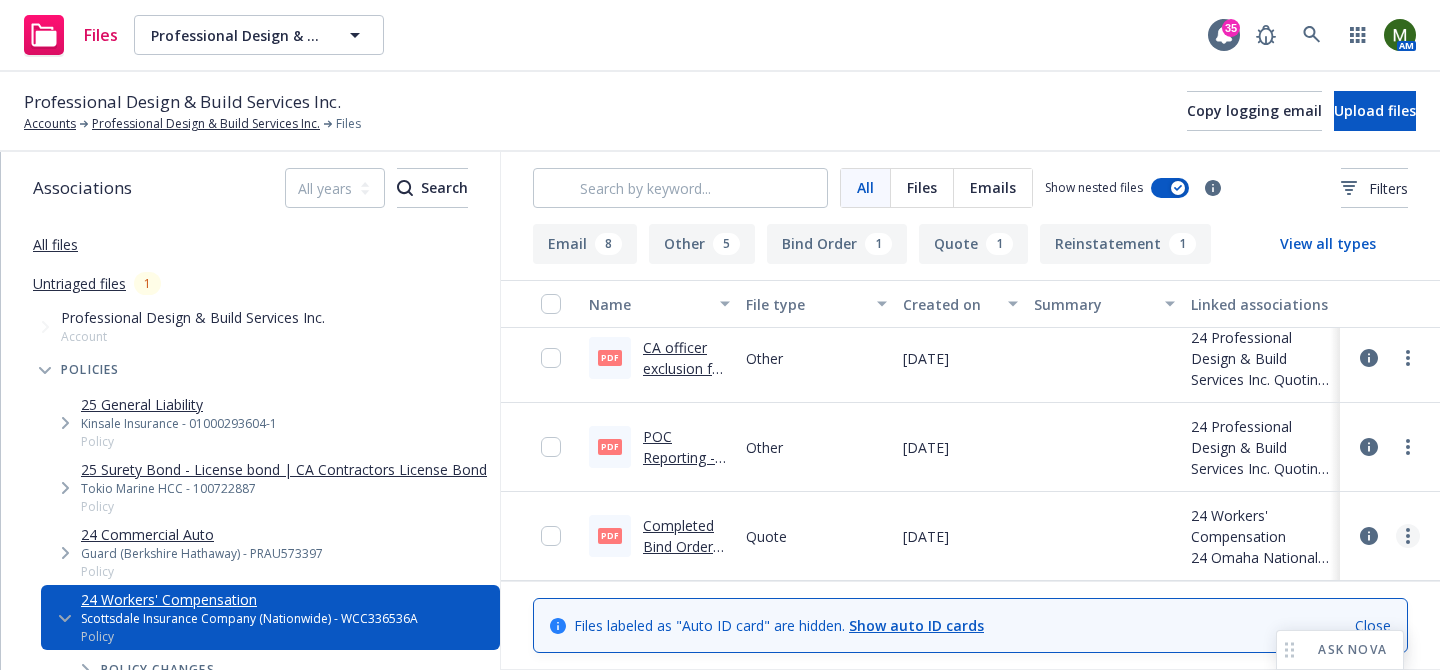 click at bounding box center [1408, 536] 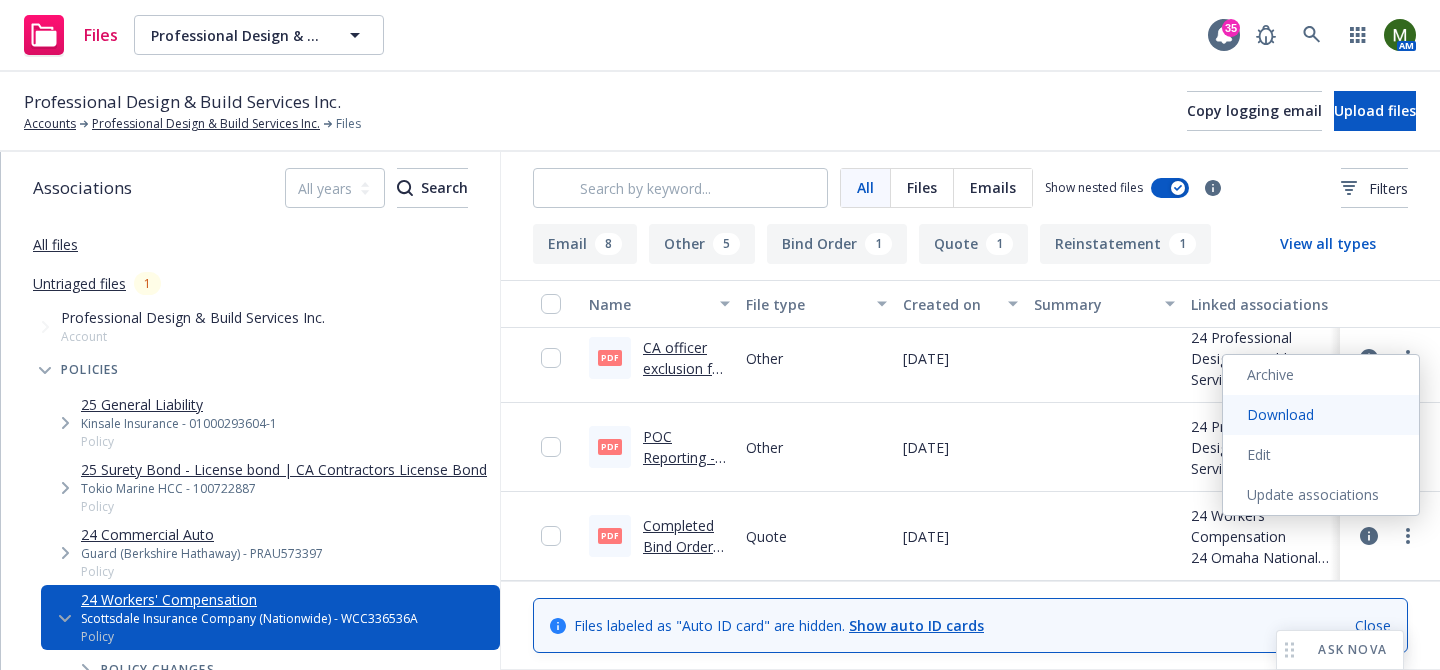 click on "Download" at bounding box center [1321, 415] 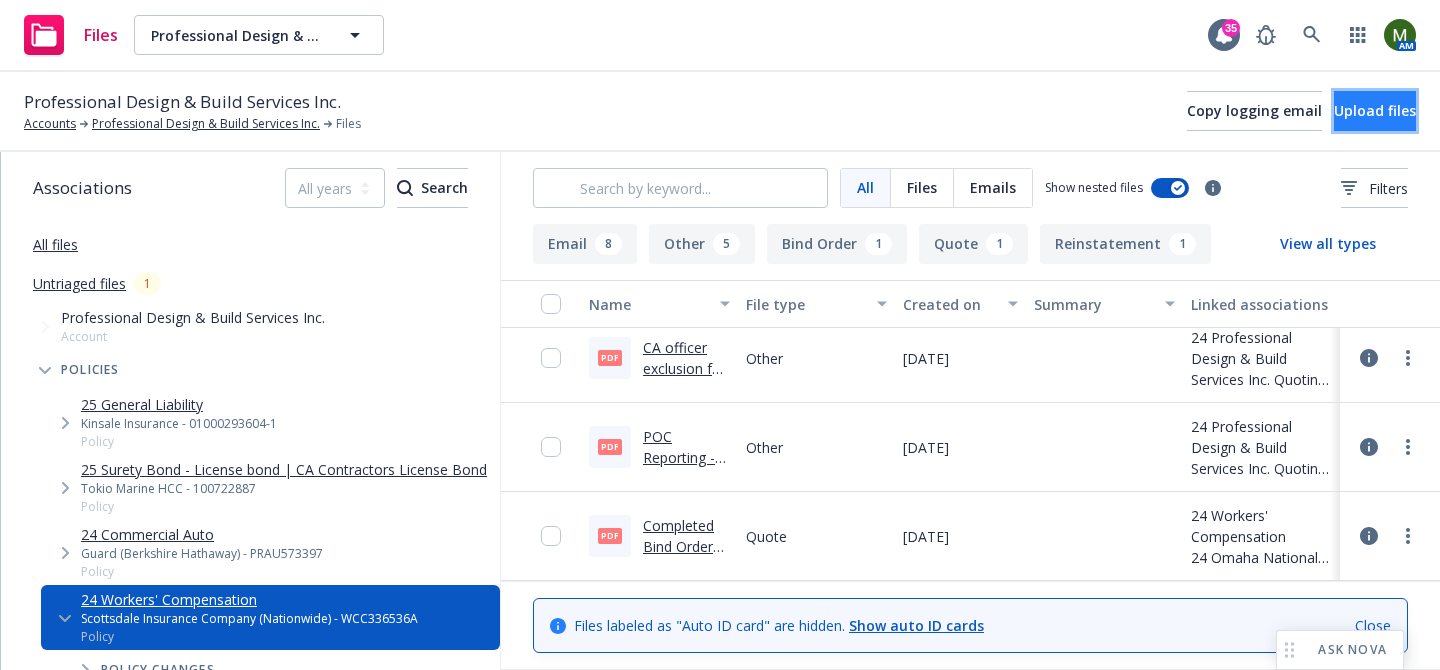 click on "Upload files" at bounding box center [1375, 111] 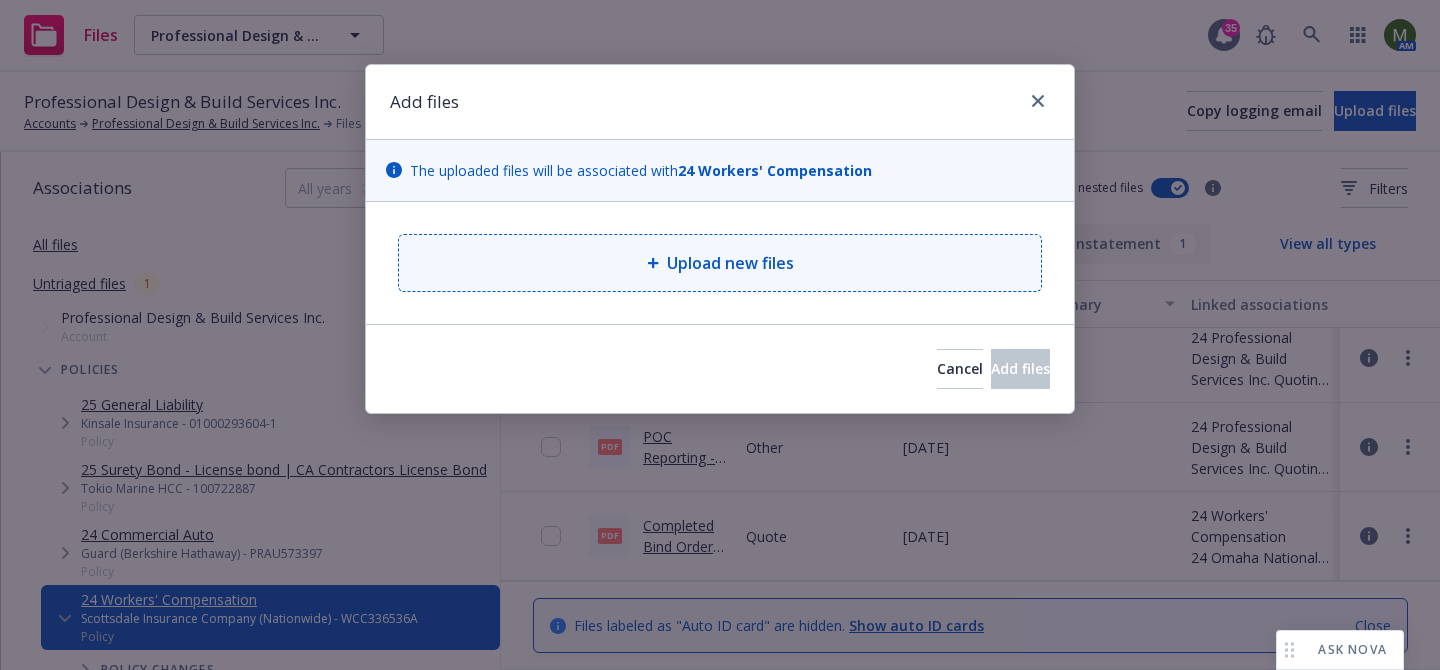 click on "Upload new files" at bounding box center (730, 263) 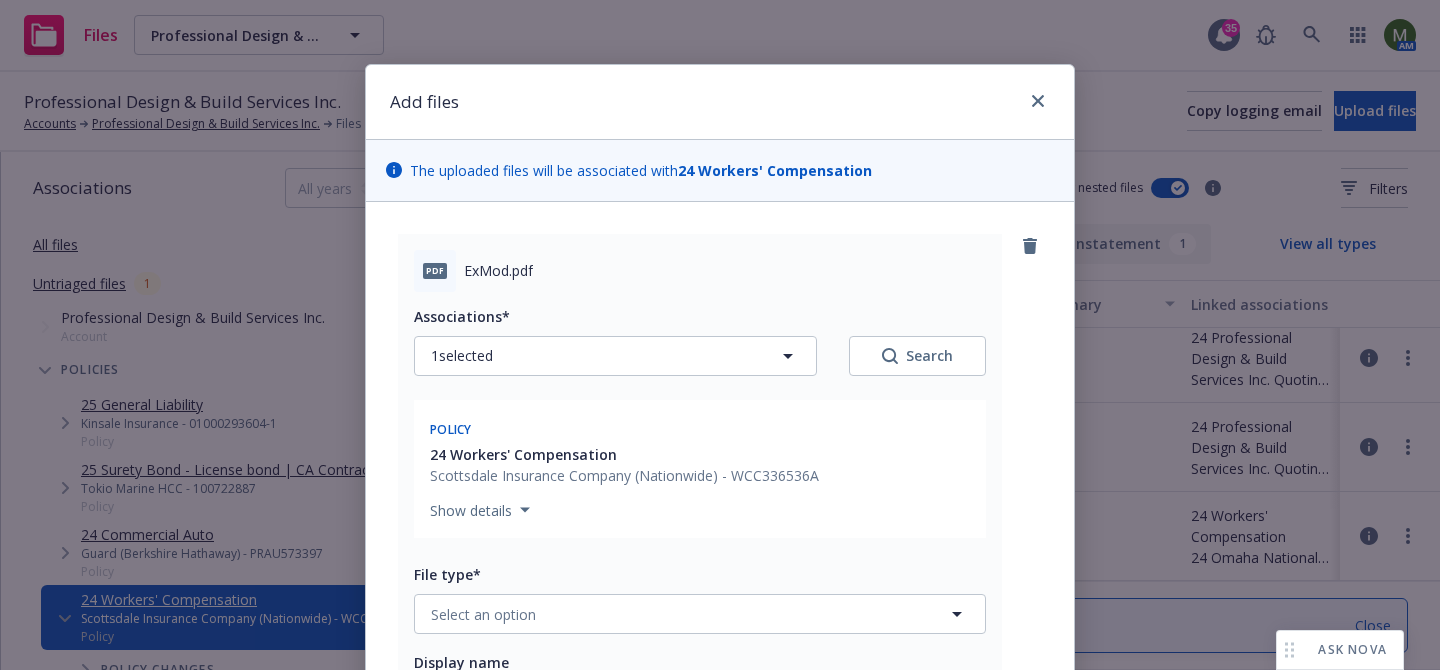 scroll, scrollTop: 155, scrollLeft: 0, axis: vertical 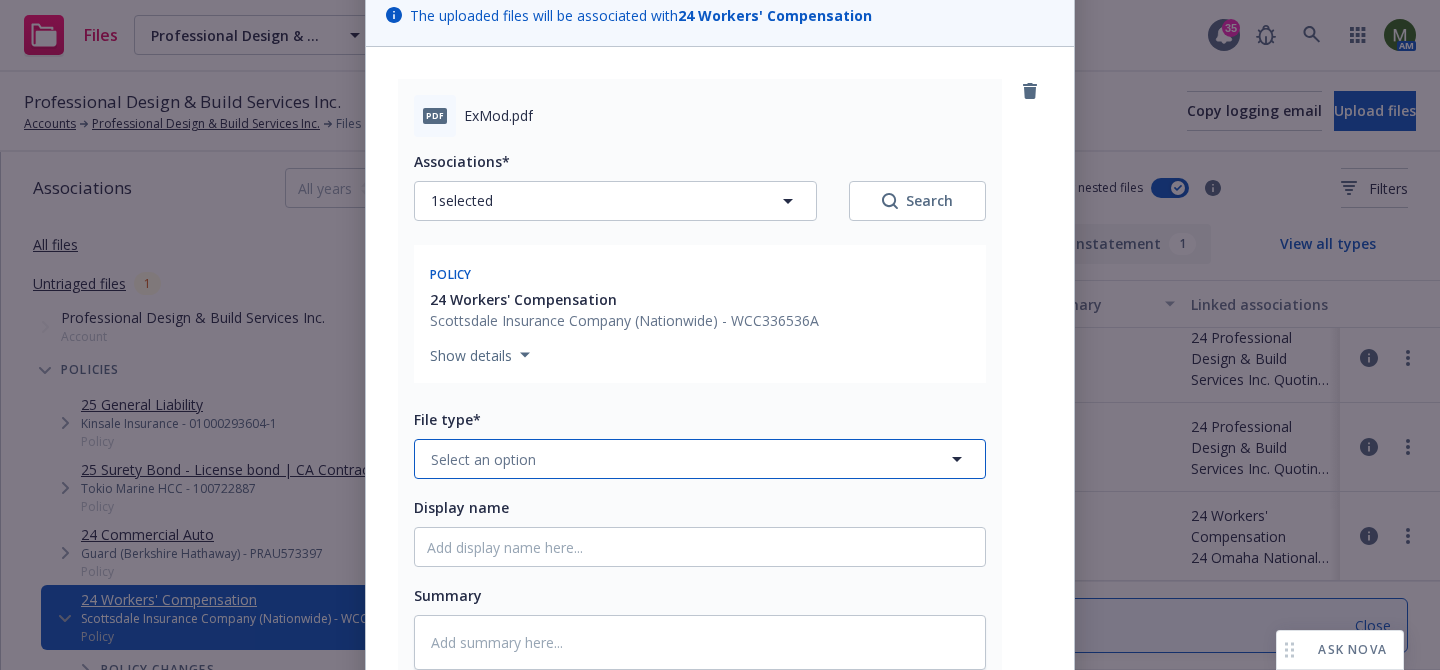 click on "Select an option" at bounding box center [700, 459] 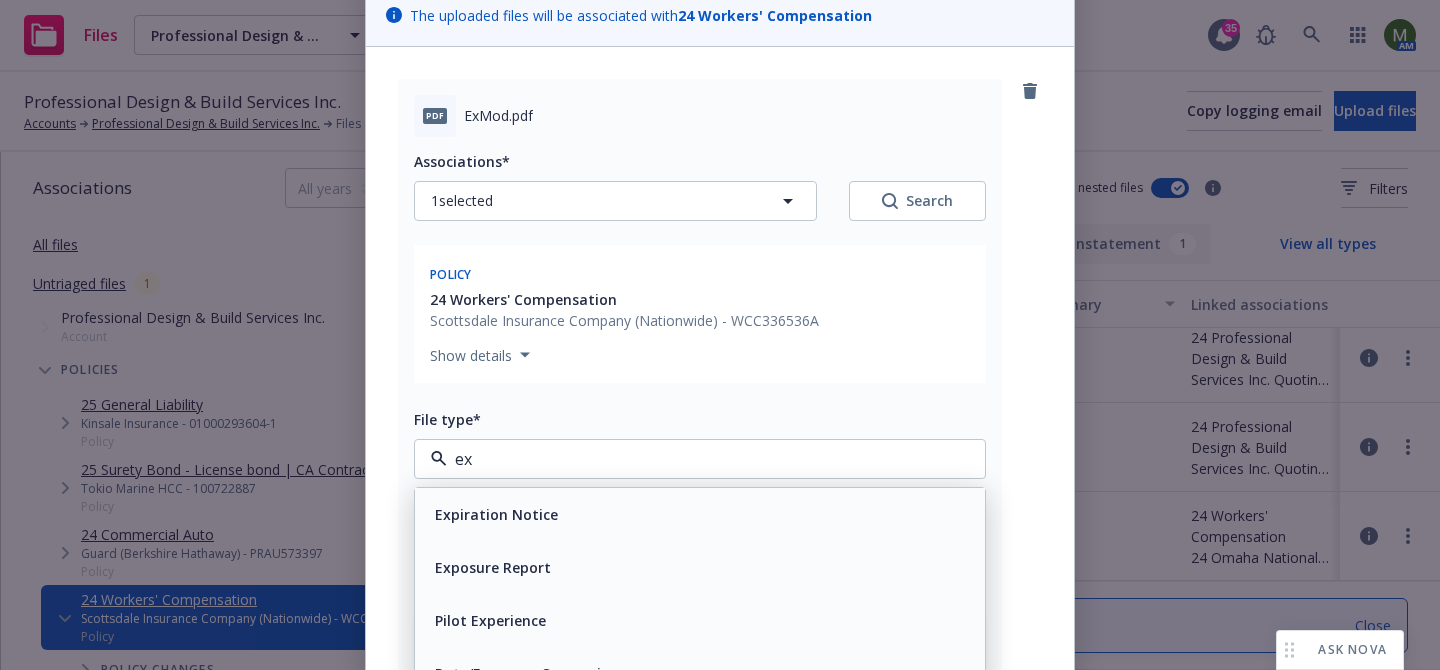 type on "e" 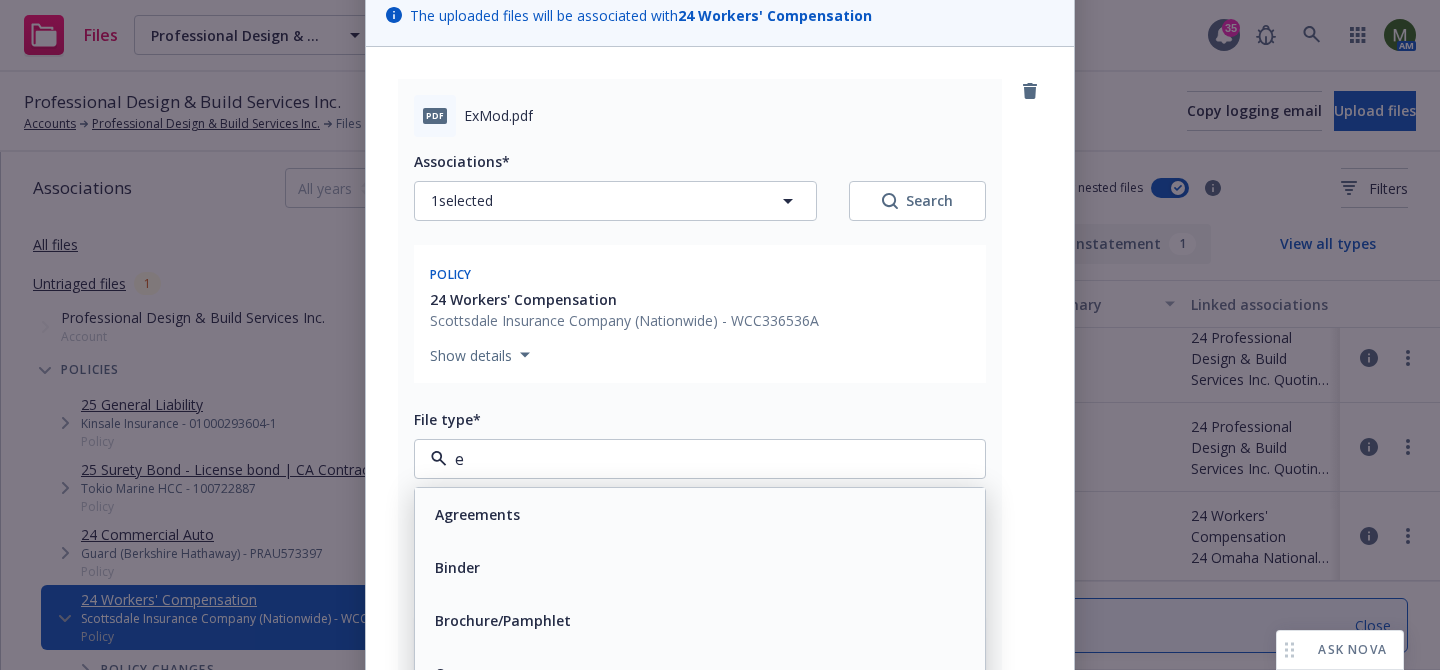 type on "ex" 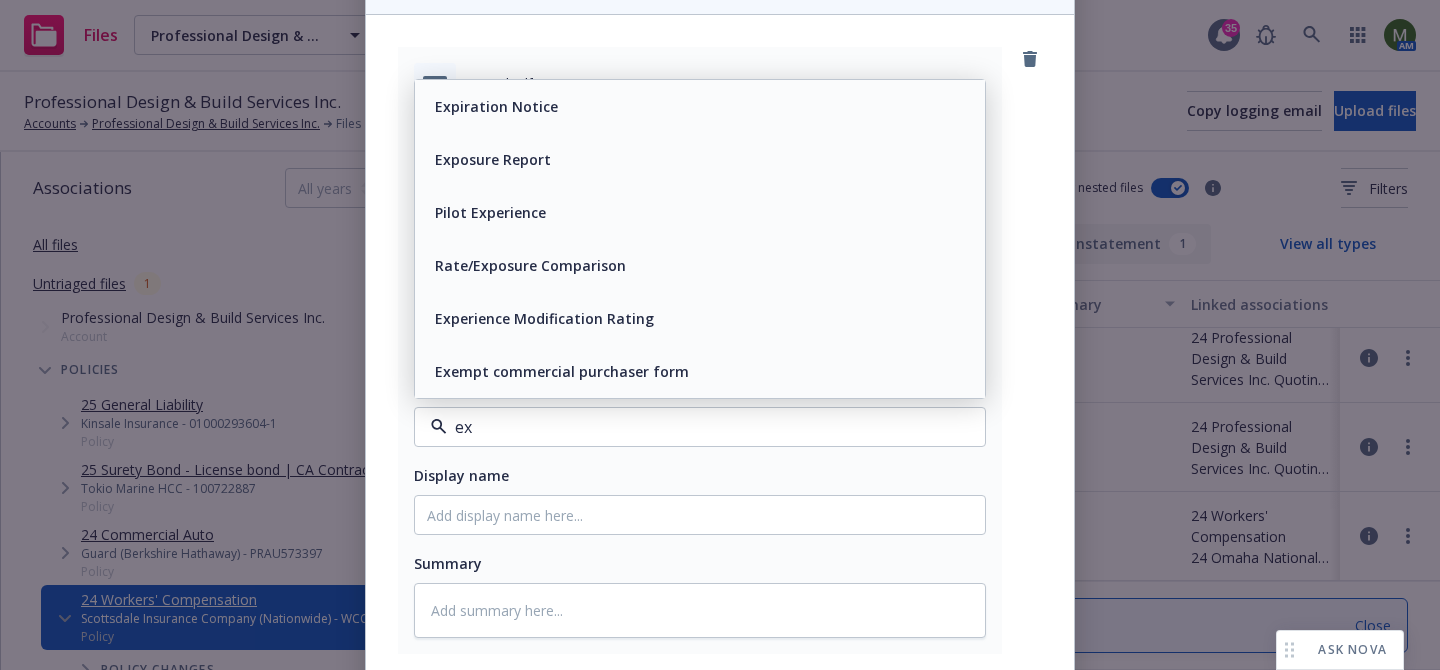 scroll, scrollTop: 197, scrollLeft: 0, axis: vertical 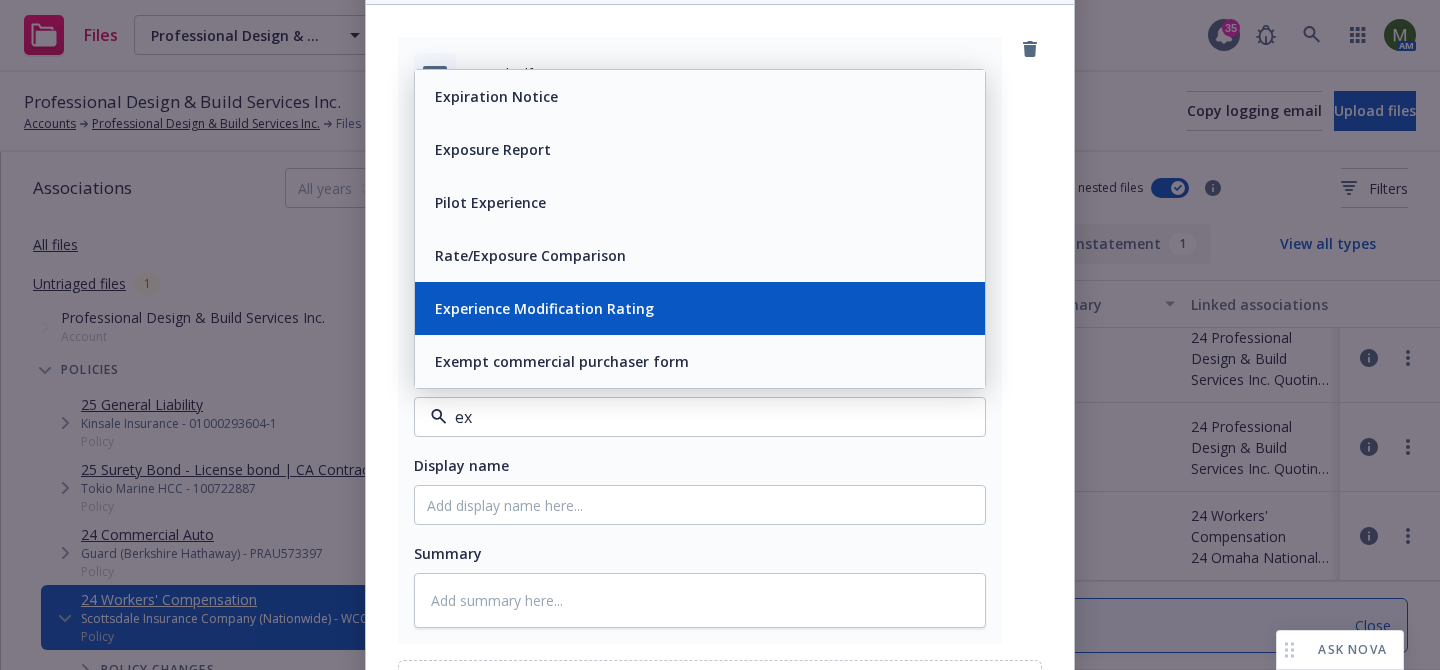 click on "Experience Modification Rating" at bounding box center [544, 308] 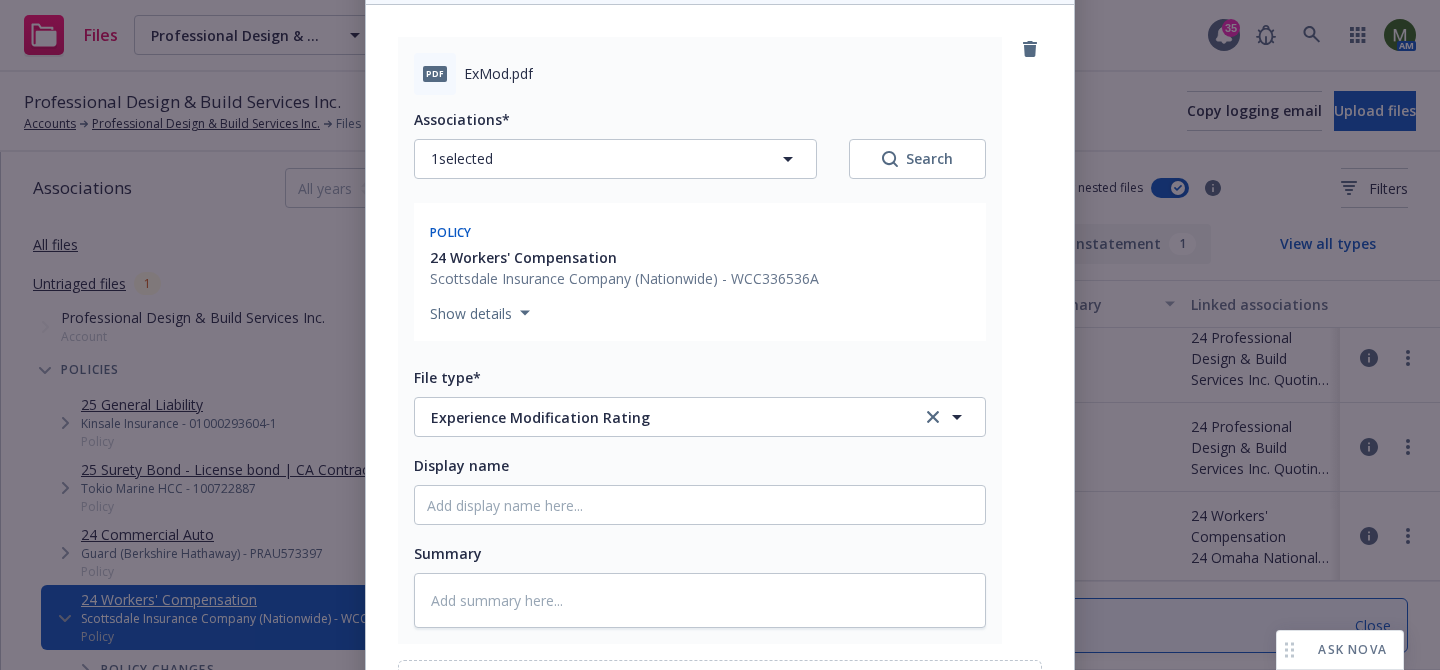 scroll, scrollTop: 431, scrollLeft: 0, axis: vertical 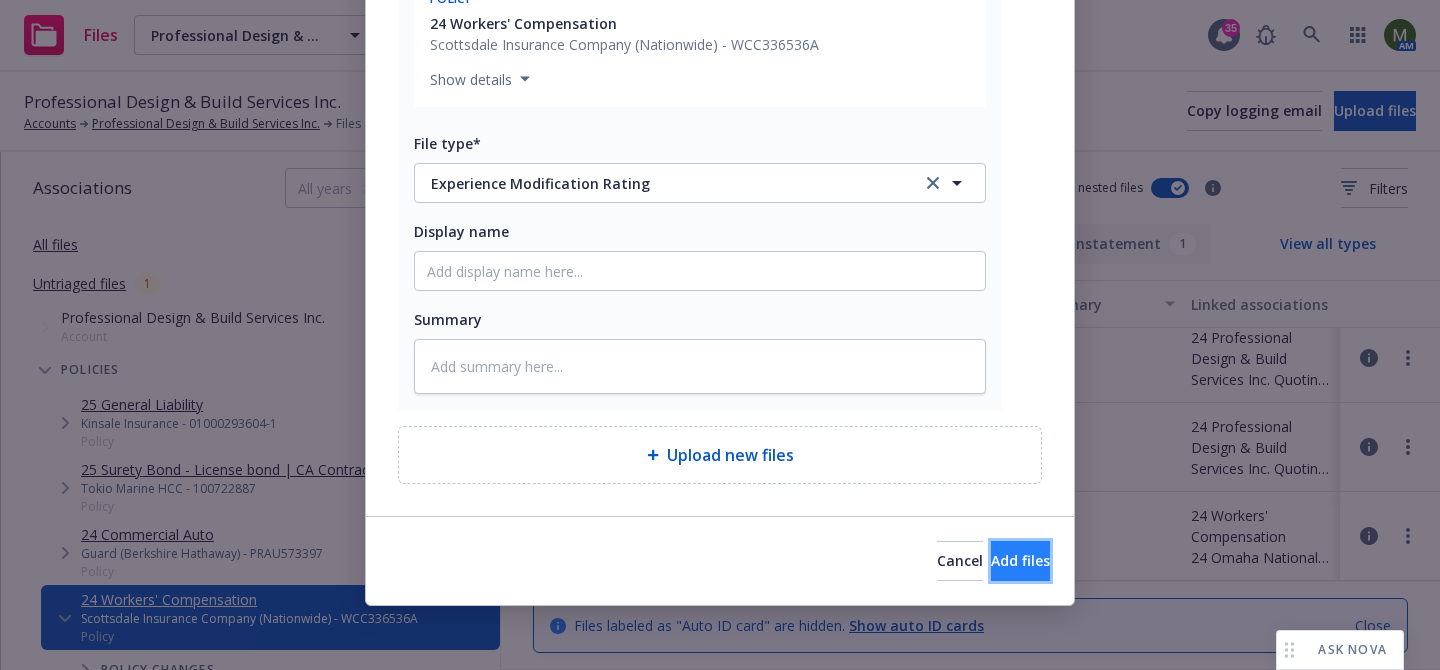 click on "Add files" at bounding box center [1020, 560] 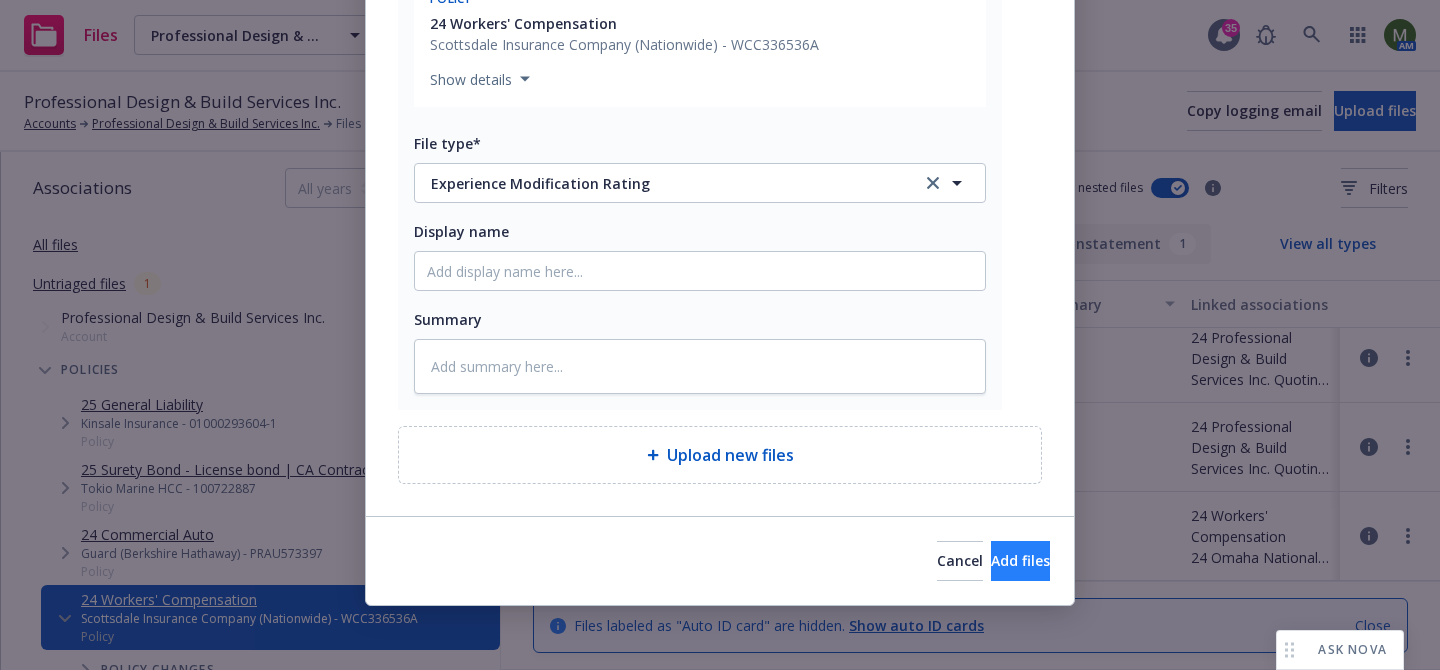 scroll, scrollTop: 357, scrollLeft: 0, axis: vertical 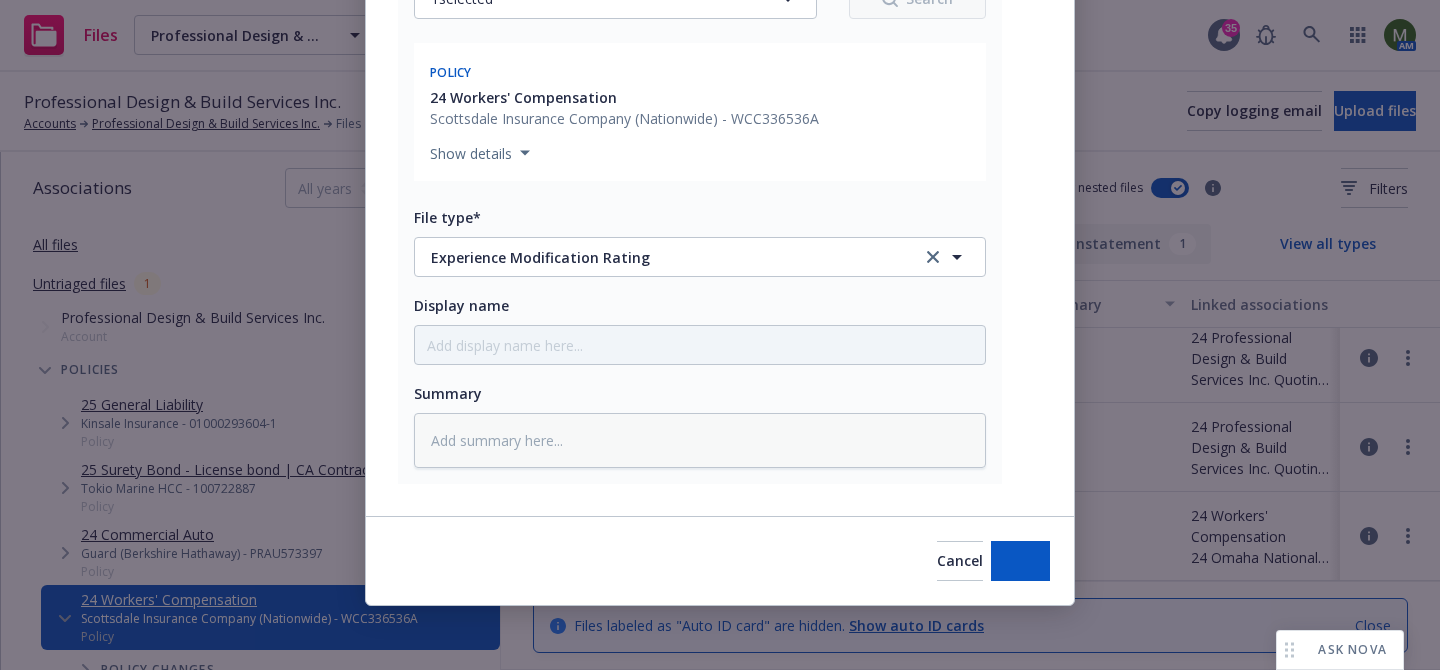 type on "x" 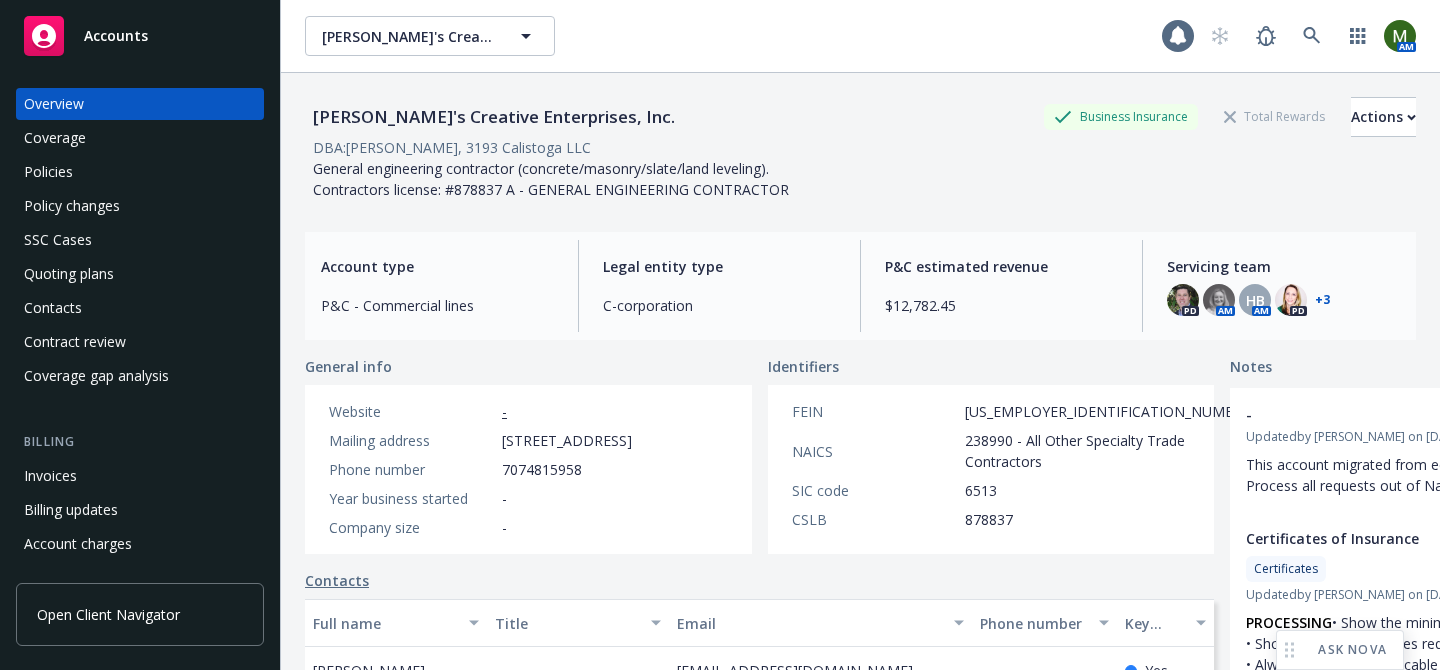 scroll, scrollTop: 0, scrollLeft: 0, axis: both 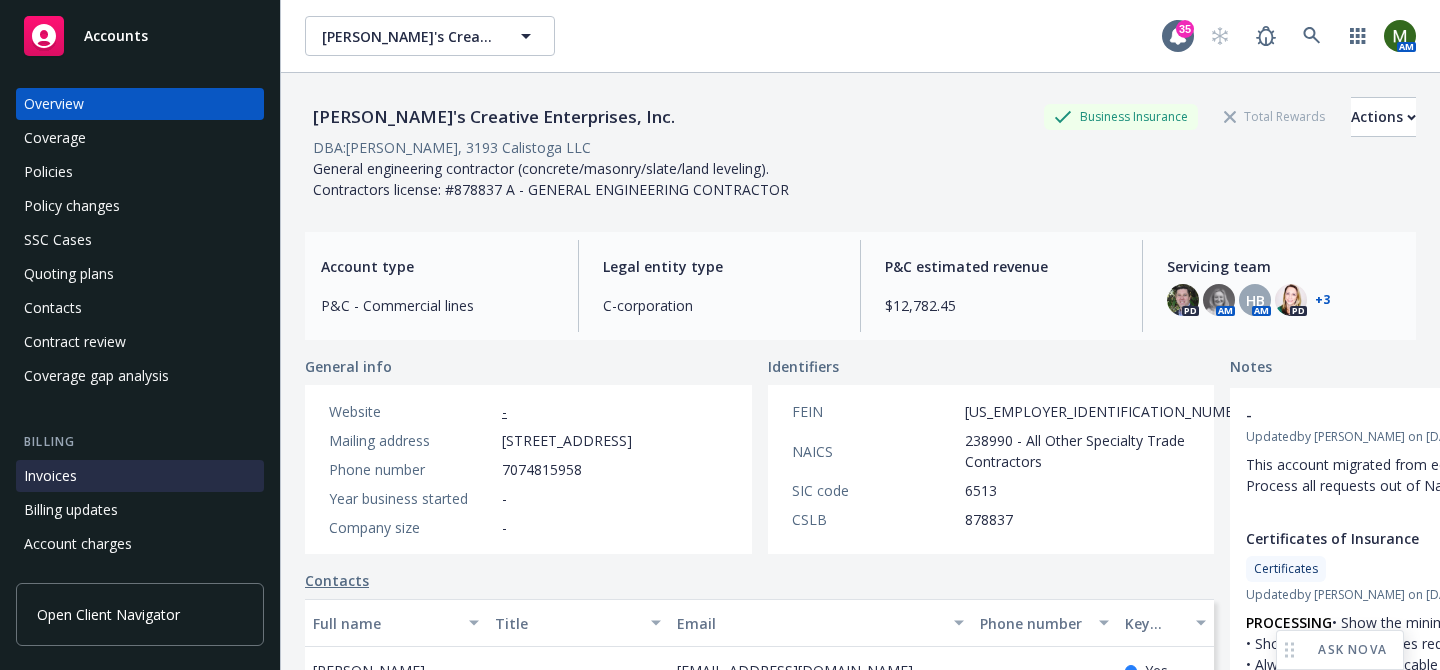 click on "Invoices" at bounding box center (50, 476) 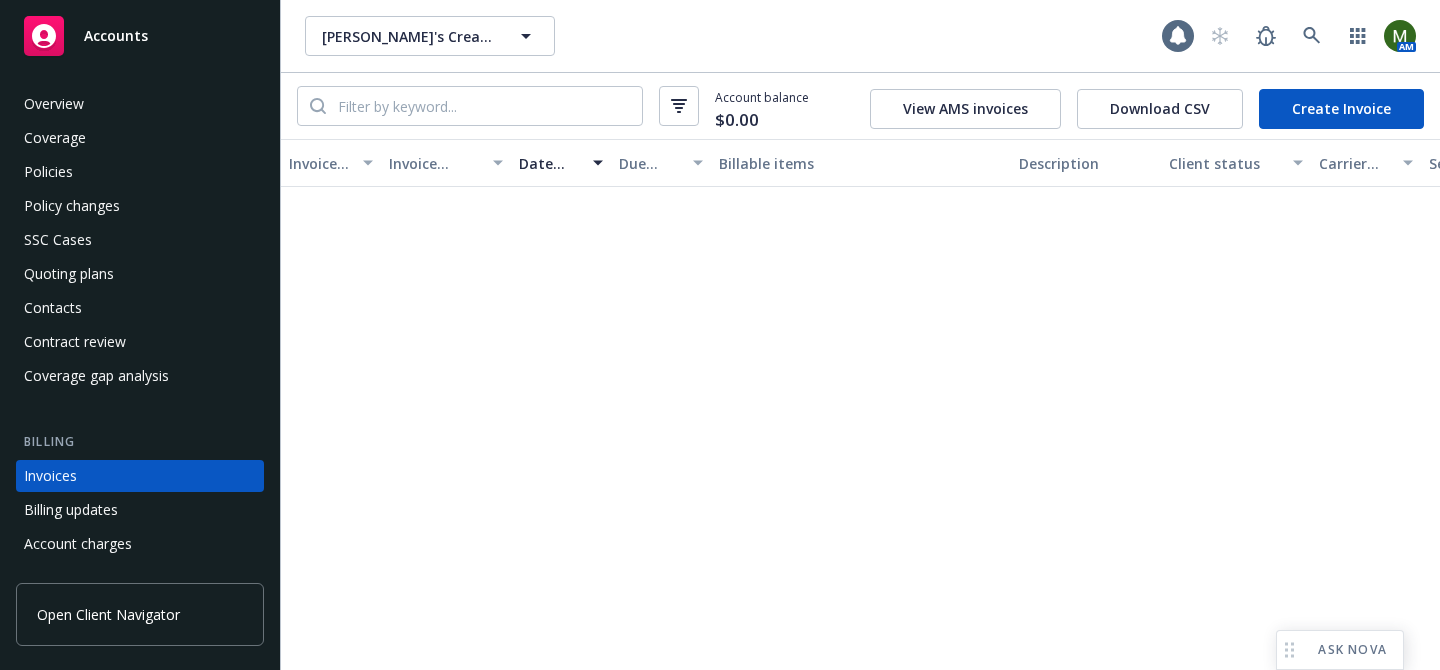 scroll, scrollTop: 109, scrollLeft: 0, axis: vertical 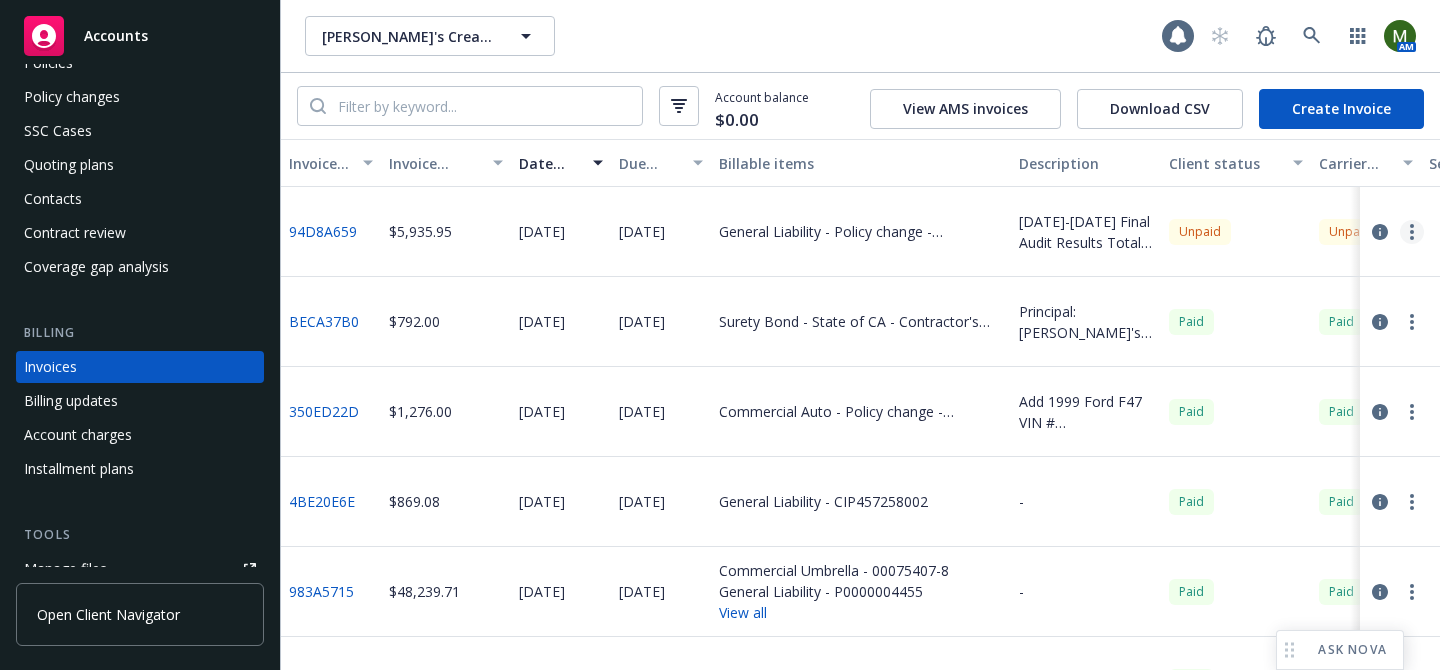 click at bounding box center (1412, 232) 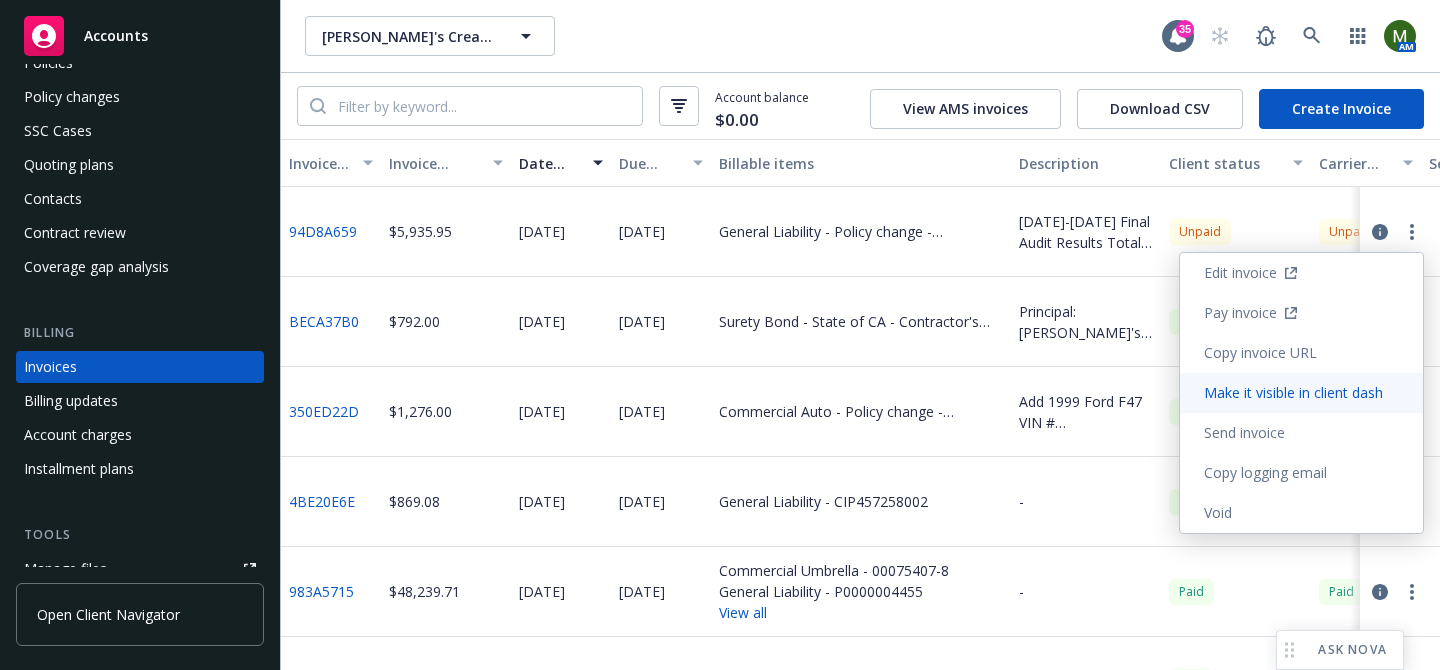 click on "Make it visible in client dash" at bounding box center (1301, 393) 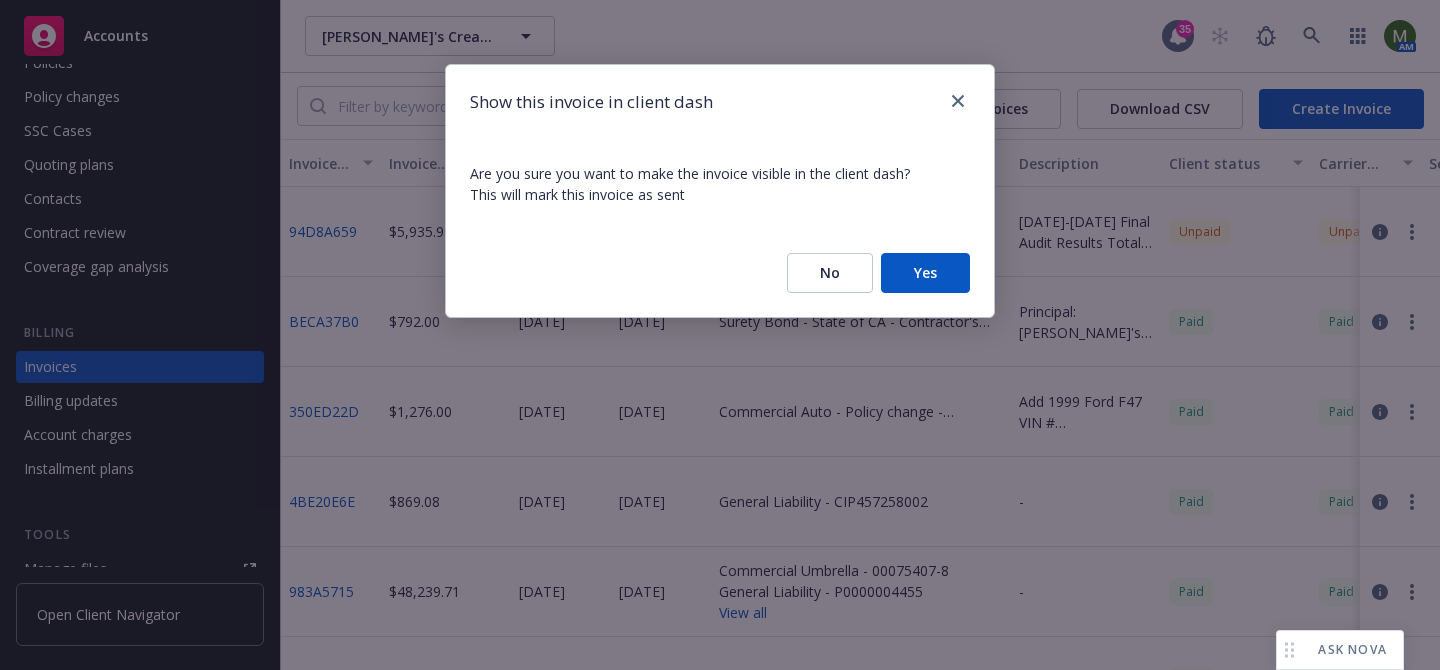click on "No Yes" at bounding box center [720, 273] 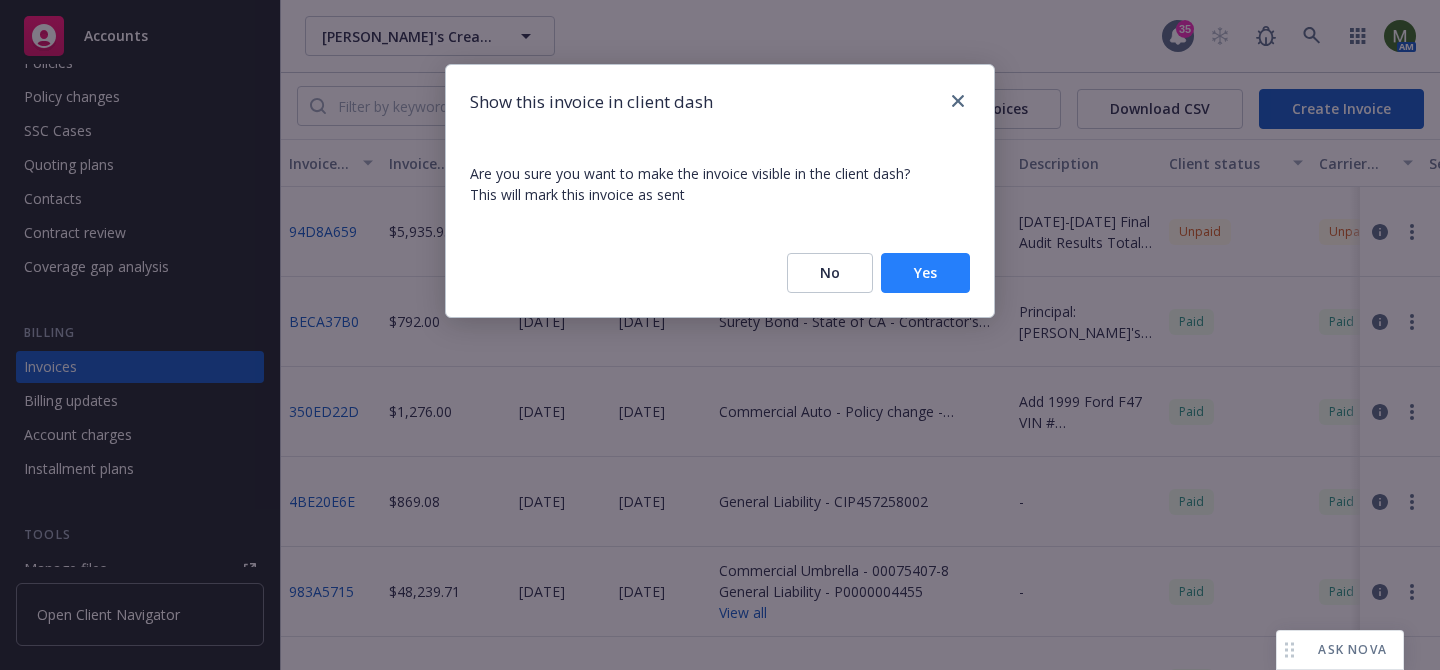 click on "Yes" at bounding box center (925, 273) 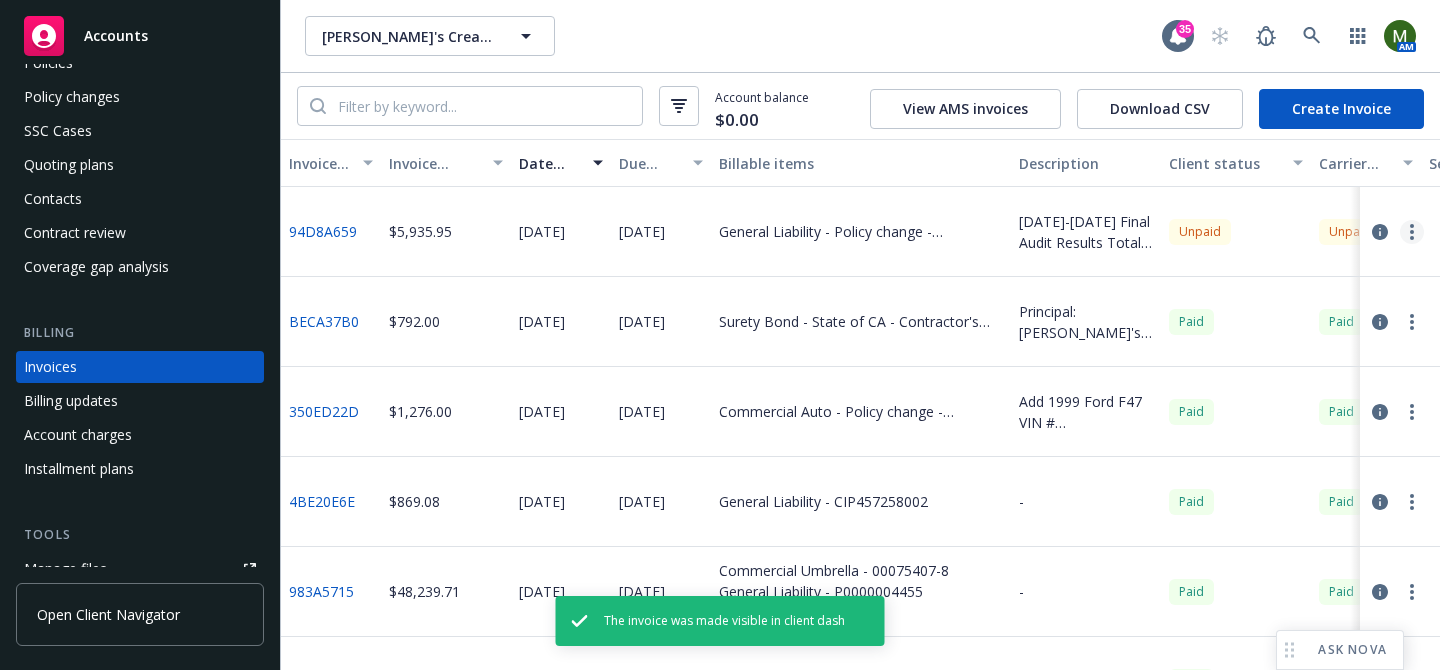click 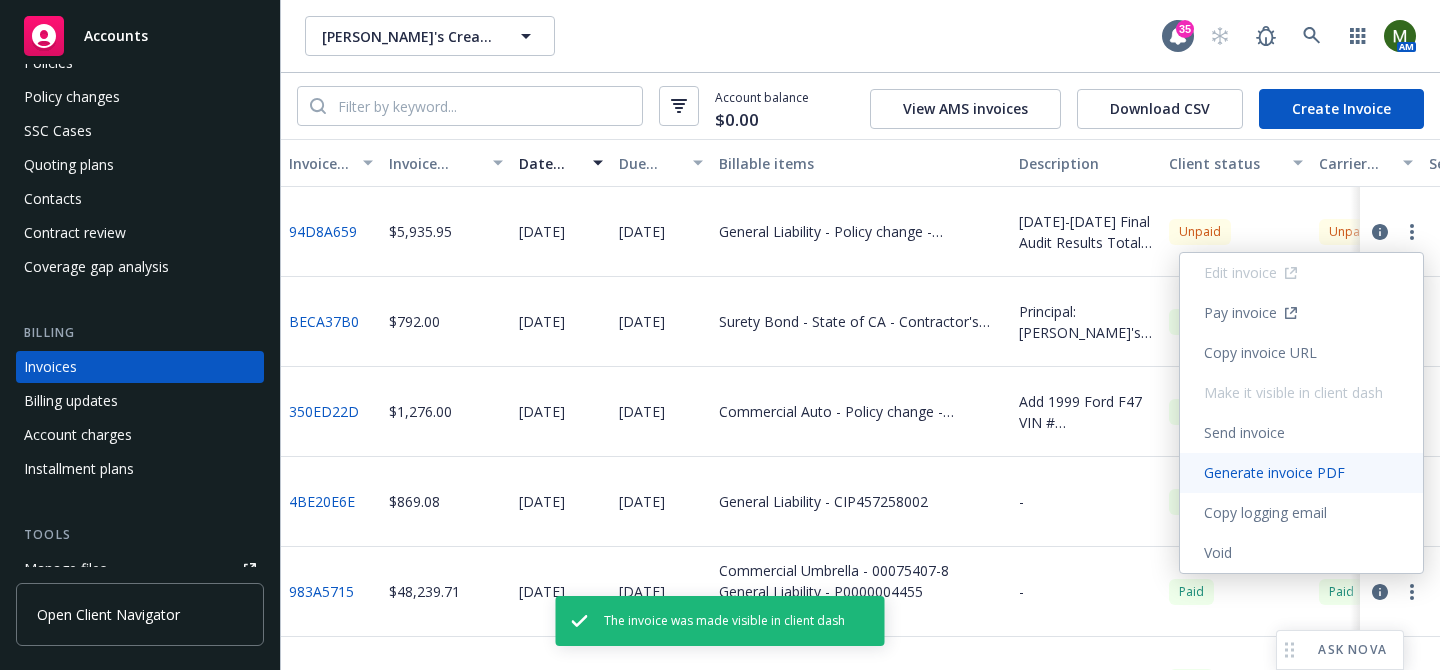click on "Generate invoice PDF" at bounding box center (1301, 473) 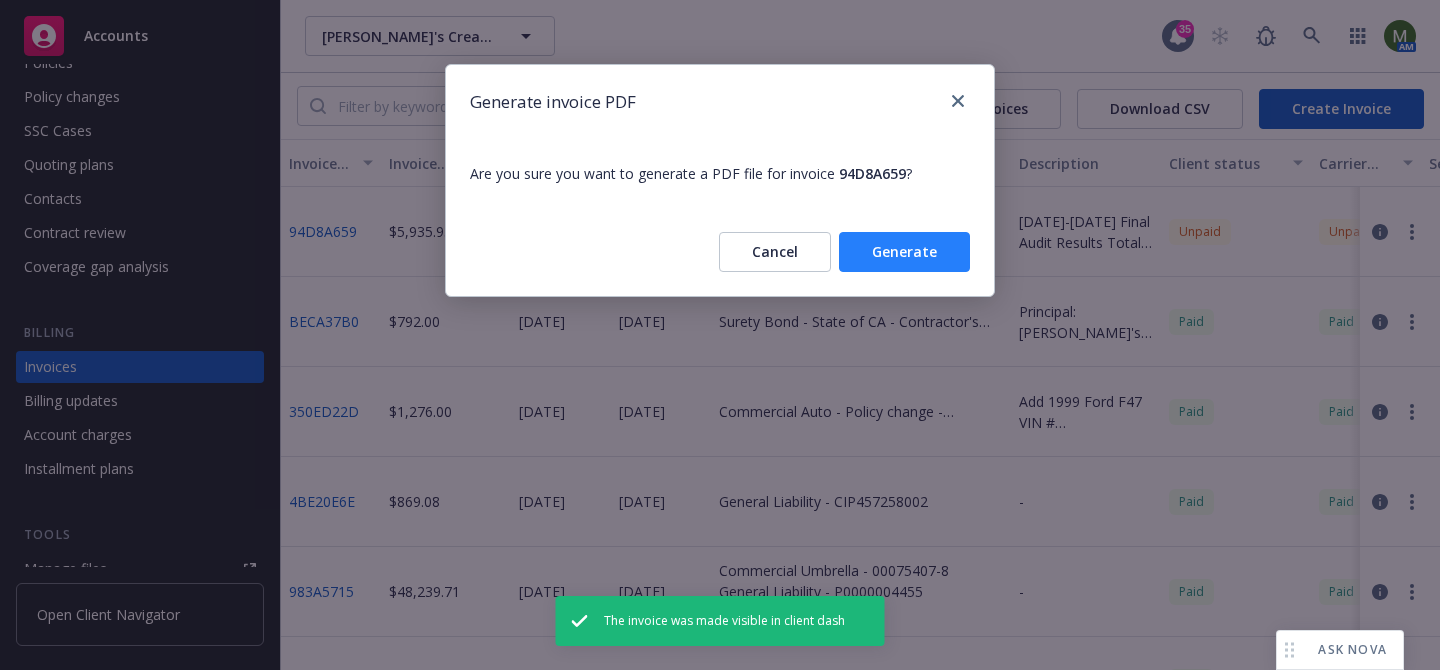 click on "Generate" at bounding box center [904, 252] 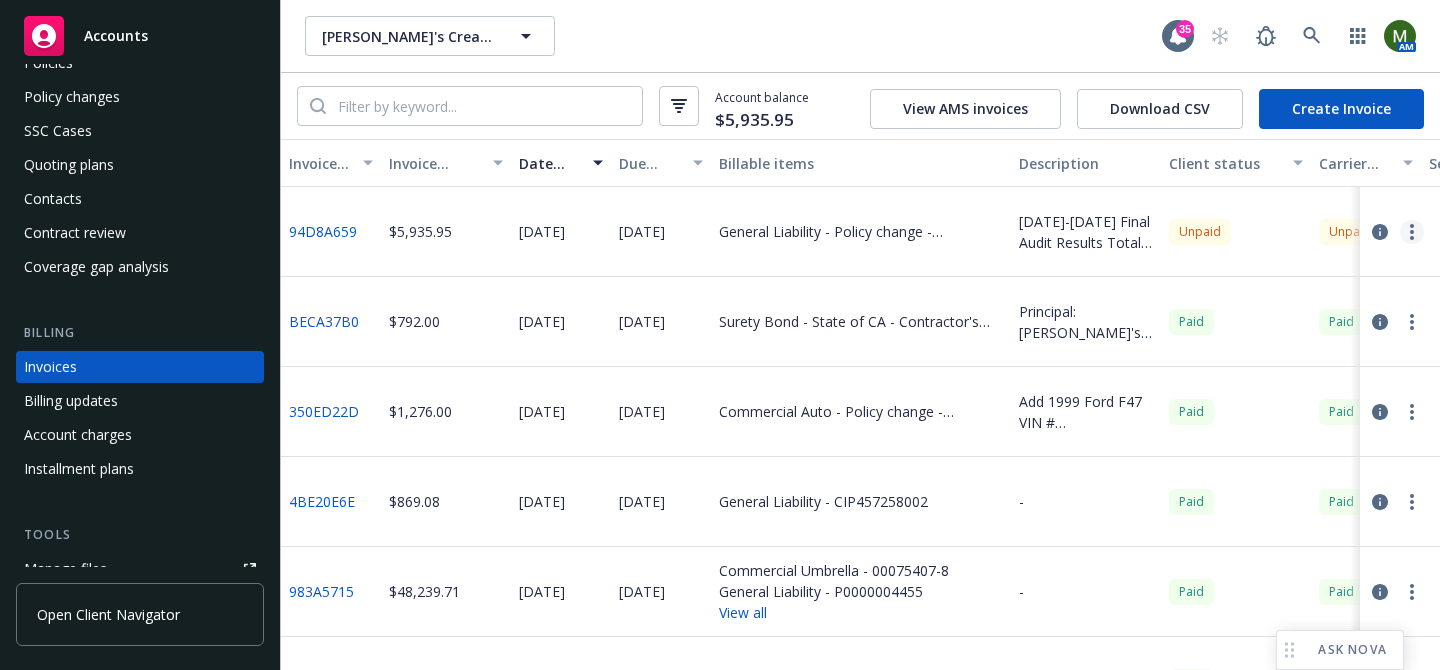 click at bounding box center (1412, 232) 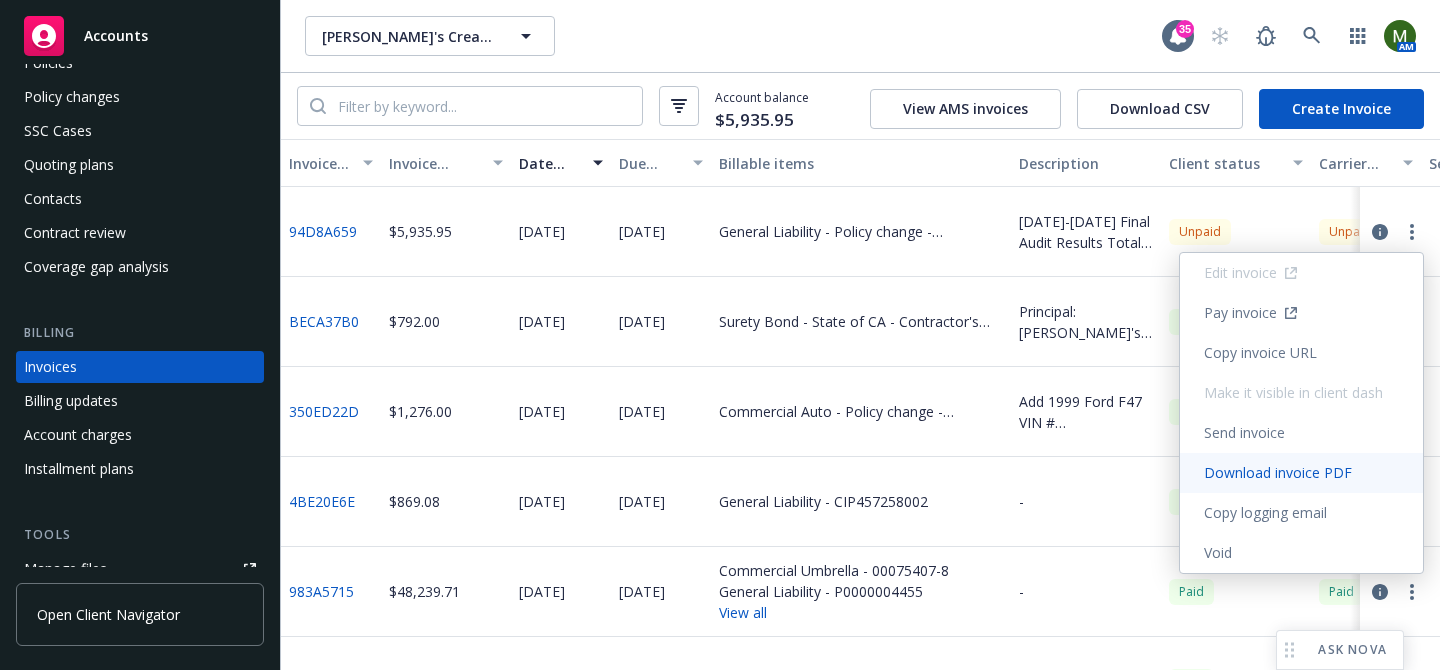 click on "Download invoice PDF" at bounding box center (1301, 473) 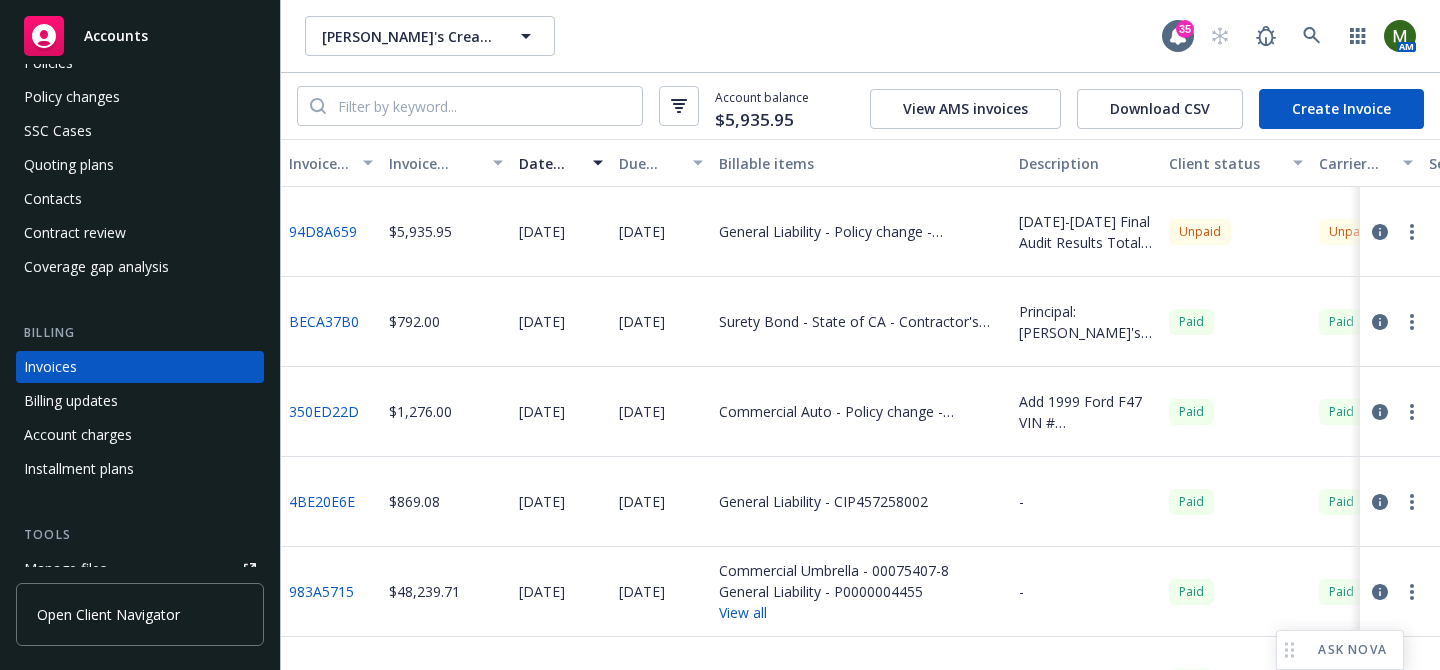 click on "94D8A659" at bounding box center (323, 231) 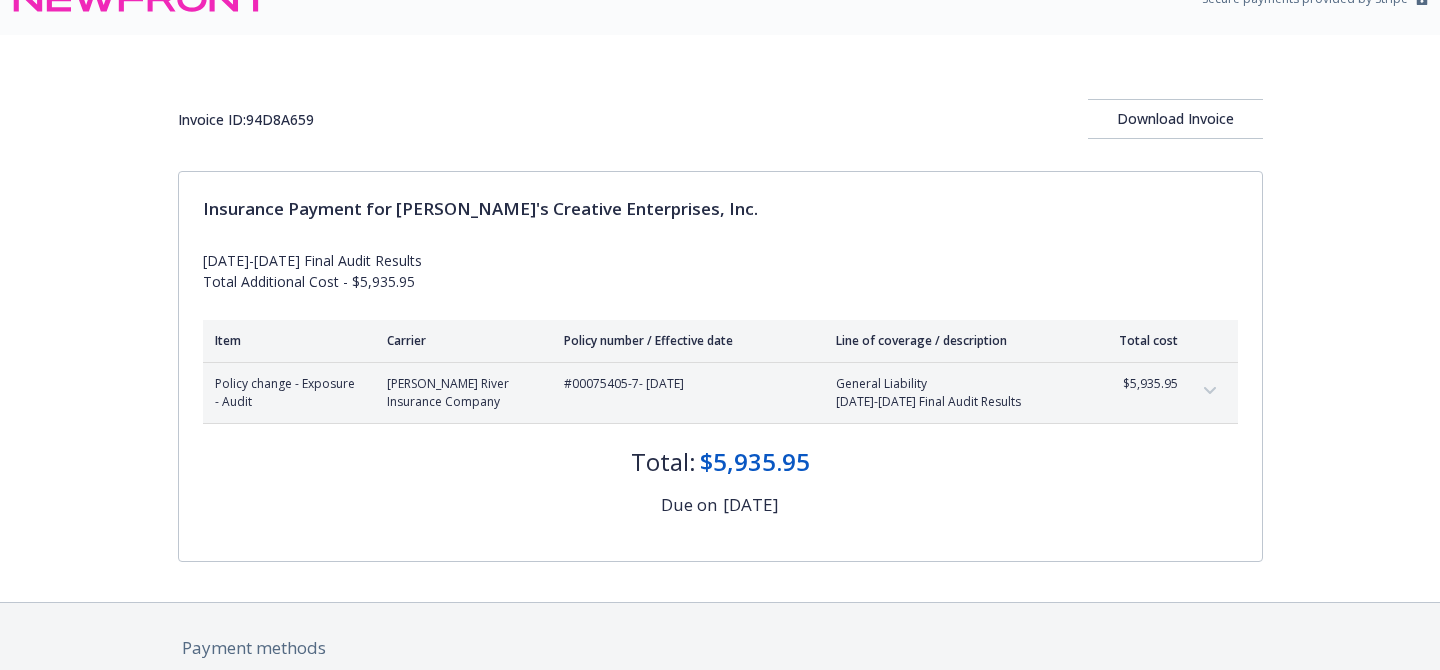scroll, scrollTop: 72, scrollLeft: 0, axis: vertical 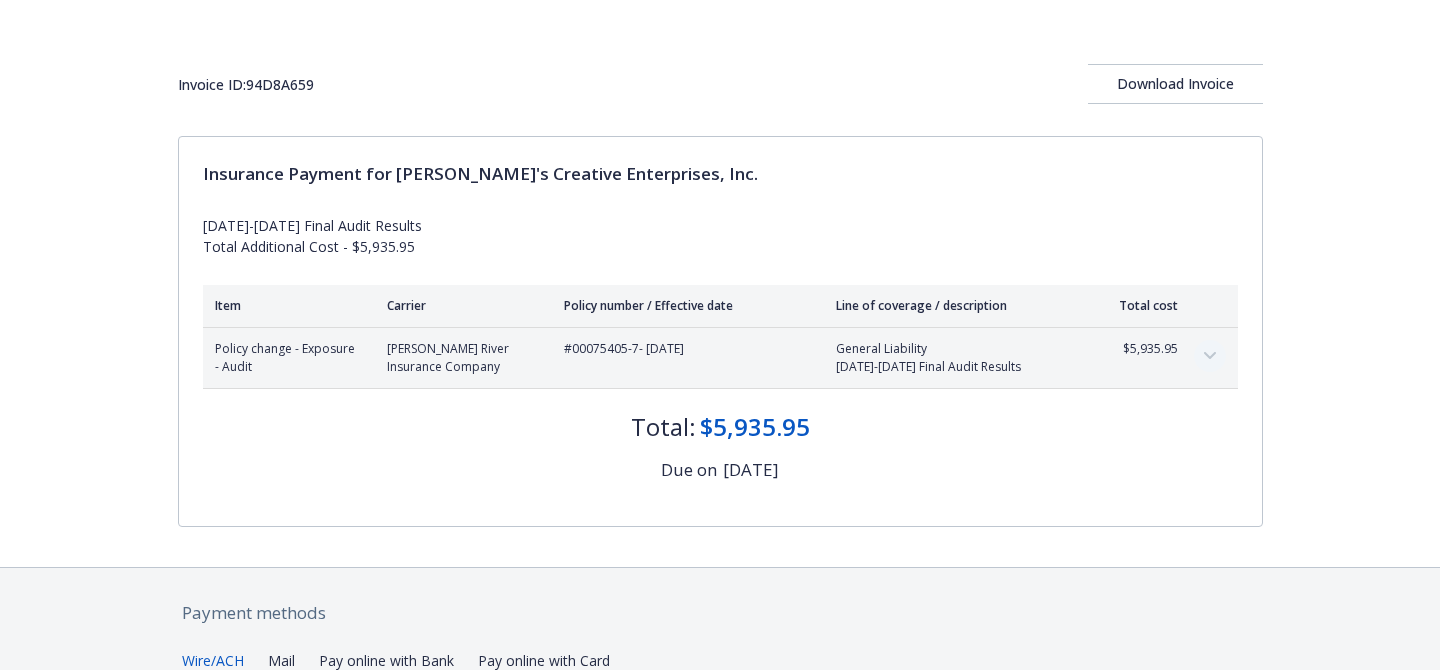 click at bounding box center (1210, 356) 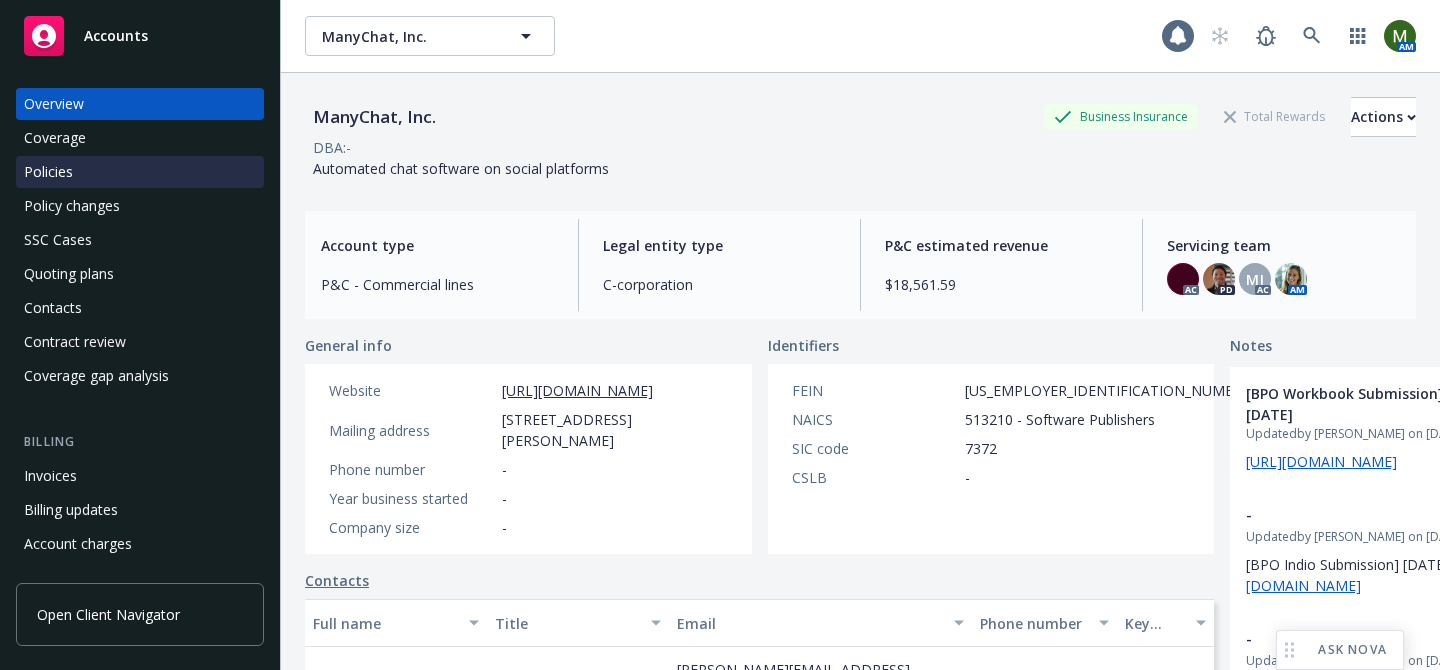 scroll, scrollTop: 0, scrollLeft: 0, axis: both 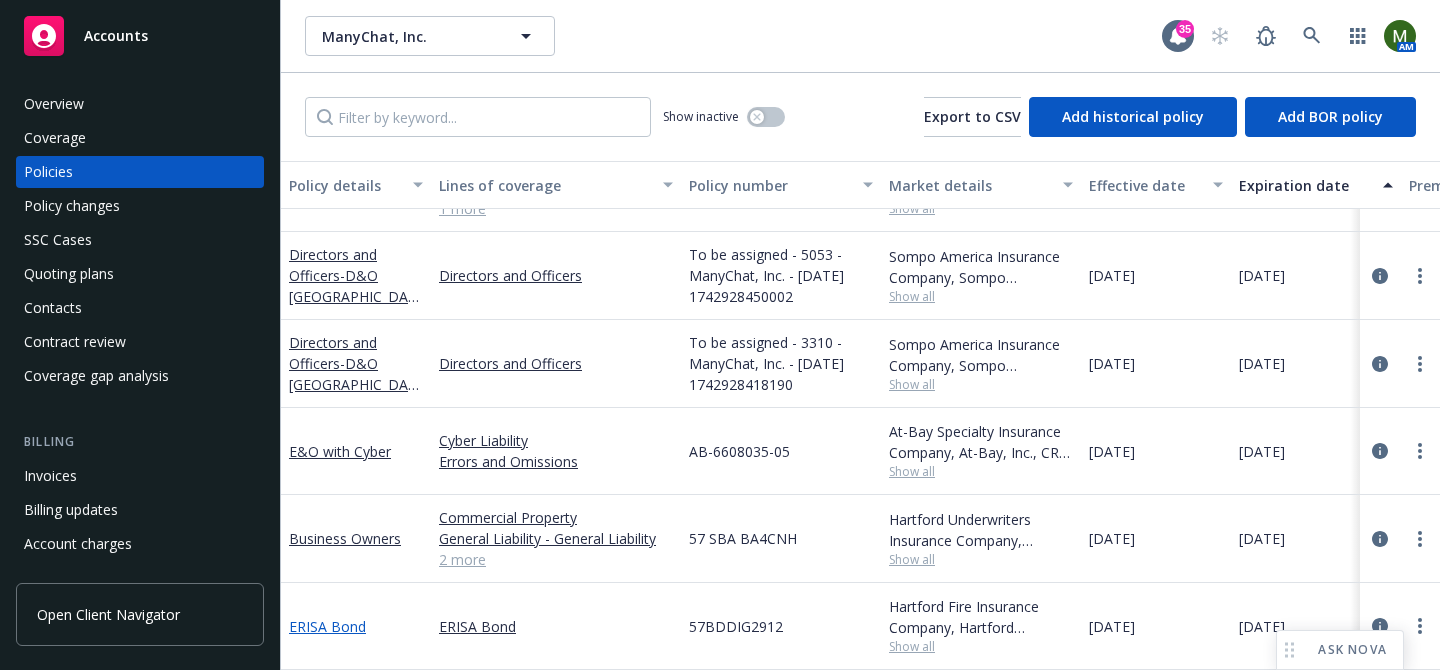 click on "ERISA Bond" at bounding box center [327, 626] 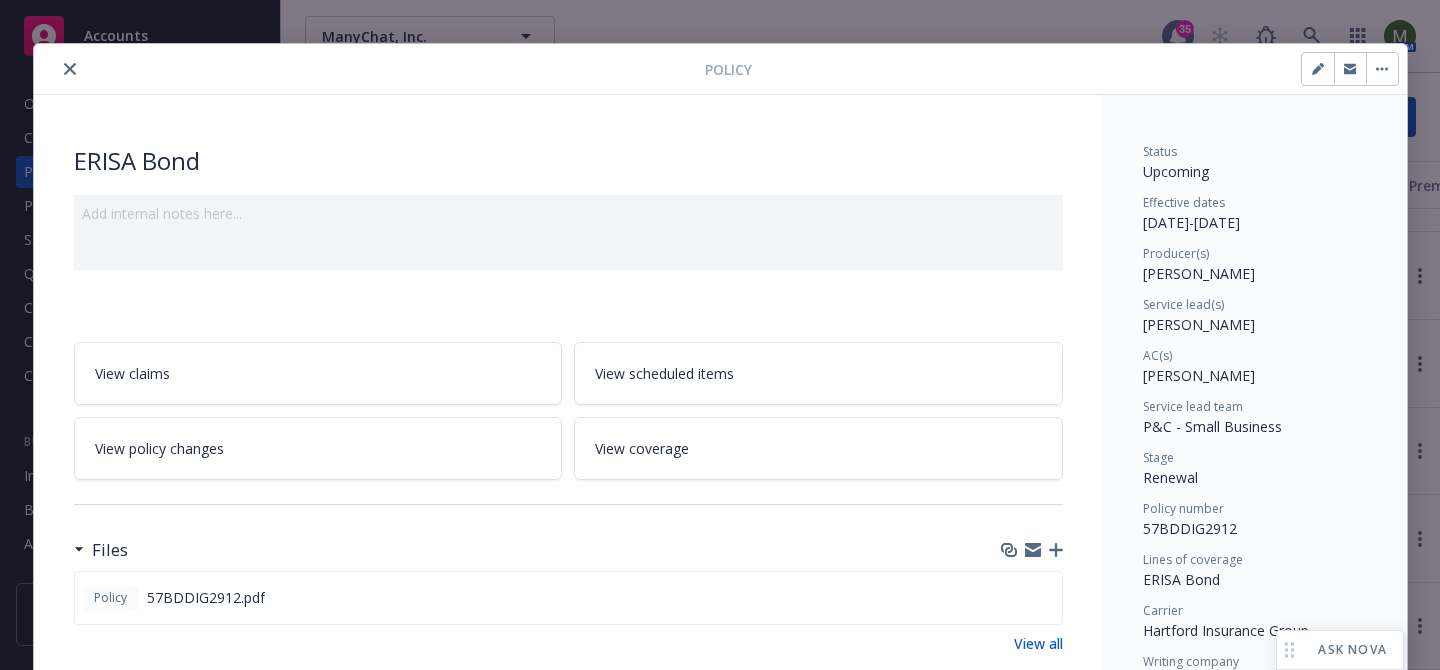 scroll, scrollTop: 0, scrollLeft: 0, axis: both 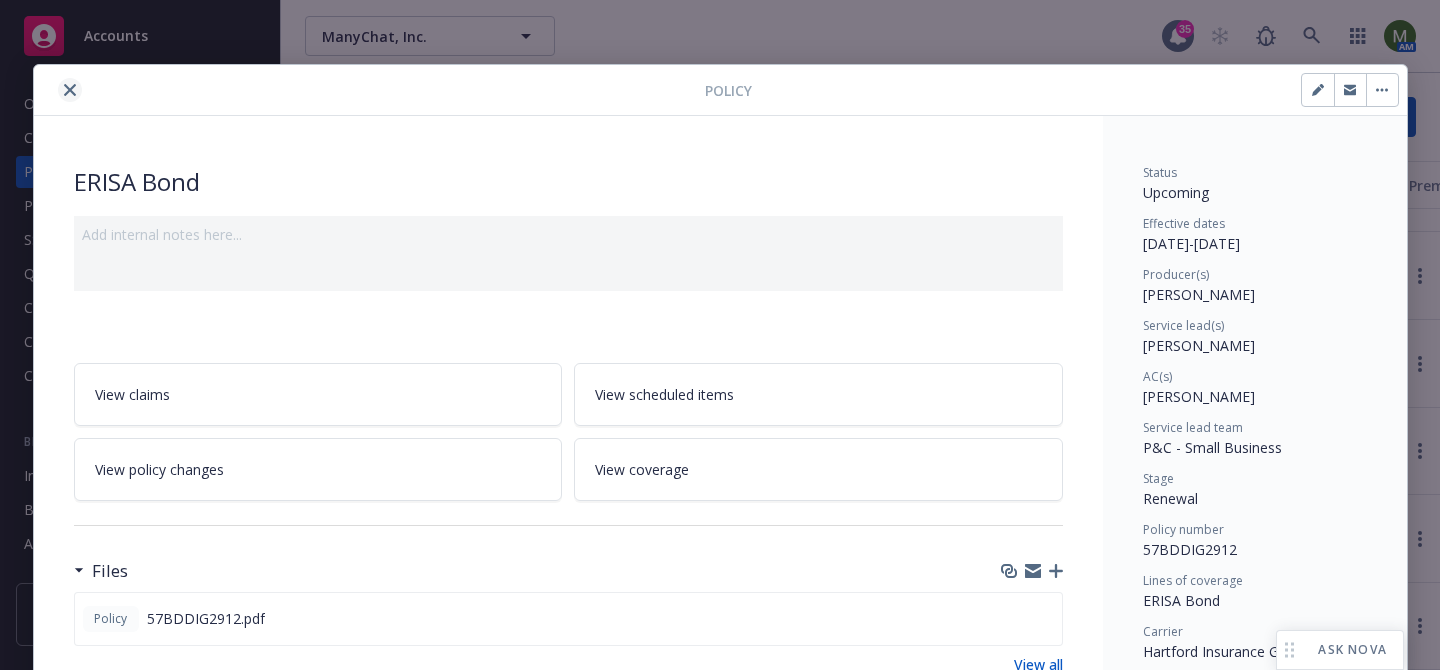 click 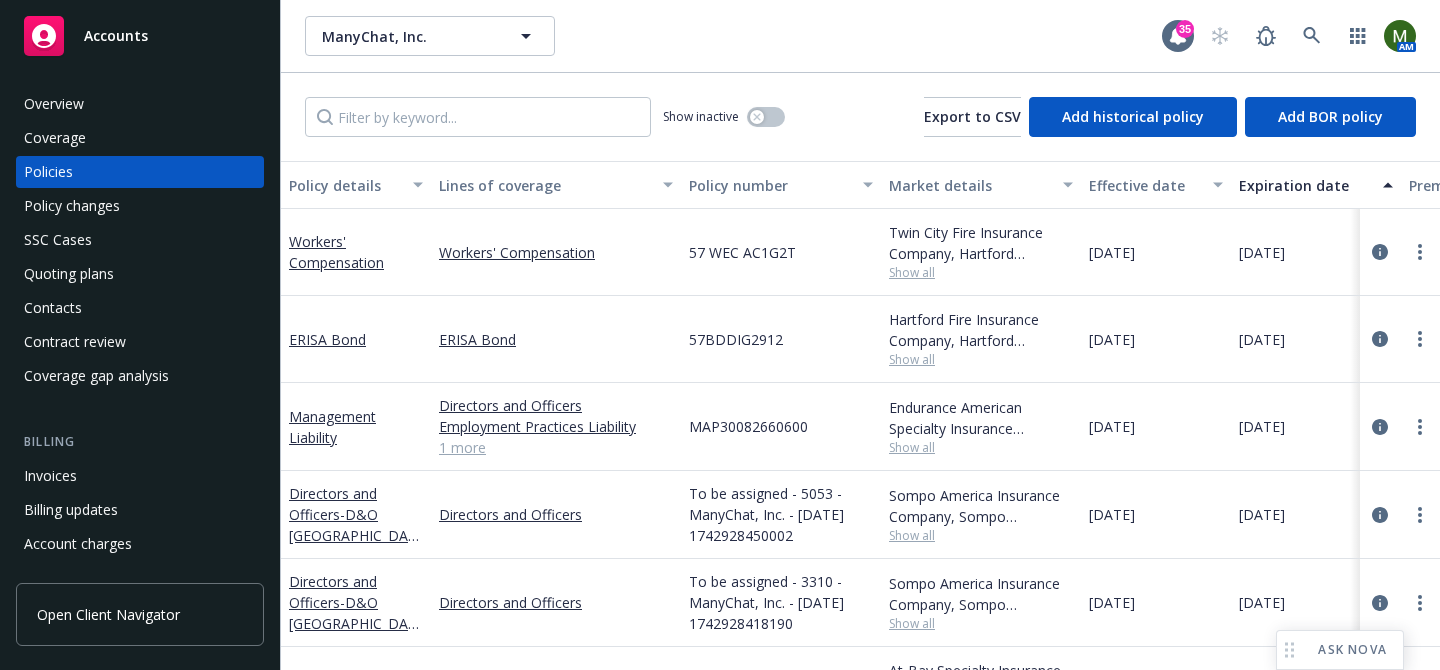 scroll, scrollTop: 232, scrollLeft: 0, axis: vertical 